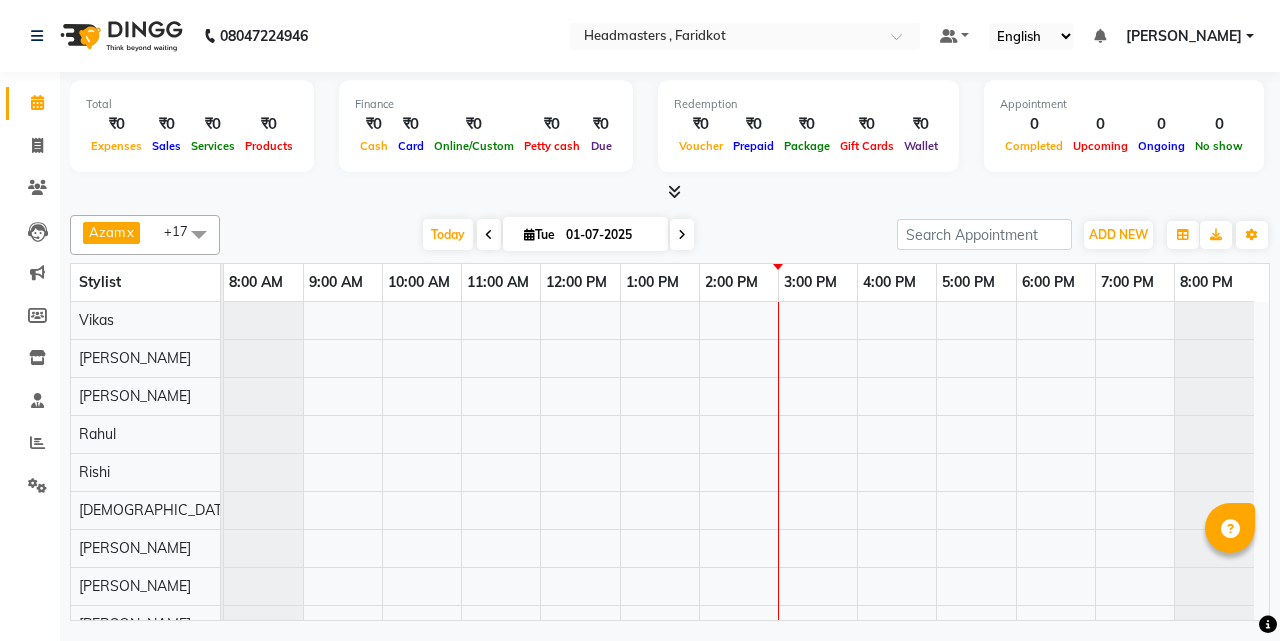 scroll, scrollTop: 0, scrollLeft: 0, axis: both 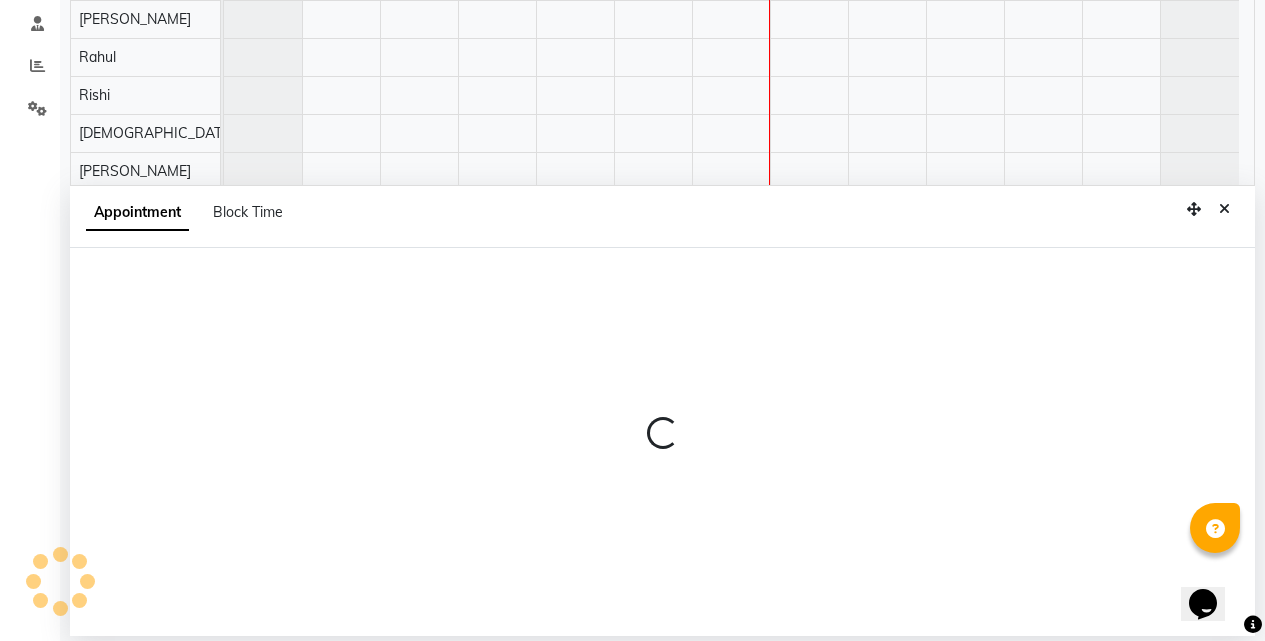 select on "71450" 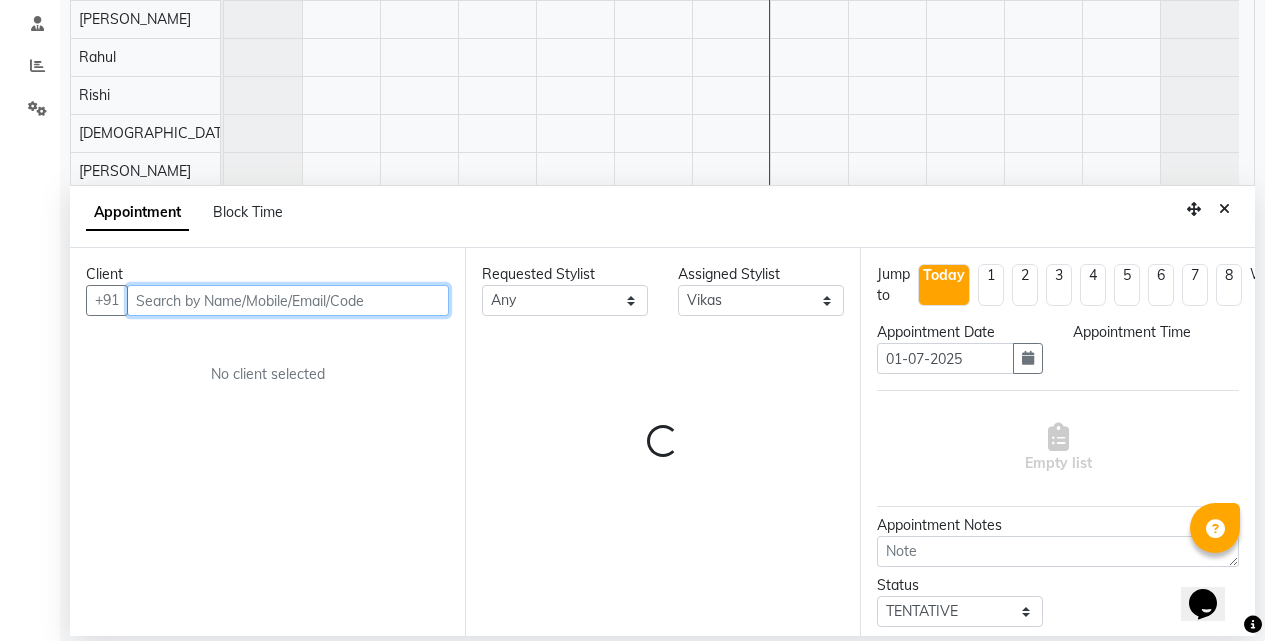 select on "840" 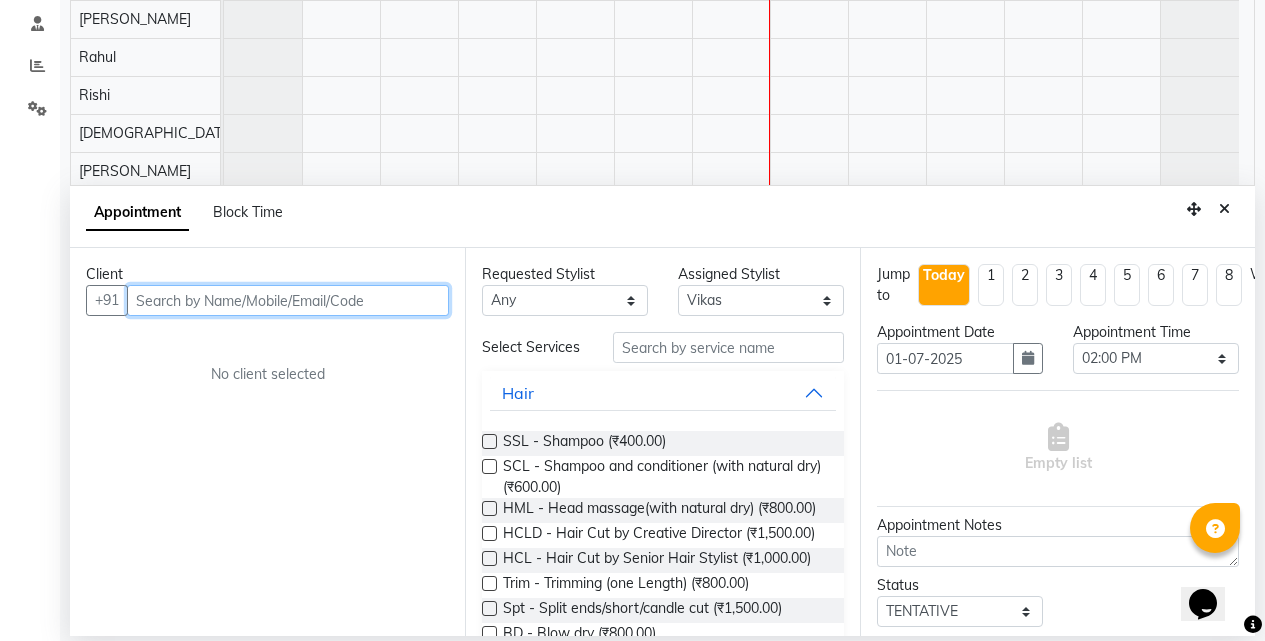 click at bounding box center (288, 300) 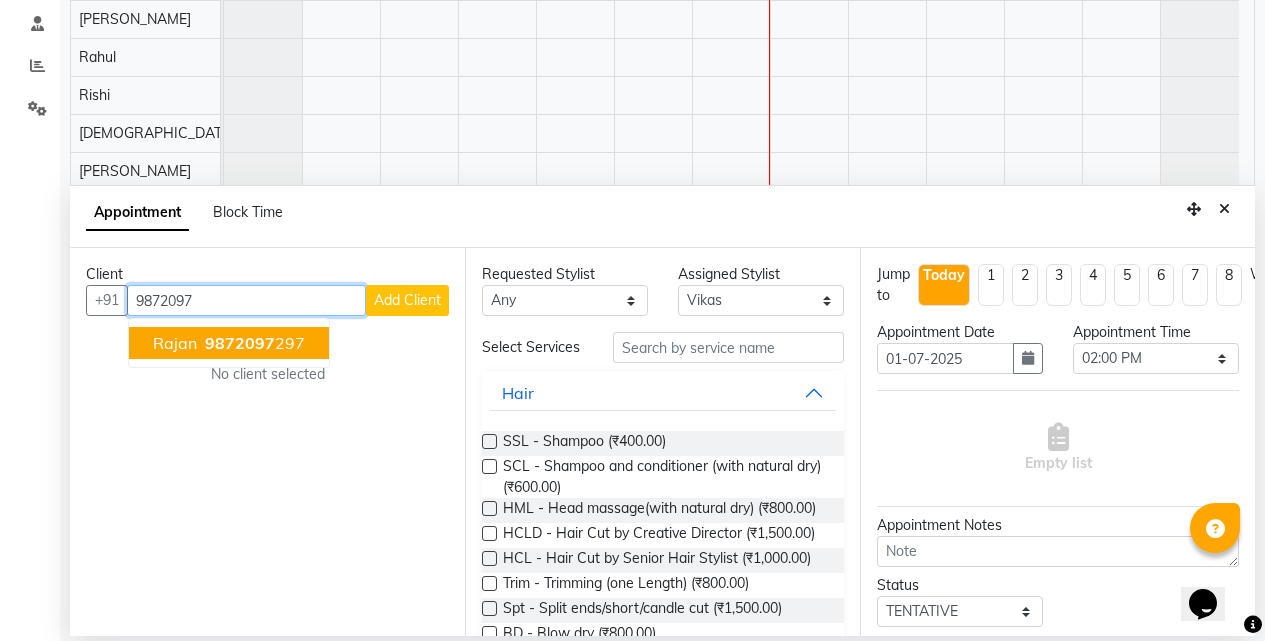click on "9872097" at bounding box center (240, 343) 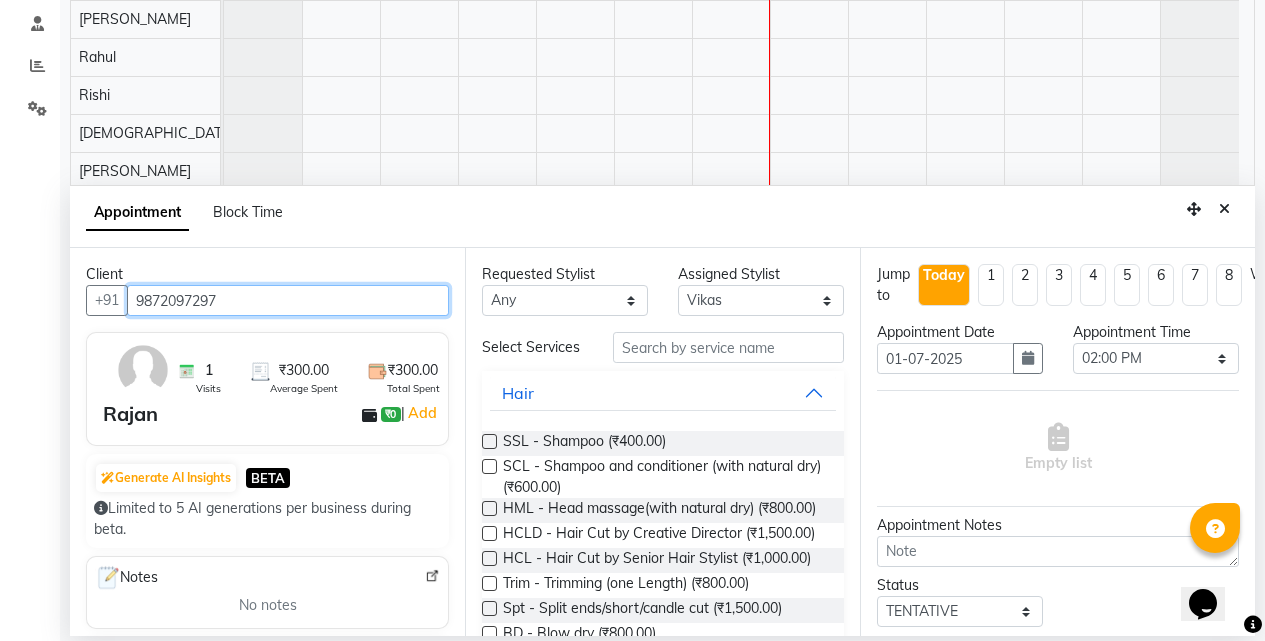type on "9872097297" 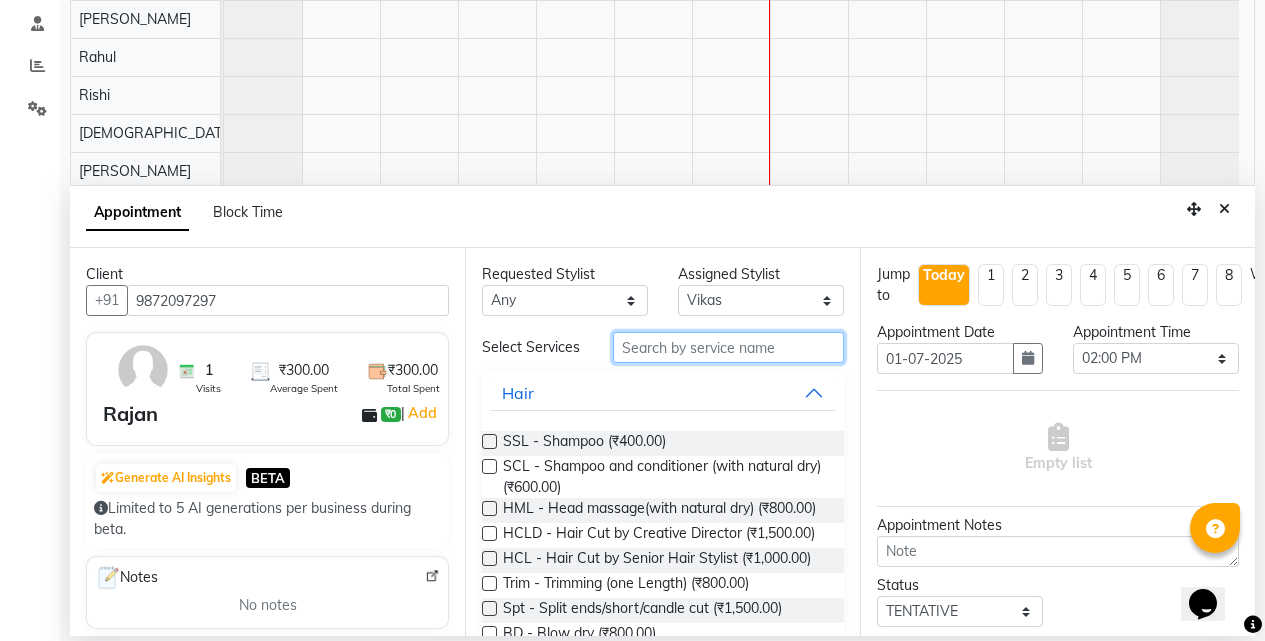 click at bounding box center [728, 347] 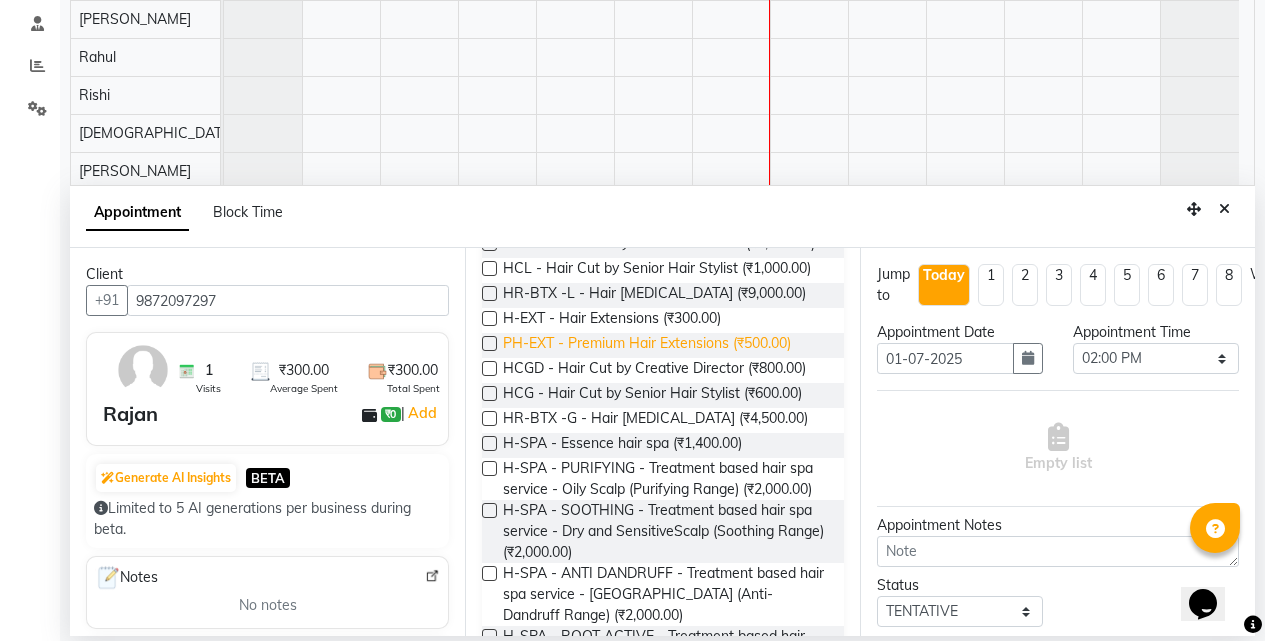 scroll, scrollTop: 200, scrollLeft: 0, axis: vertical 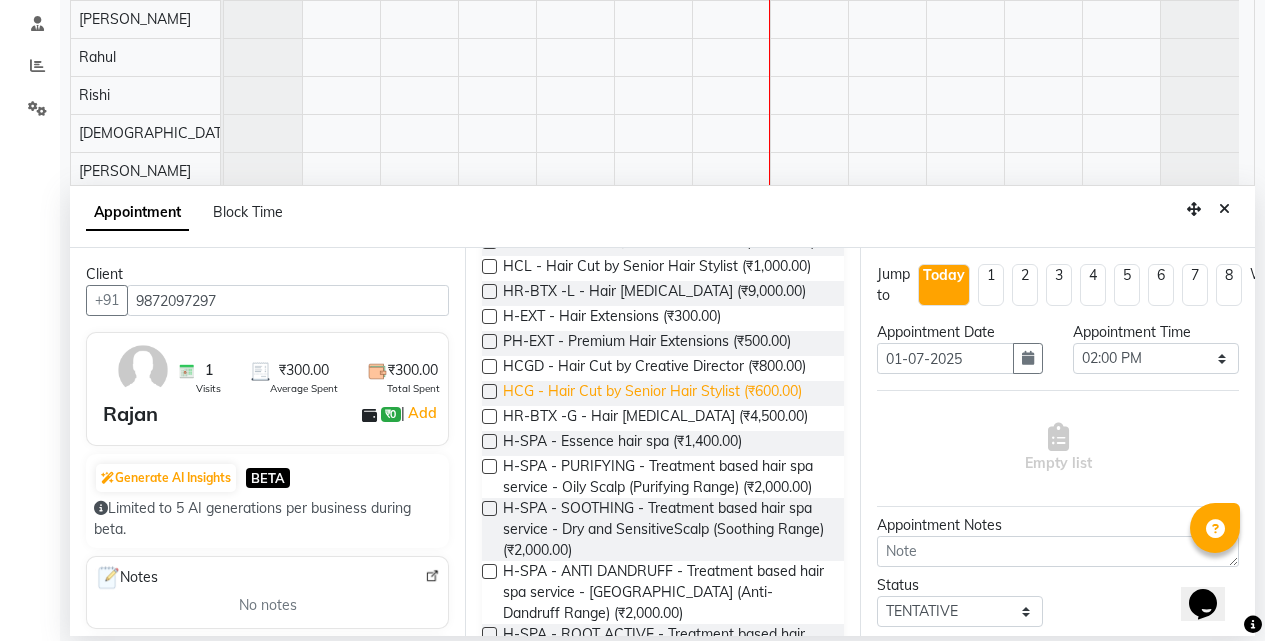 type on "Hair" 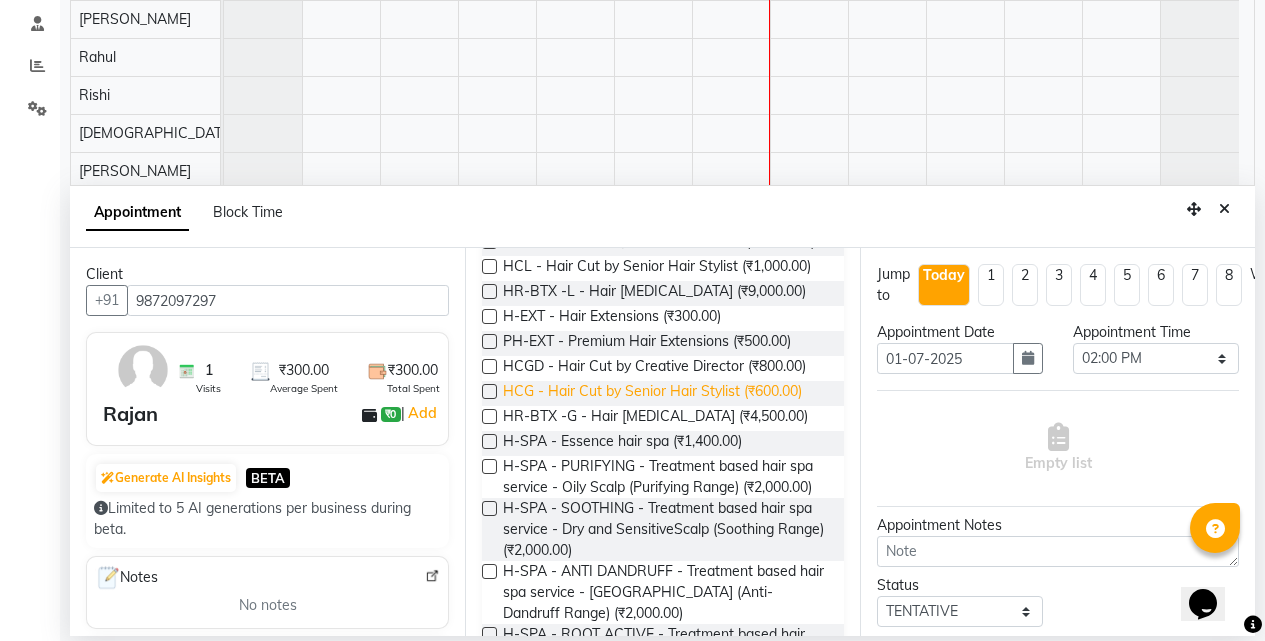click on "HCG - Hair Cut by Senior Hair Stylist (₹600.00)" at bounding box center [652, 393] 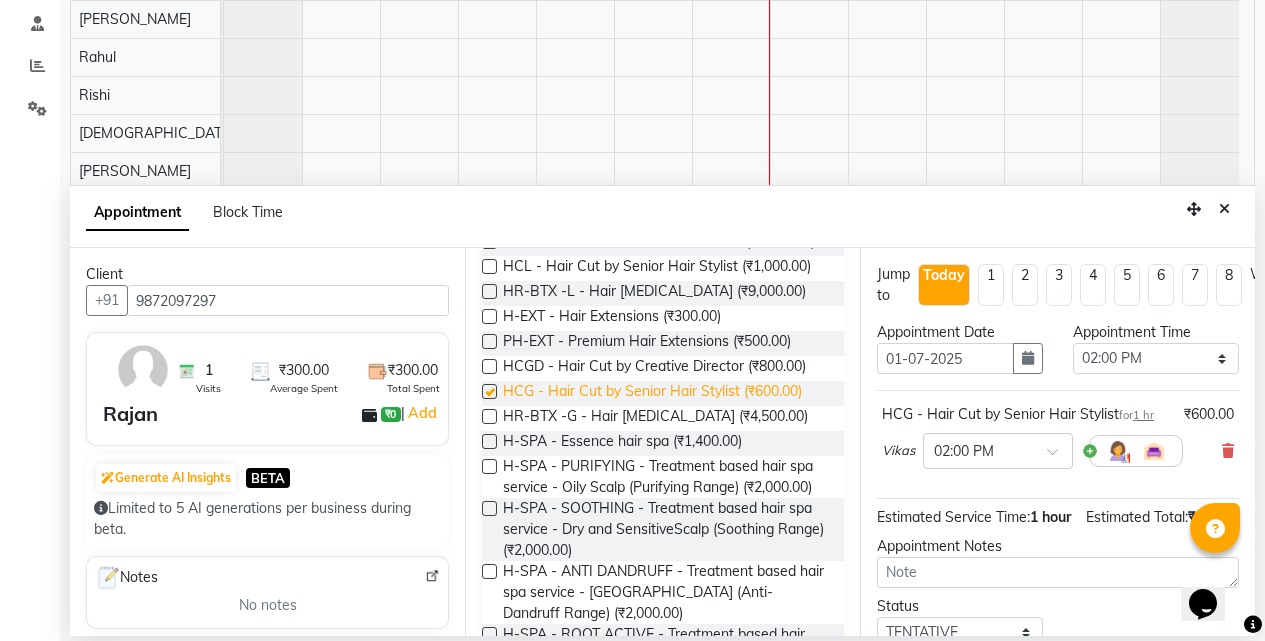 checkbox on "false" 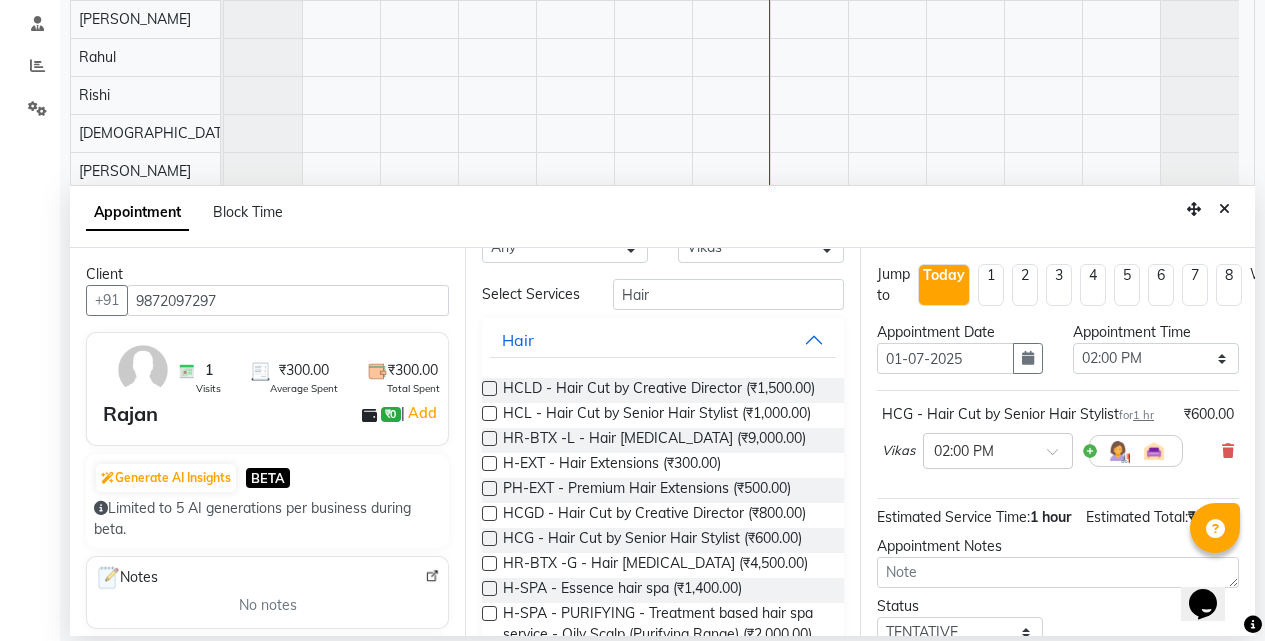 scroll, scrollTop: 100, scrollLeft: 0, axis: vertical 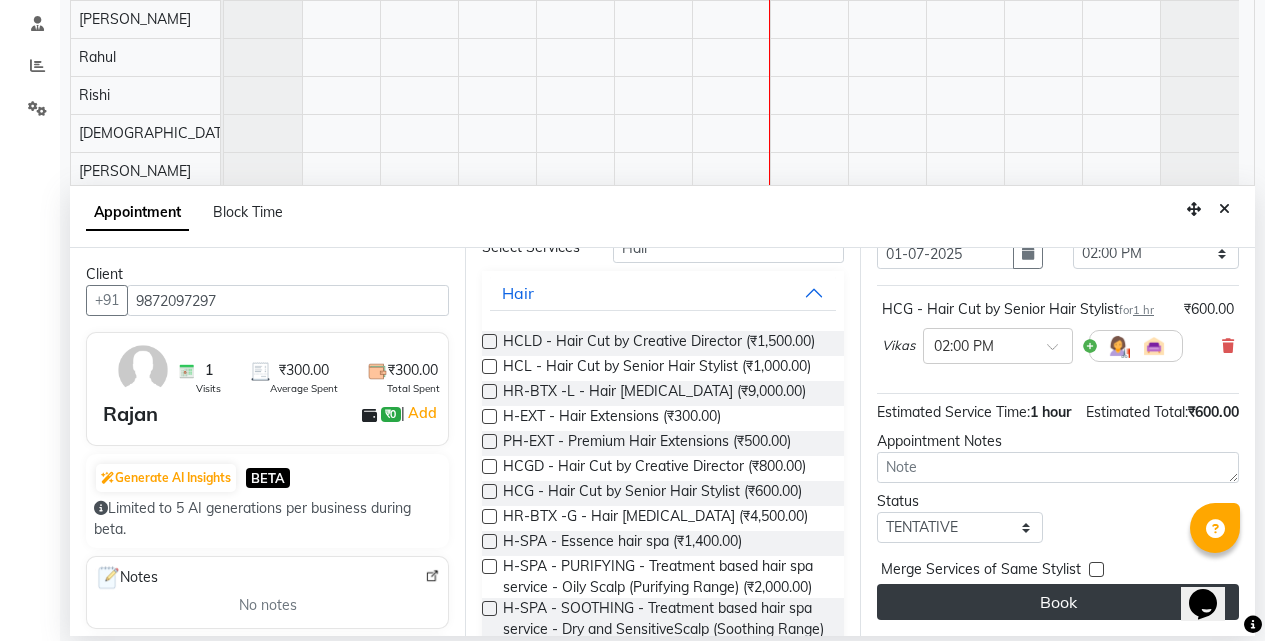 click on "Book" at bounding box center (1058, 602) 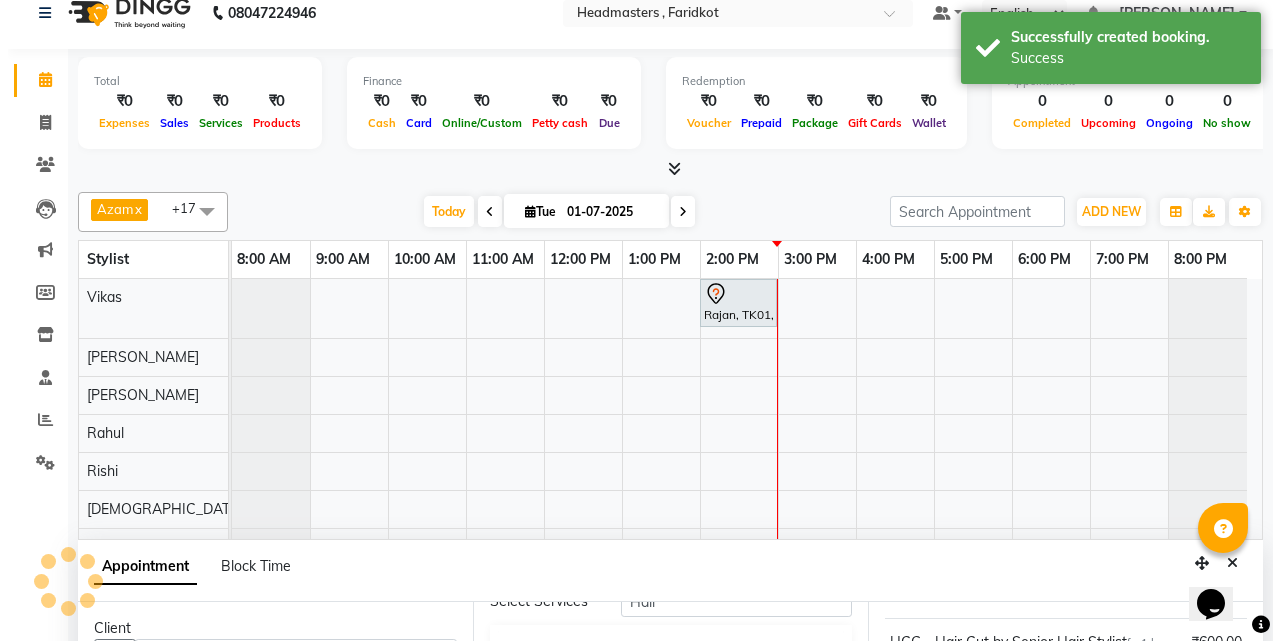 scroll, scrollTop: 0, scrollLeft: 0, axis: both 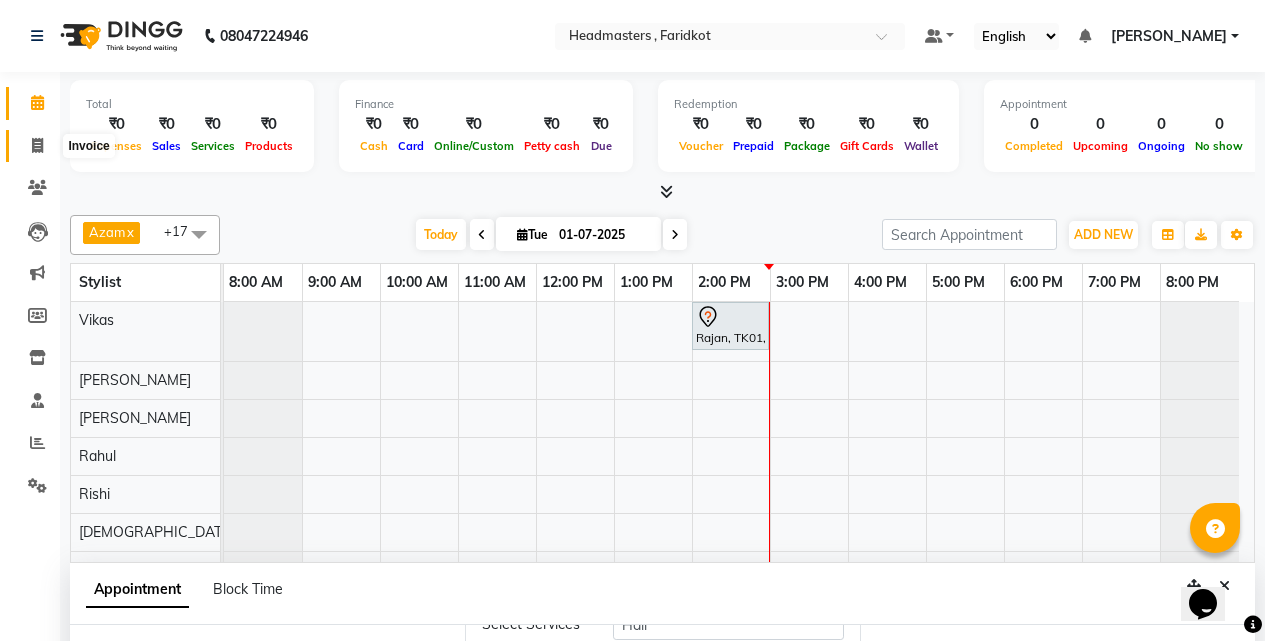 click 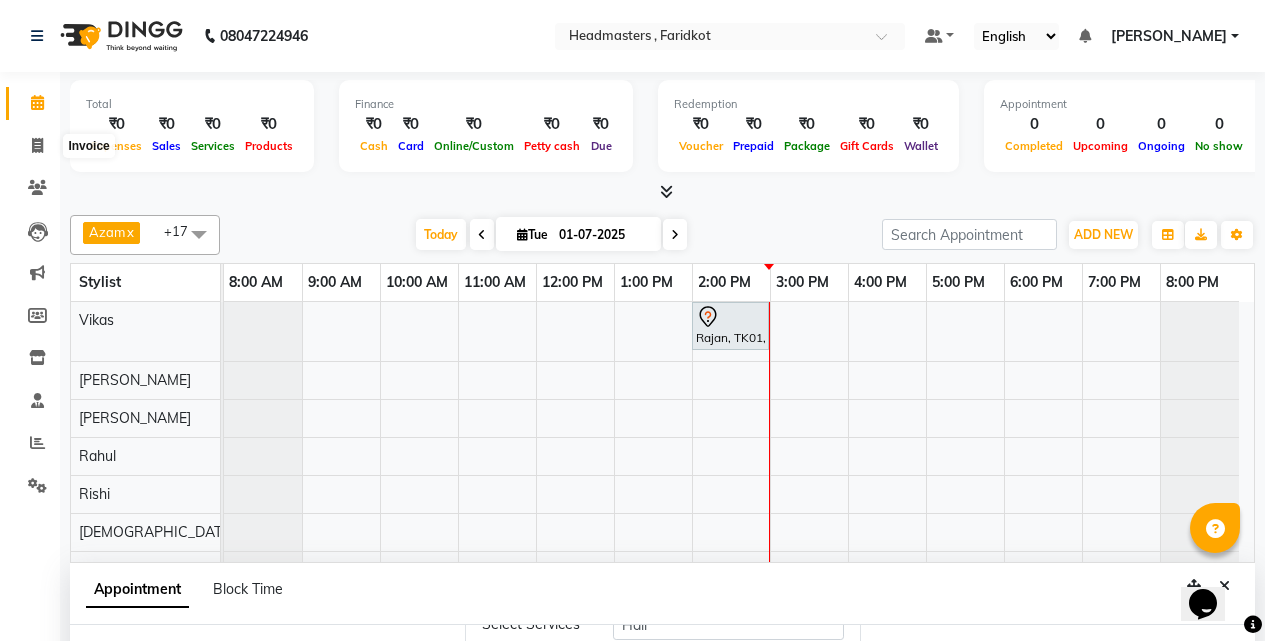 select on "service" 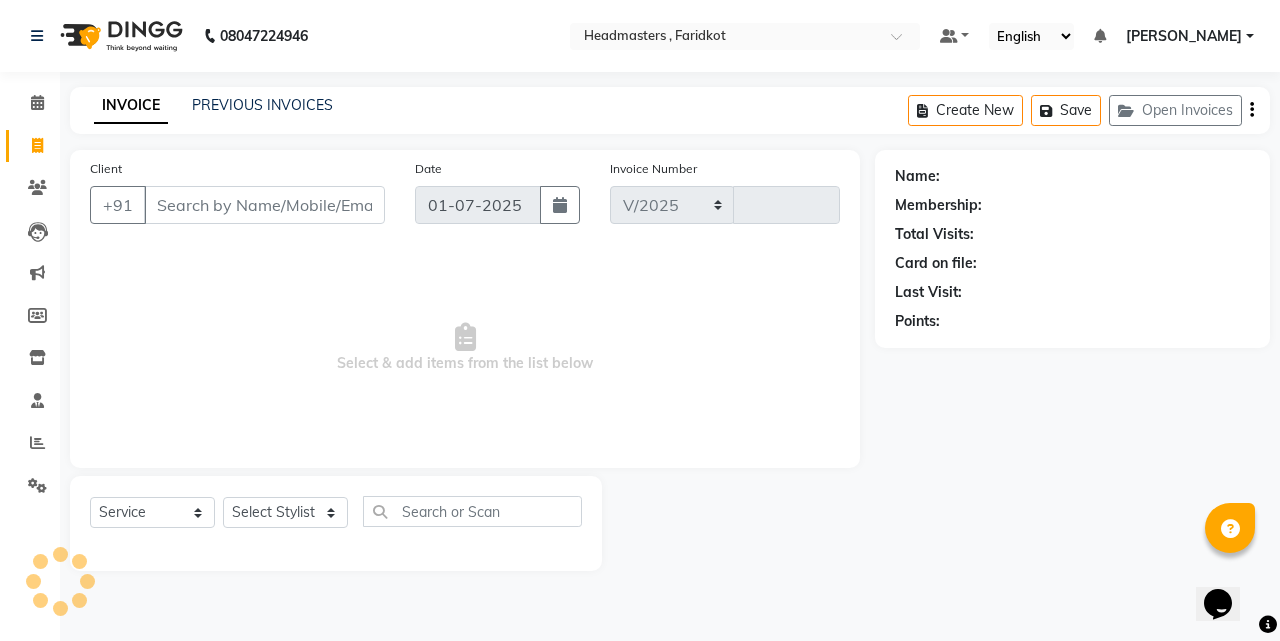 select on "7919" 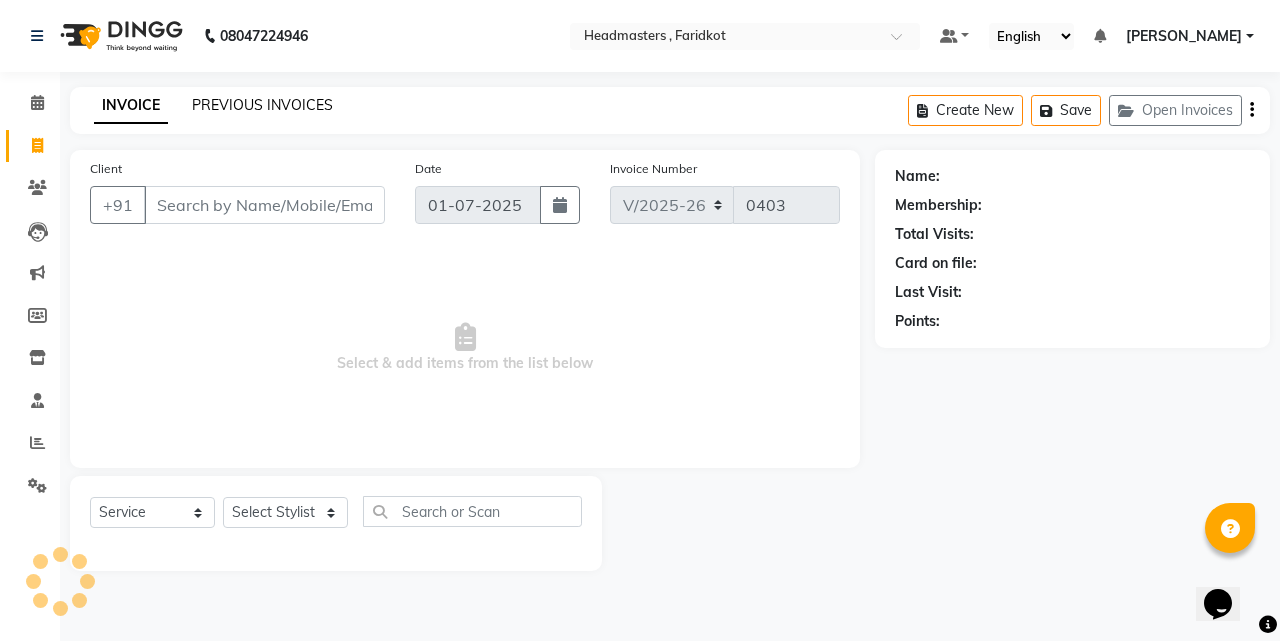 click on "PREVIOUS INVOICES" 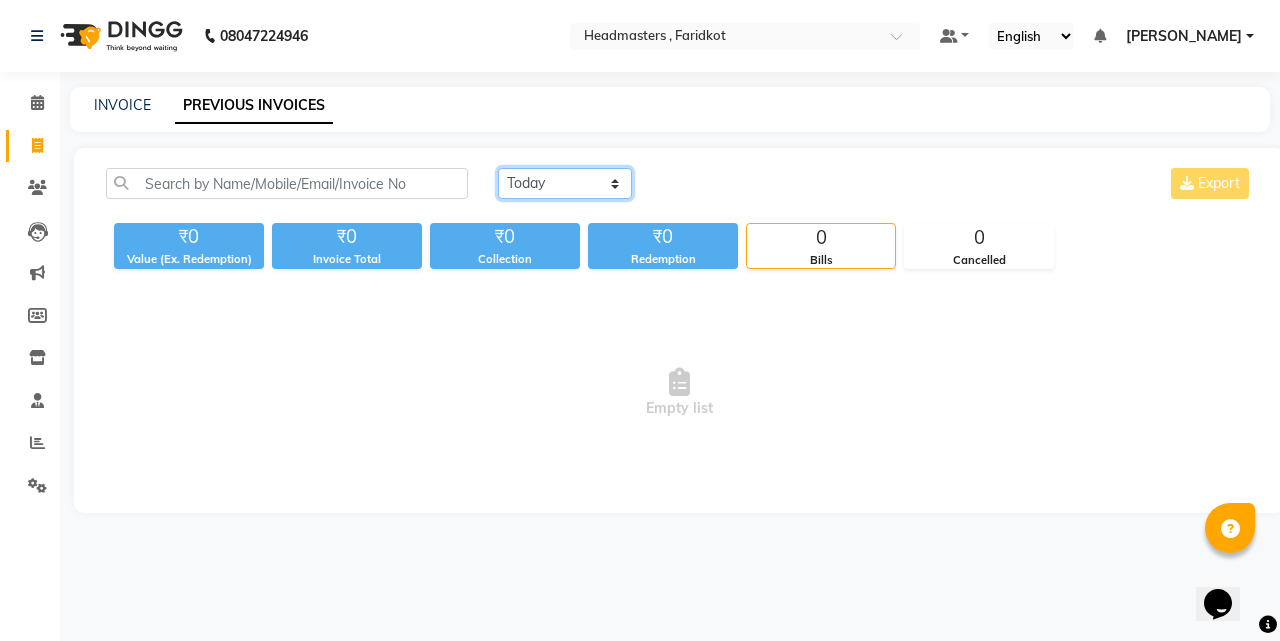 click on "[DATE] [DATE] Custom Range" 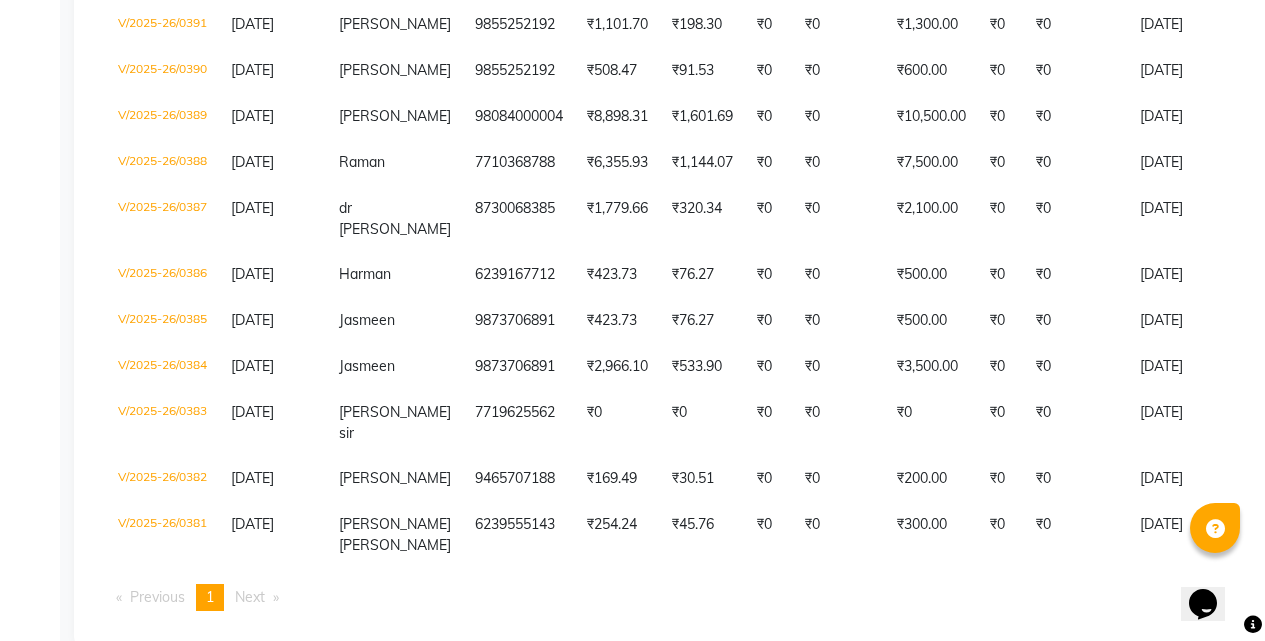 scroll, scrollTop: 909, scrollLeft: 0, axis: vertical 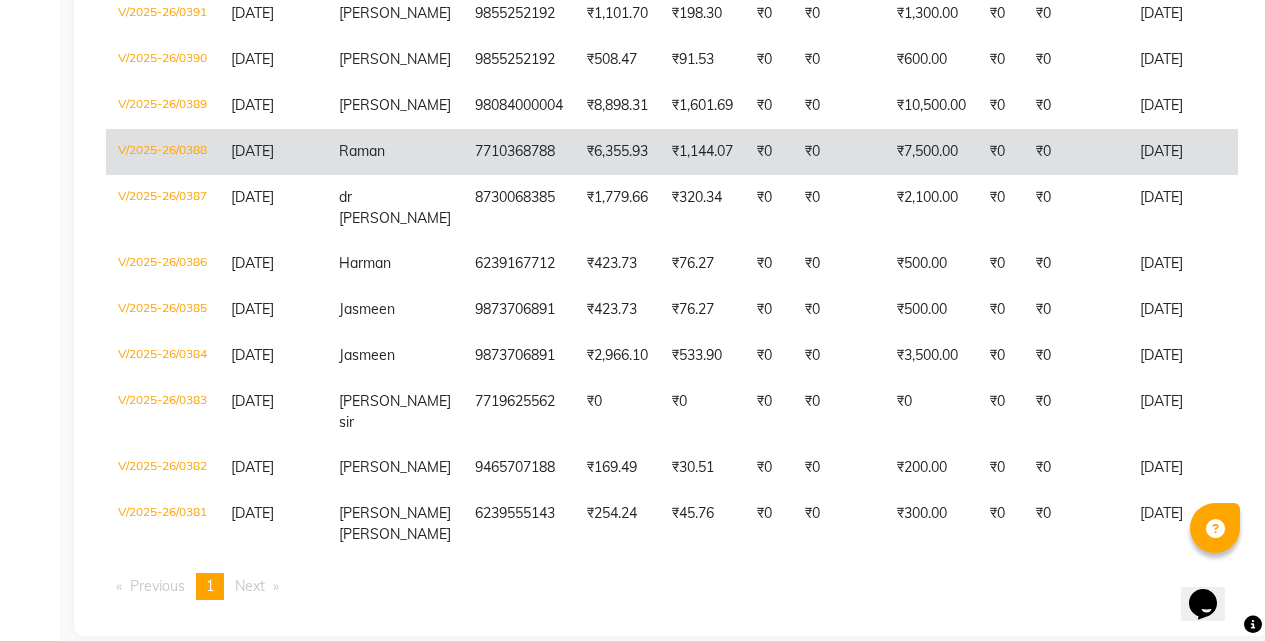 click on "Raman" 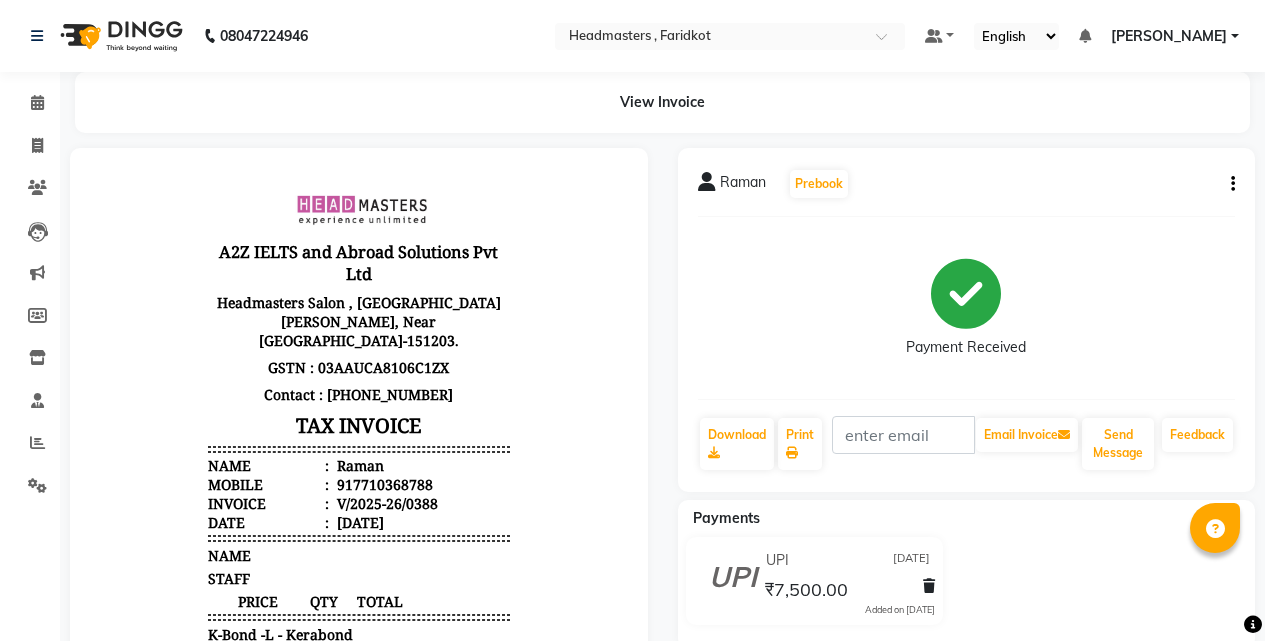scroll, scrollTop: 0, scrollLeft: 0, axis: both 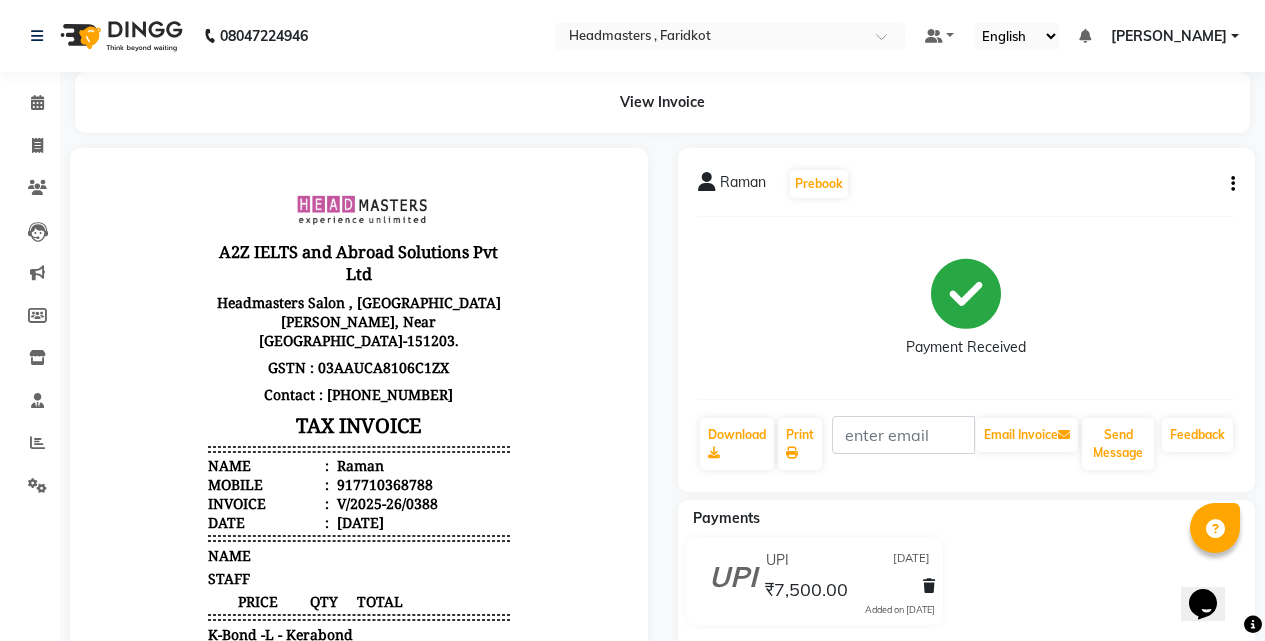 click on "917710368788" at bounding box center [383, 484] 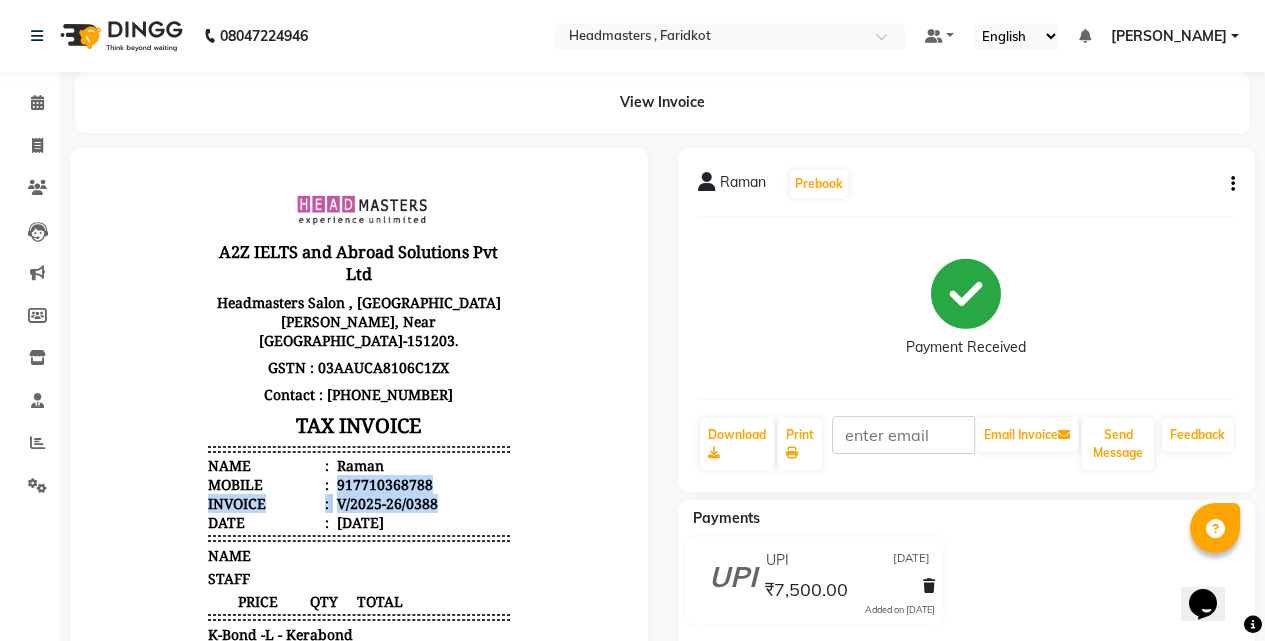 drag, startPoint x: 337, startPoint y: 480, endPoint x: 413, endPoint y: 493, distance: 77.10383 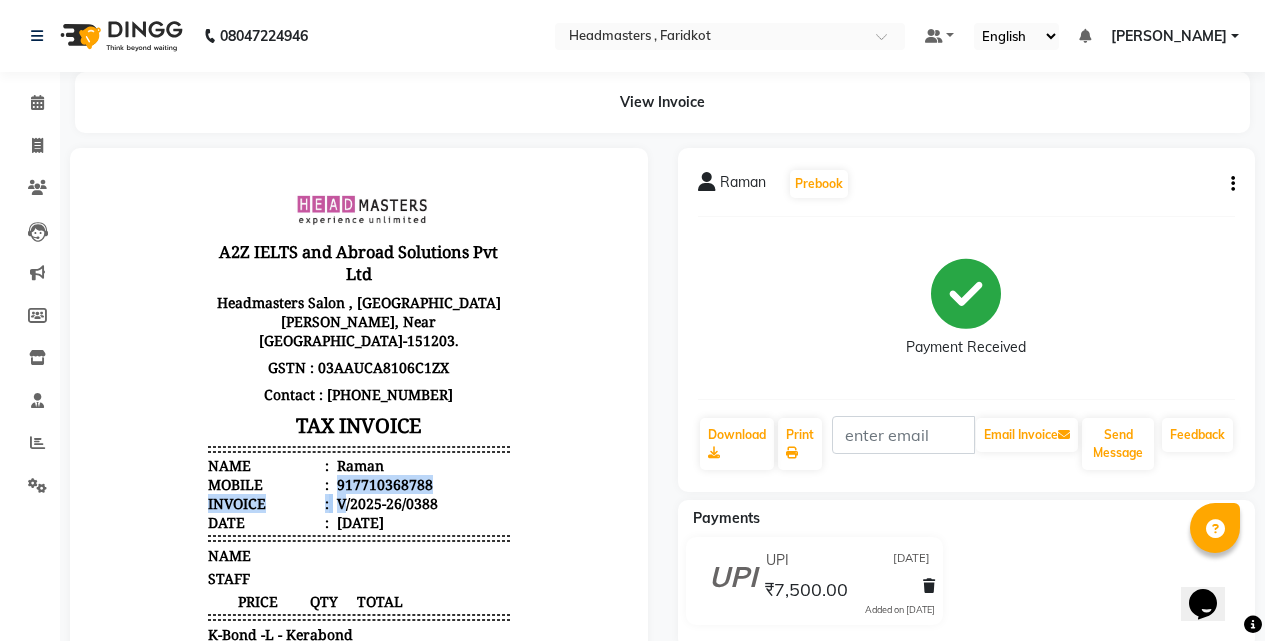click on "917710368788" at bounding box center (383, 484) 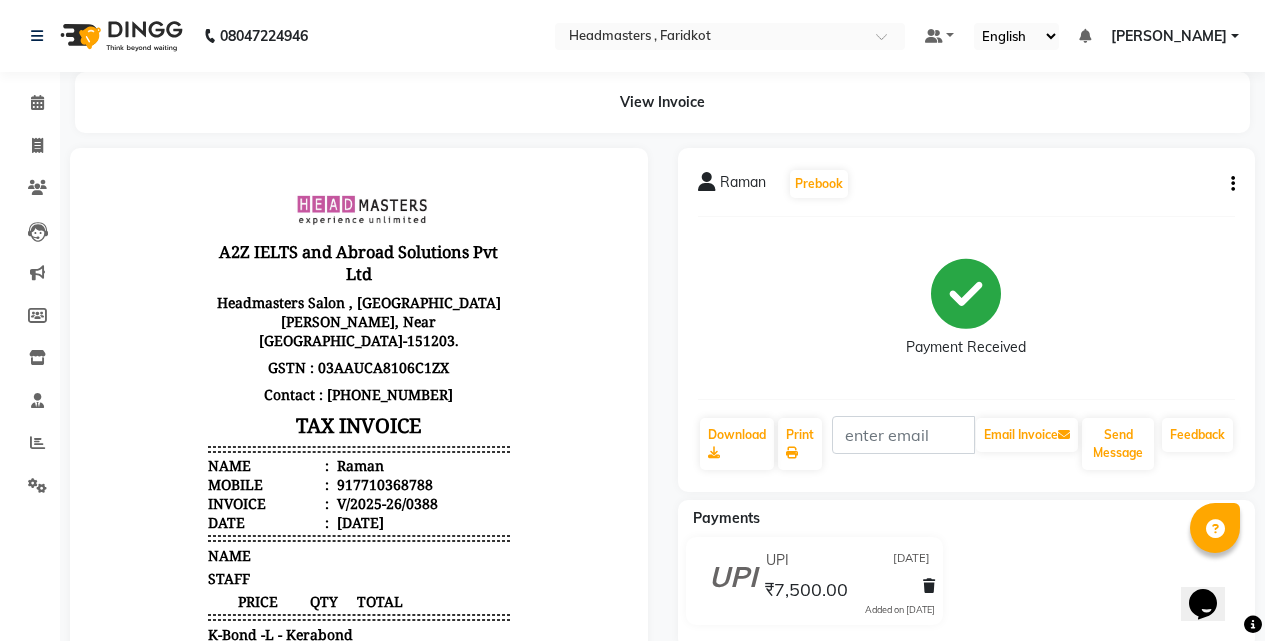 click on "917710368788" at bounding box center (383, 484) 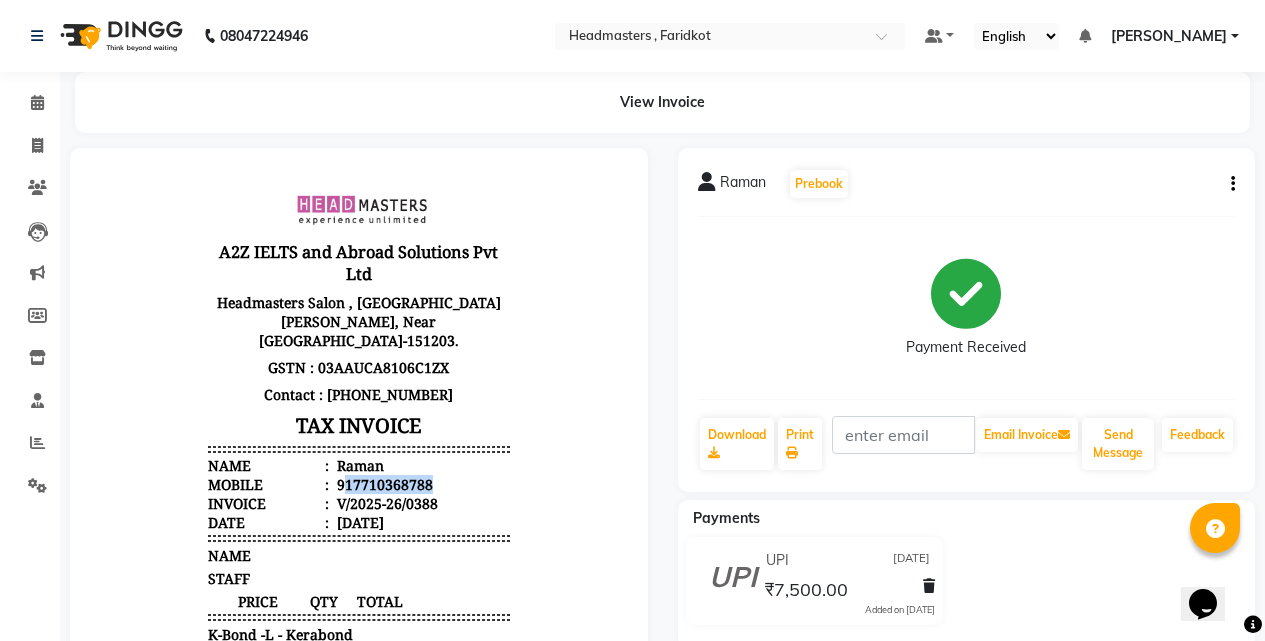 drag, startPoint x: 333, startPoint y: 482, endPoint x: 416, endPoint y: 483, distance: 83.00603 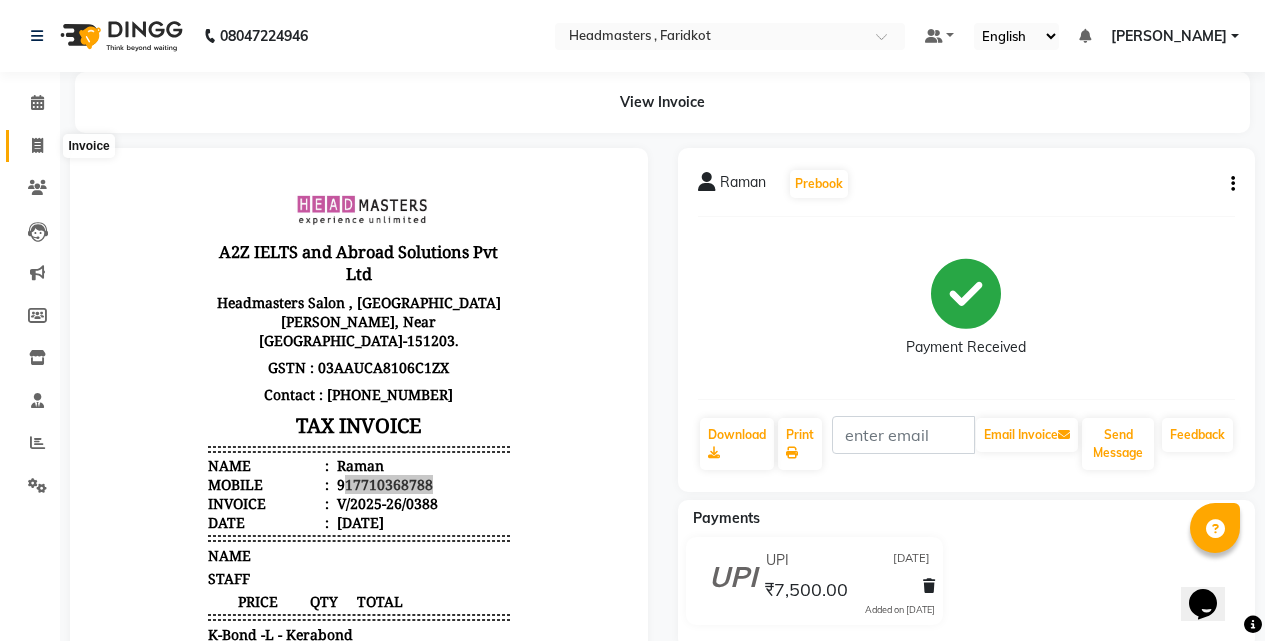 click 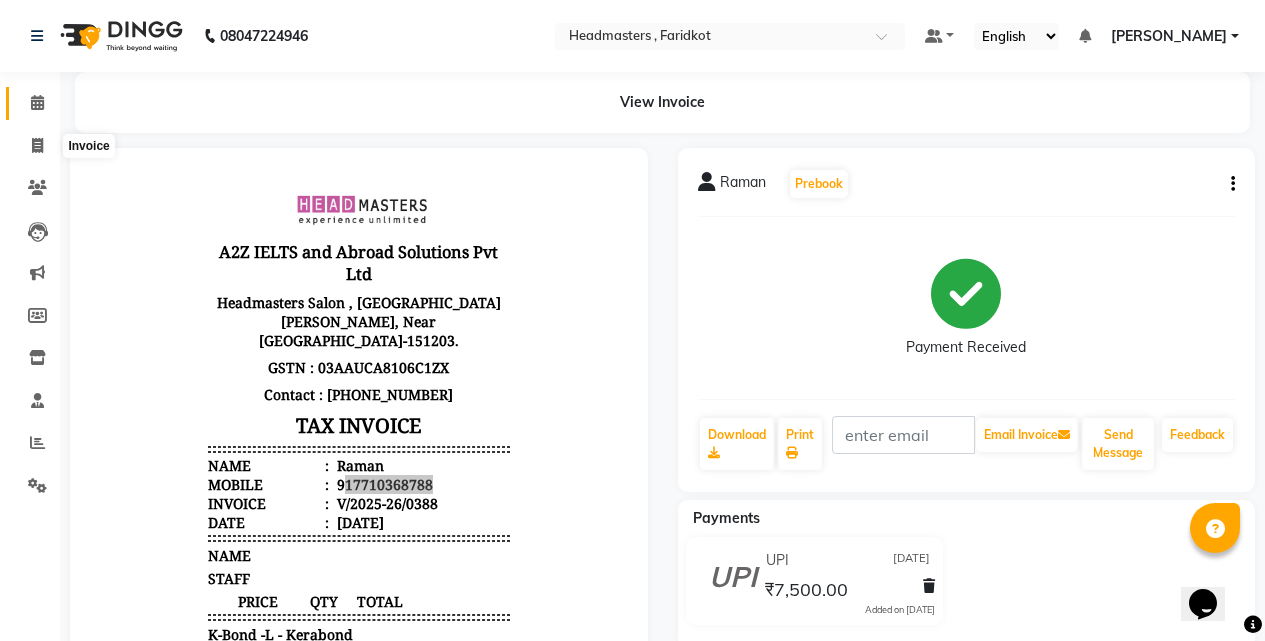 select on "7919" 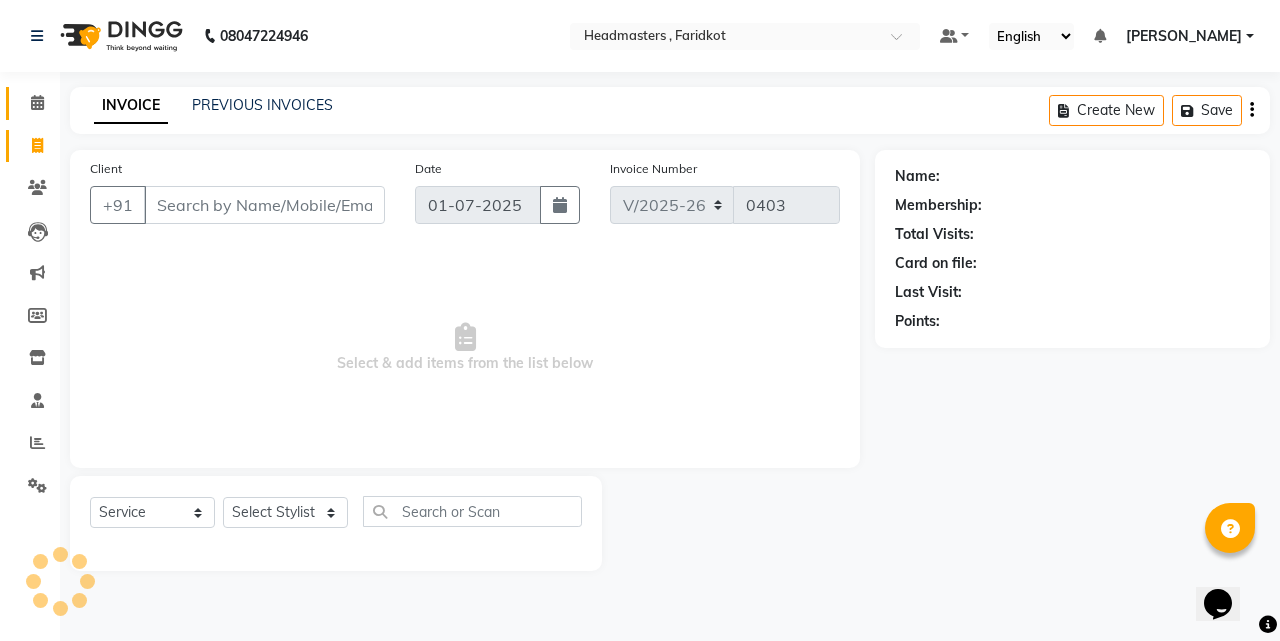 click 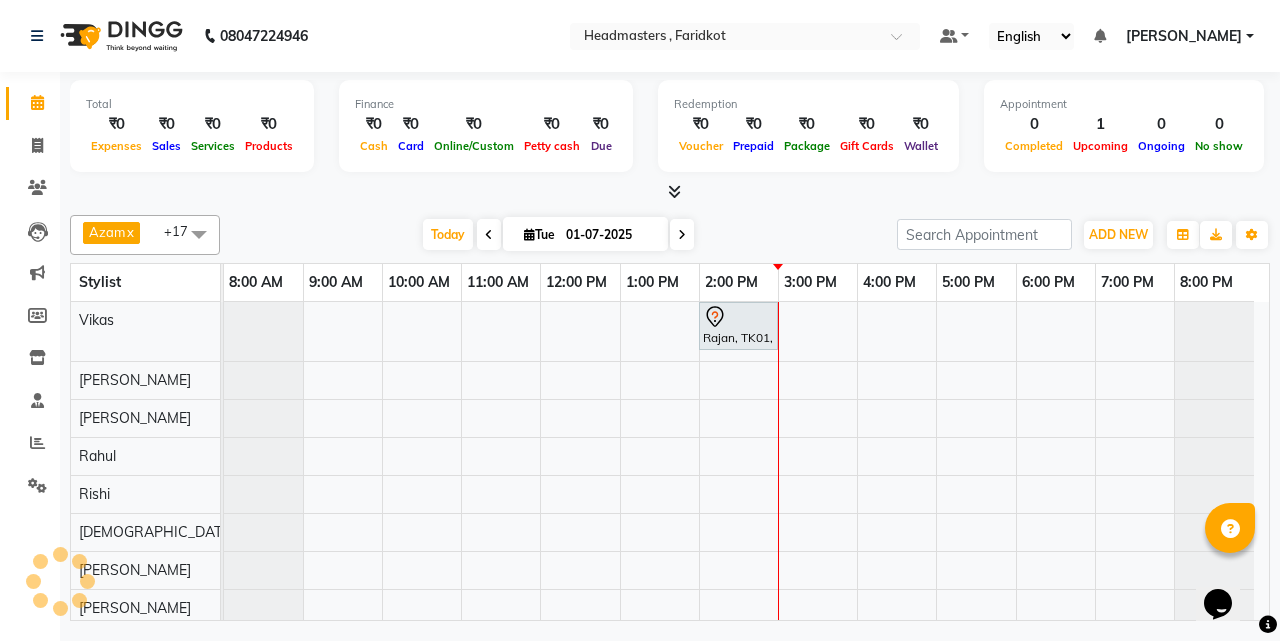 scroll, scrollTop: 77, scrollLeft: 0, axis: vertical 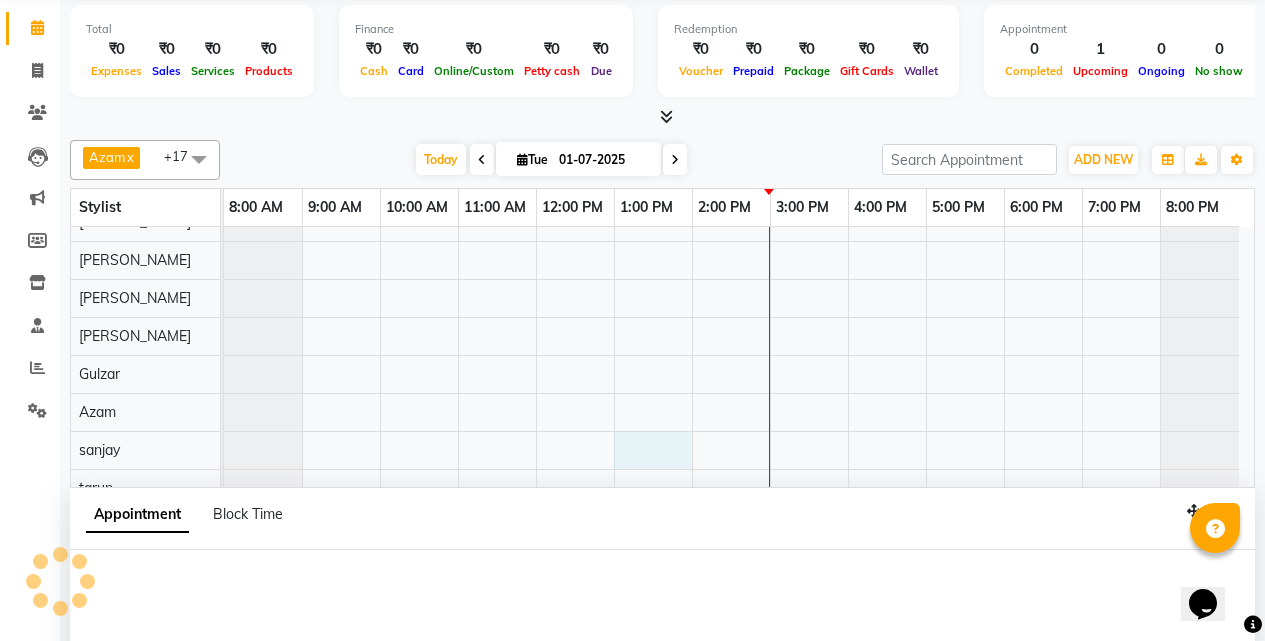 select on "84198" 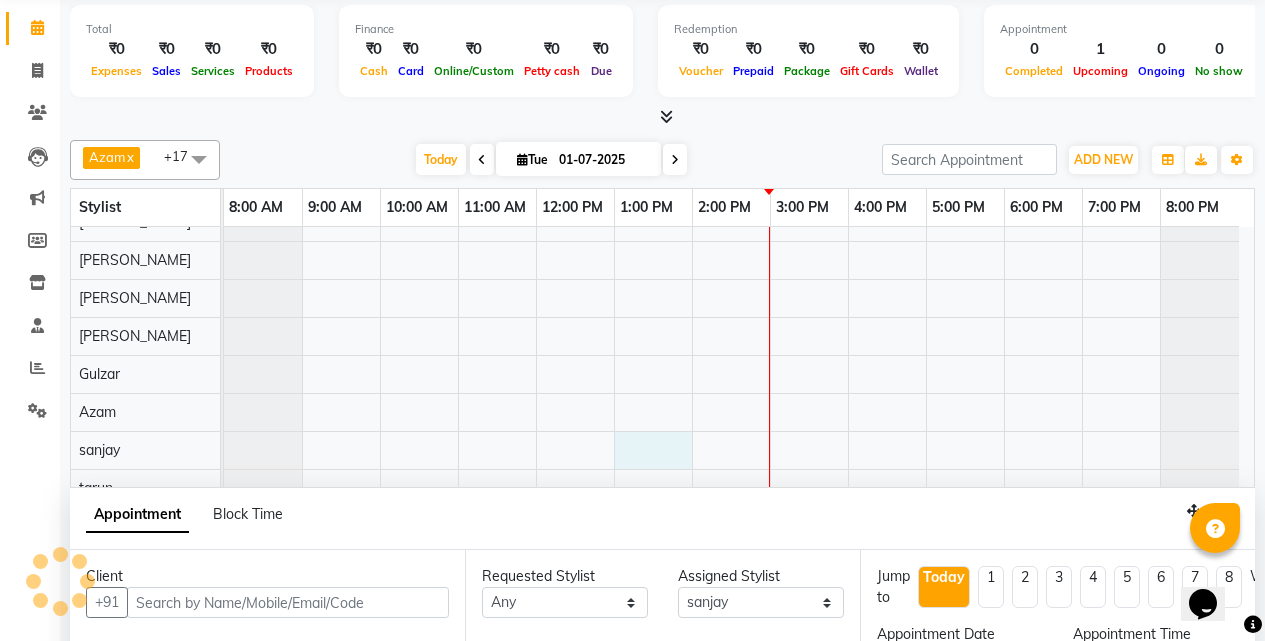 scroll, scrollTop: 377, scrollLeft: 0, axis: vertical 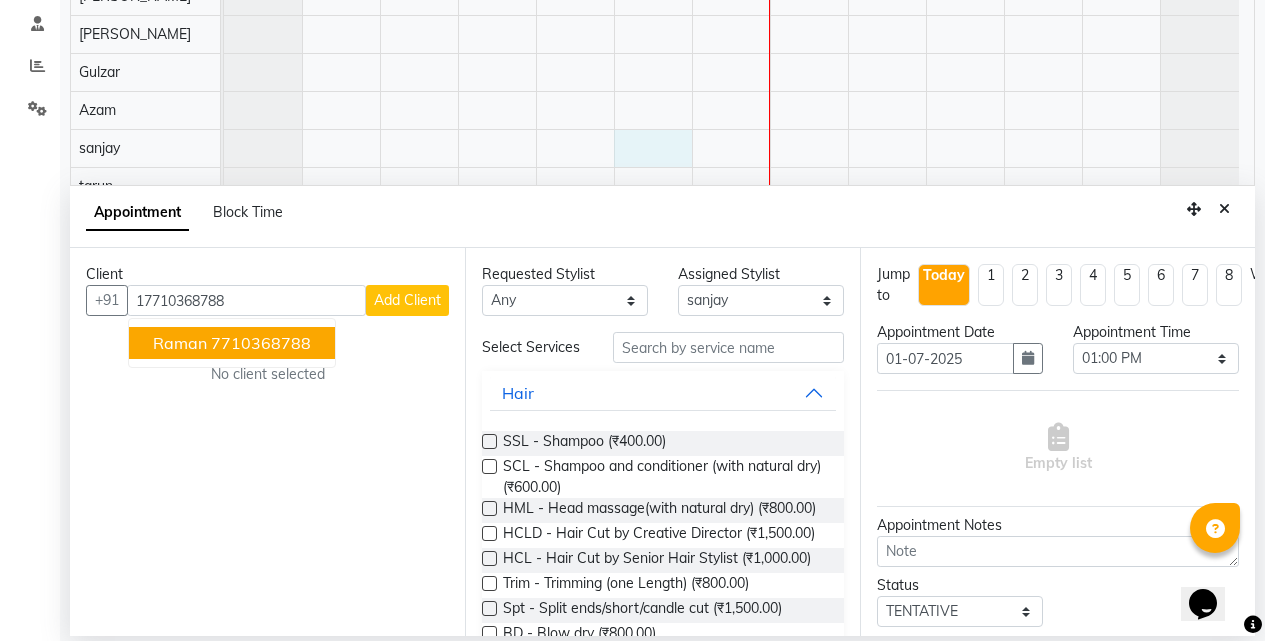 click on "17710368788" at bounding box center [246, 300] 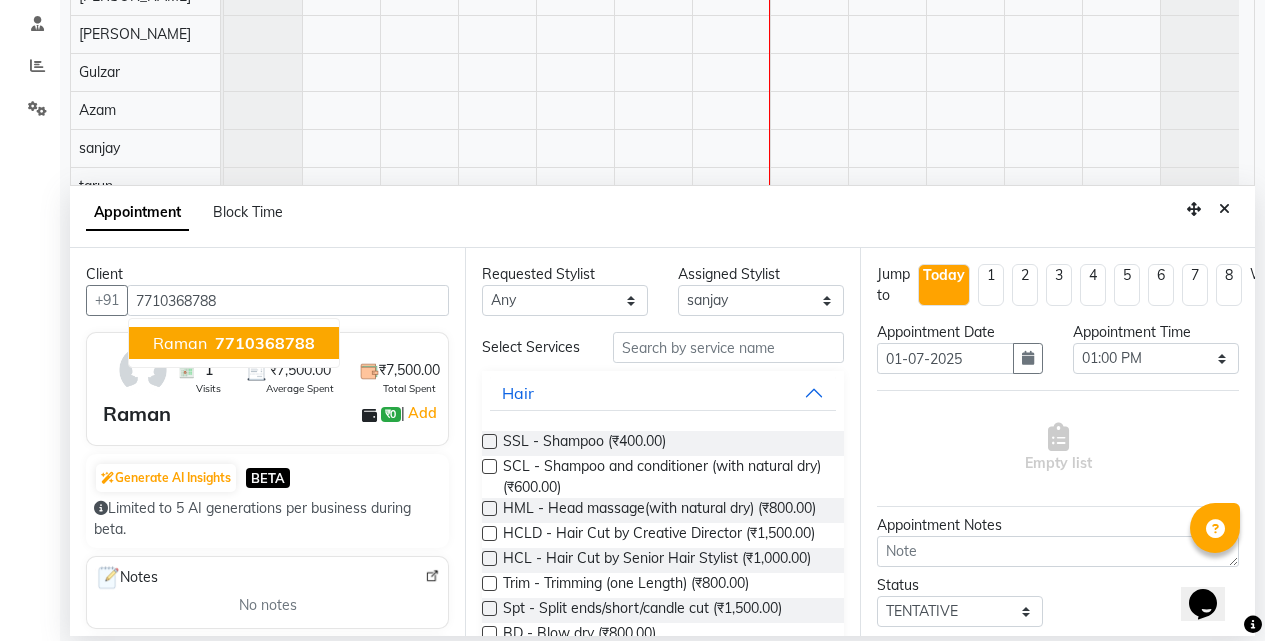 click on "7710368788" at bounding box center [265, 343] 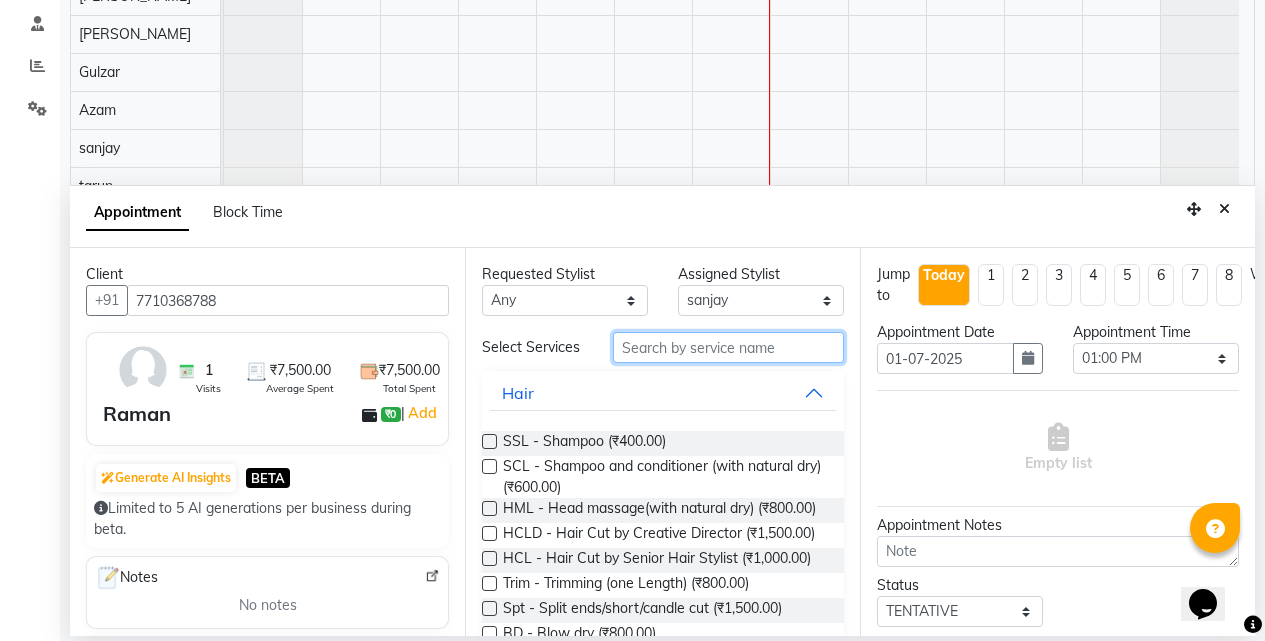 click at bounding box center [728, 347] 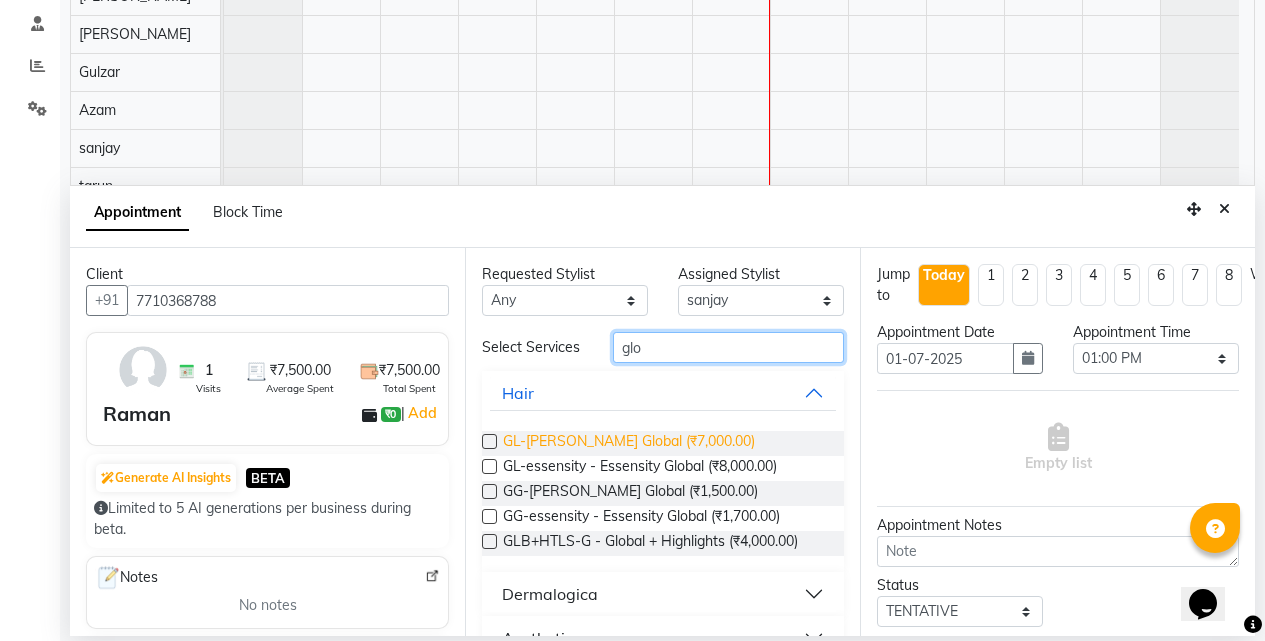 type on "glo" 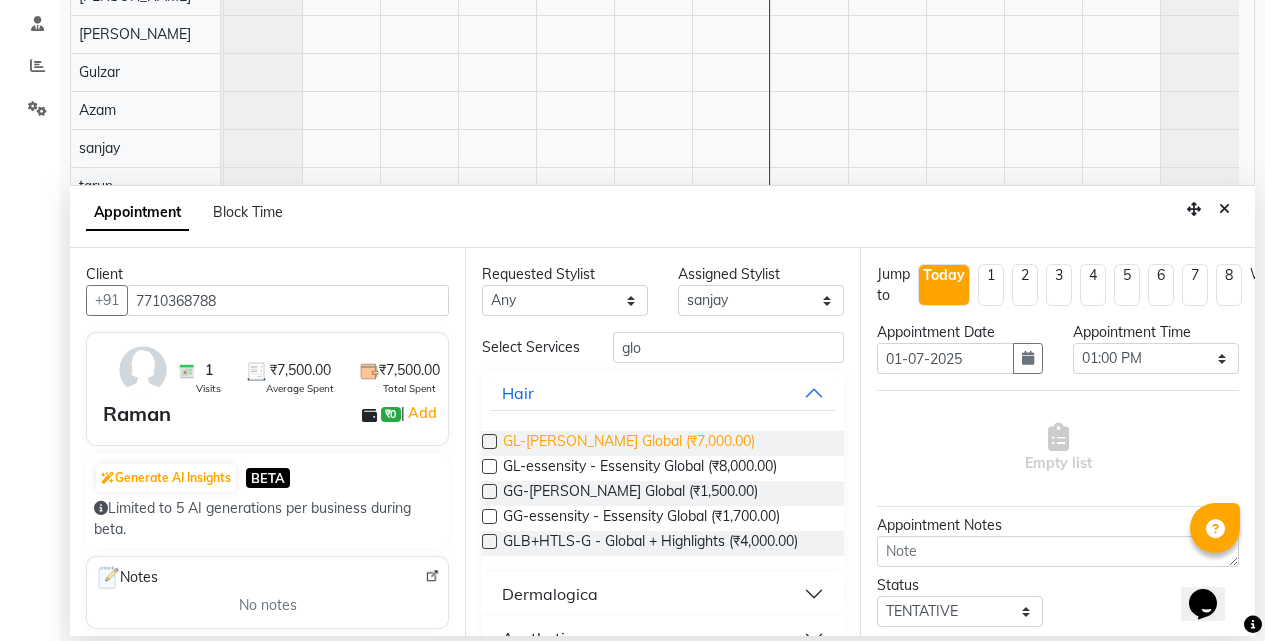 click on "GL-[PERSON_NAME] Global (₹7,000.00)" at bounding box center (629, 443) 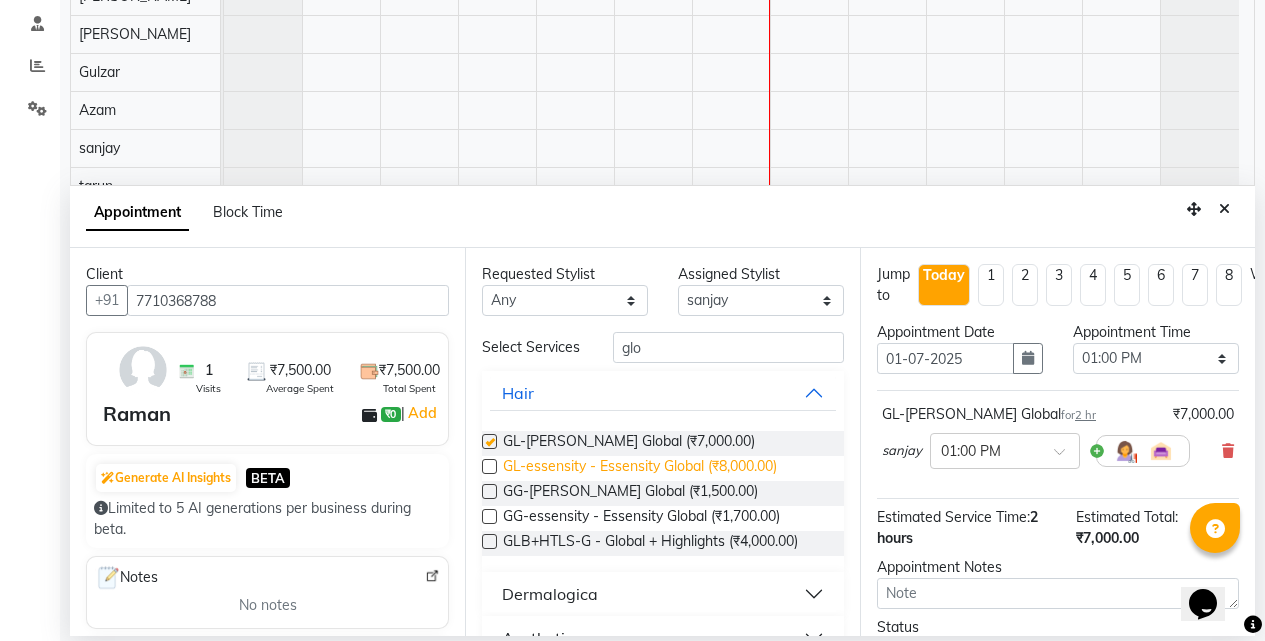 checkbox on "false" 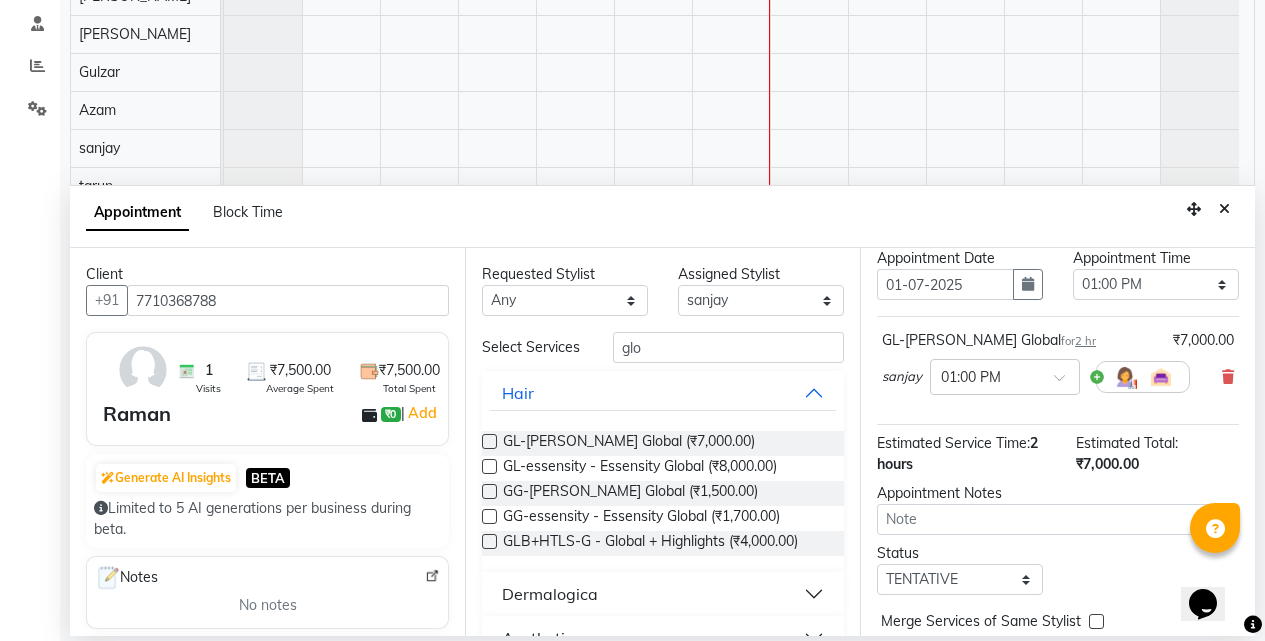 scroll, scrollTop: 141, scrollLeft: 0, axis: vertical 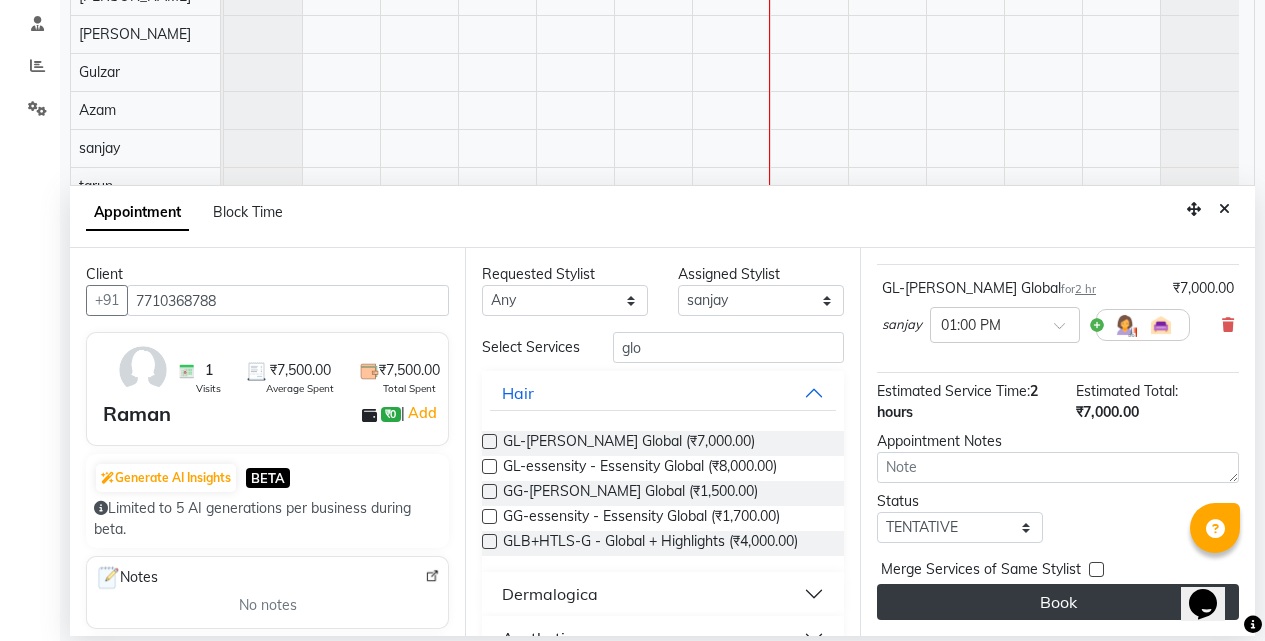 click on "Book" at bounding box center (1058, 602) 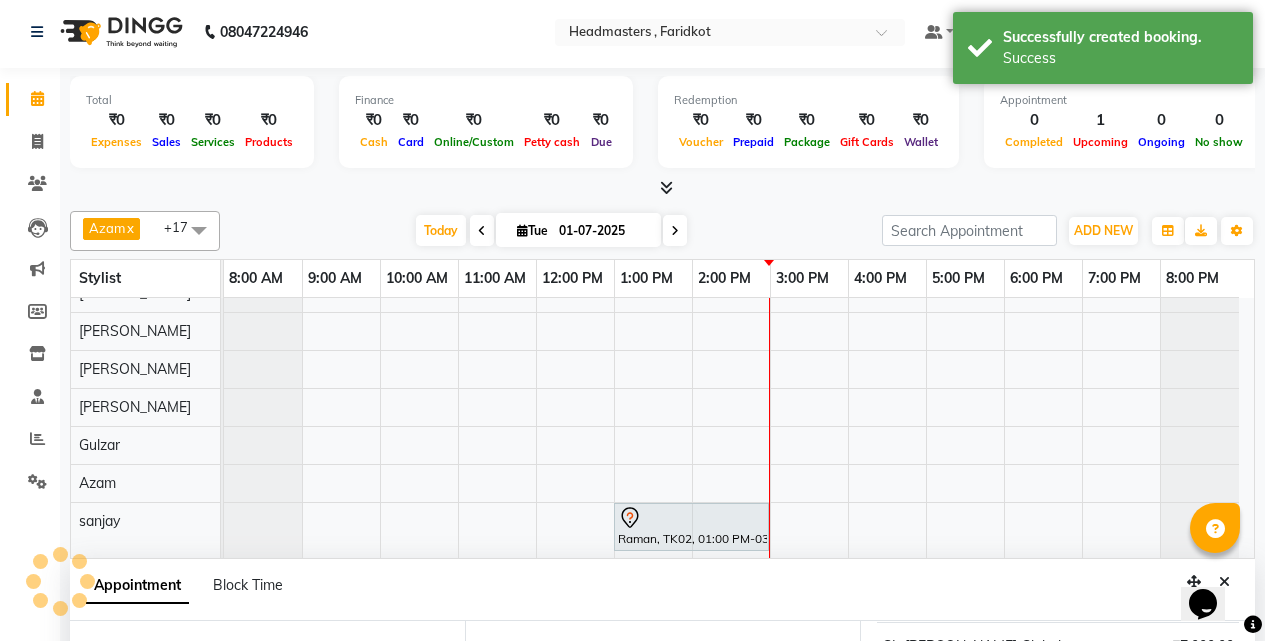 scroll, scrollTop: 0, scrollLeft: 0, axis: both 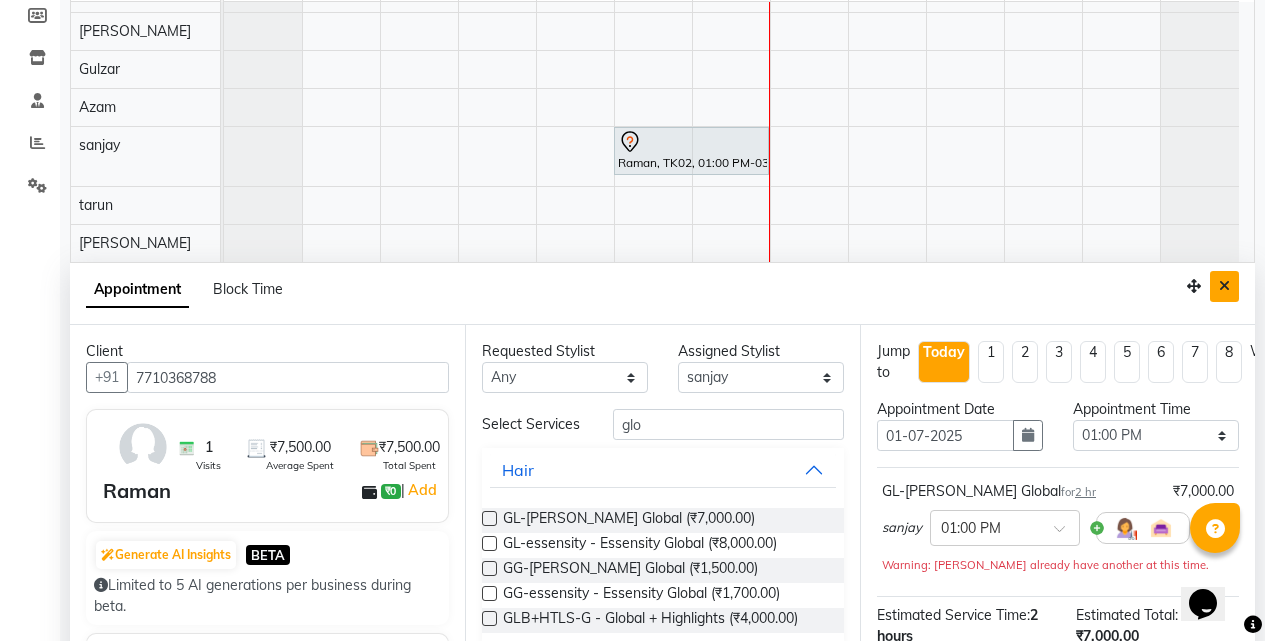 click at bounding box center [1224, 286] 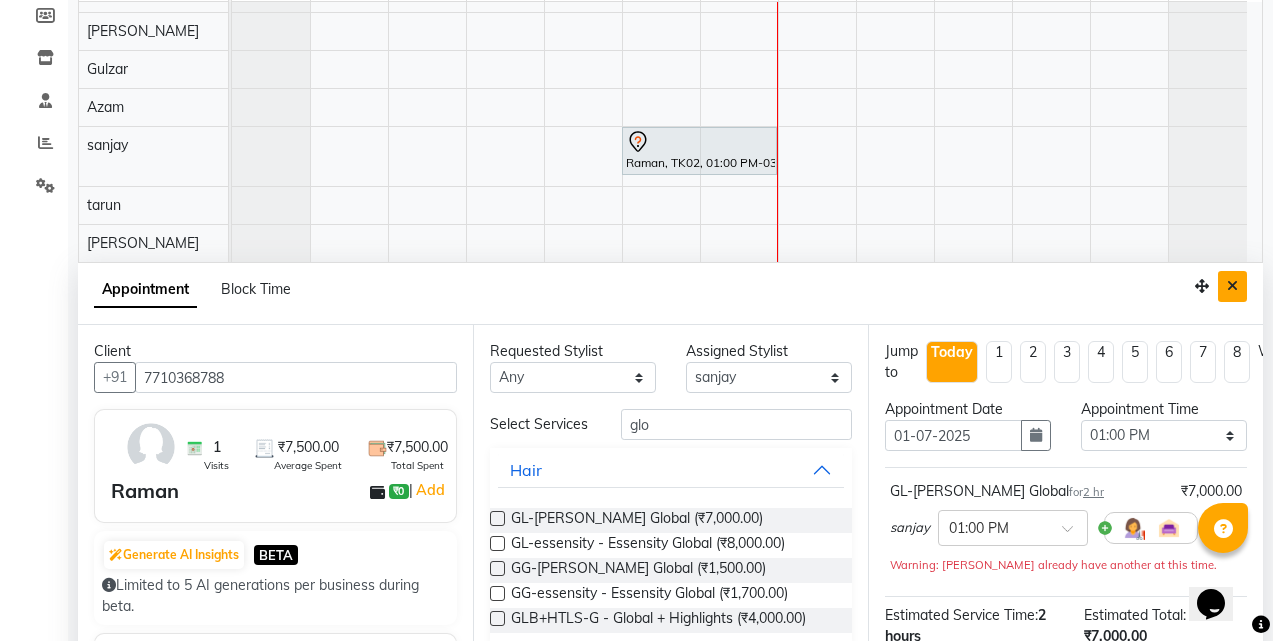 scroll, scrollTop: 0, scrollLeft: 0, axis: both 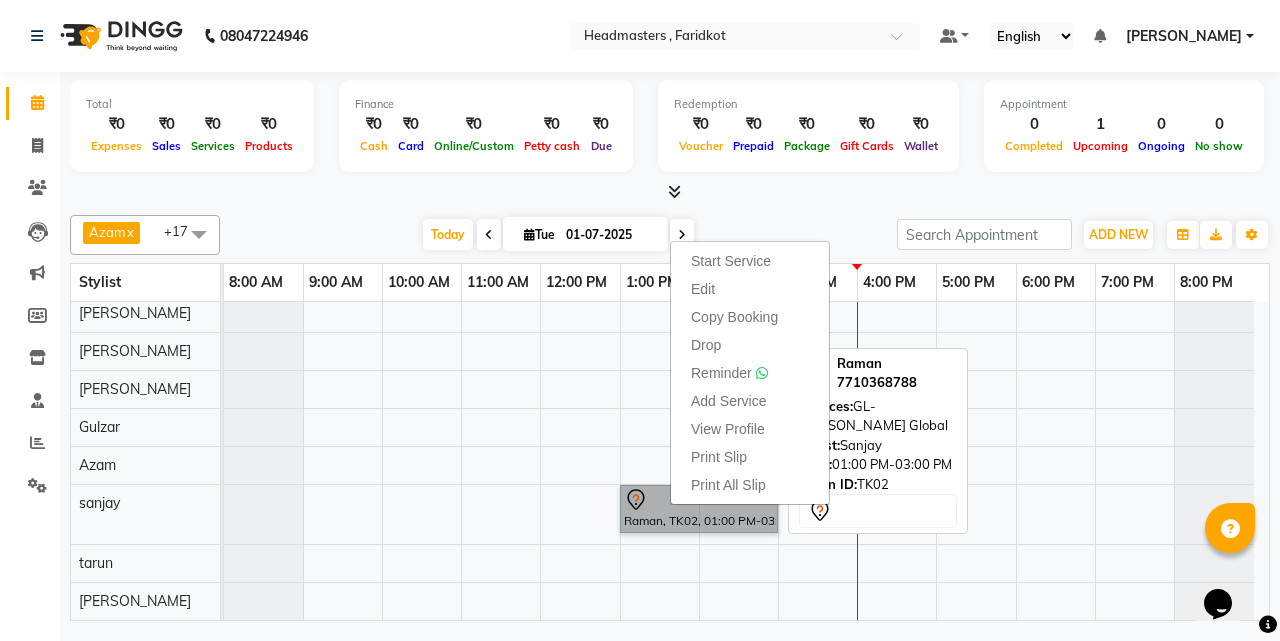 click on "Raman, TK02, 01:00 PM-03:00 PM, GL-[PERSON_NAME] Global" at bounding box center [699, 509] 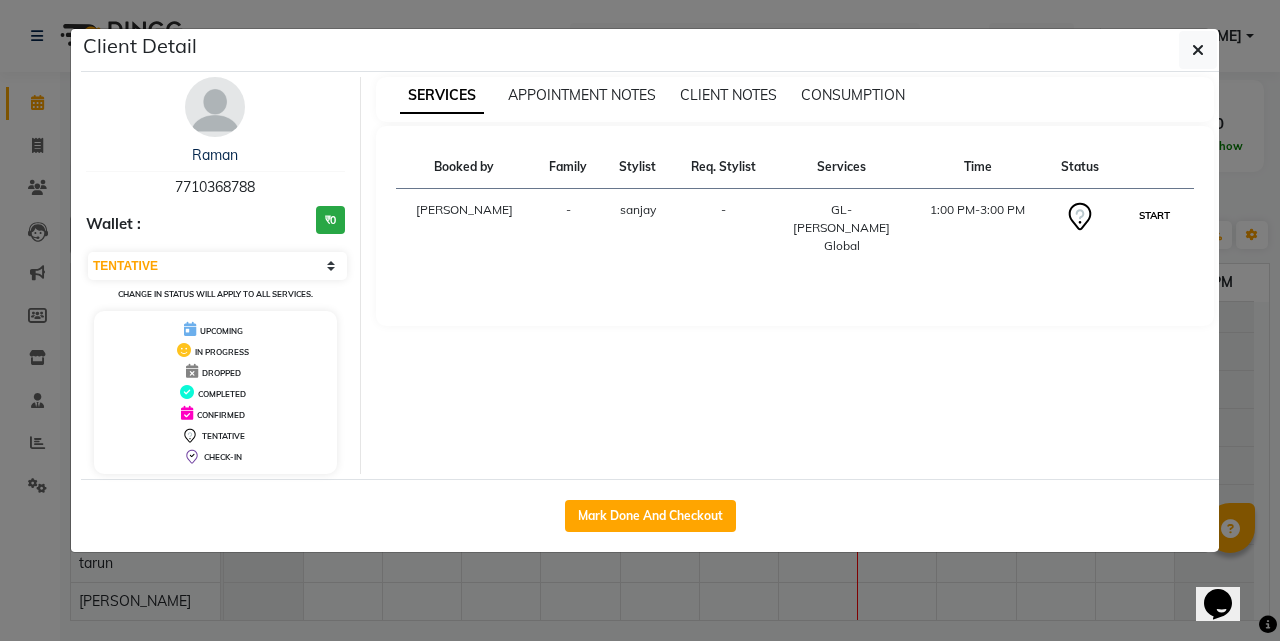 click on "START" at bounding box center [1154, 215] 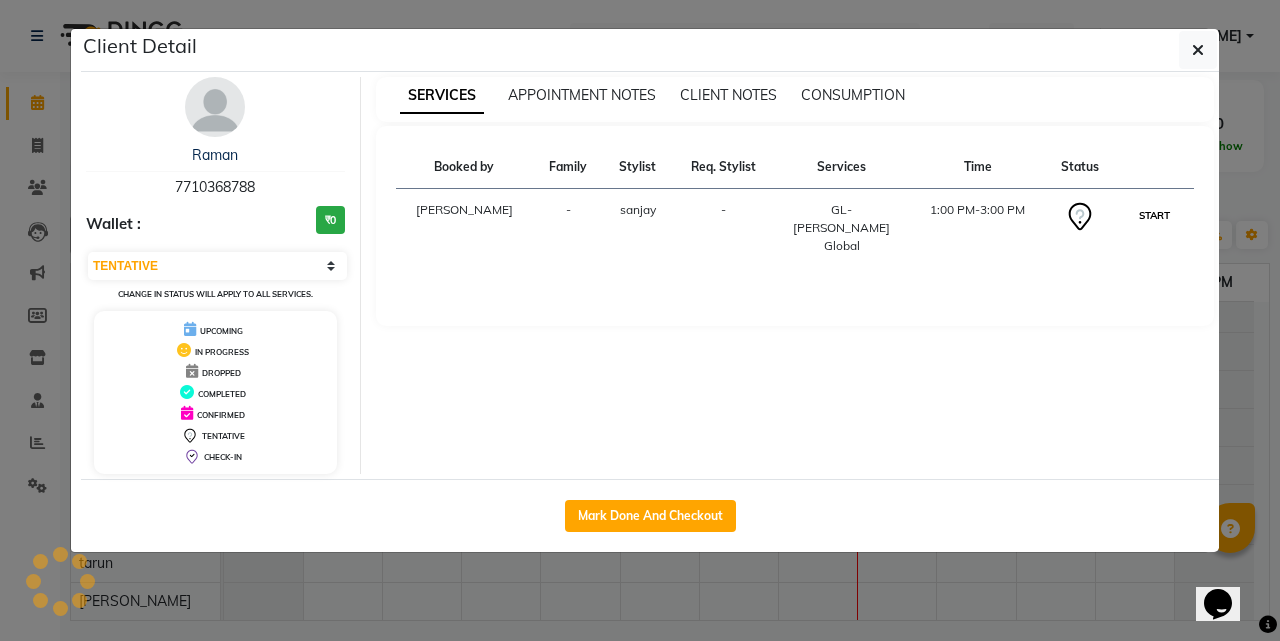 click on "START" at bounding box center [1154, 215] 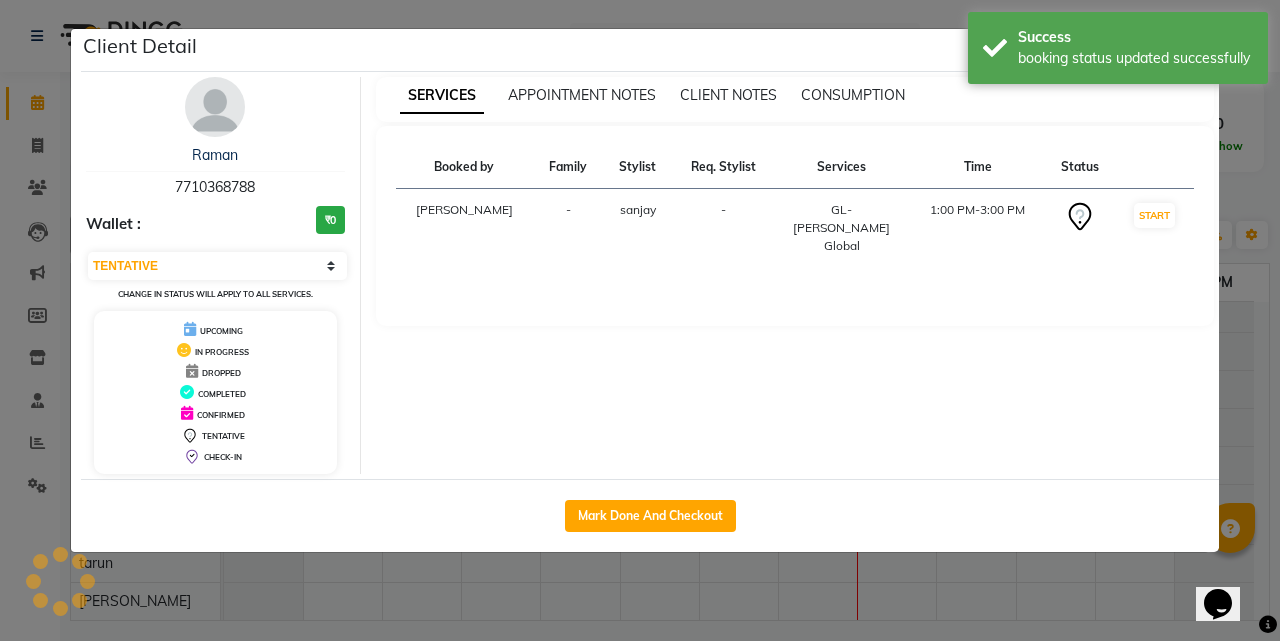 select on "1" 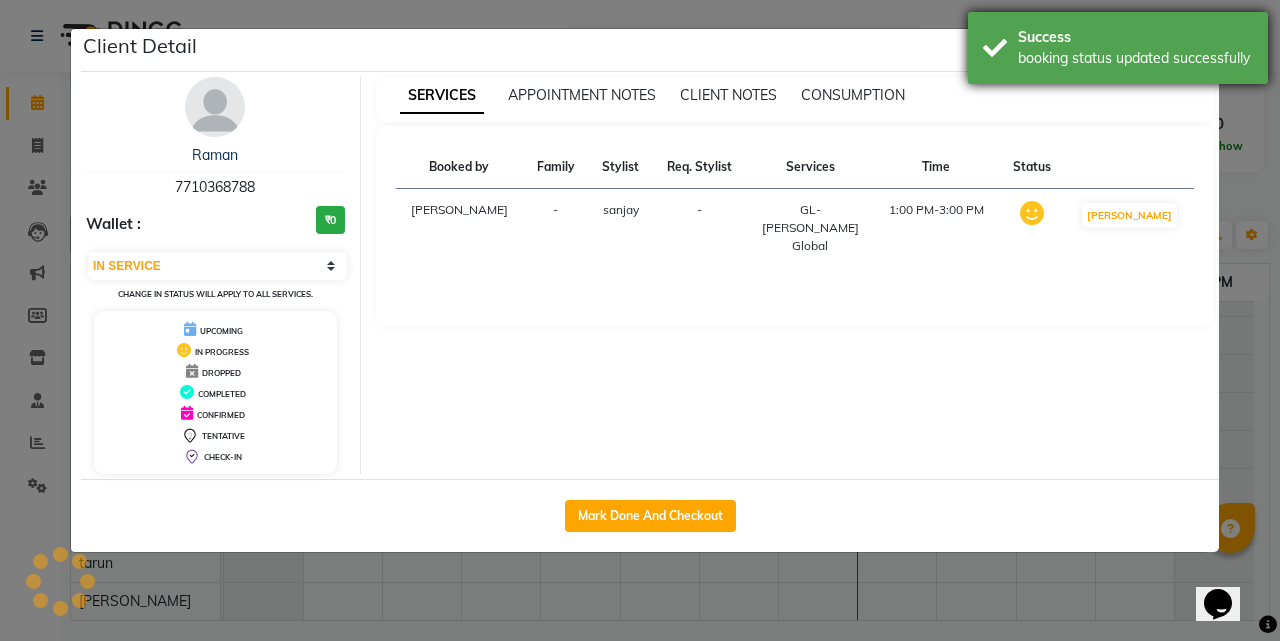 scroll, scrollTop: 387, scrollLeft: 0, axis: vertical 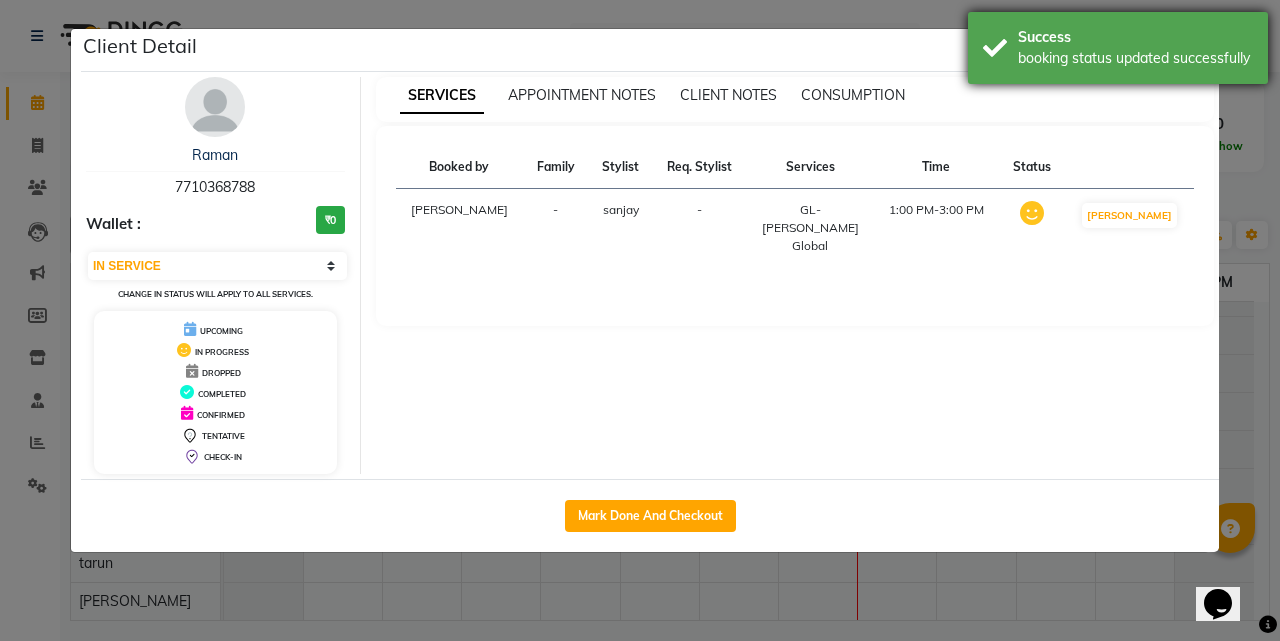 click on "booking status updated successfully" at bounding box center [1135, 58] 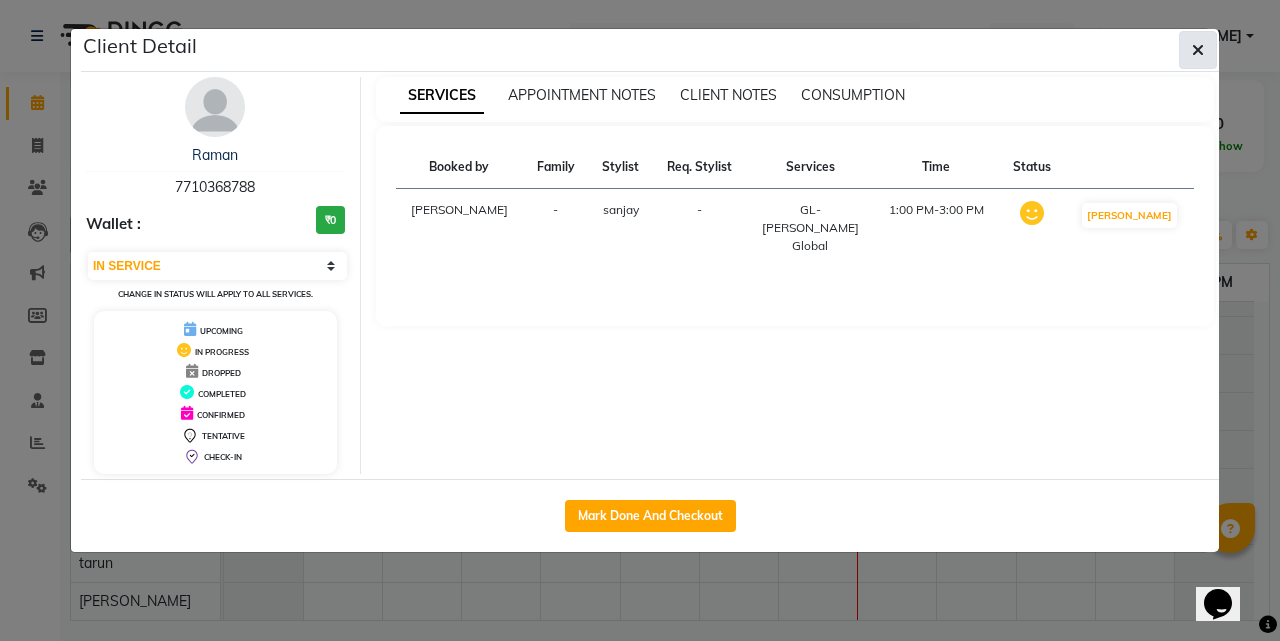 click 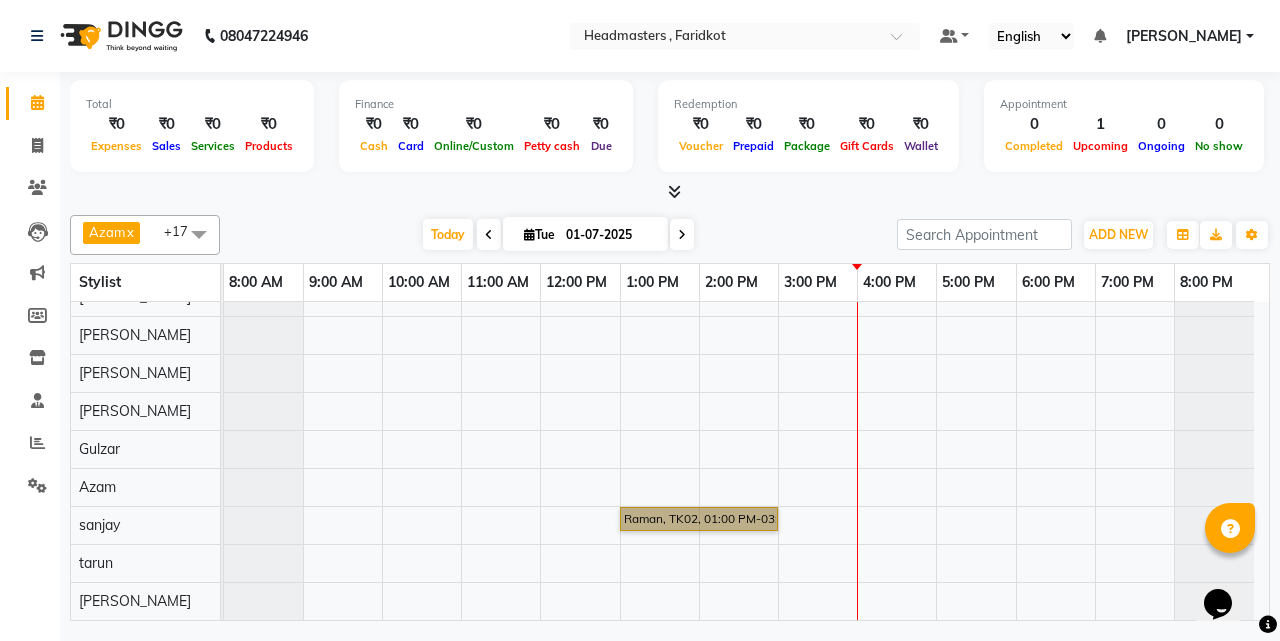 scroll, scrollTop: 14, scrollLeft: 0, axis: vertical 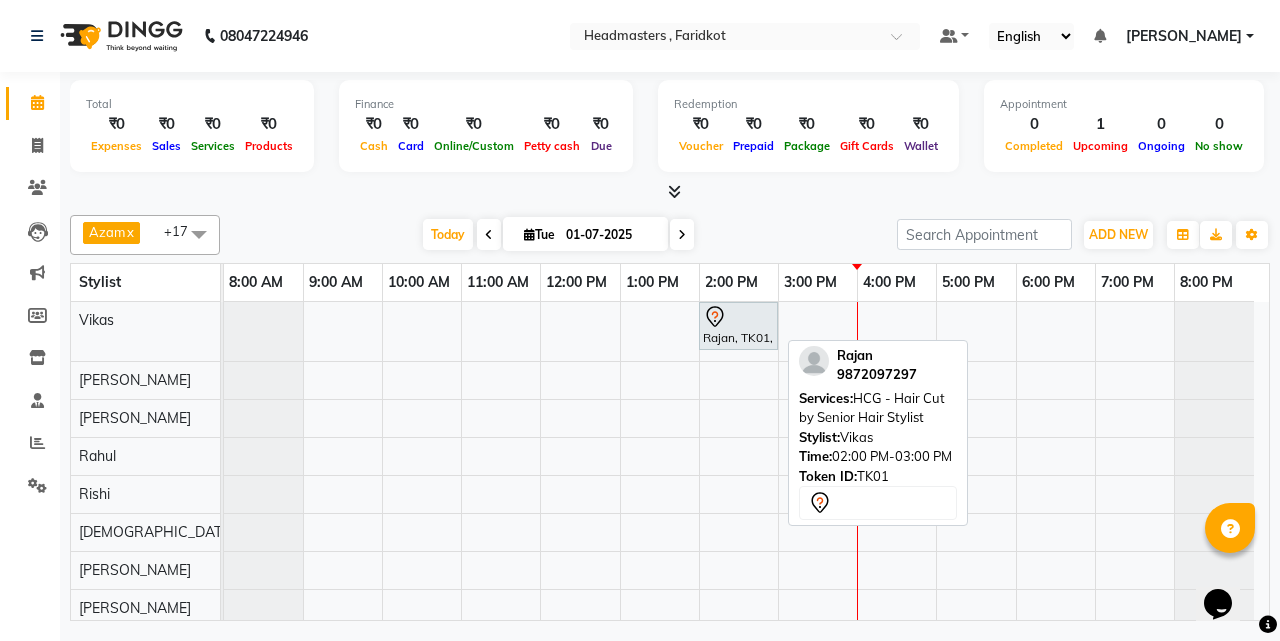 click on "Rajan, TK01, 02:00 PM-03:00 PM, HCG - Hair Cut by Senior Hair Stylist" at bounding box center [738, 326] 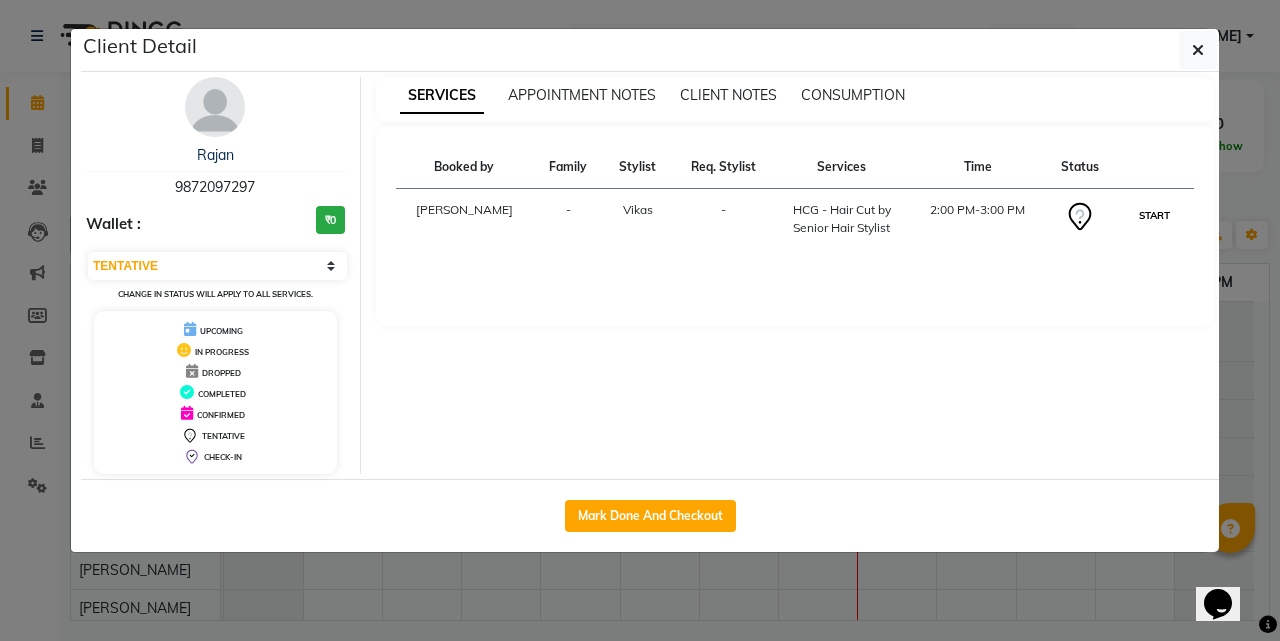 click on "START" at bounding box center [1154, 215] 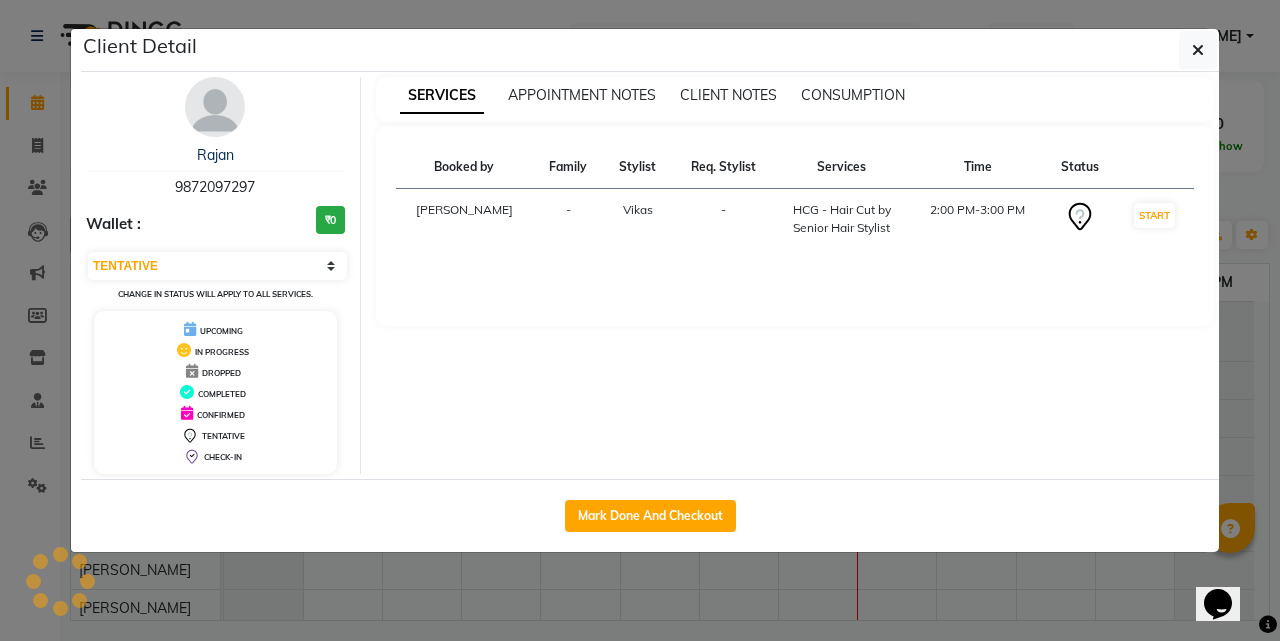 select on "1" 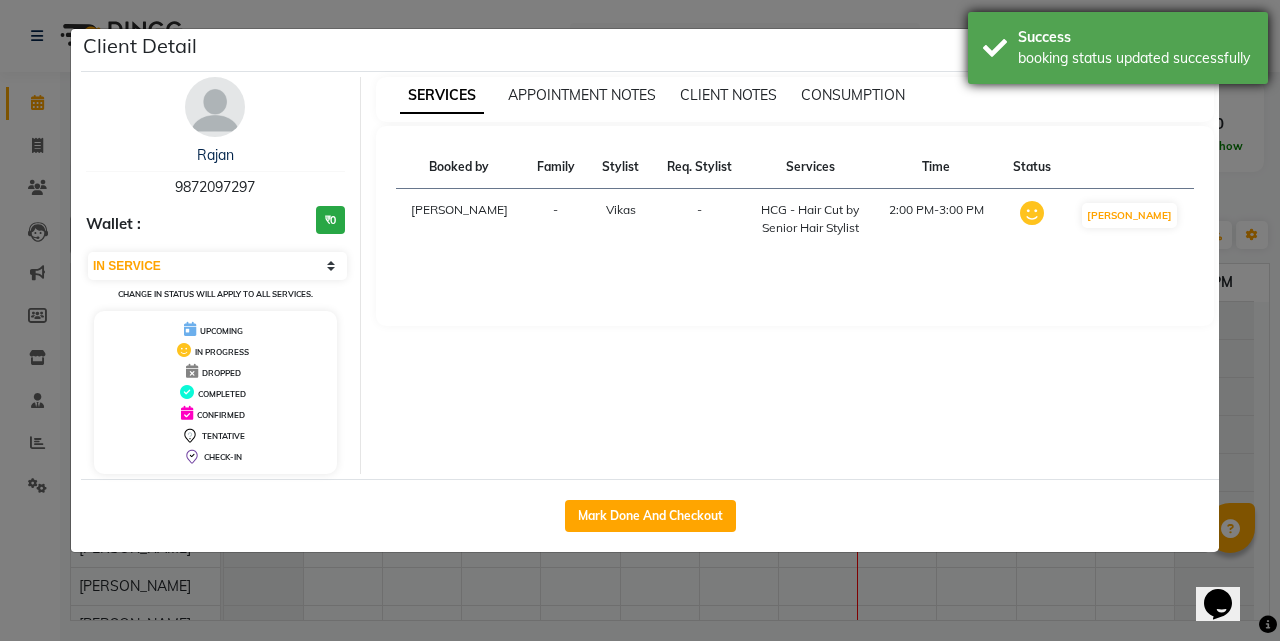 click on "booking status updated successfully" at bounding box center [1135, 58] 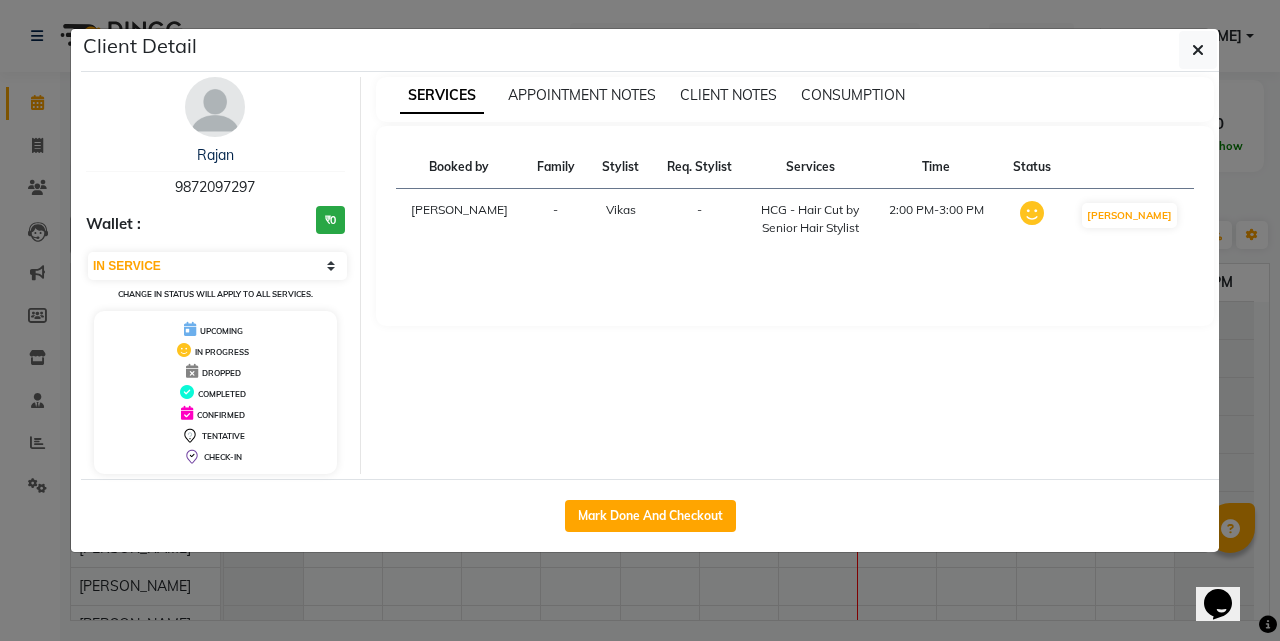 click 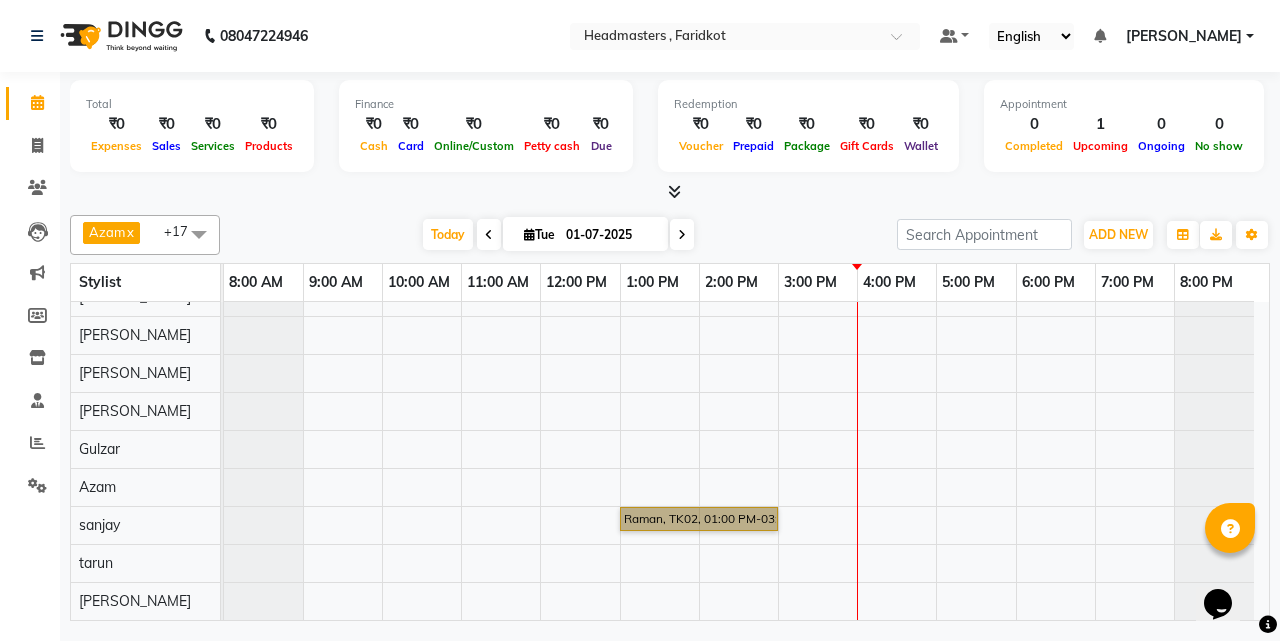 scroll, scrollTop: 15, scrollLeft: 0, axis: vertical 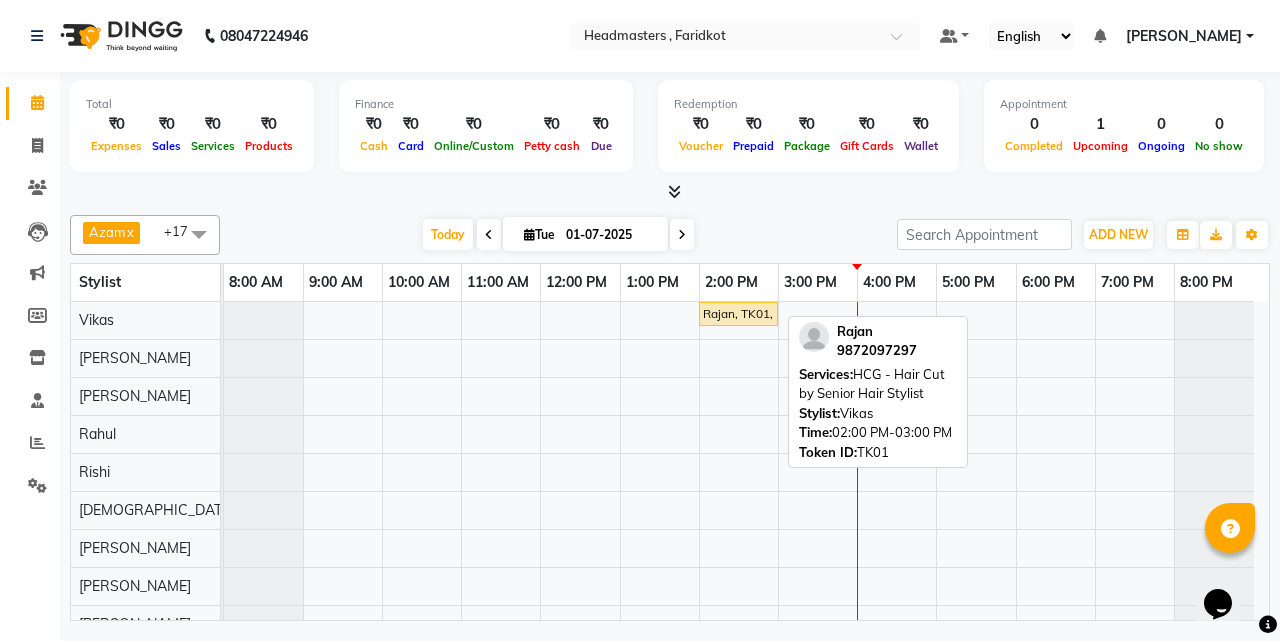click on "Rajan, TK01, 02:00 PM-03:00 PM, HCG - Hair Cut by Senior Hair Stylist" at bounding box center (738, 314) 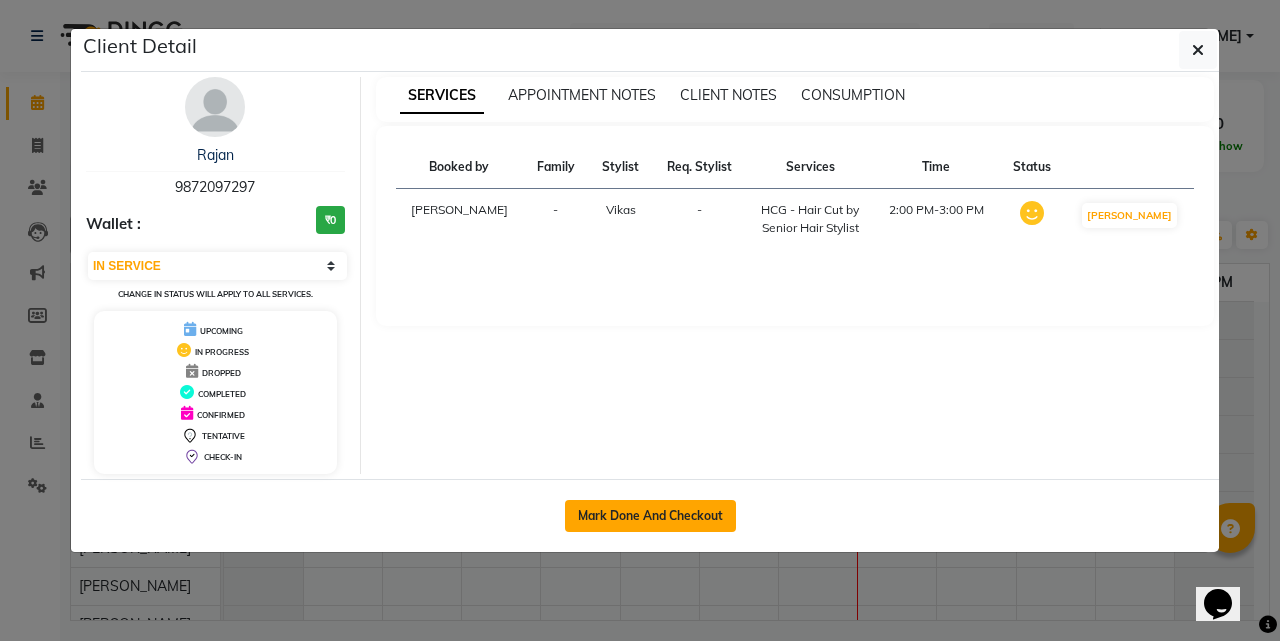 click on "Mark Done And Checkout" 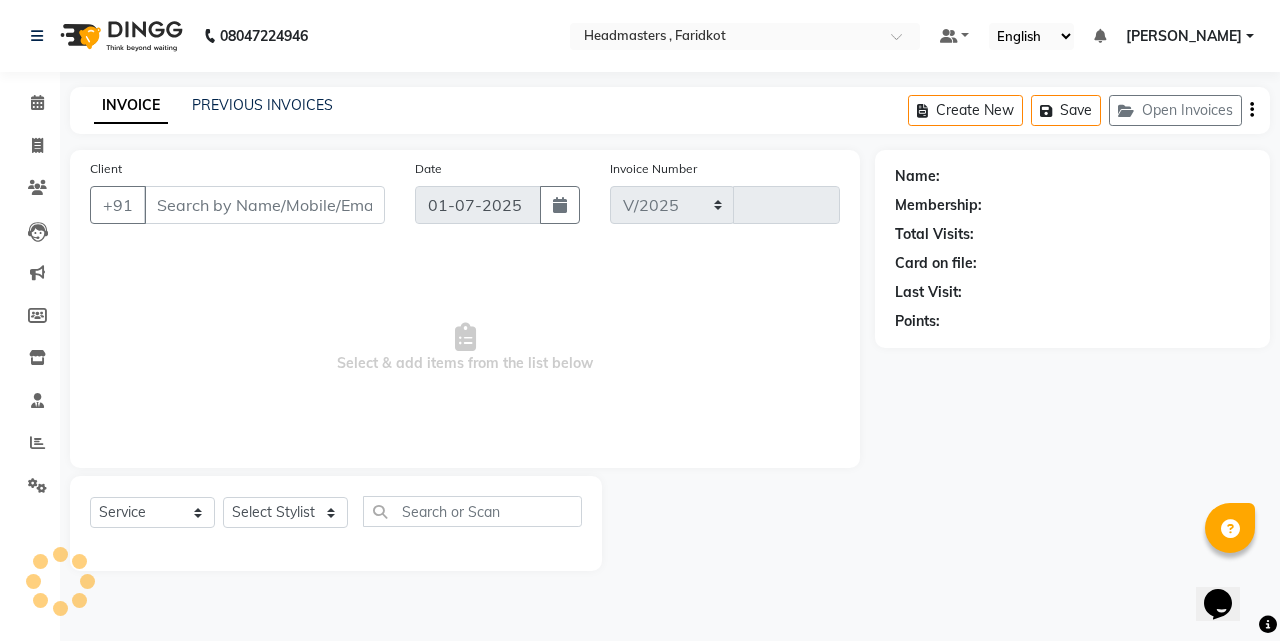 select on "7919" 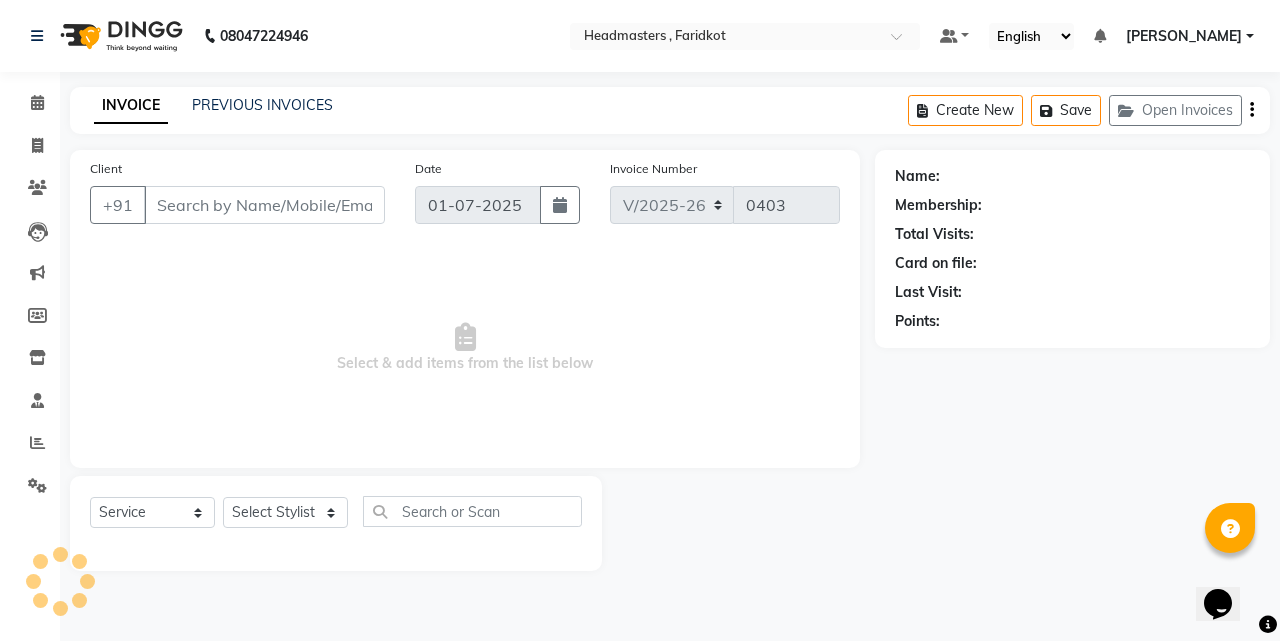 type on "9872097297" 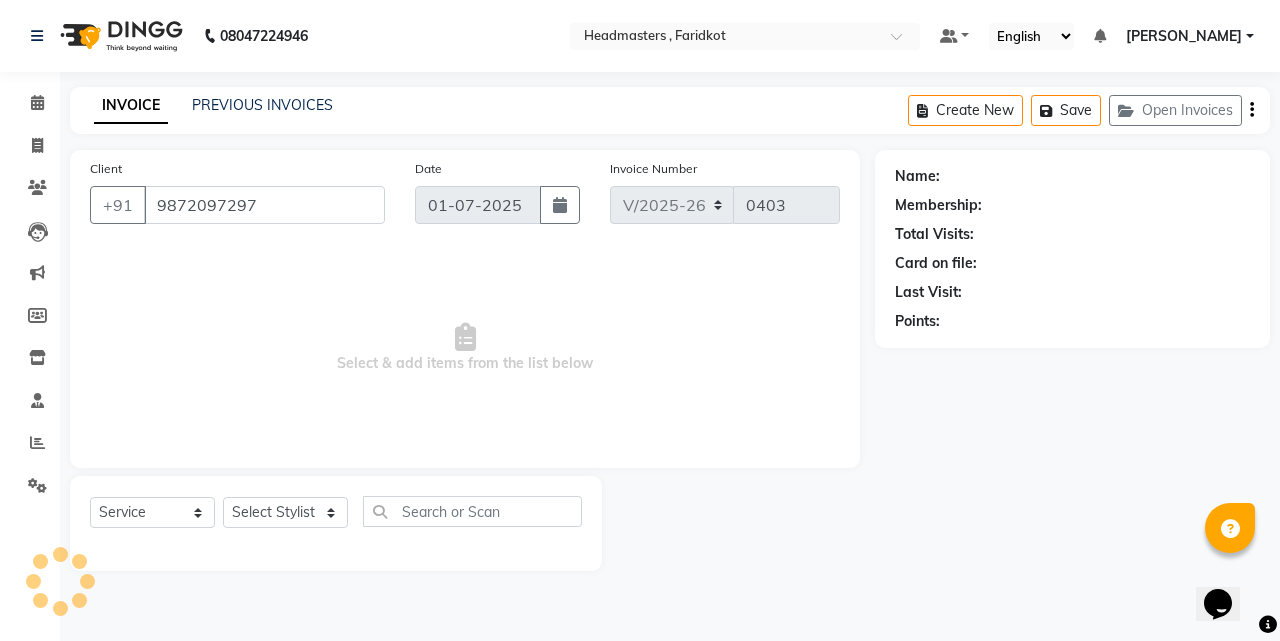 select on "71450" 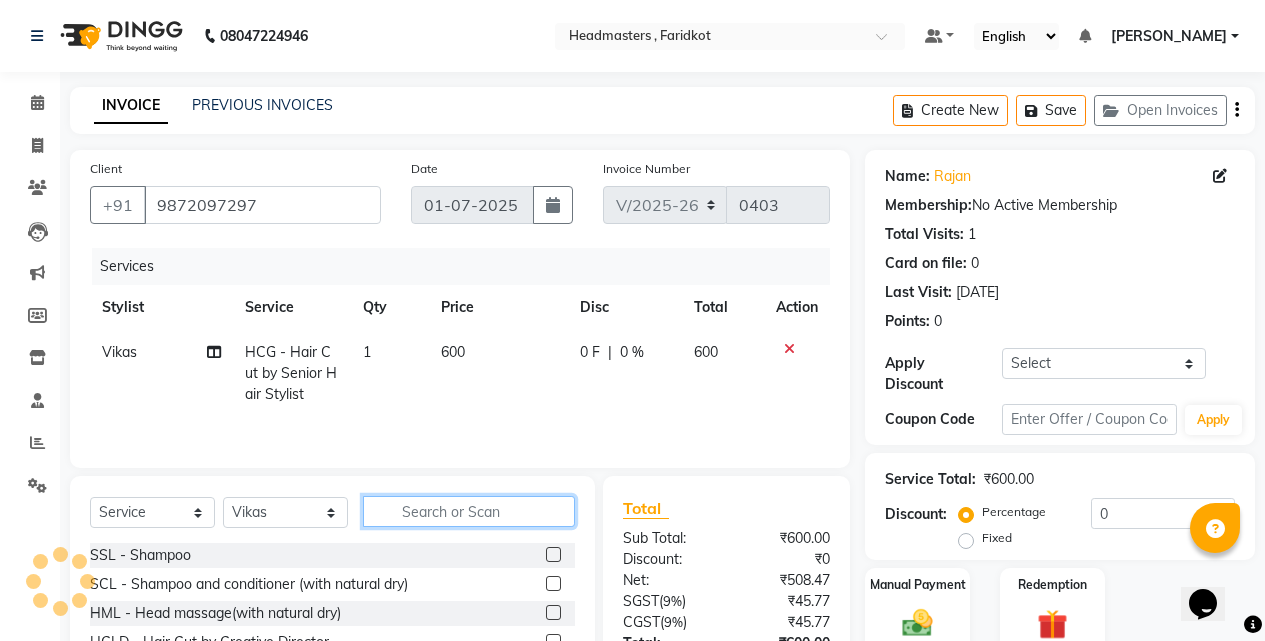 click 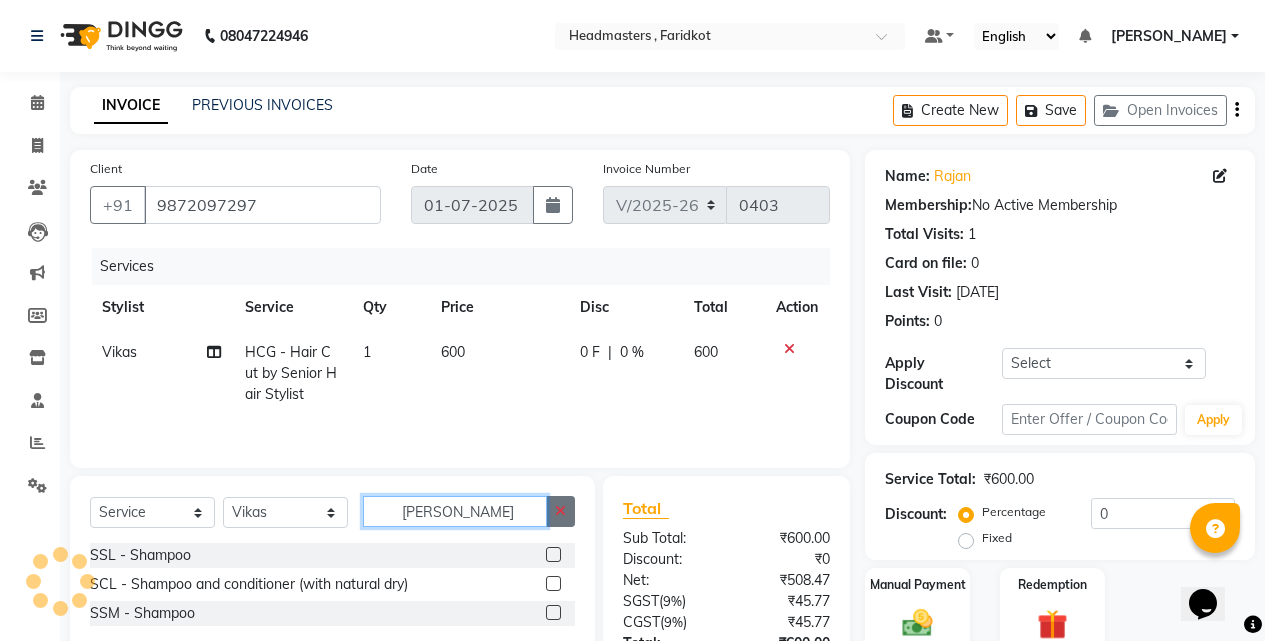 type on "[PERSON_NAME]" 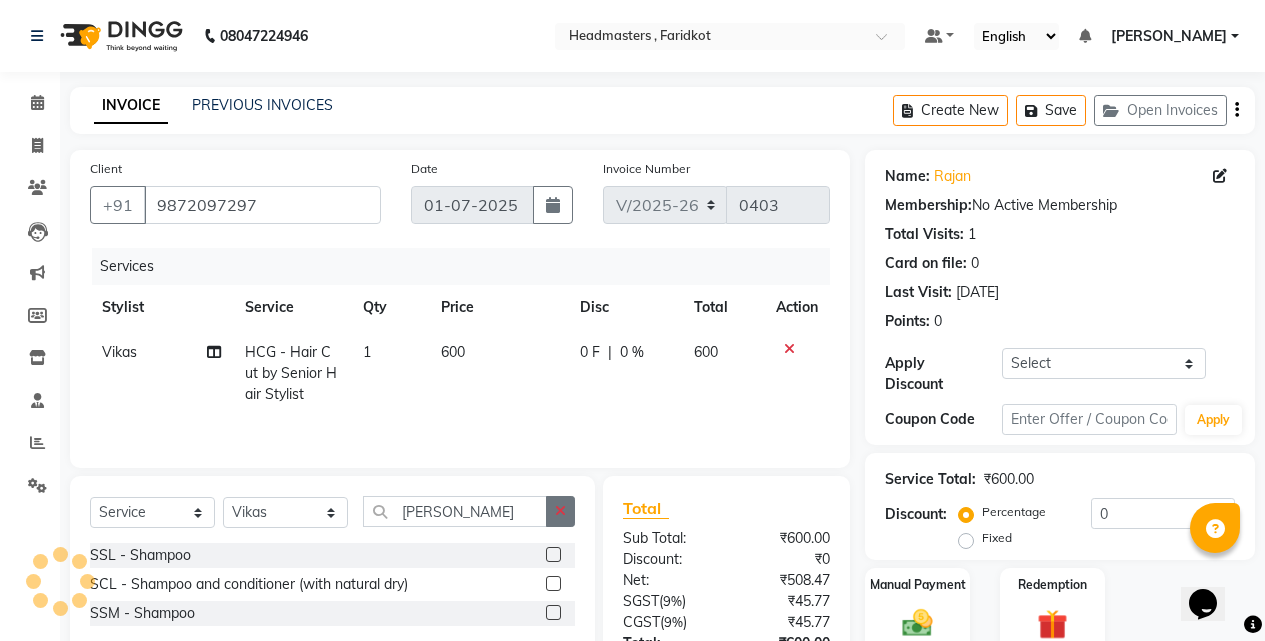 click 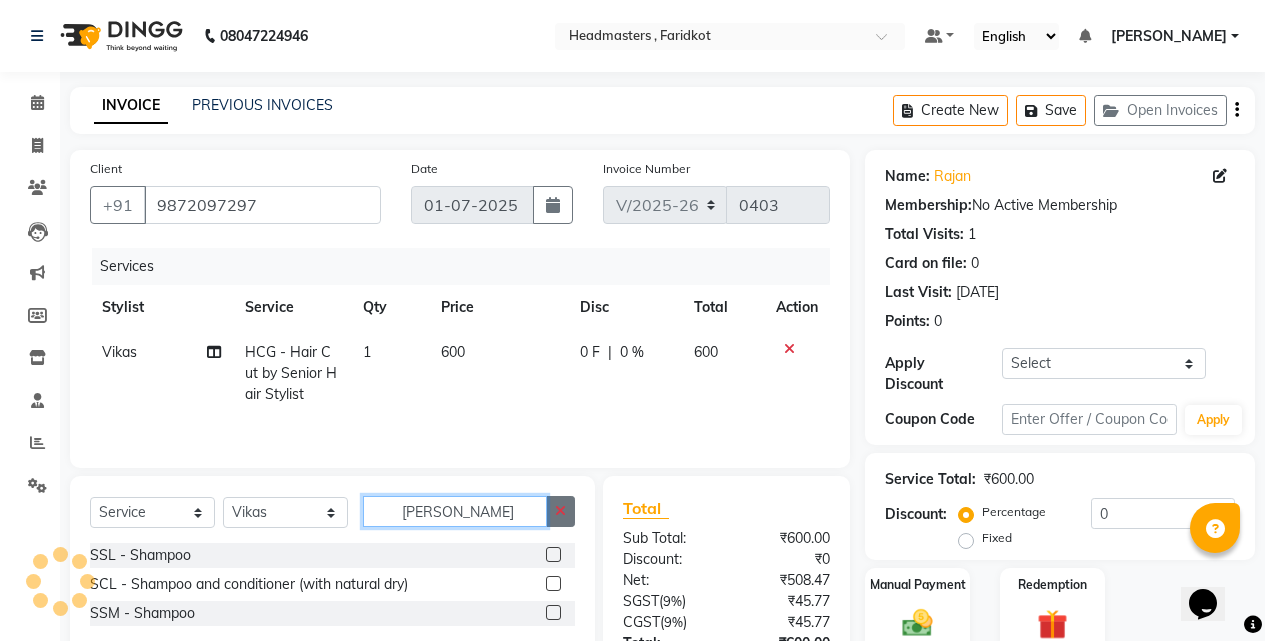 type 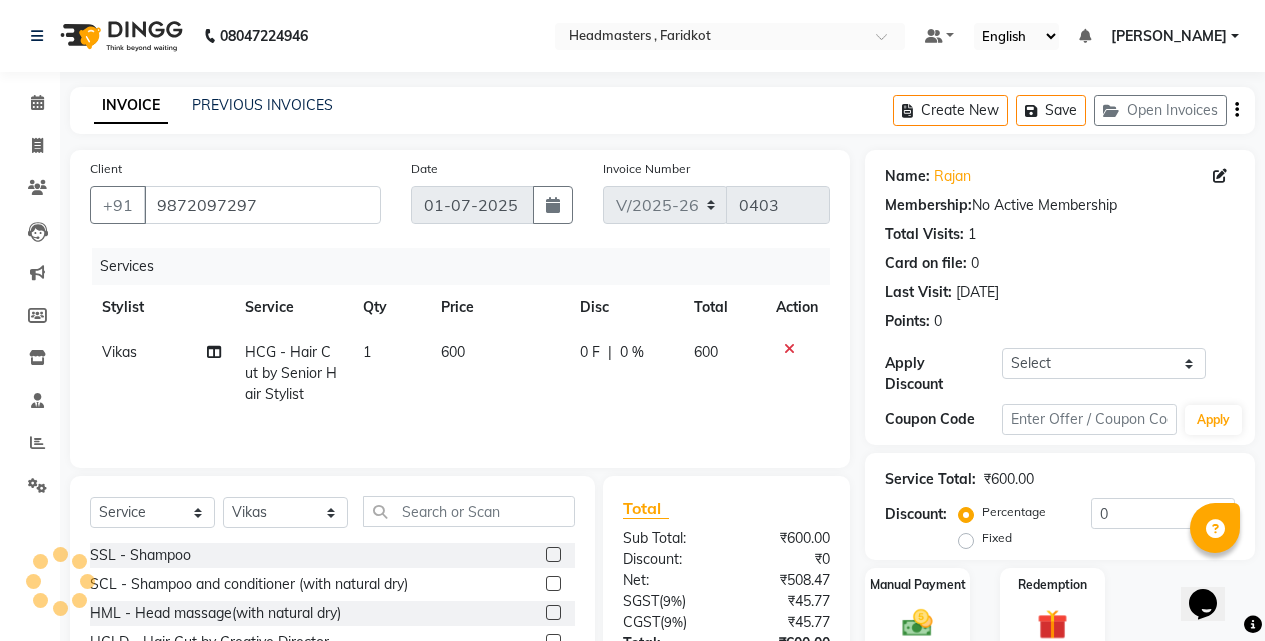 click on "Fixed" 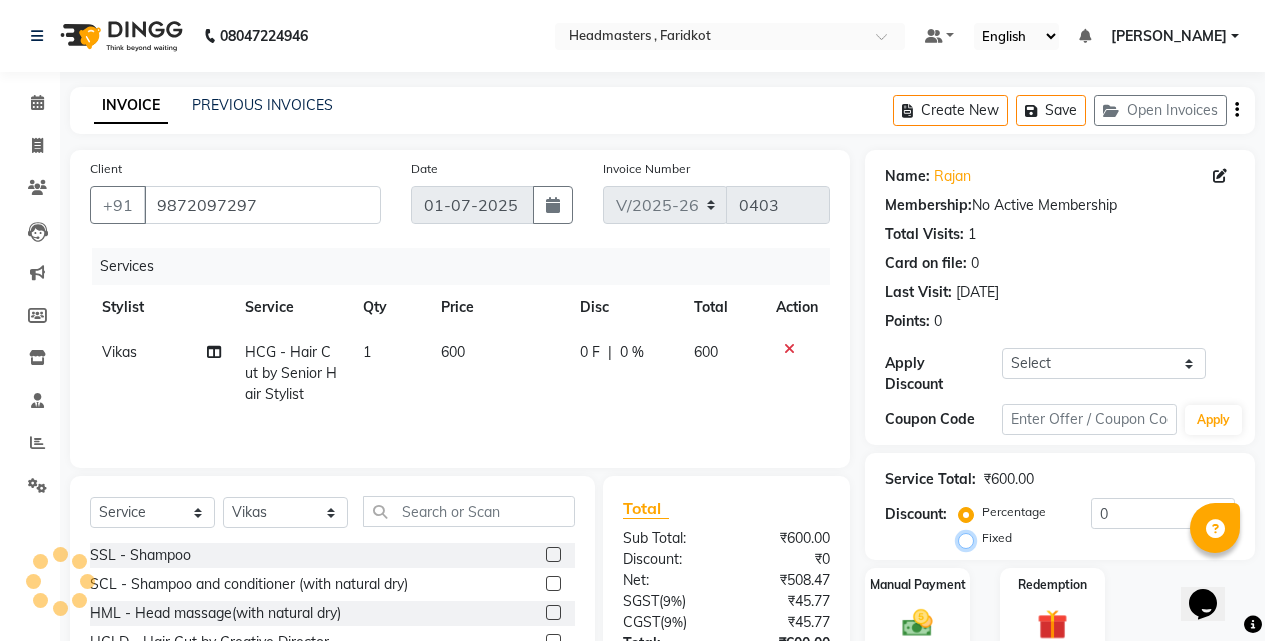 click on "Fixed" at bounding box center (970, 538) 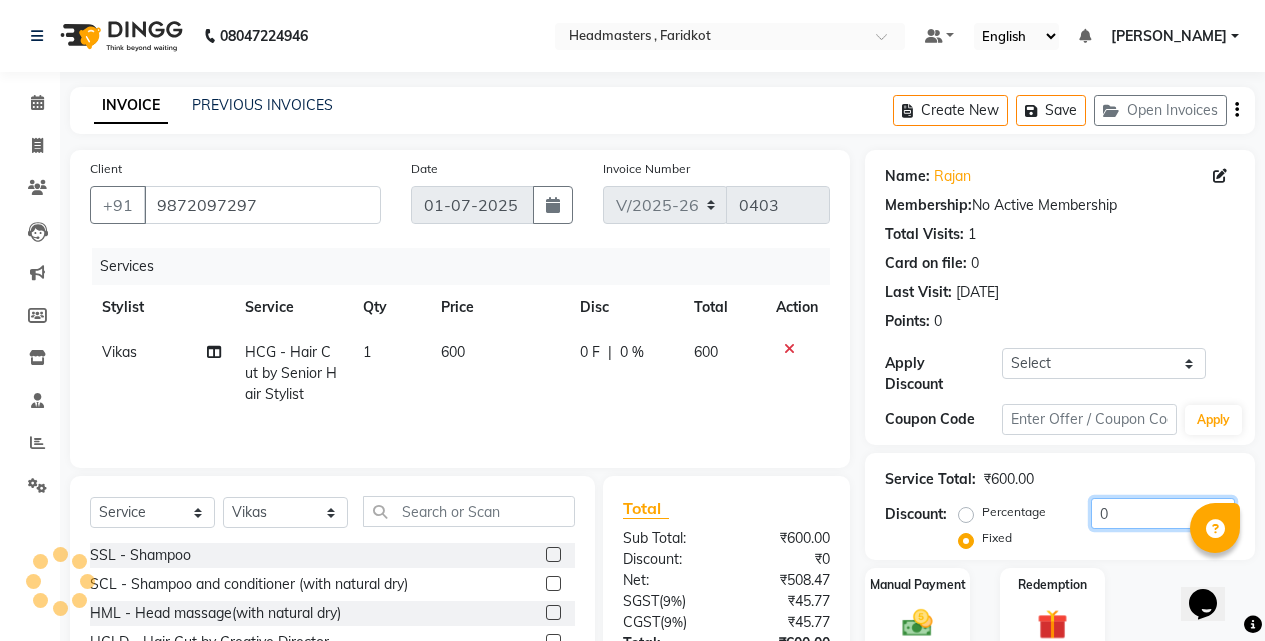 click on "0" 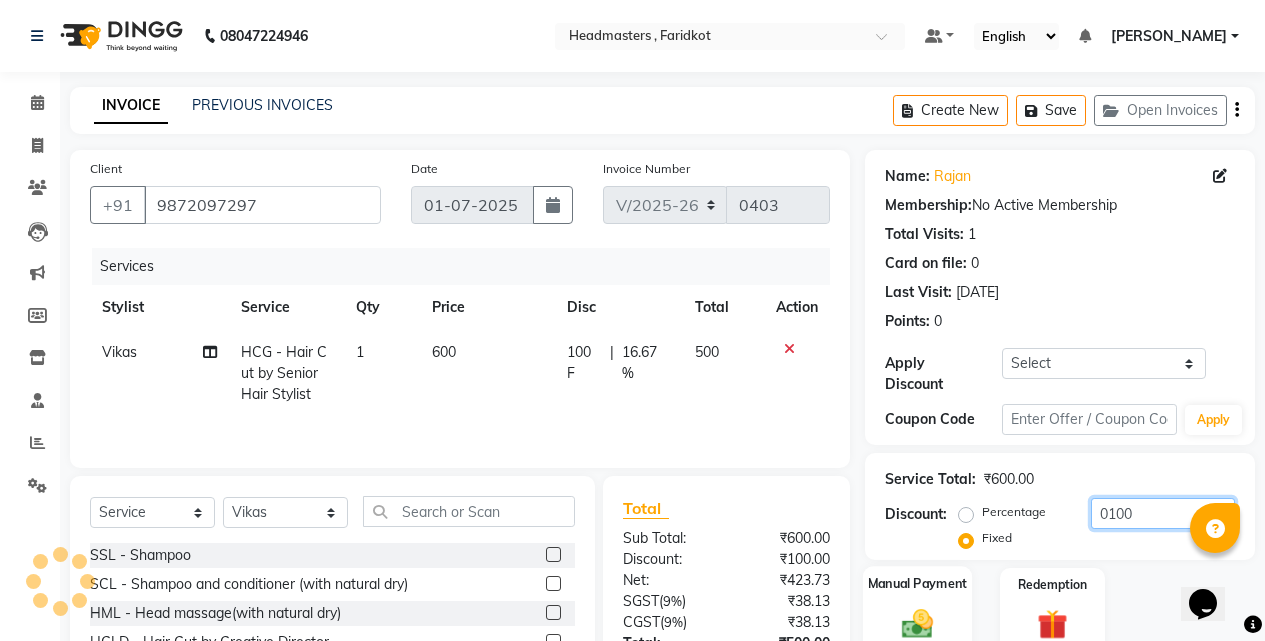 scroll, scrollTop: 160, scrollLeft: 0, axis: vertical 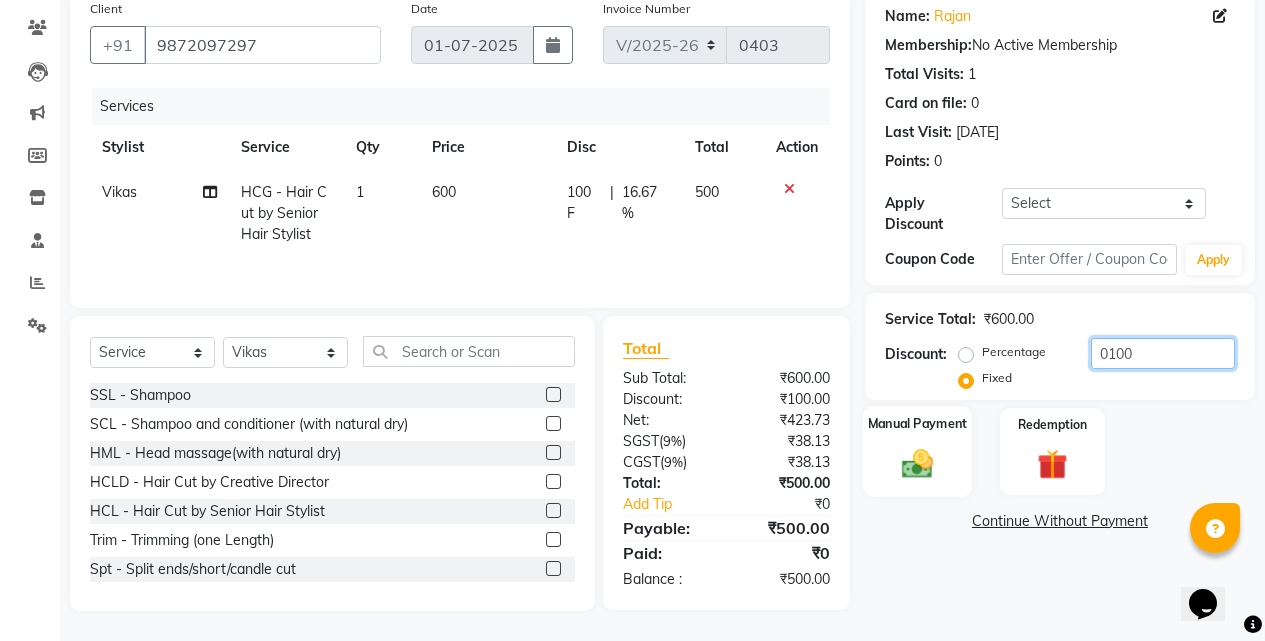 type on "0100" 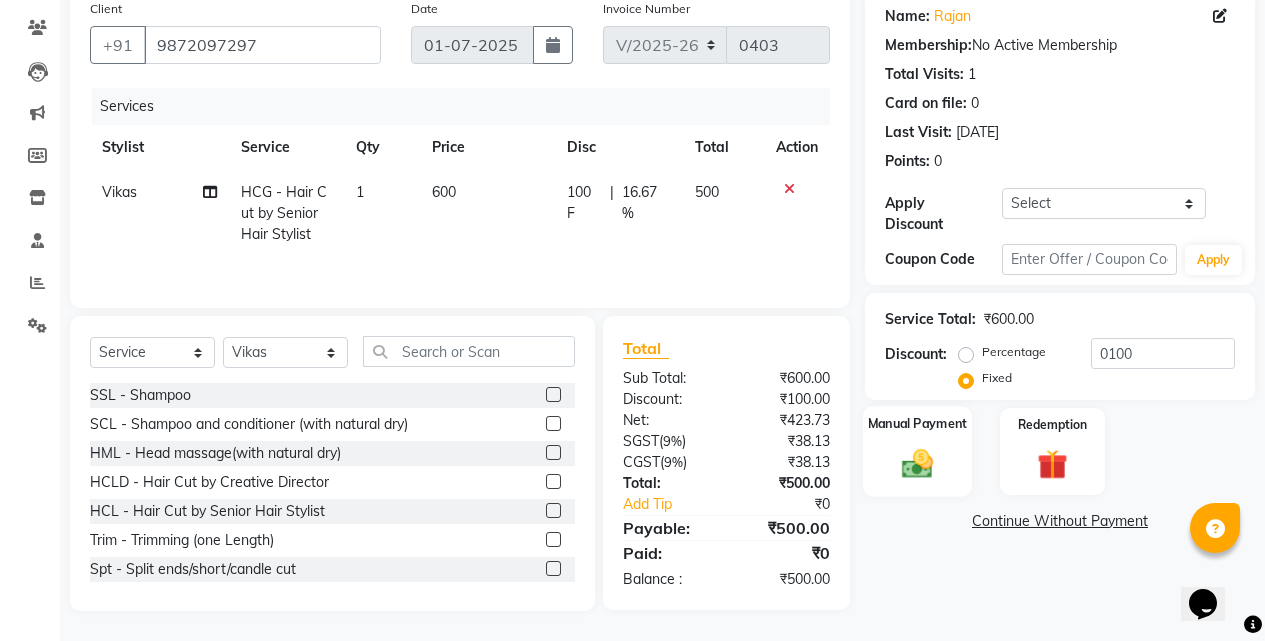click 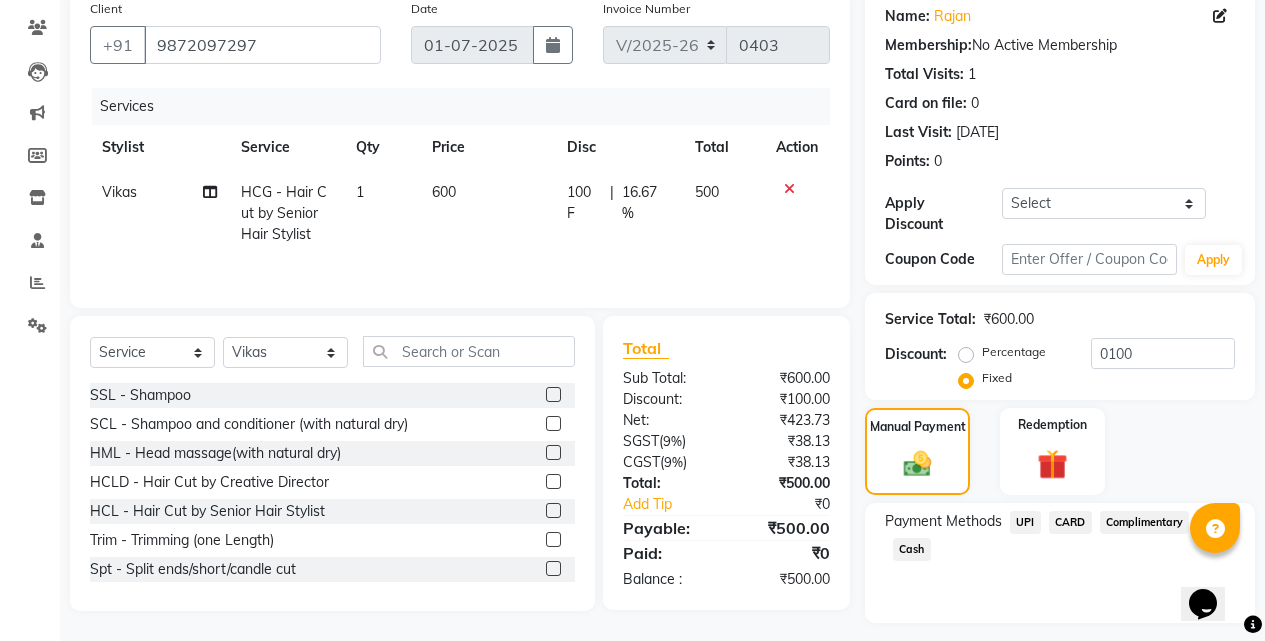 click on "Cash" 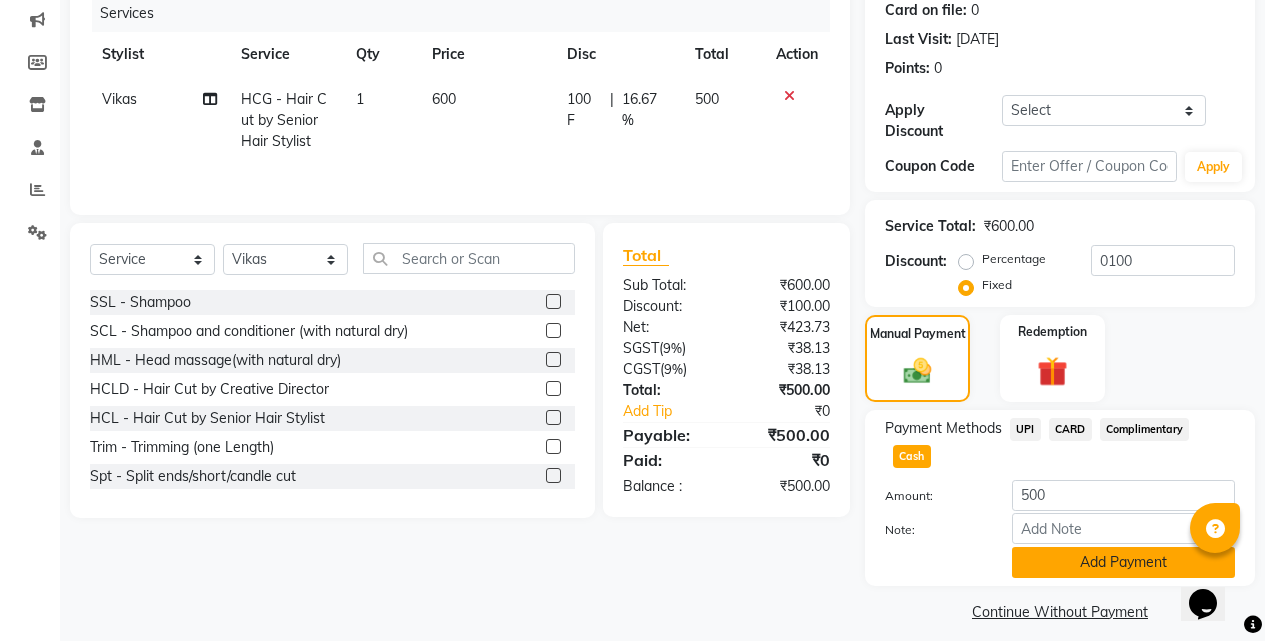 click on "Add Payment" 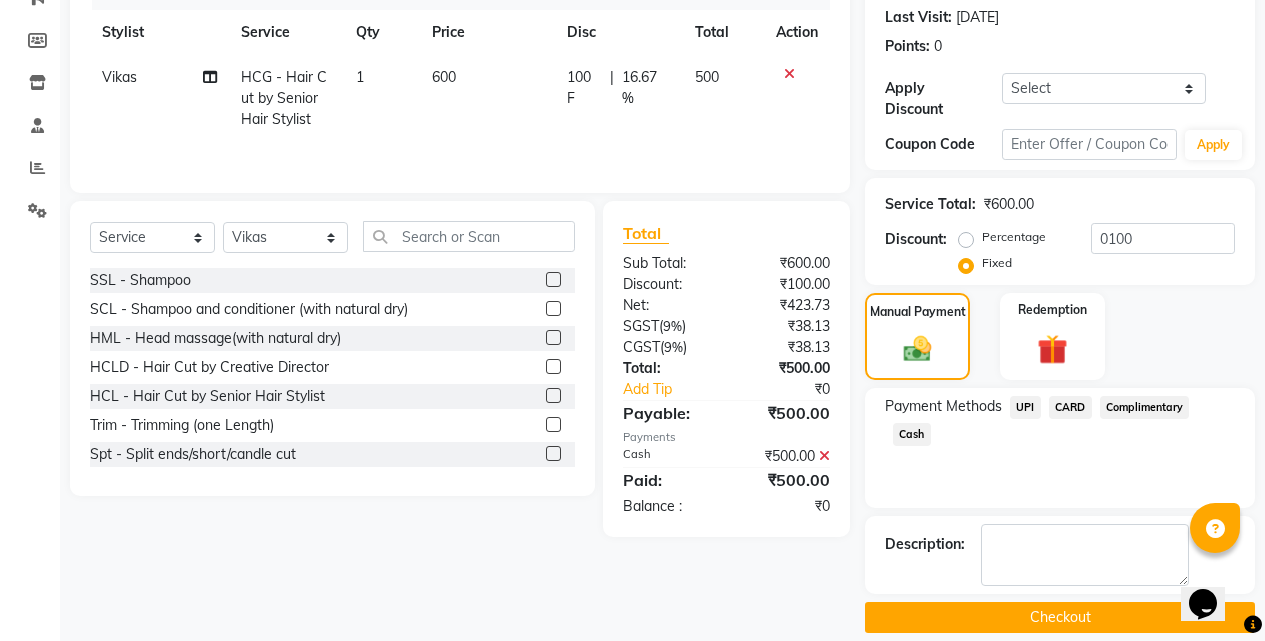 scroll, scrollTop: 281, scrollLeft: 0, axis: vertical 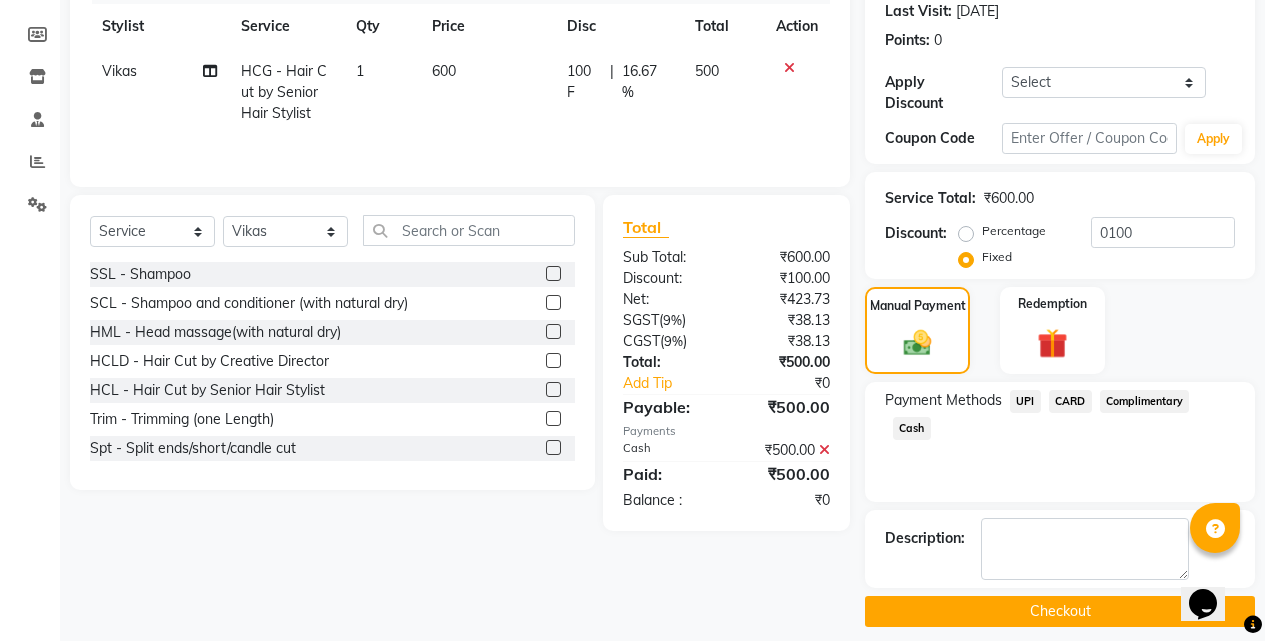click on "Checkout" 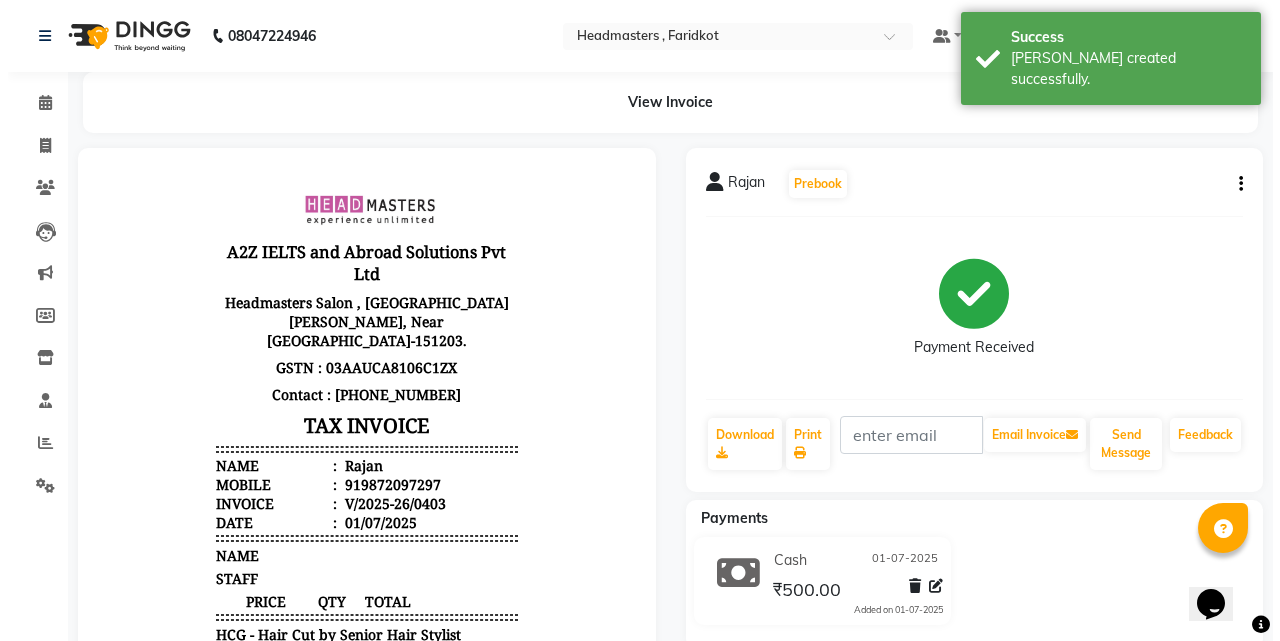 scroll, scrollTop: 0, scrollLeft: 0, axis: both 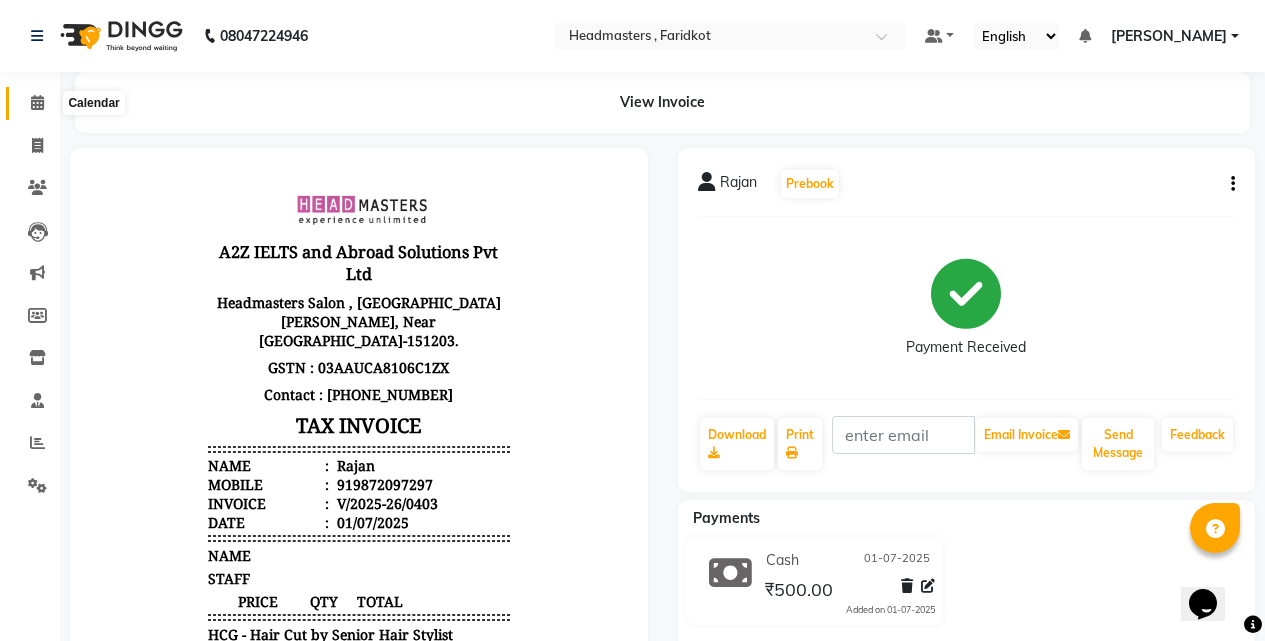 click 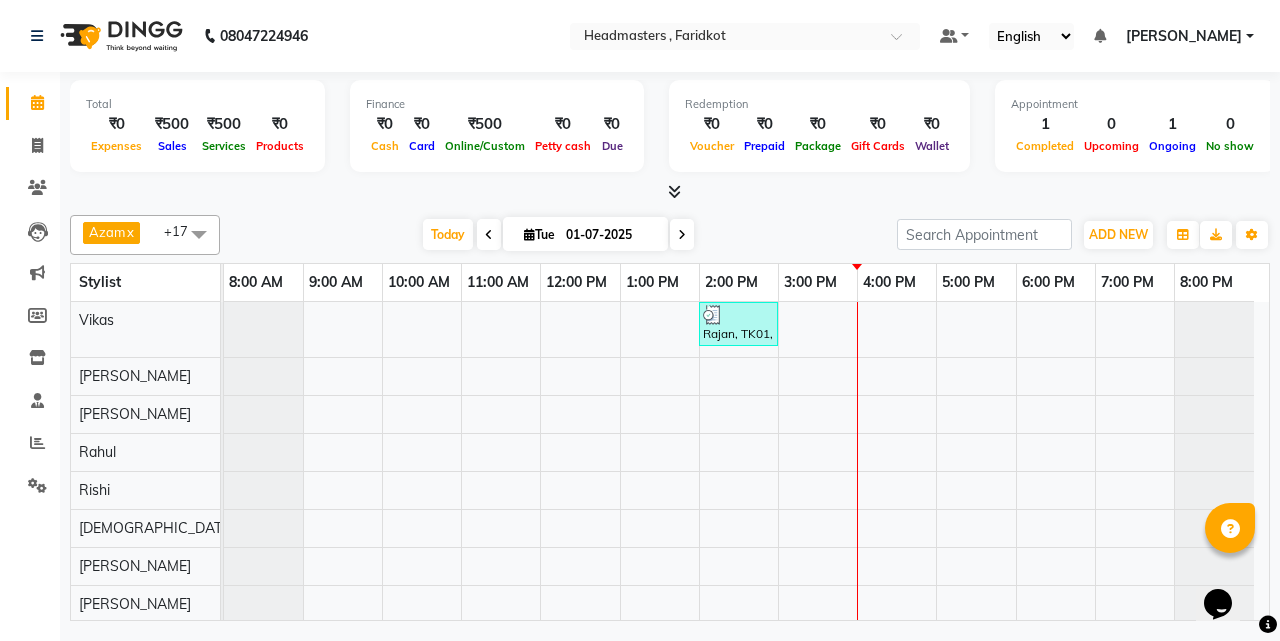 scroll, scrollTop: 101, scrollLeft: 0, axis: vertical 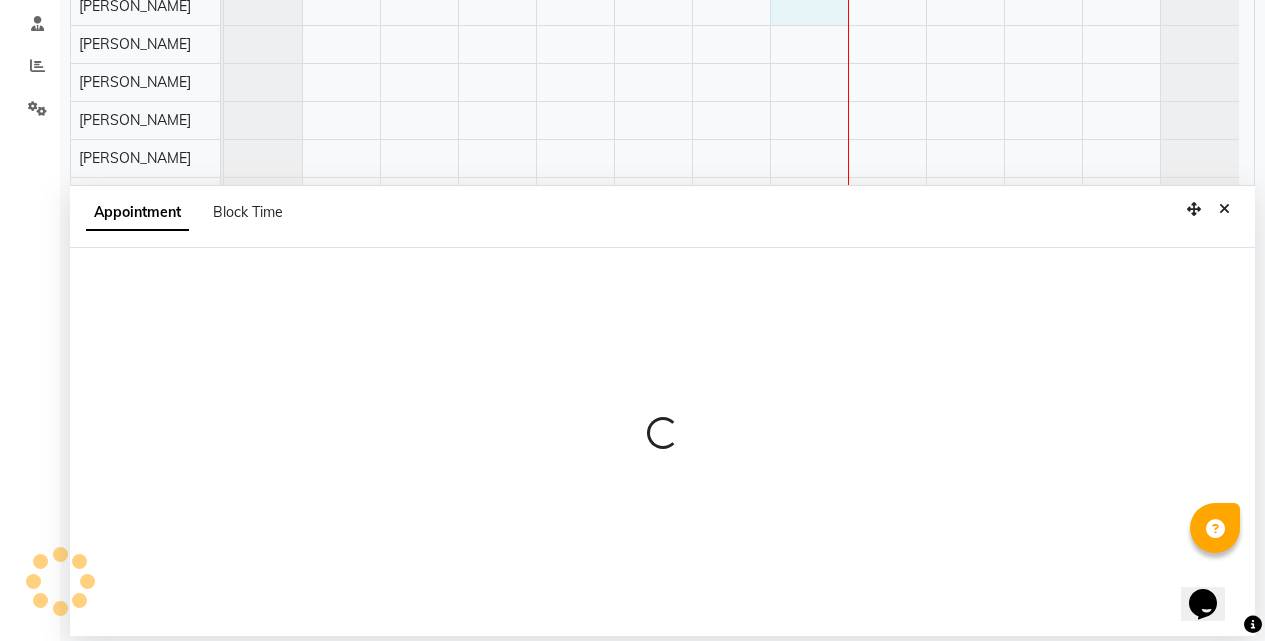 select on "76900" 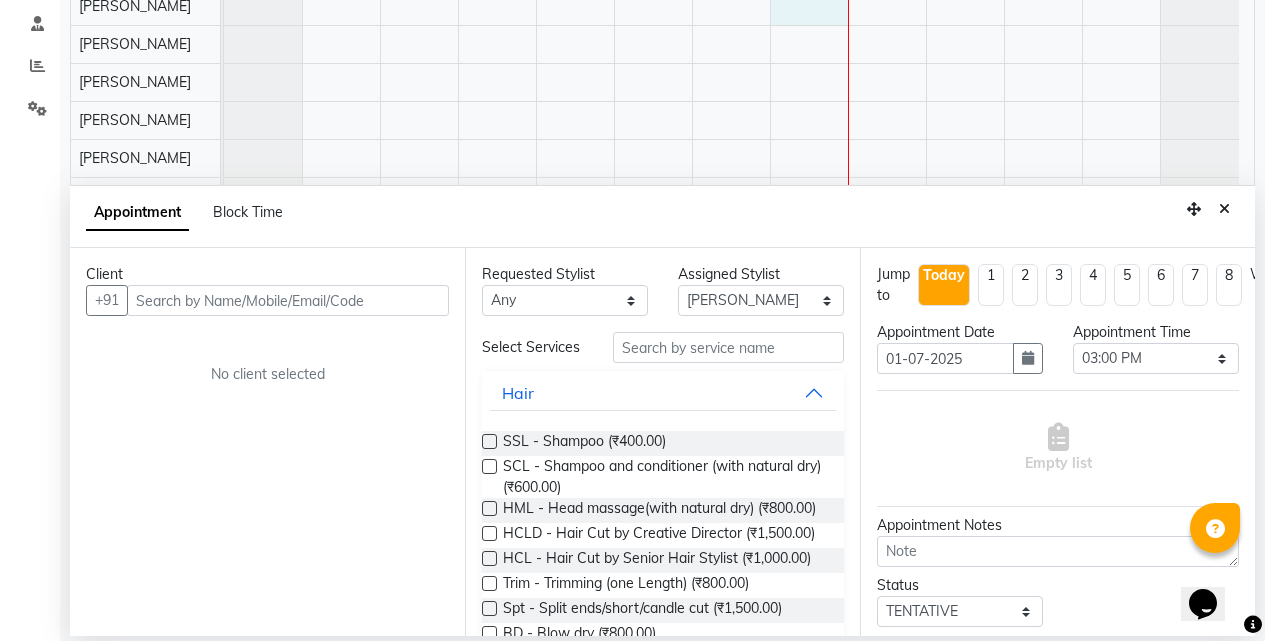 click at bounding box center (288, 300) 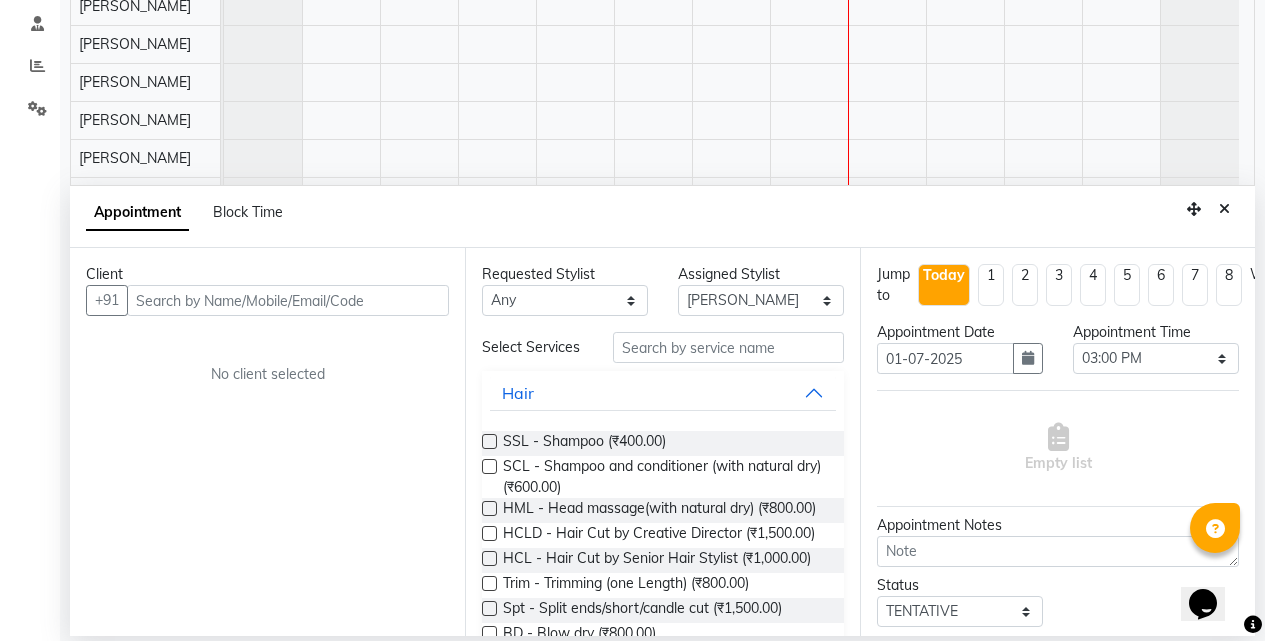 click at bounding box center (288, 300) 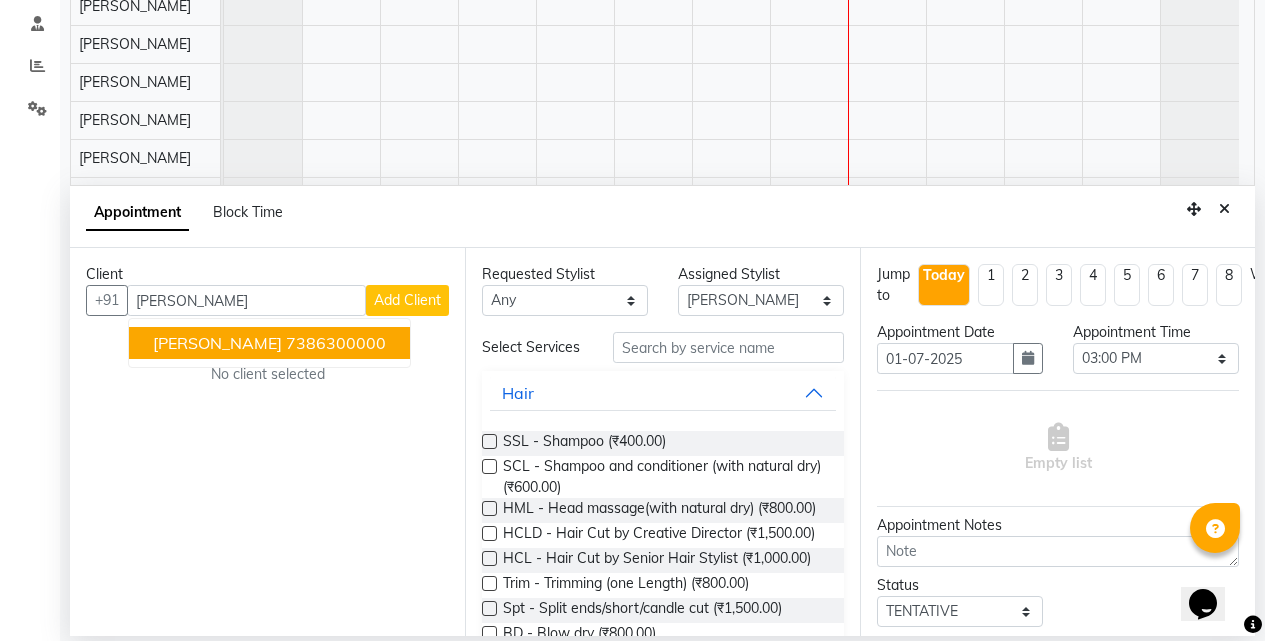 click on "7386300000" at bounding box center [336, 343] 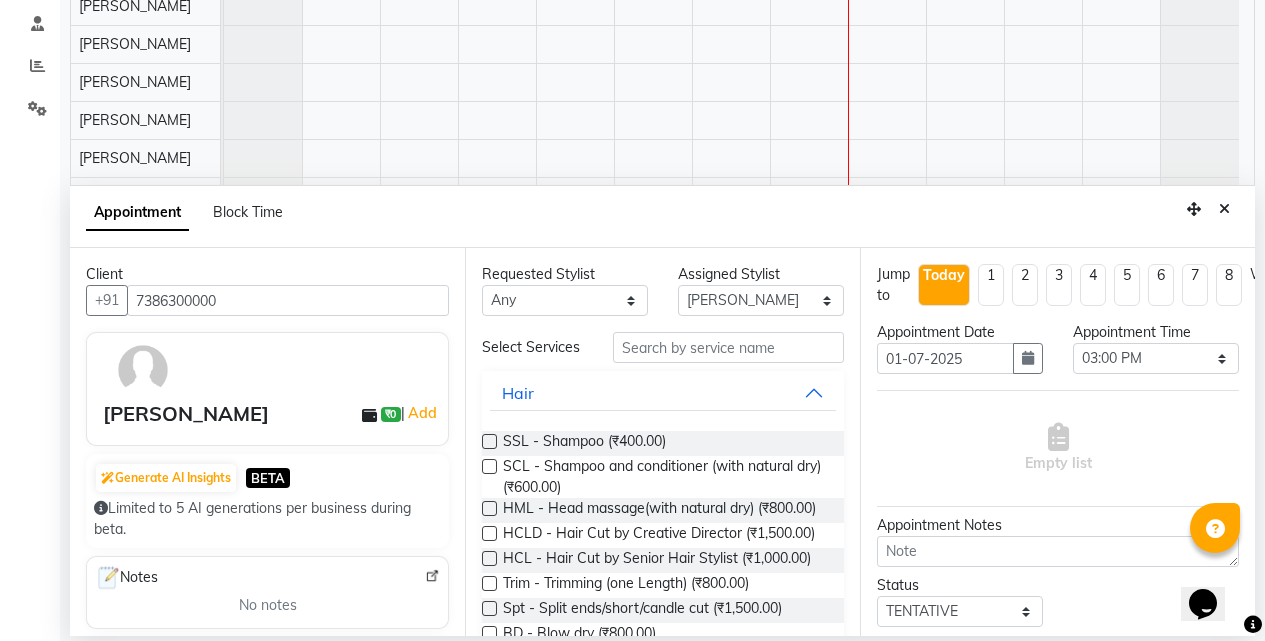 type on "7386300000" 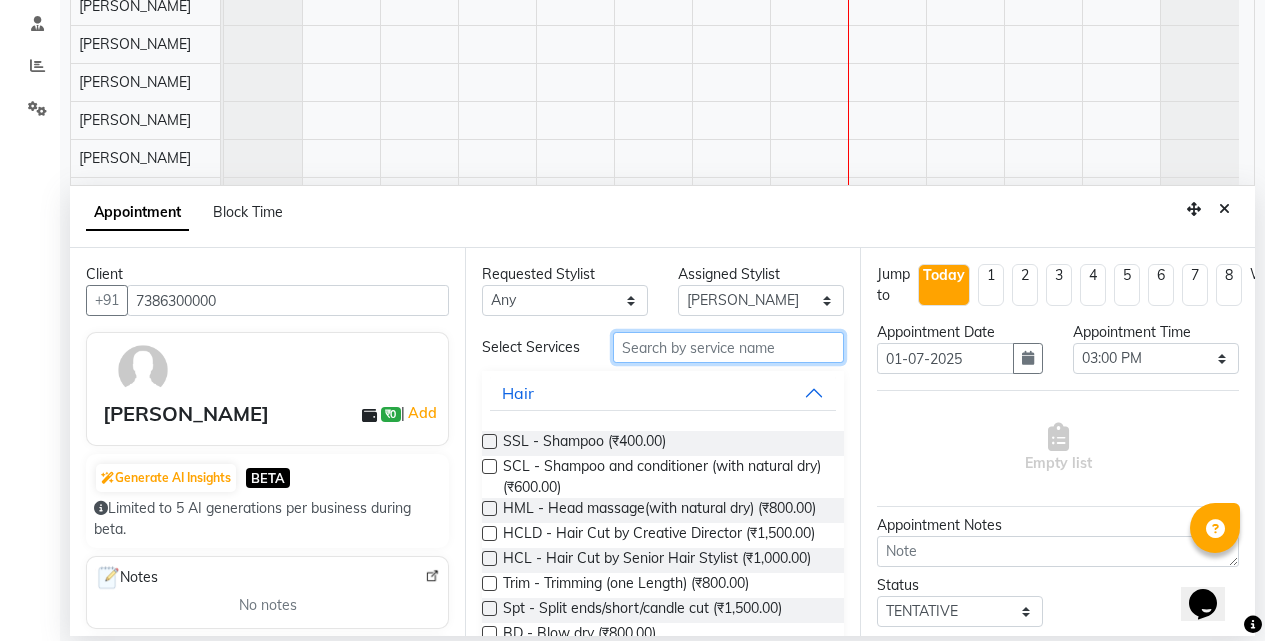 click at bounding box center (728, 347) 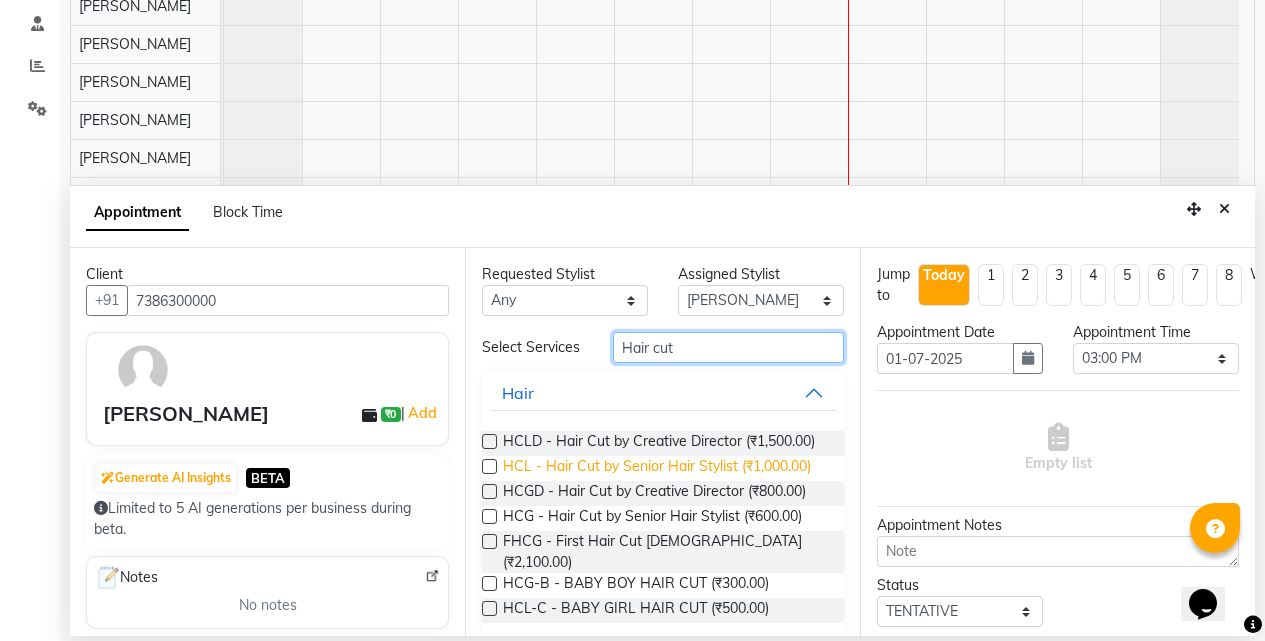 scroll, scrollTop: 47, scrollLeft: 0, axis: vertical 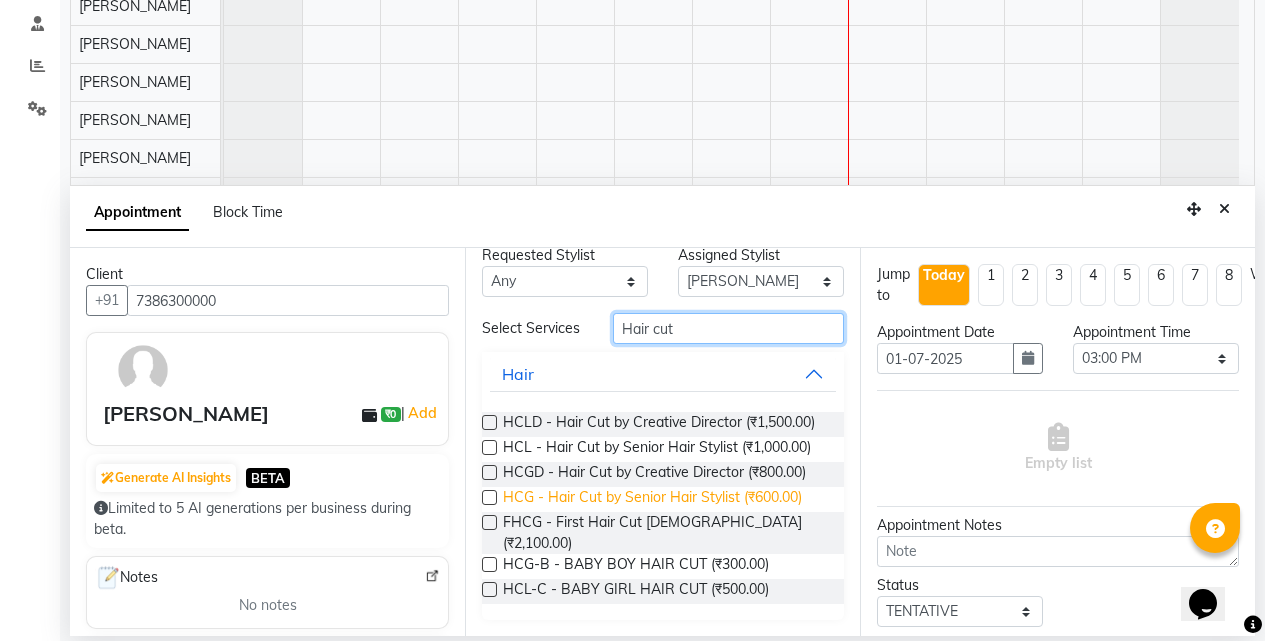 type on "Hair cut" 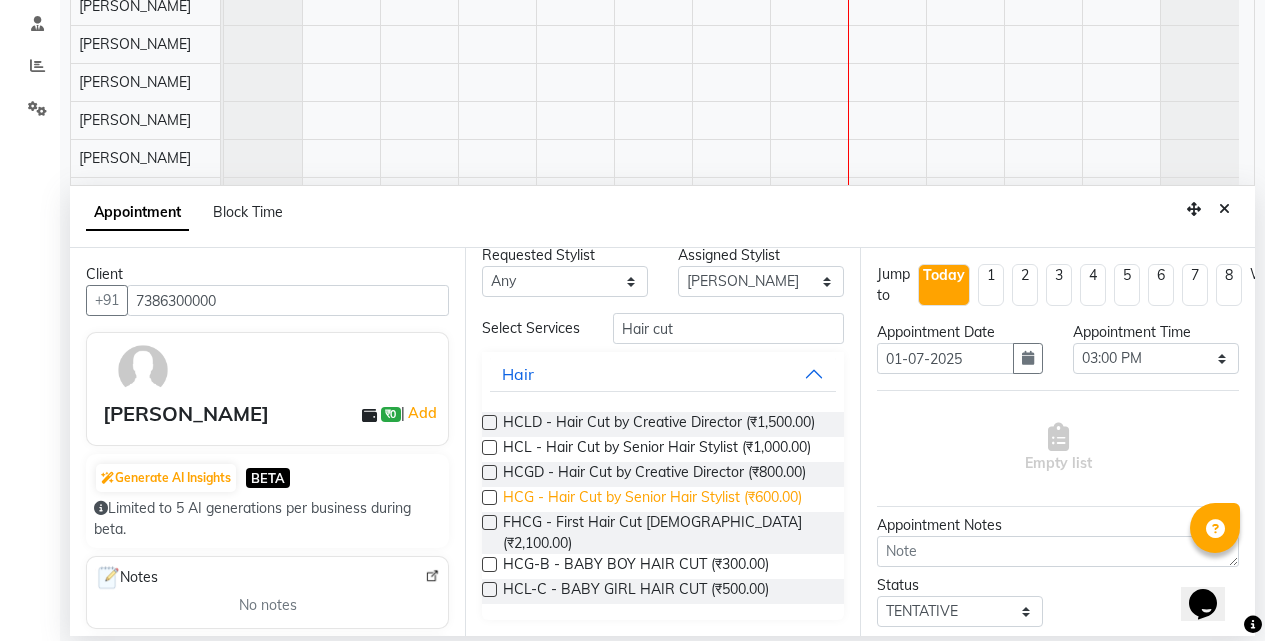 click on "HCG - Hair Cut by Senior Hair Stylist (₹600.00)" at bounding box center [652, 499] 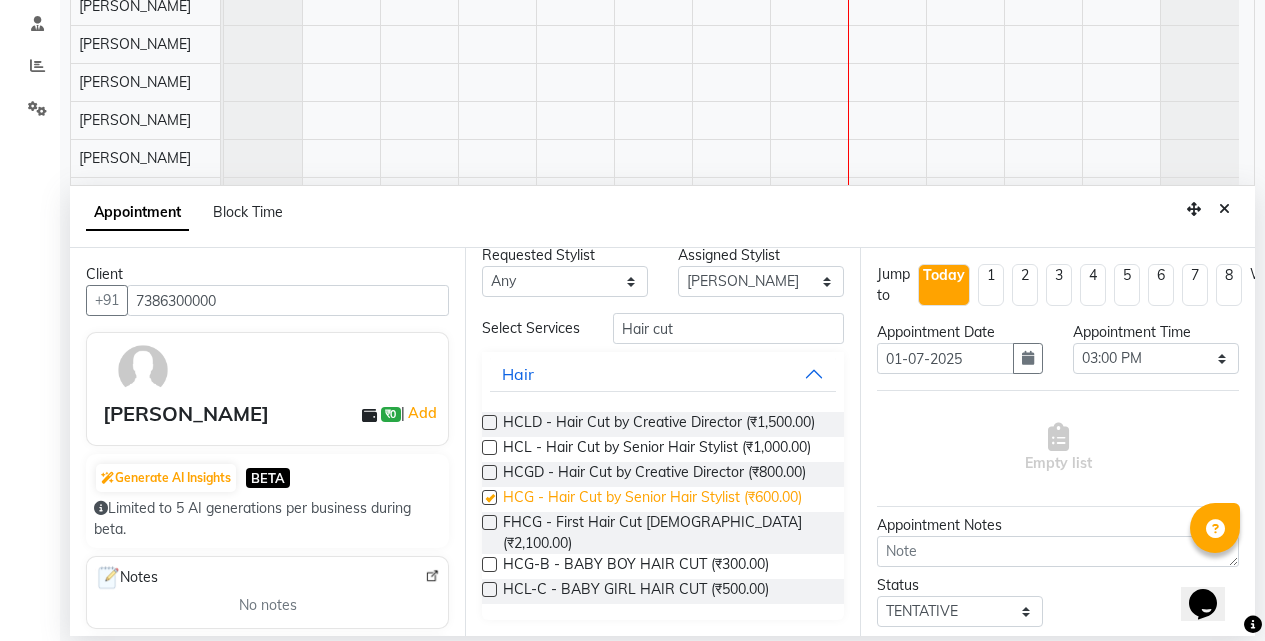 checkbox on "false" 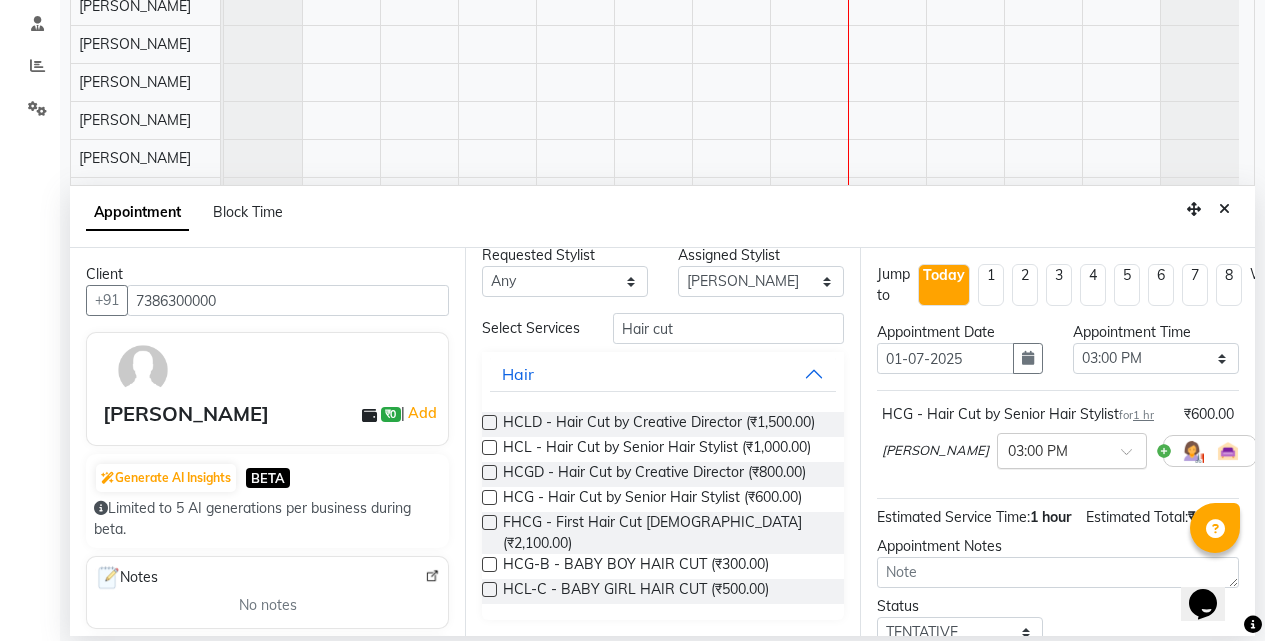 scroll, scrollTop: 162, scrollLeft: 0, axis: vertical 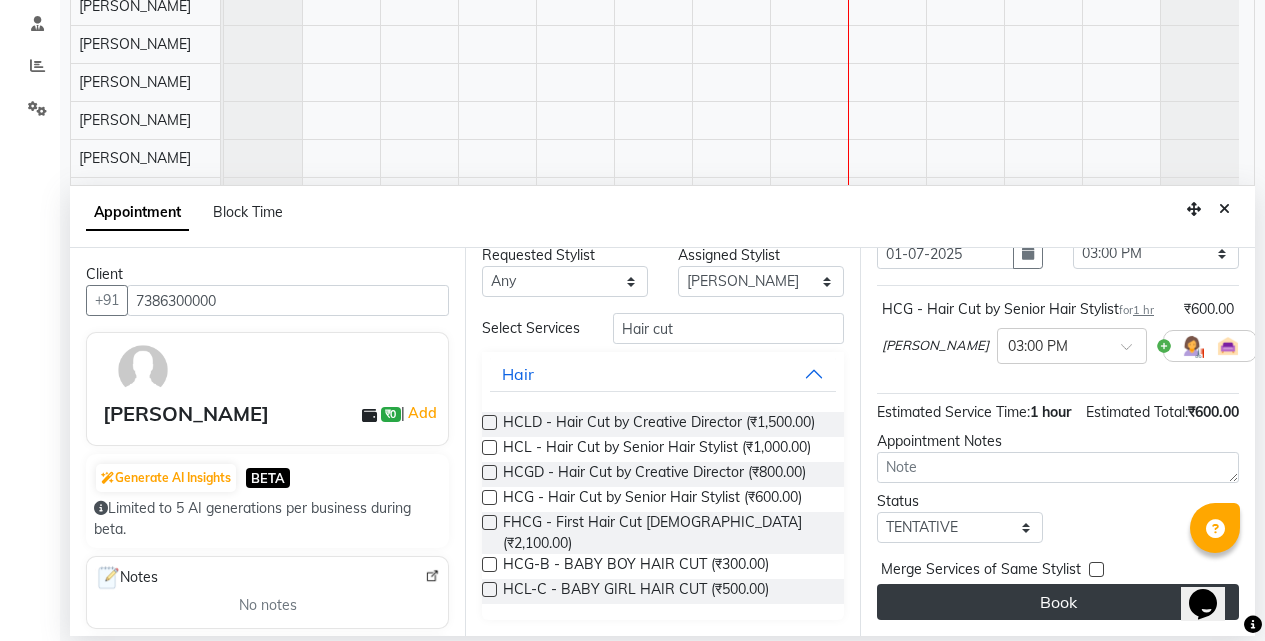 click on "Book" at bounding box center [1058, 602] 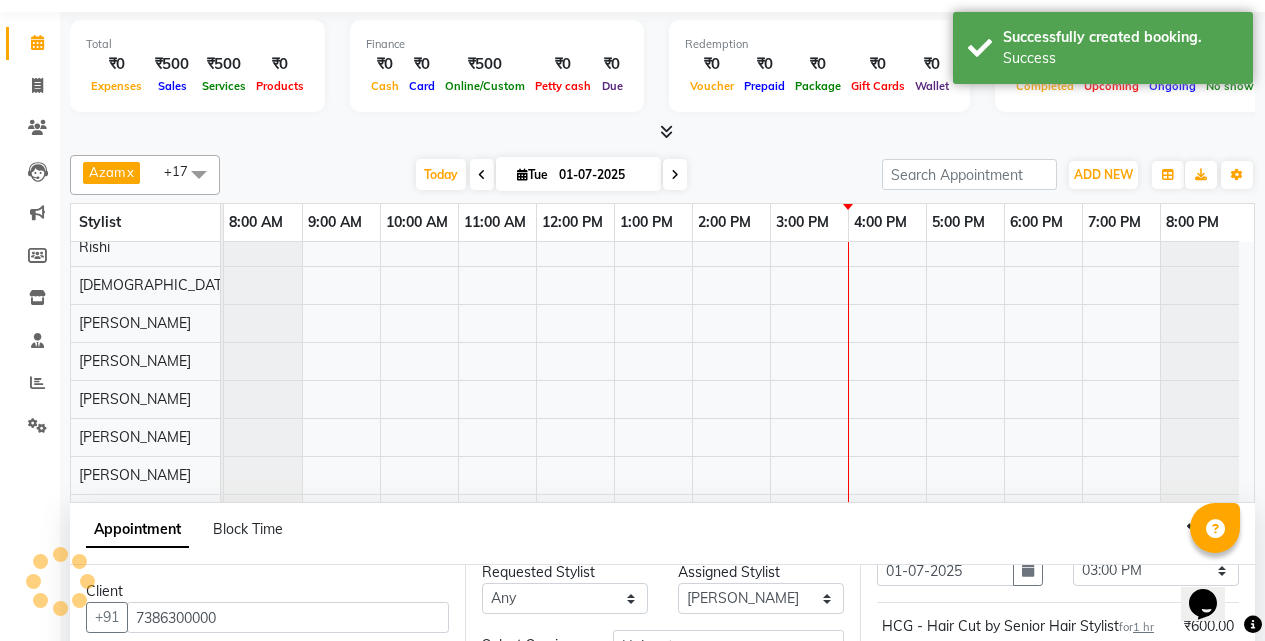 scroll, scrollTop: 0, scrollLeft: 0, axis: both 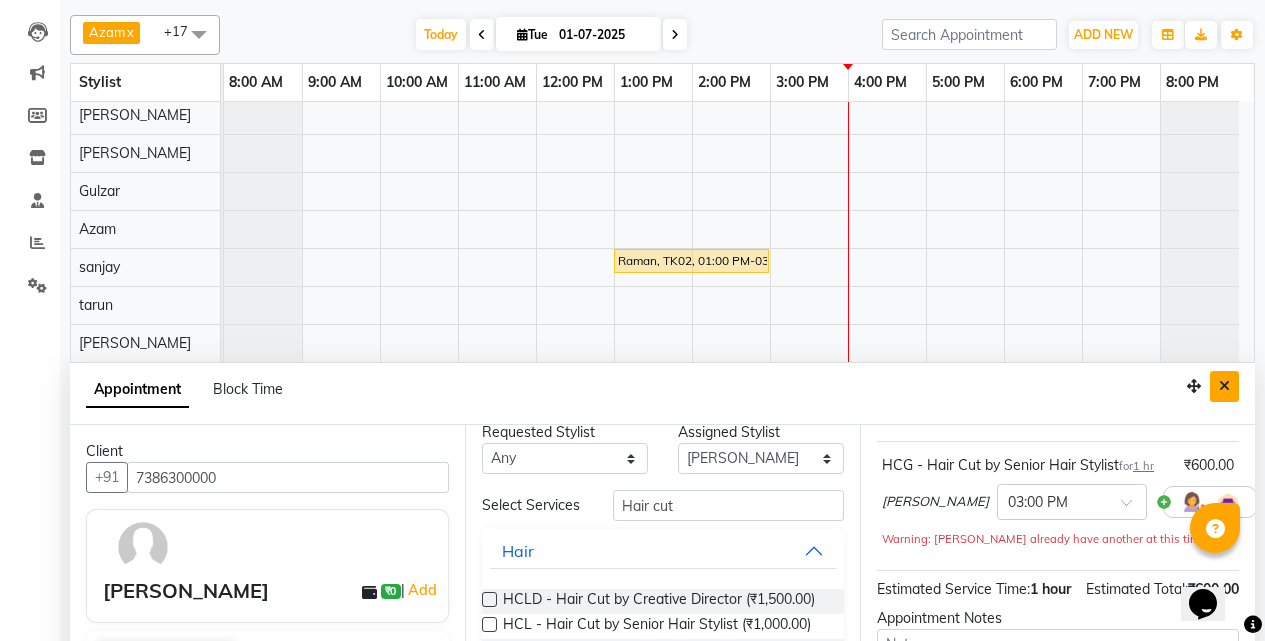 click at bounding box center (1224, 386) 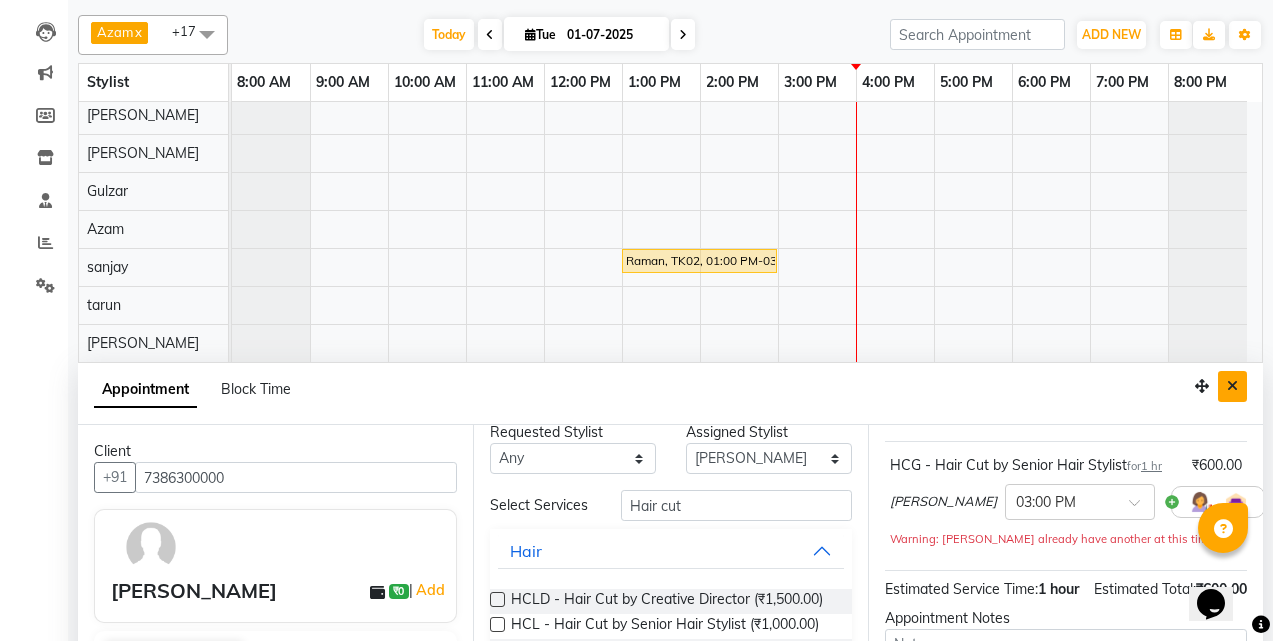 scroll, scrollTop: 0, scrollLeft: 0, axis: both 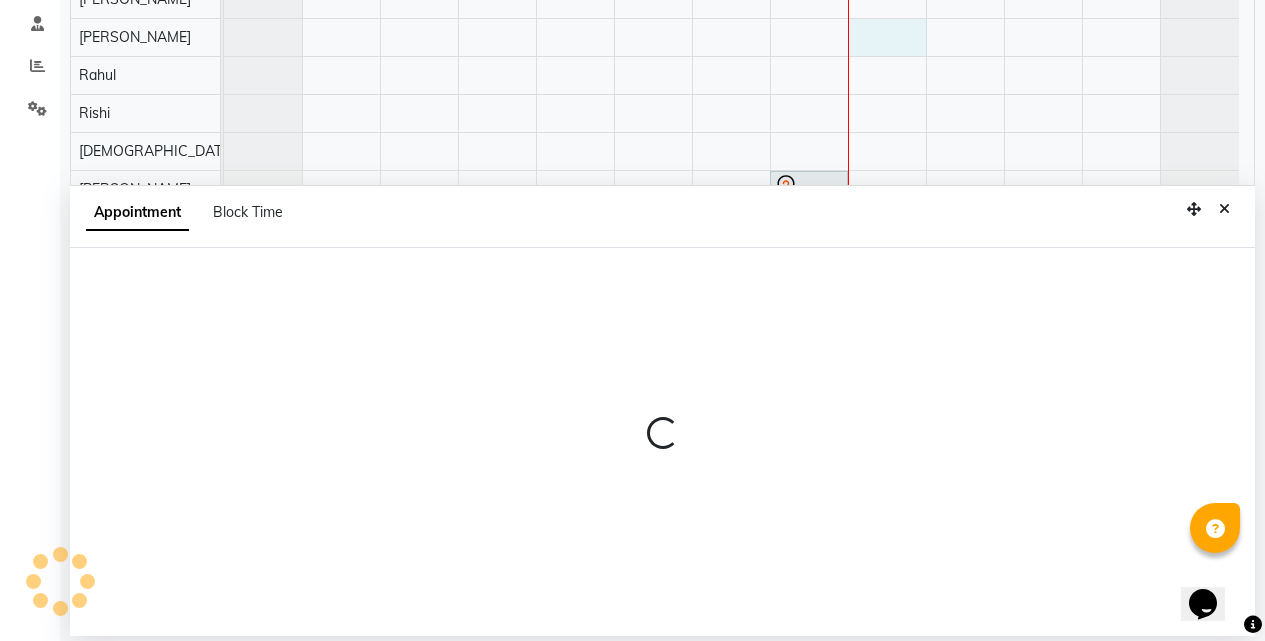 select on "71454" 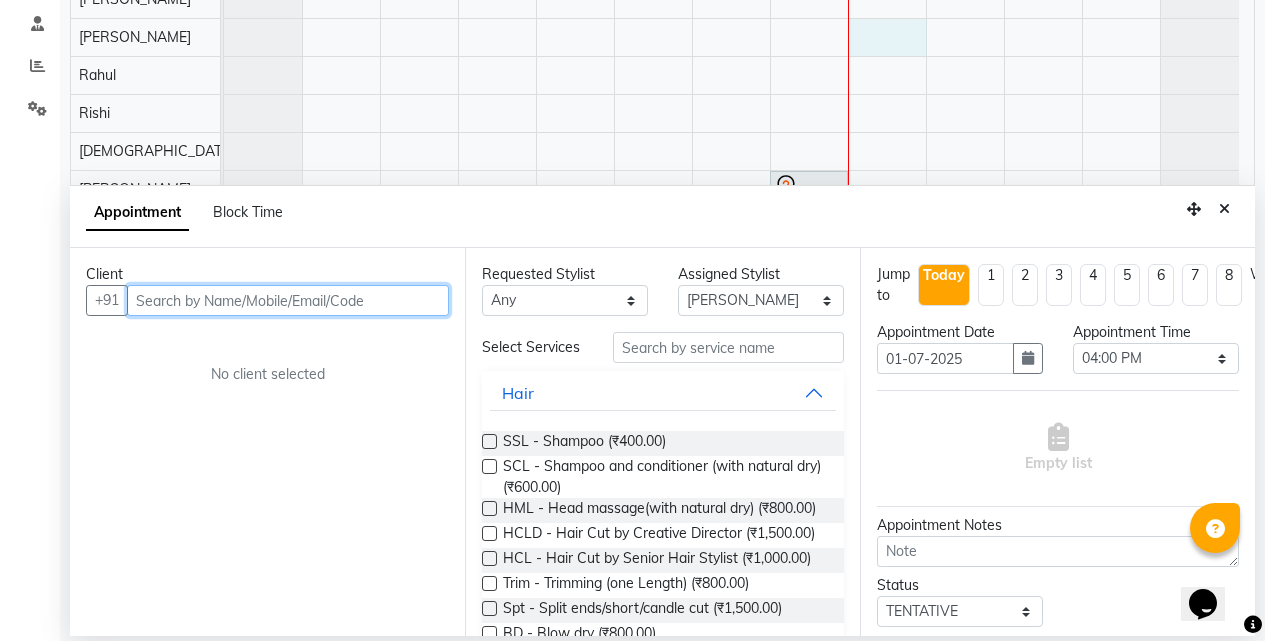click at bounding box center [288, 300] 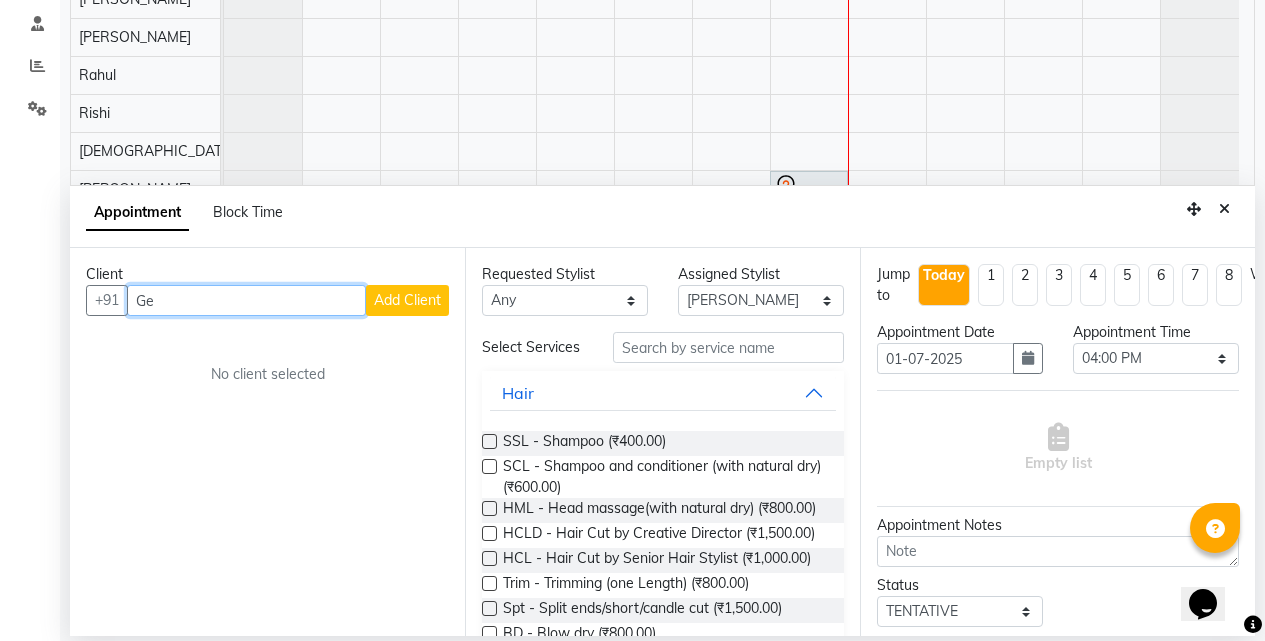 type on "G" 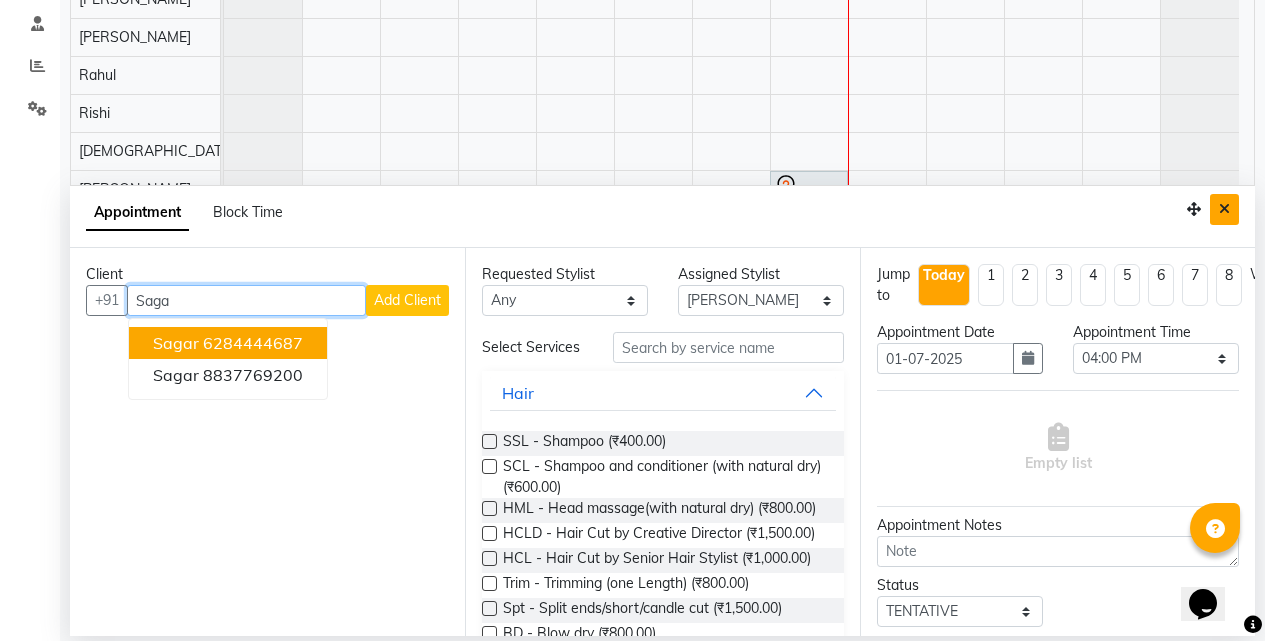 type on "Saga" 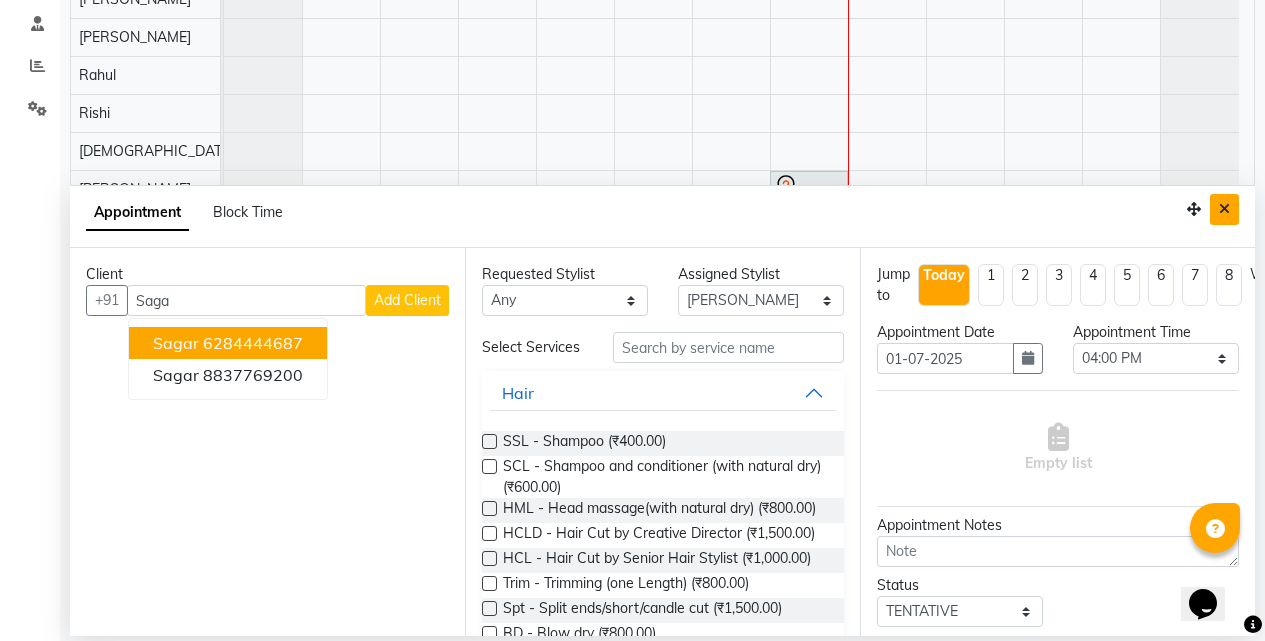 click at bounding box center [1224, 209] 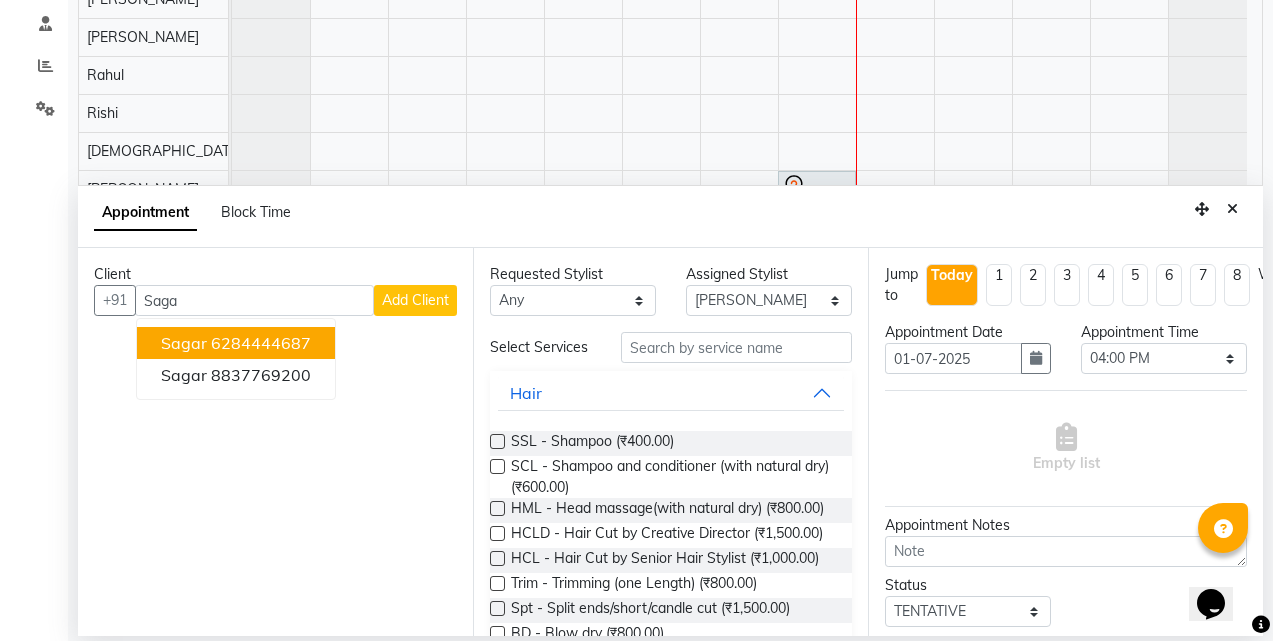 scroll, scrollTop: 0, scrollLeft: 0, axis: both 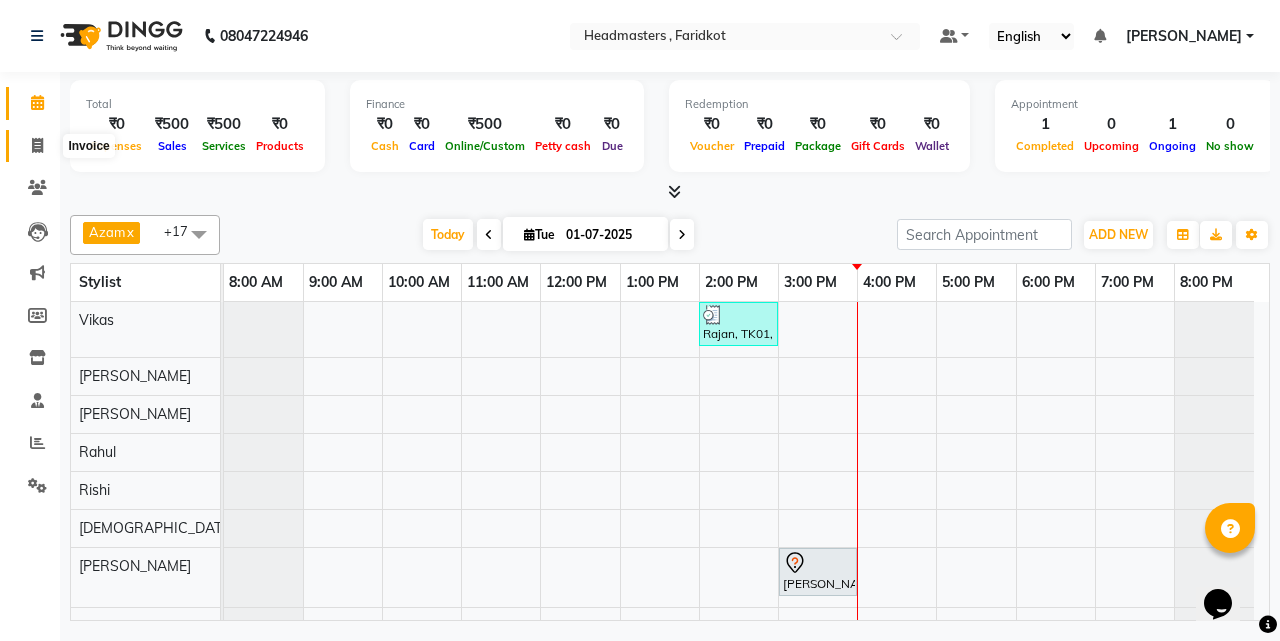 click 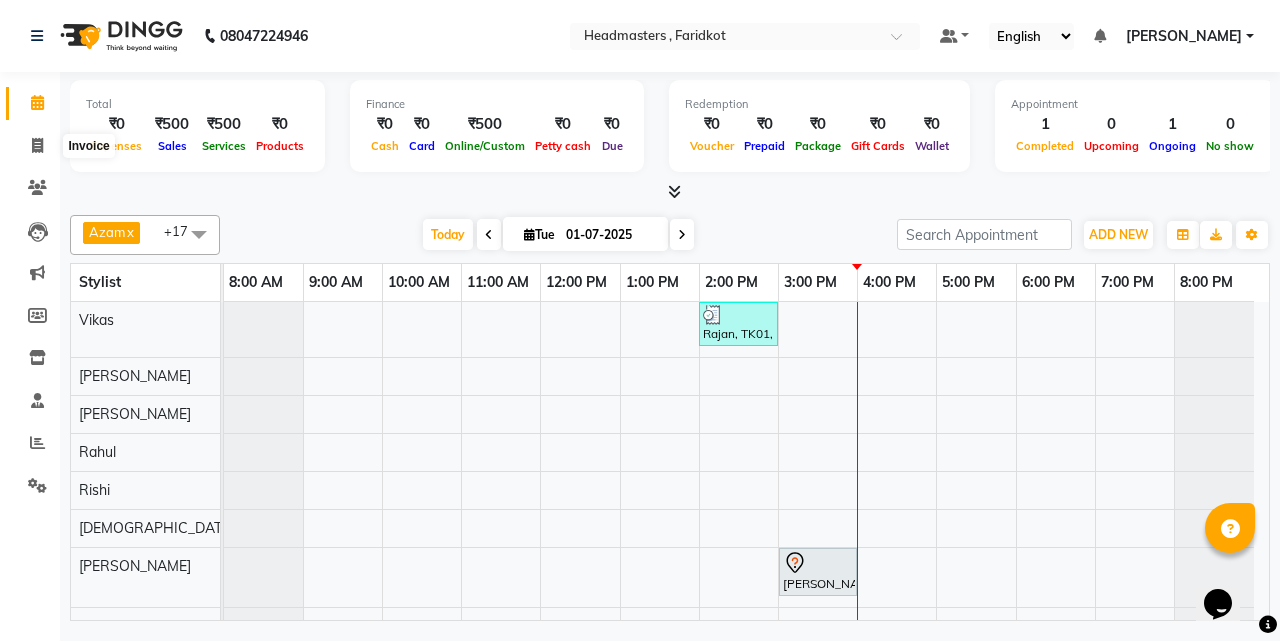 select on "service" 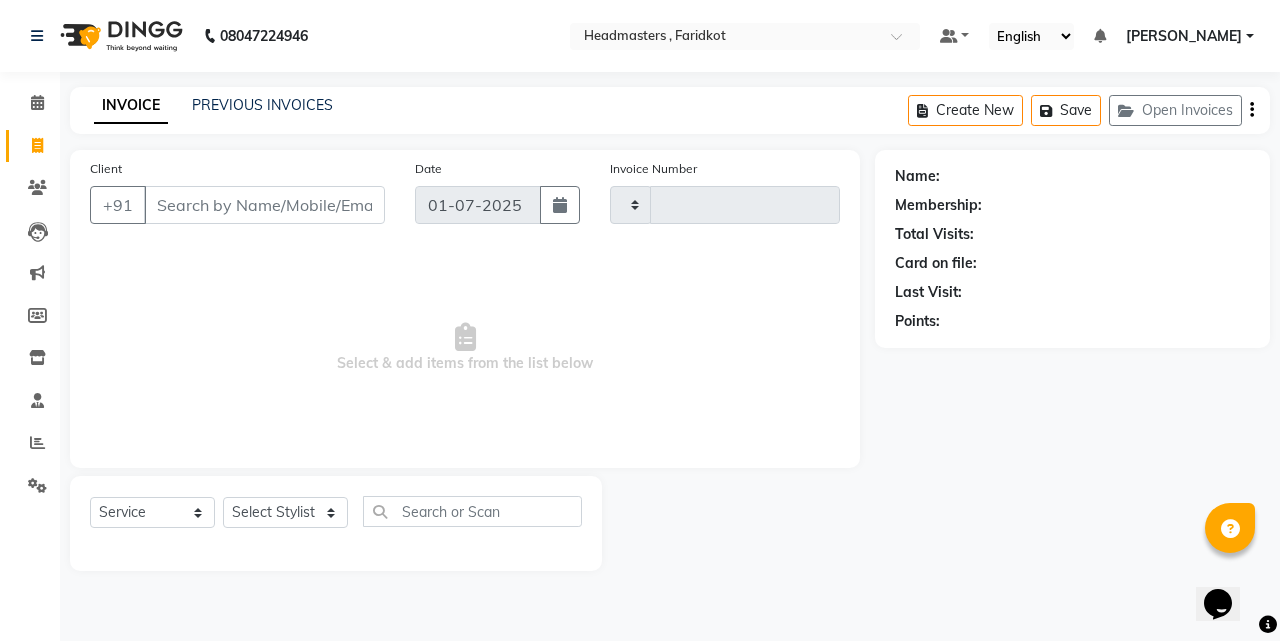 click on "PREVIOUS INVOICES" 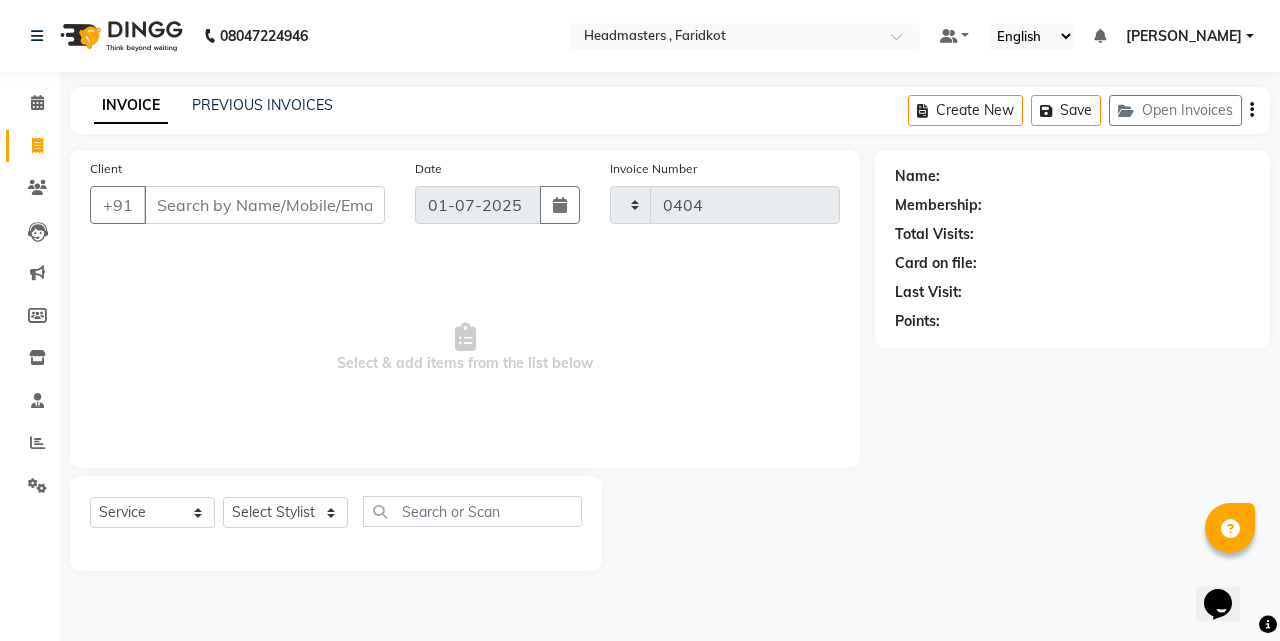 select on "7919" 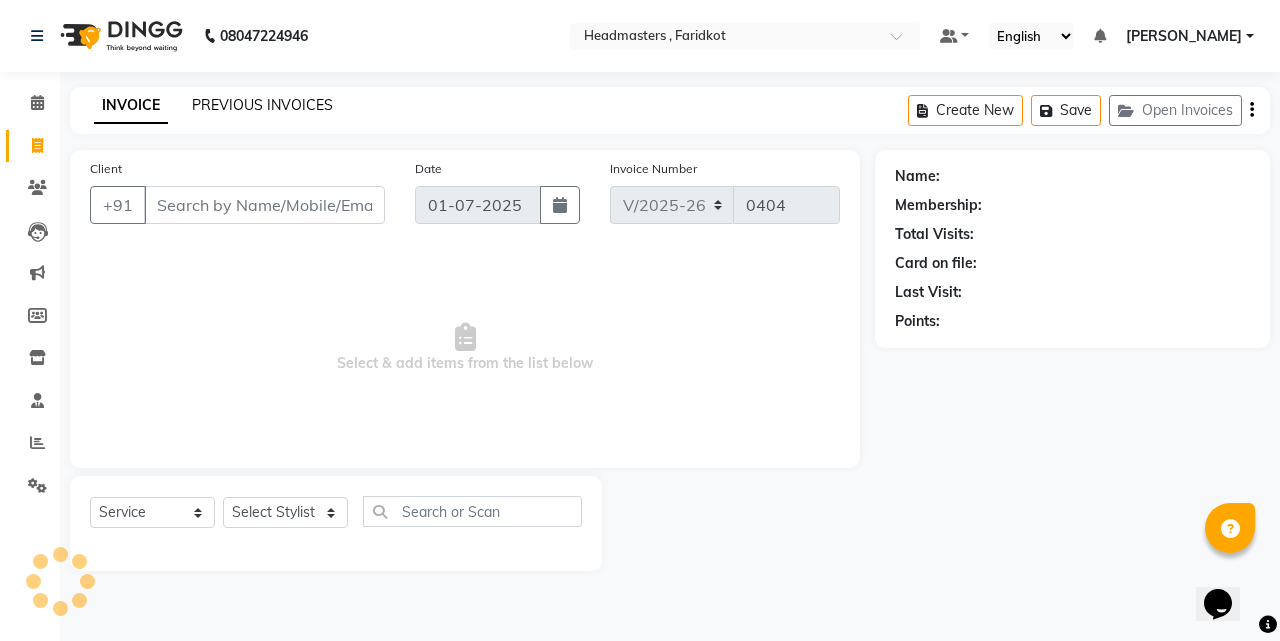click on "PREVIOUS INVOICES" 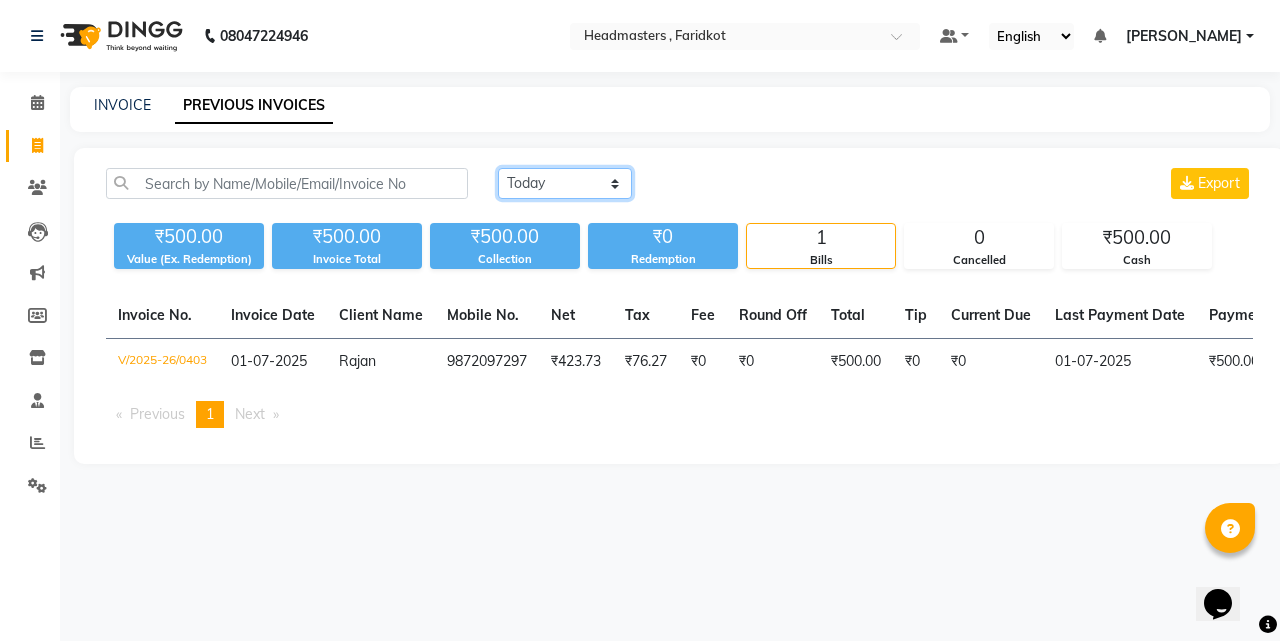 drag, startPoint x: 534, startPoint y: 178, endPoint x: 553, endPoint y: 194, distance: 24.839485 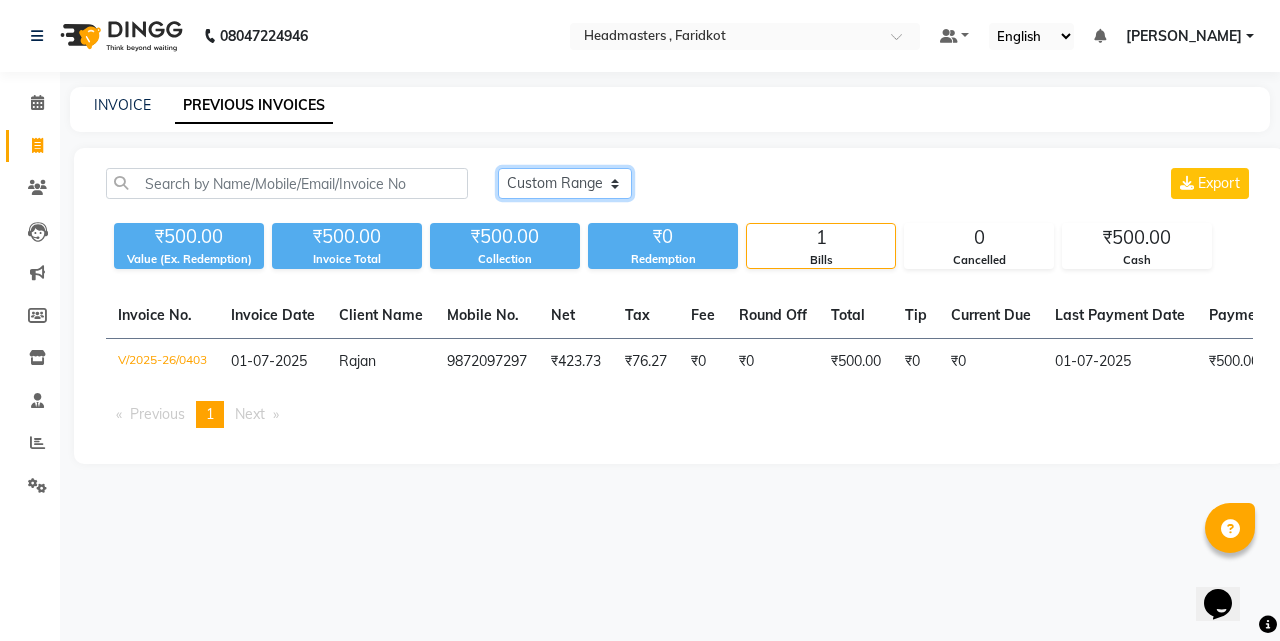 click on "[DATE] [DATE] Custom Range" 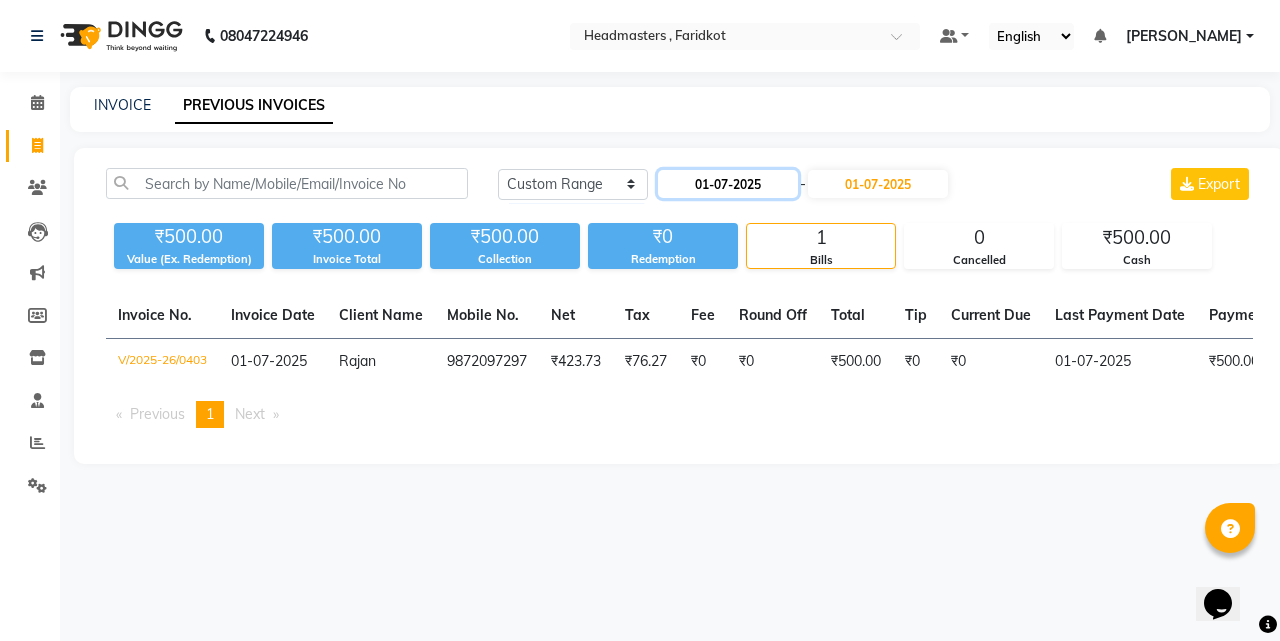 click on "01-07-2025" 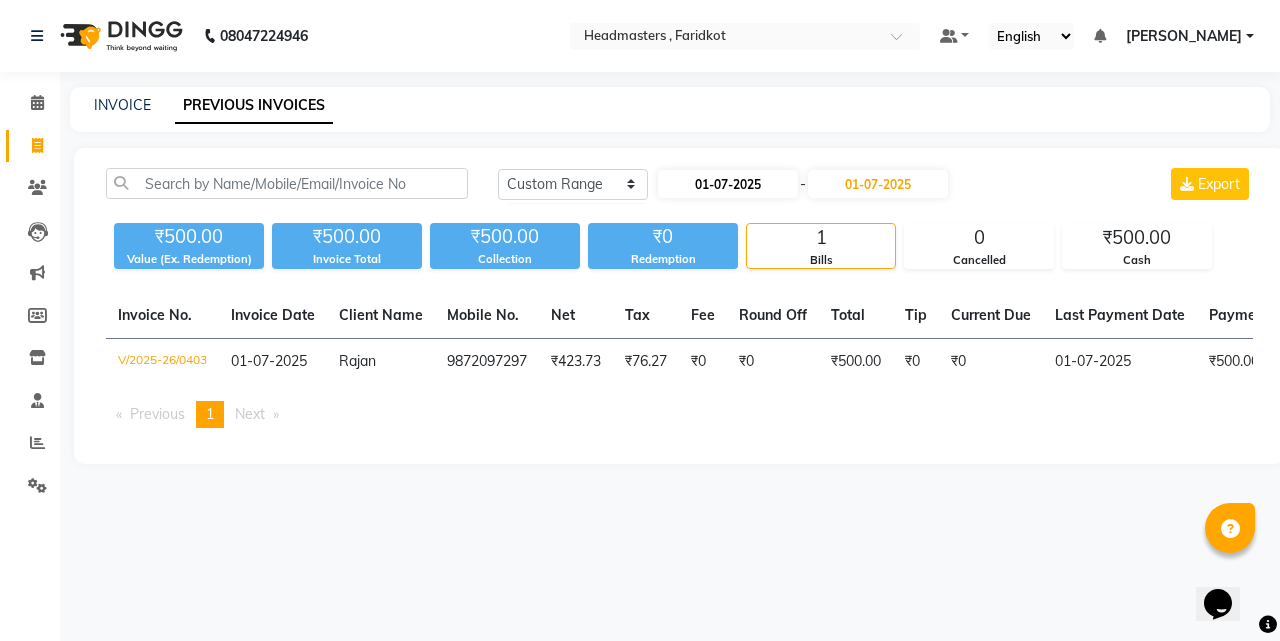 click on "01-07-2025" 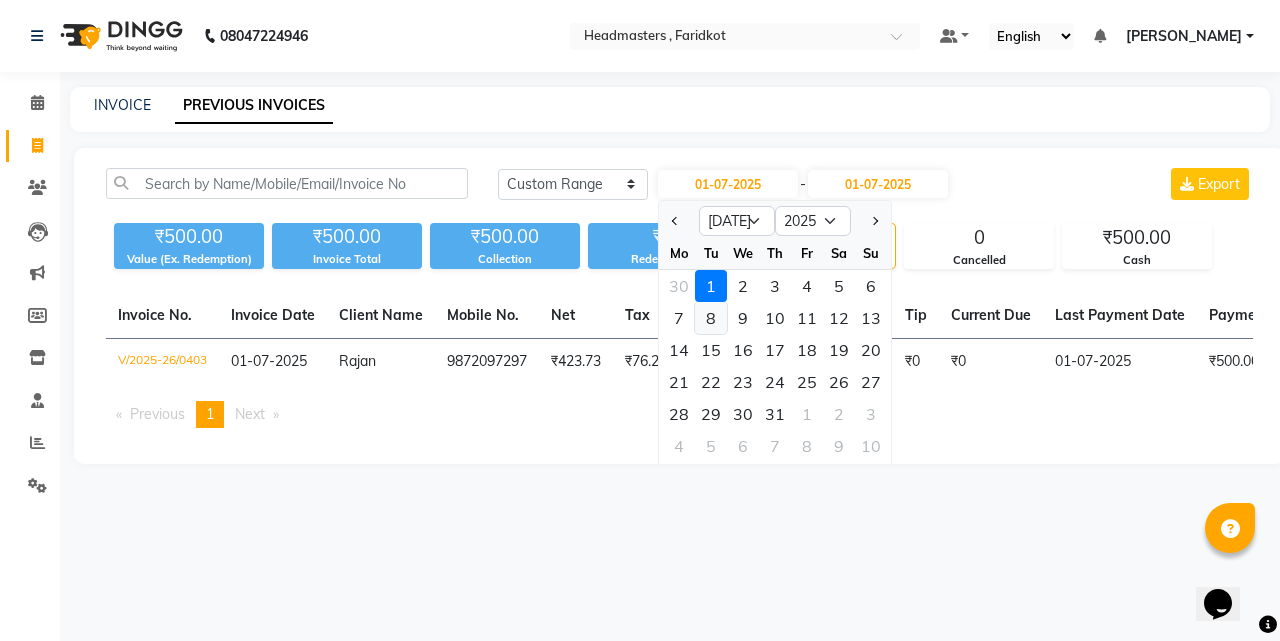 click on "8" 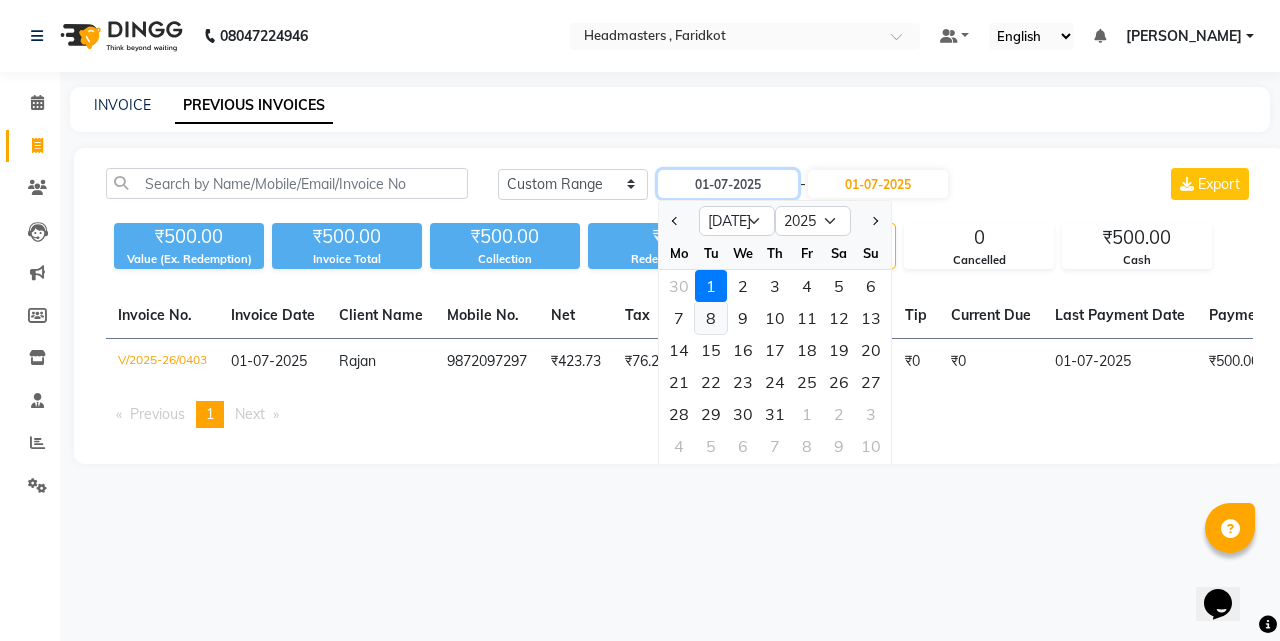 type on "[DATE]" 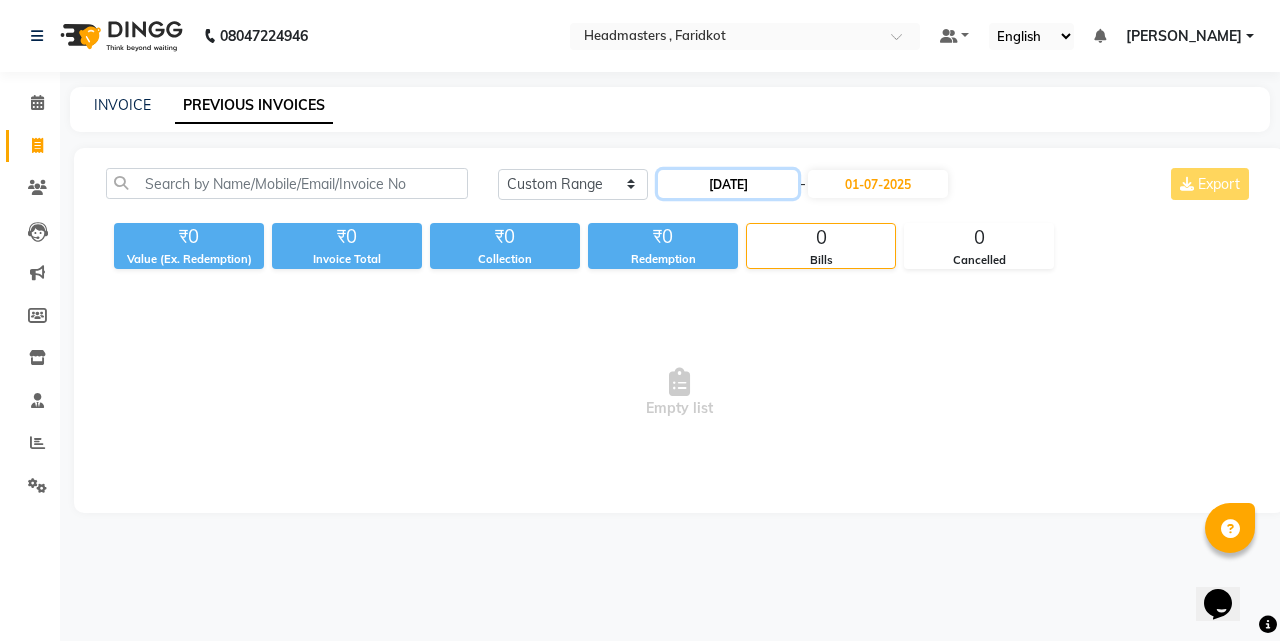 click on "[DATE]" 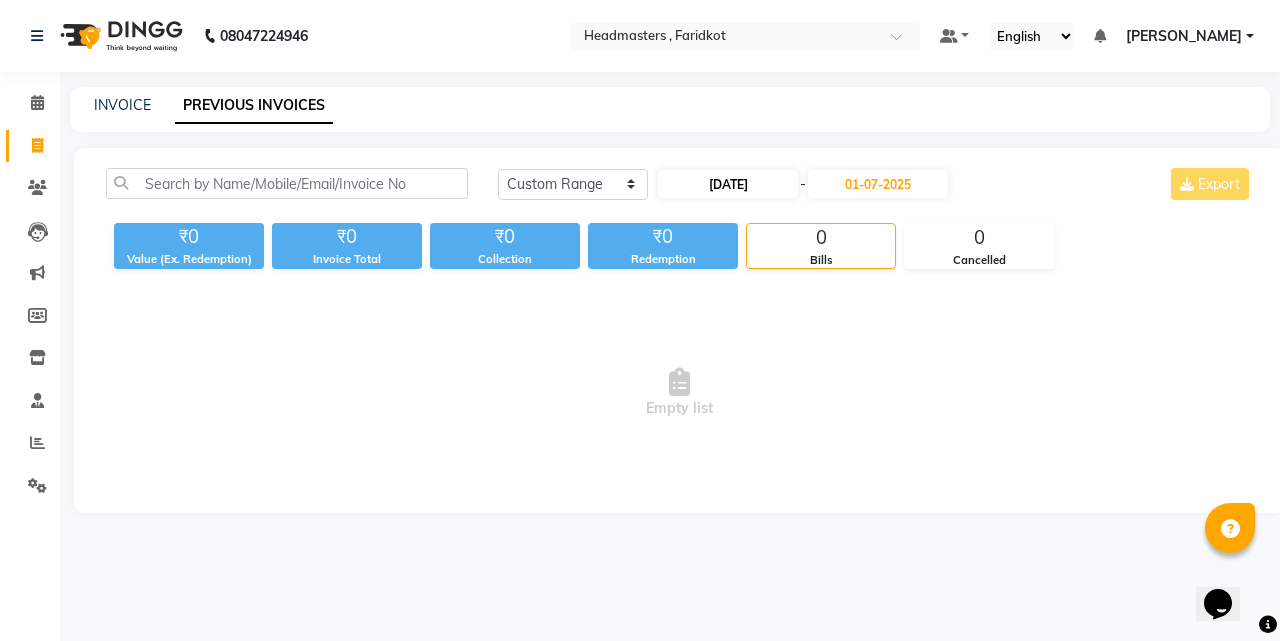 select on "7" 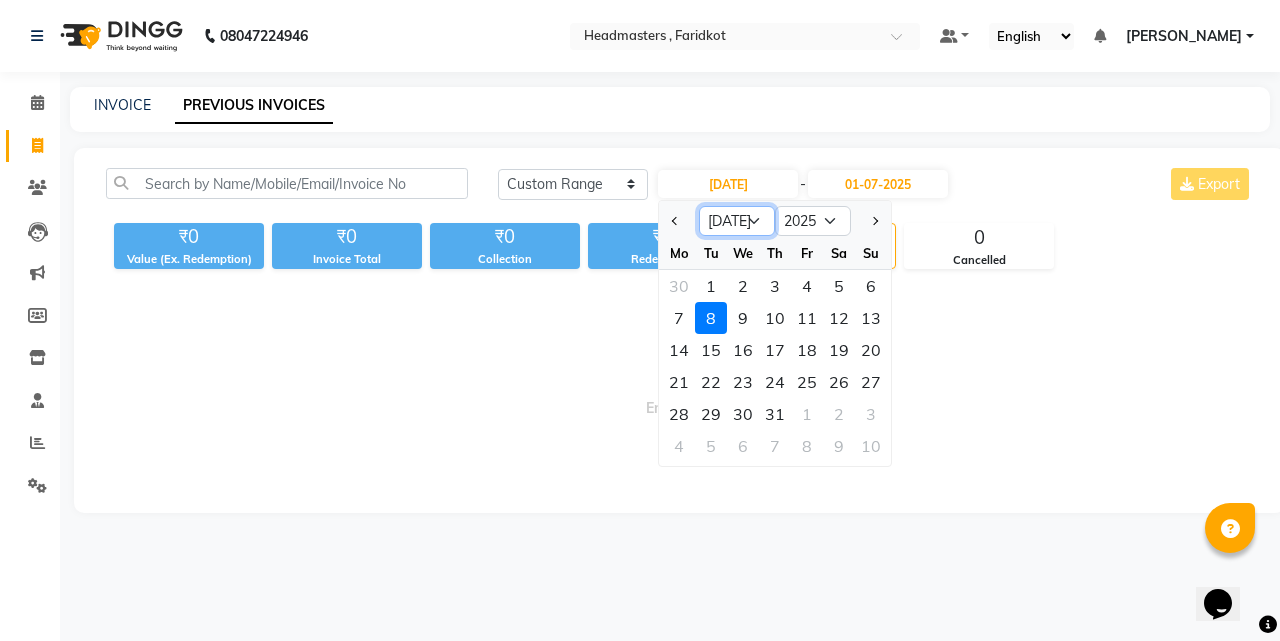 click on "Jan Feb Mar Apr May Jun [DATE] Aug Sep Oct Nov Dec" 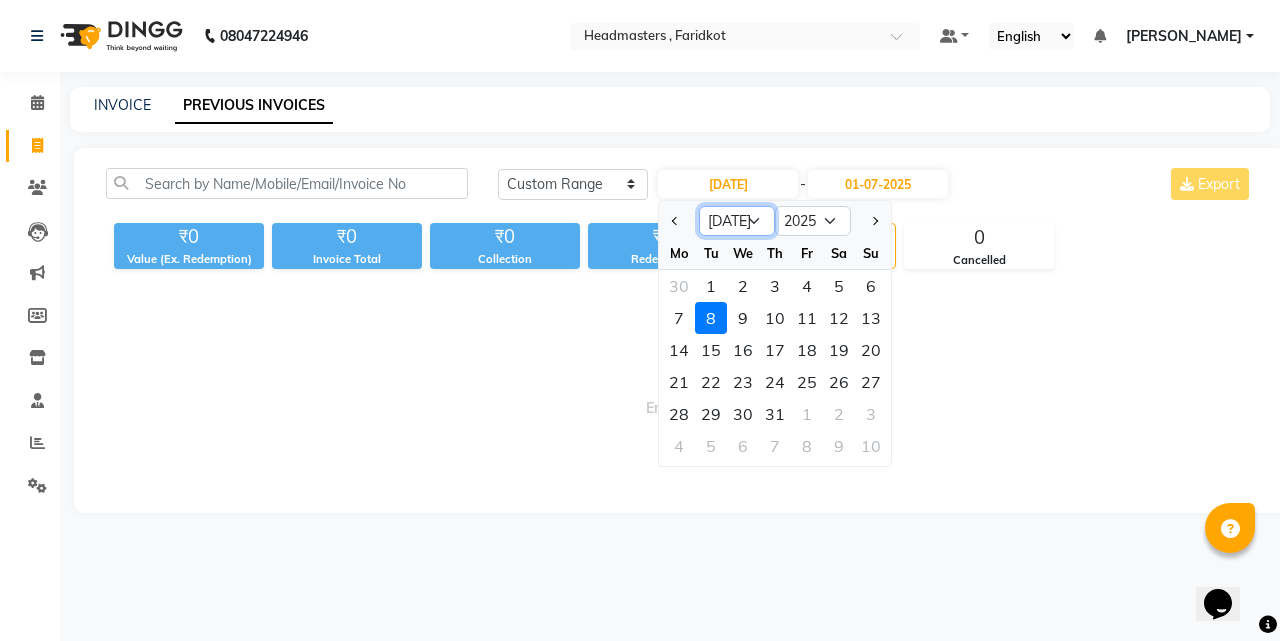 select on "6" 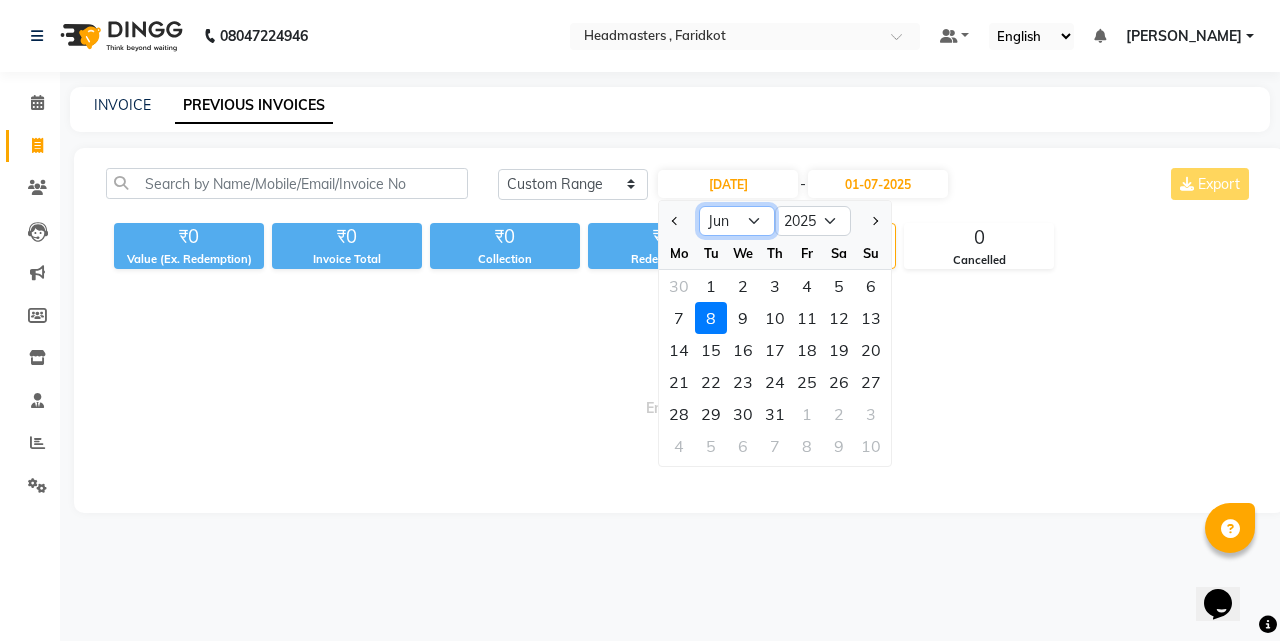 click on "Jan Feb Mar Apr May Jun [DATE] Aug Sep Oct Nov Dec" 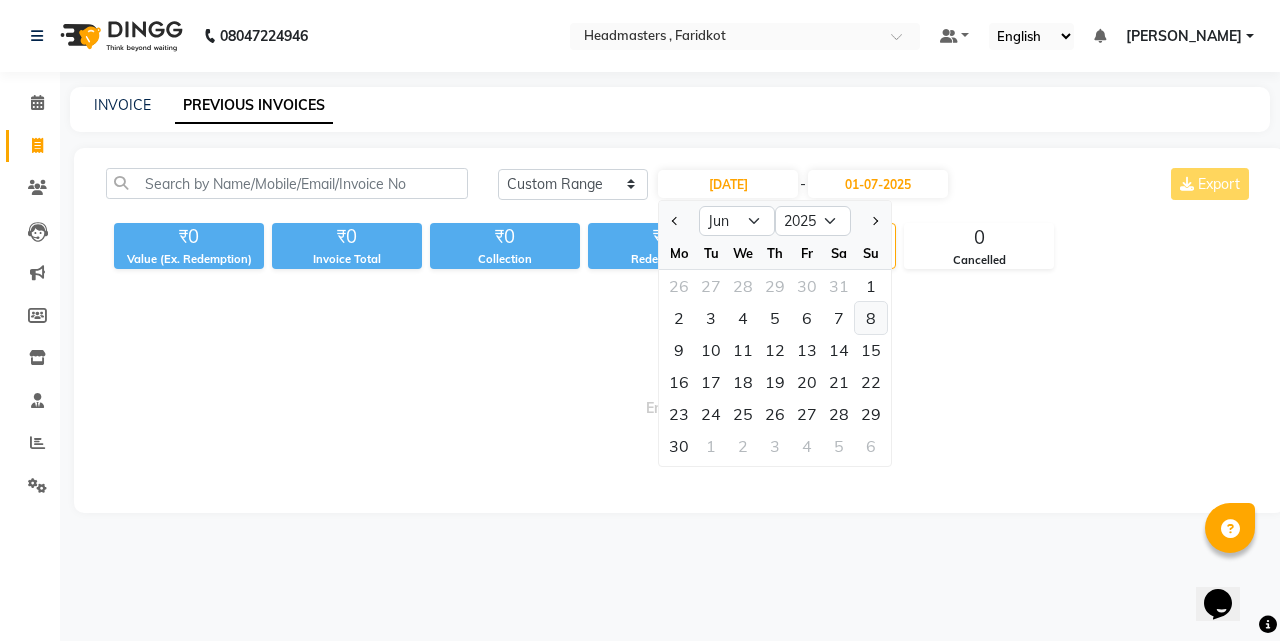 click on "8" 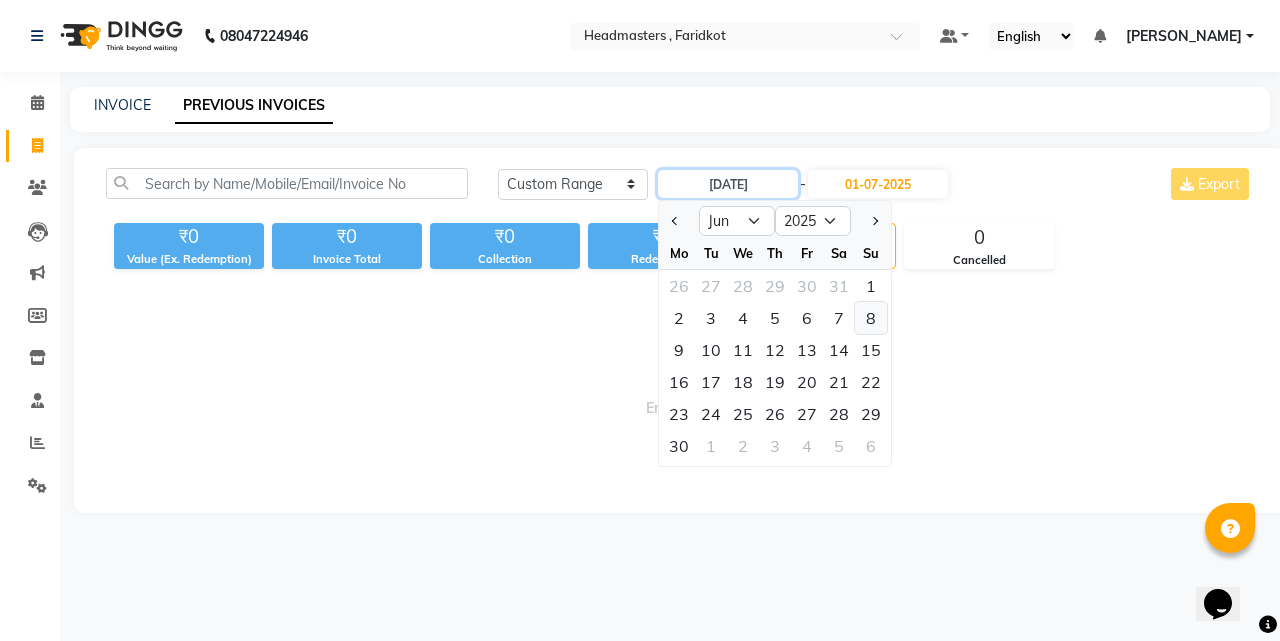 type on "[DATE]" 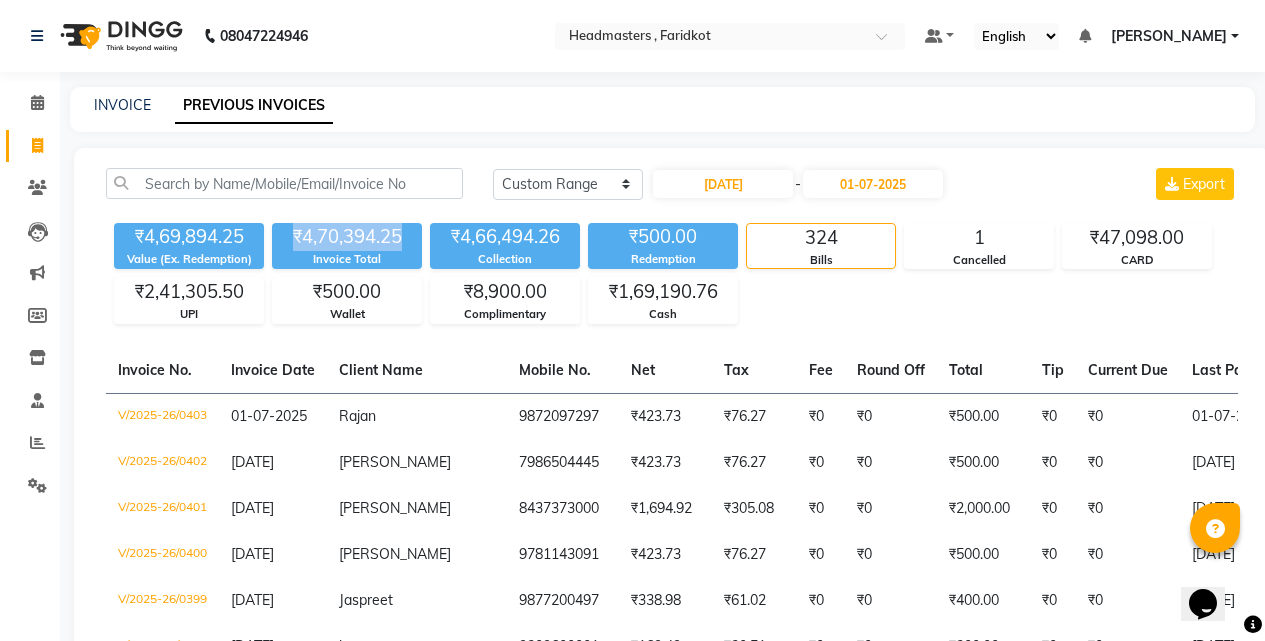 drag, startPoint x: 291, startPoint y: 238, endPoint x: 409, endPoint y: 241, distance: 118.03813 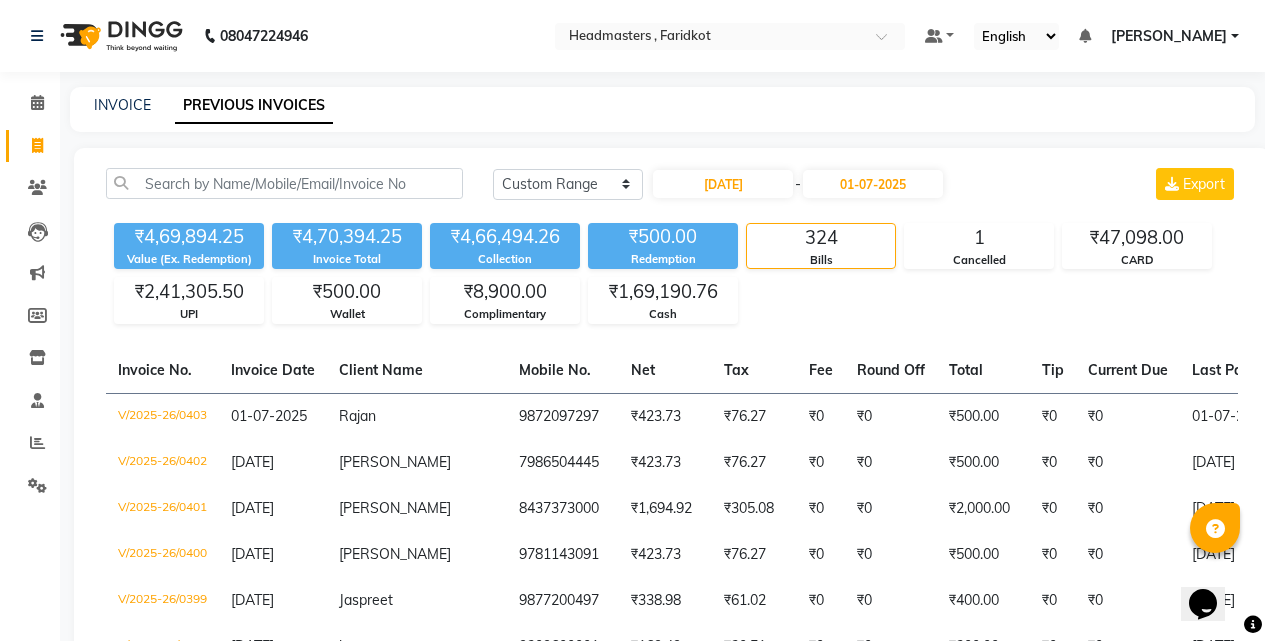 click on "₹4,69,894.25 Value (Ex. Redemption) ₹4,70,394.25 Invoice Total  ₹4,66,494.26 Collection ₹500.00 Redemption 324 Bills 1 Cancelled ₹47,098.00 CARD ₹2,41,305.50 UPI ₹500.00 Wallet ₹8,900.00 Complimentary ₹1,69,190.76 Cash" 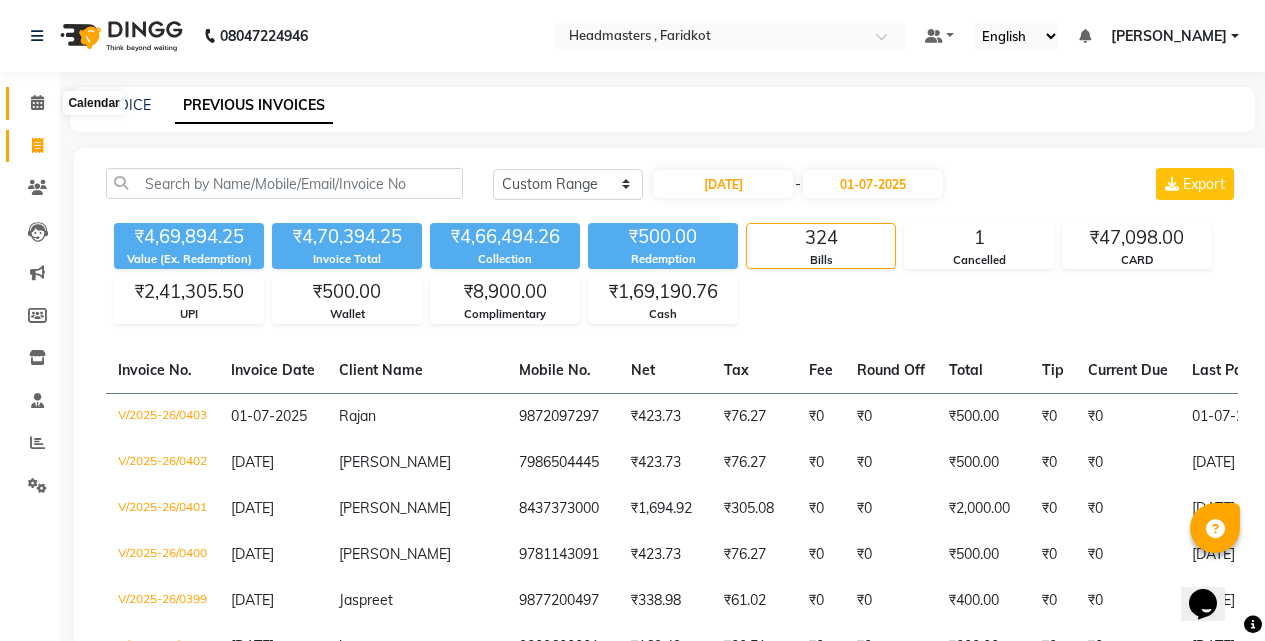 click 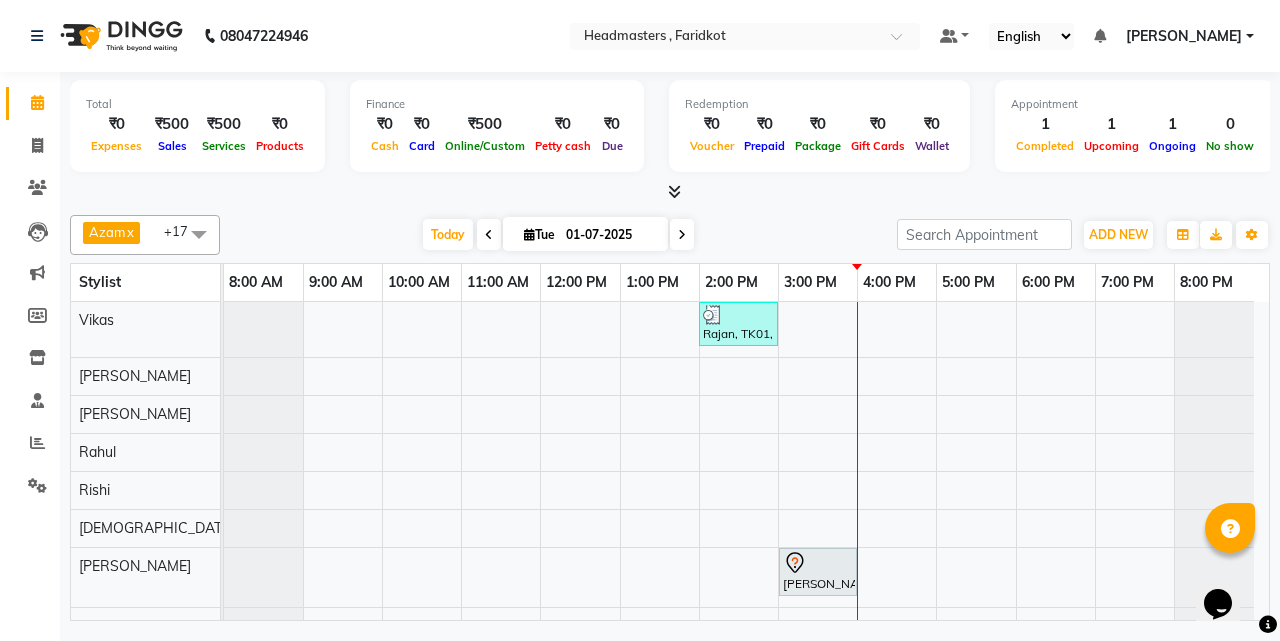 scroll, scrollTop: 107, scrollLeft: 0, axis: vertical 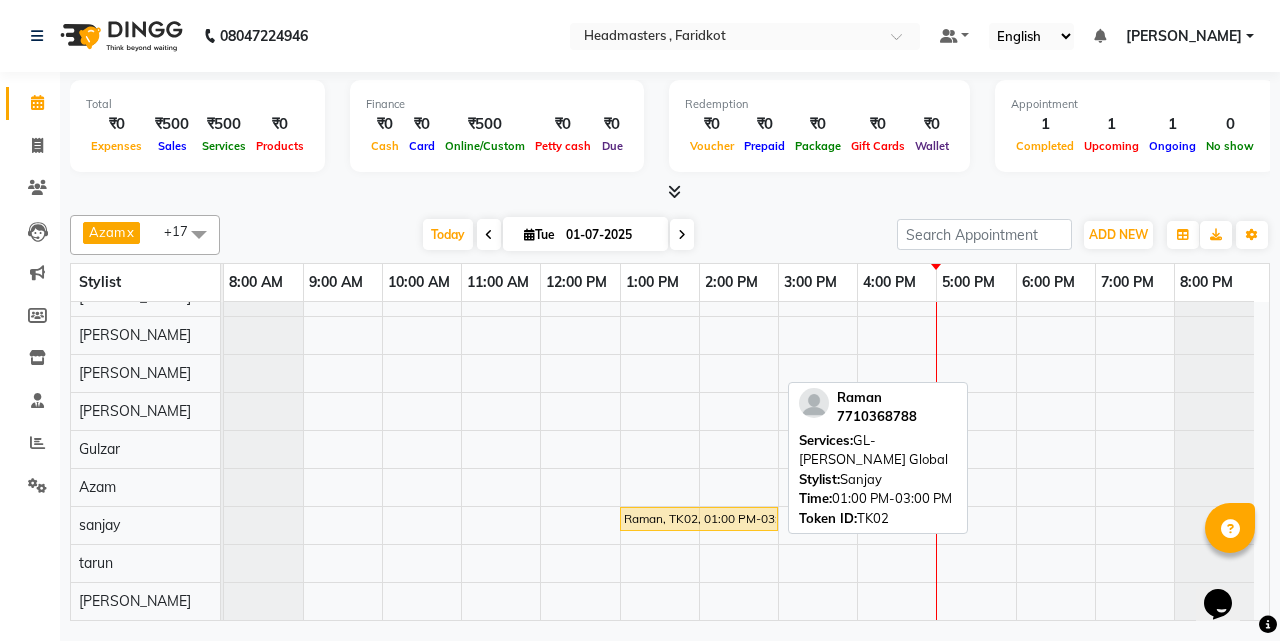 click on "Raman, TK02, 01:00 PM-03:00 PM, GL-[PERSON_NAME] Global" at bounding box center (699, 519) 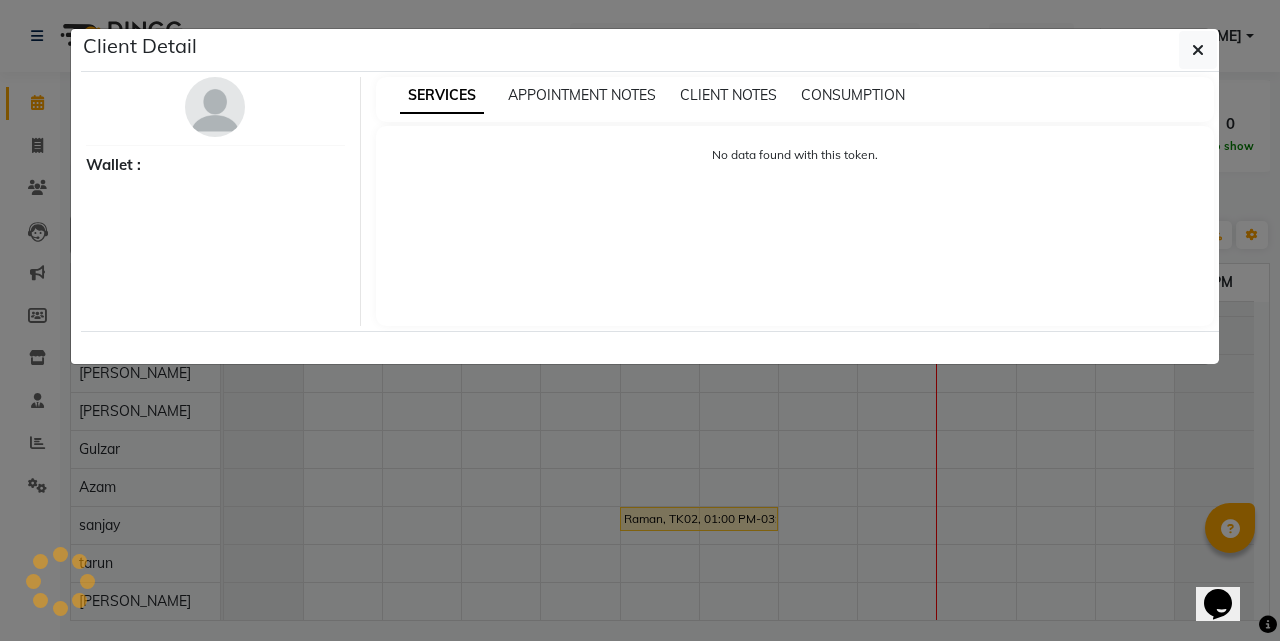 select on "1" 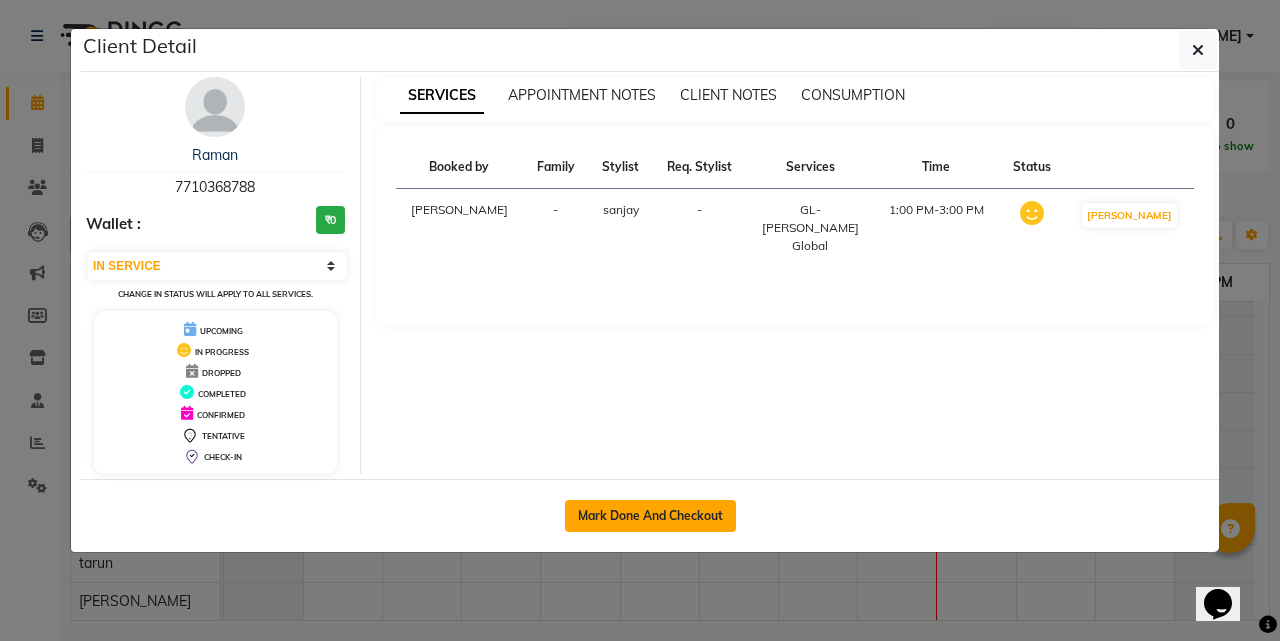 click on "Mark Done And Checkout" 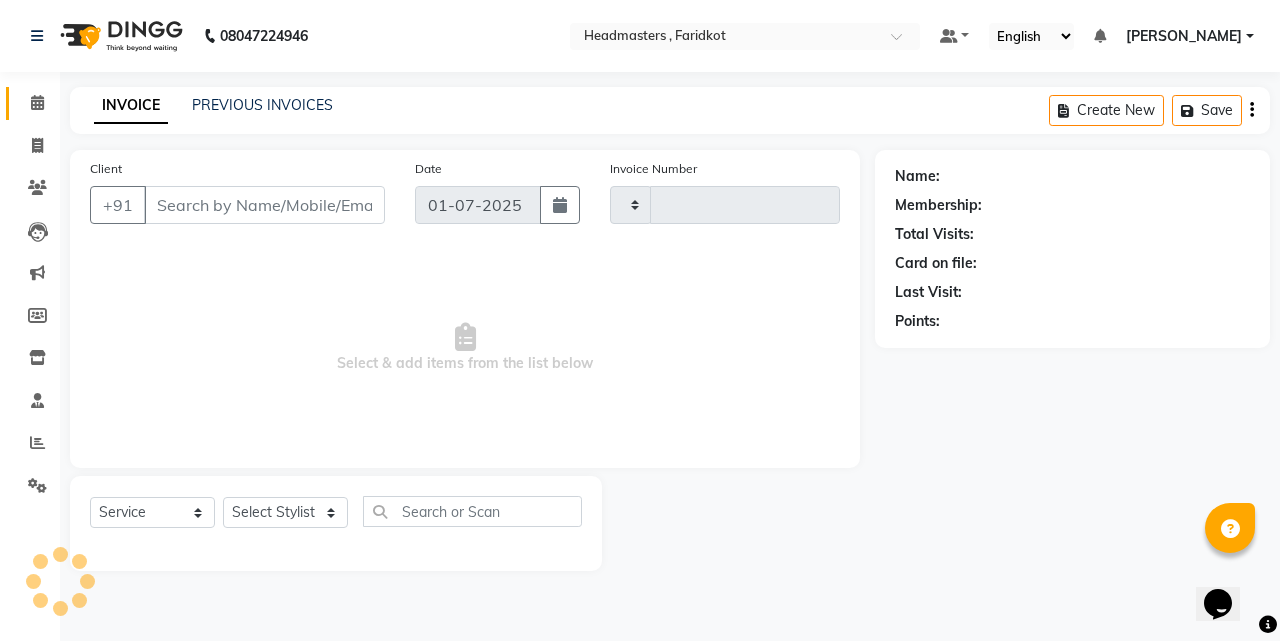 type on "0404" 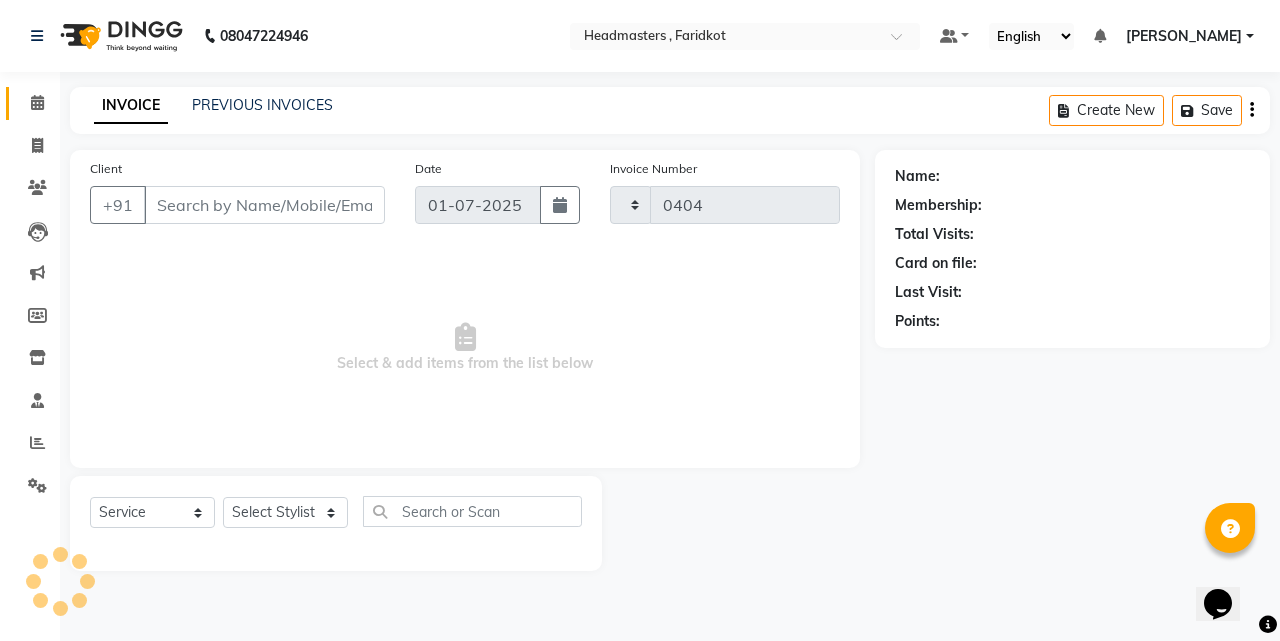 select on "7919" 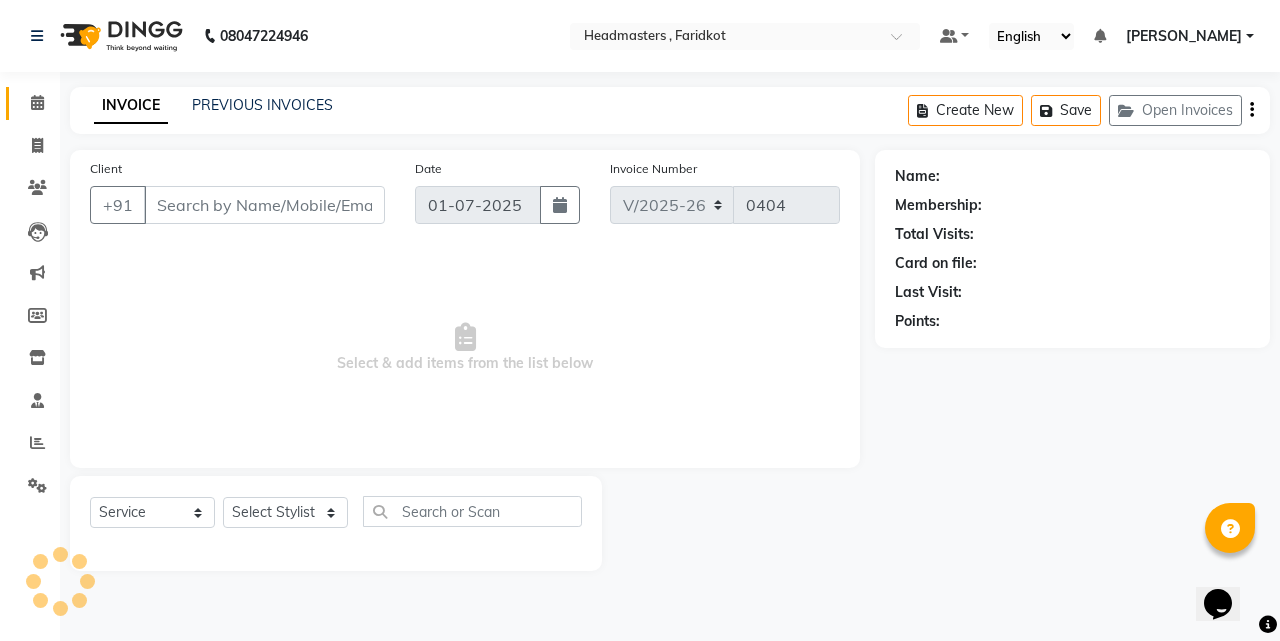 type on "7710368788" 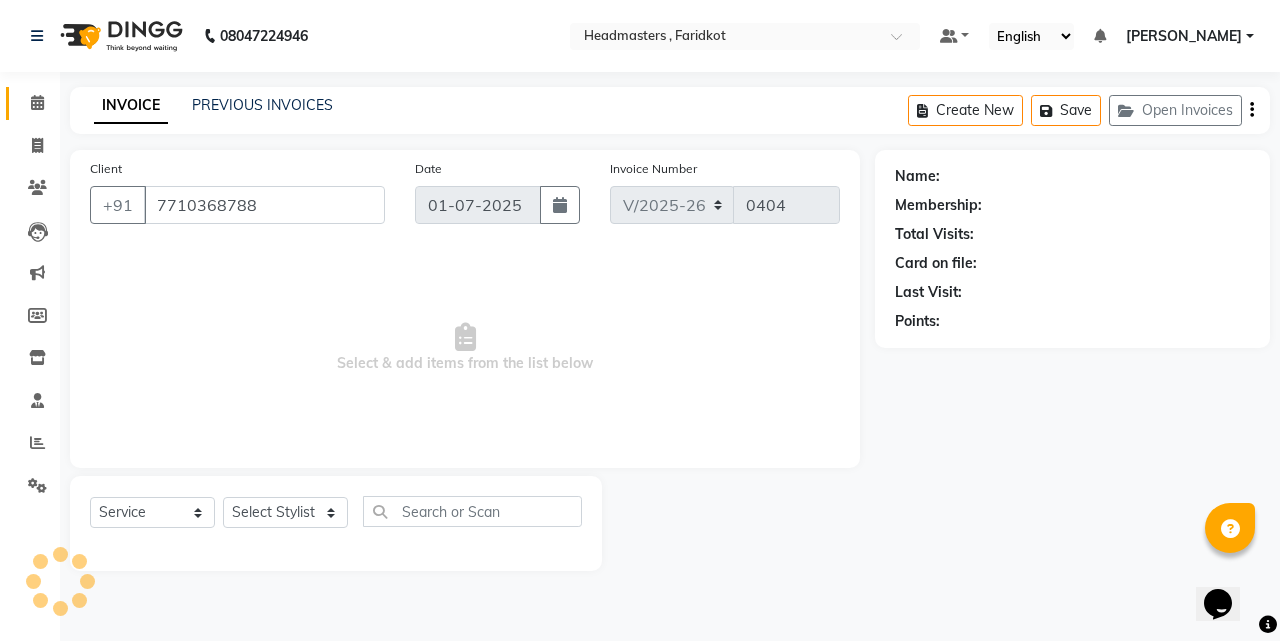 select on "84198" 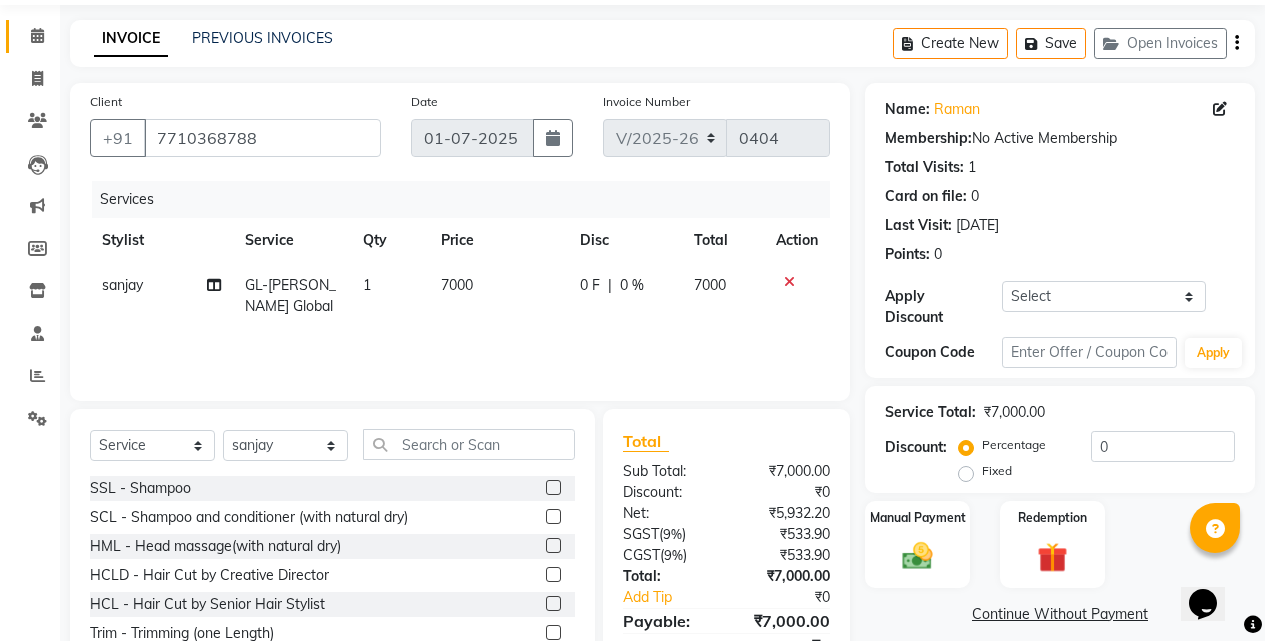 scroll, scrollTop: 100, scrollLeft: 0, axis: vertical 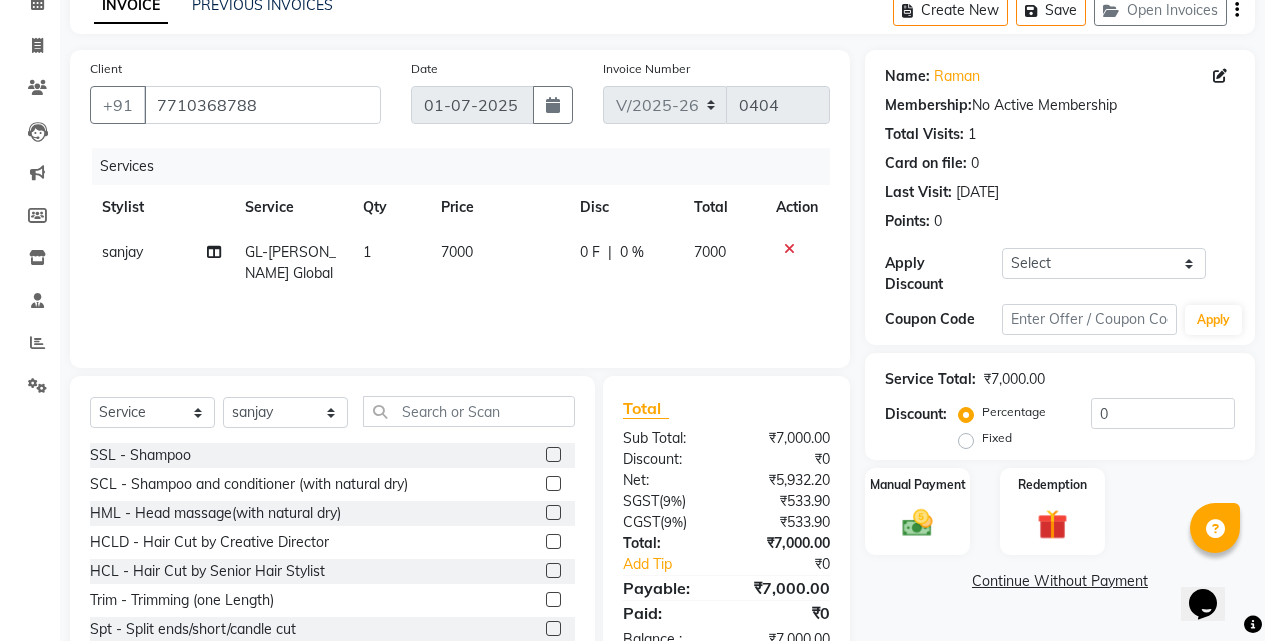 click on "7000" 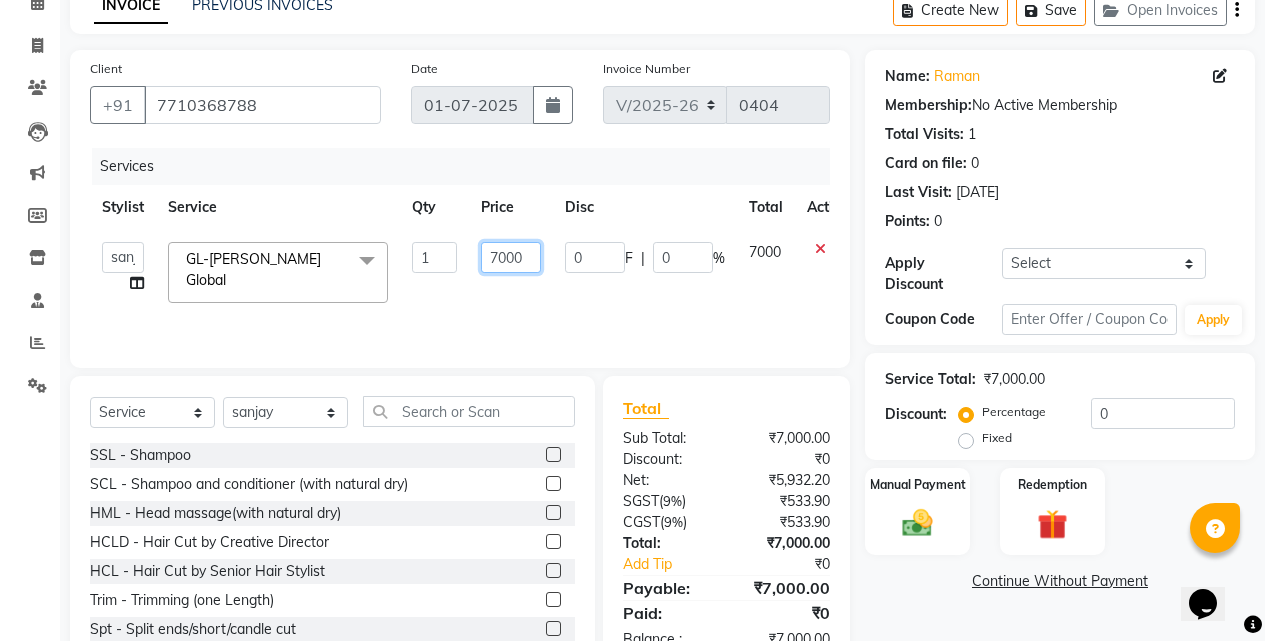 click on "7000" 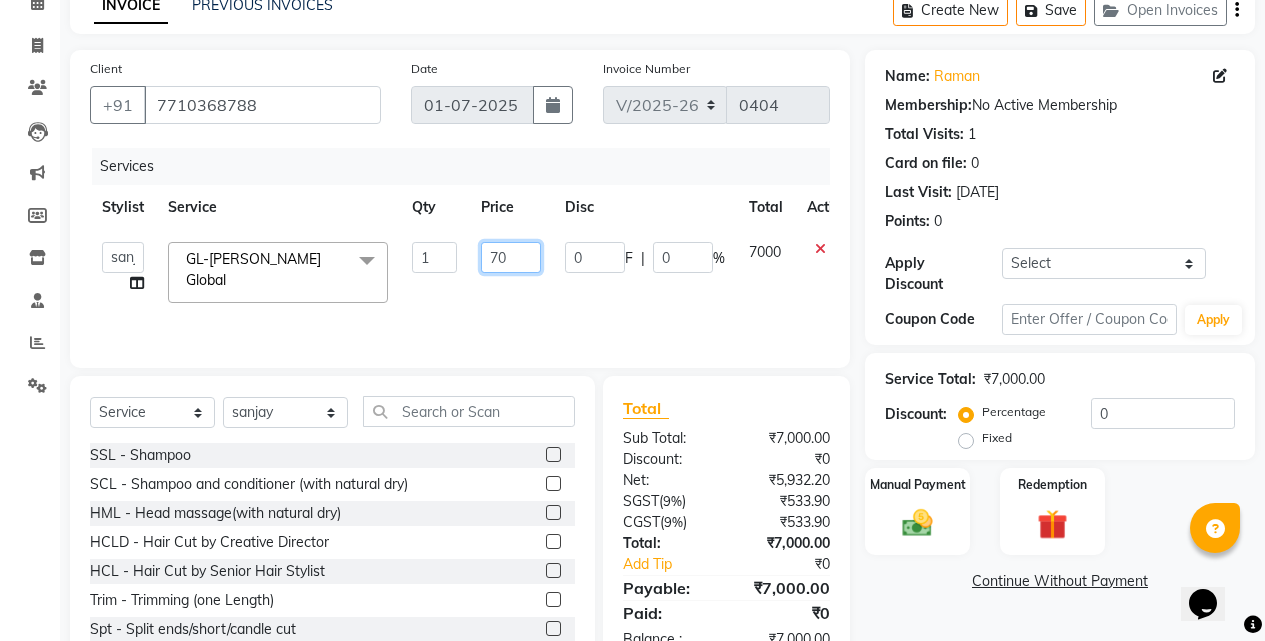 type on "7" 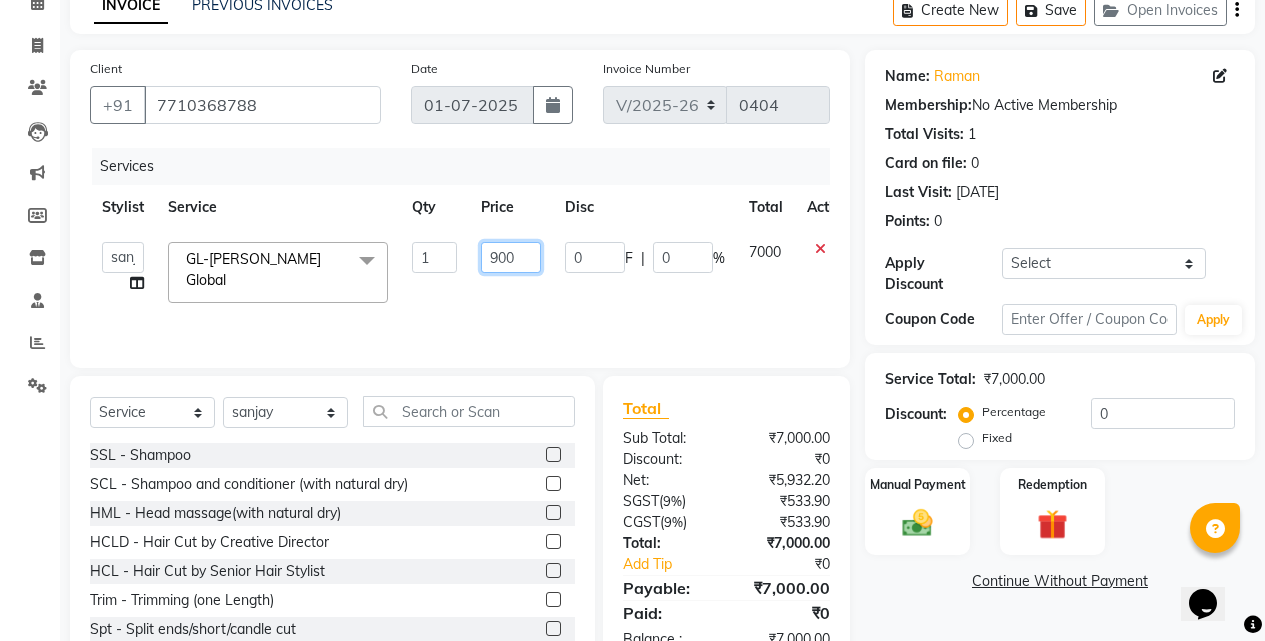 type on "9000" 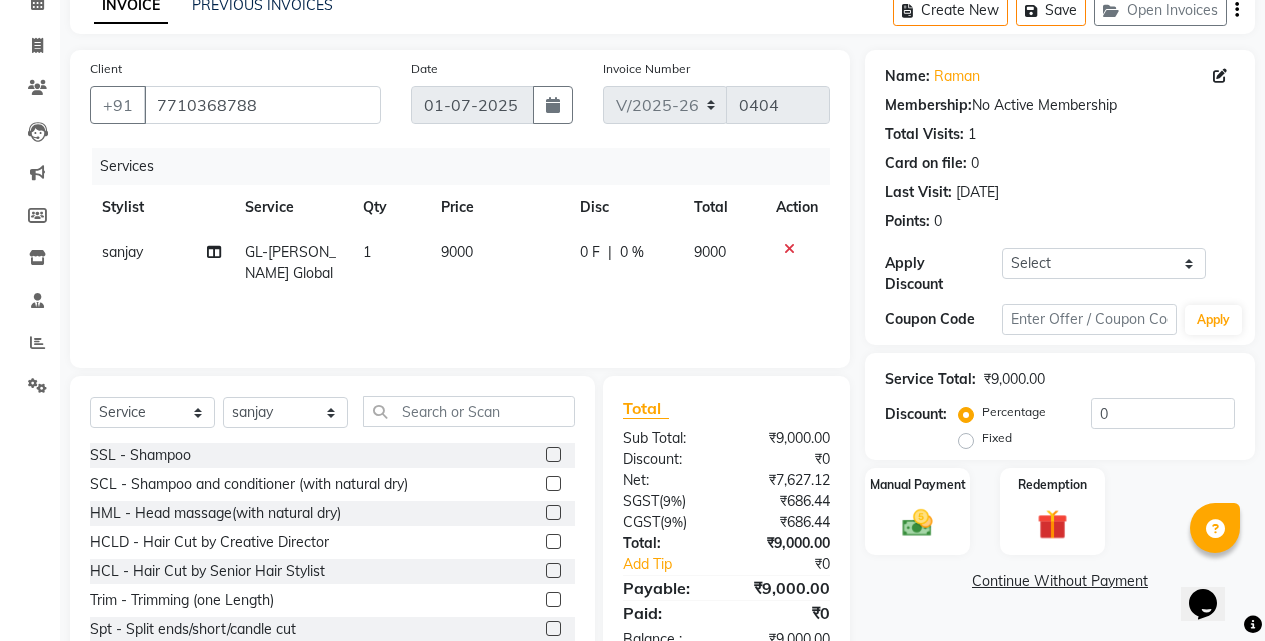 click on "Name: Raman  Membership:  No Active Membership  Total Visits:  1 Card on file:  0 Last Visit:   [DATE] Points:   0  Apply Discount Select Coupon → Wrong Job Card  Coupon → Complimentary Coupon → Correction  Coupon → First Wash  Coupon → Free Of Cost - Foc  Coupon → Staff Service  Coupon → Service Not Done  Coupon → Double Job Card  Coupon → Pending Payment  Coupon Code Apply Service Total:  ₹9,000.00  Discount:  Percentage   Fixed  0 Manual Payment Redemption  Continue Without Payment" 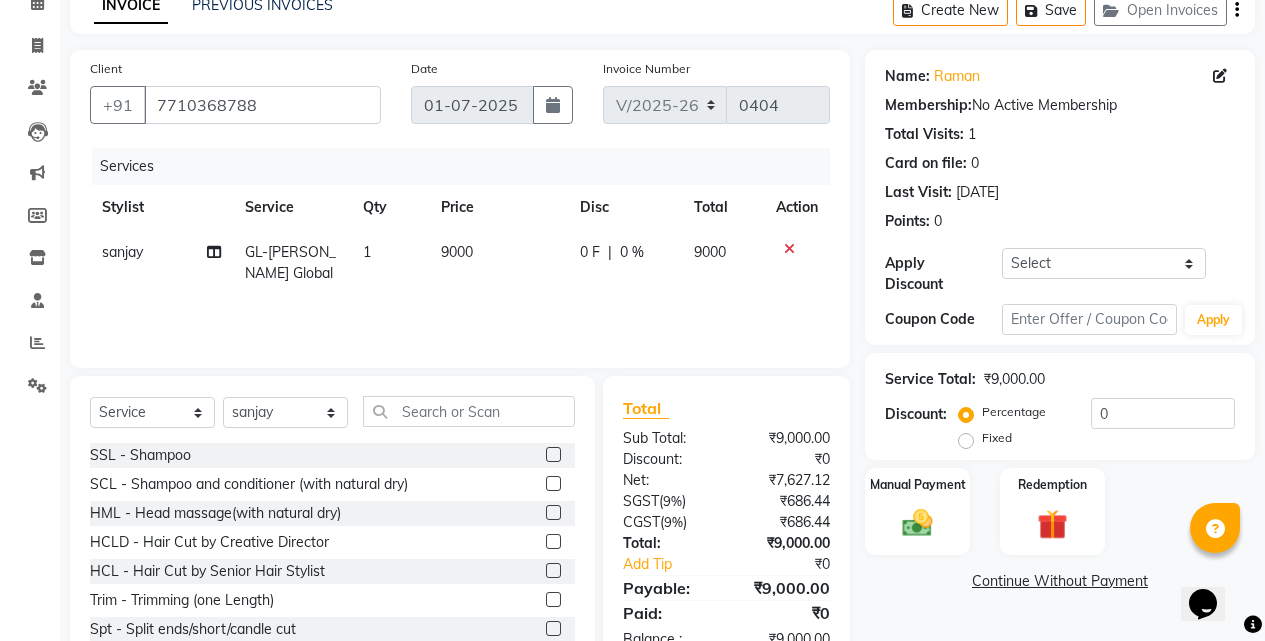 scroll, scrollTop: 160, scrollLeft: 0, axis: vertical 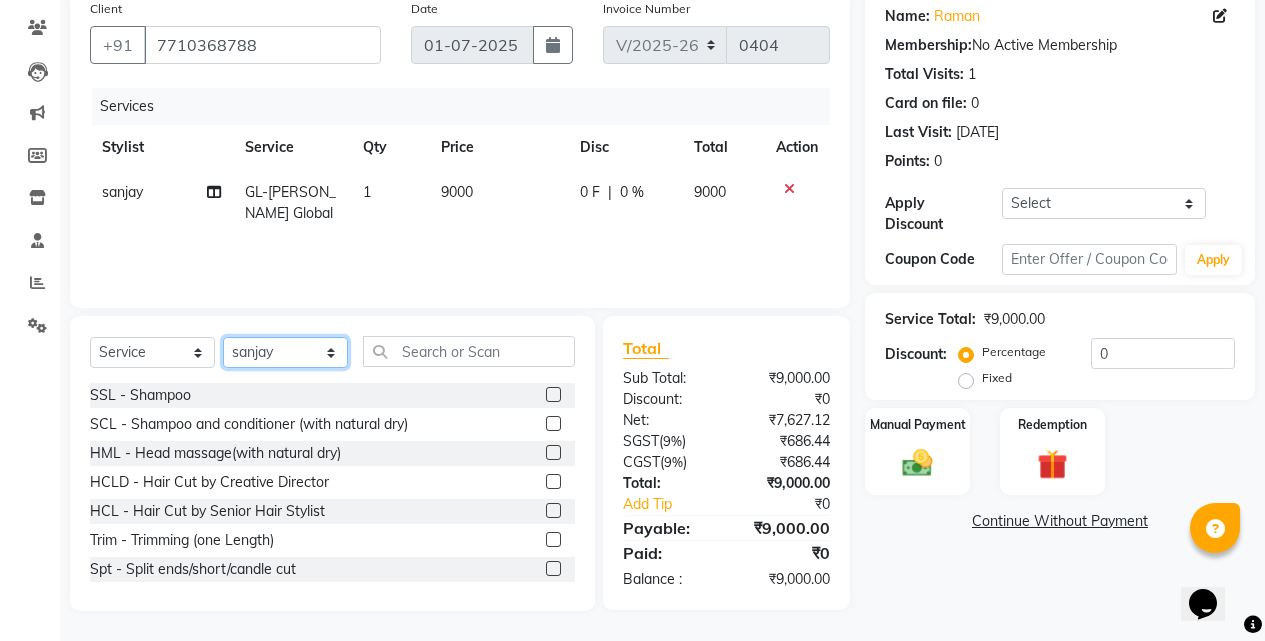 click on "Select Stylist Azam [PERSON_NAME] [PERSON_NAME] [PERSON_NAME] [PERSON_NAME] [PERSON_NAME] Rahul Rishi [PERSON_NAME] [PERSON_NAME] [PERSON_NAME] [PERSON_NAME]" 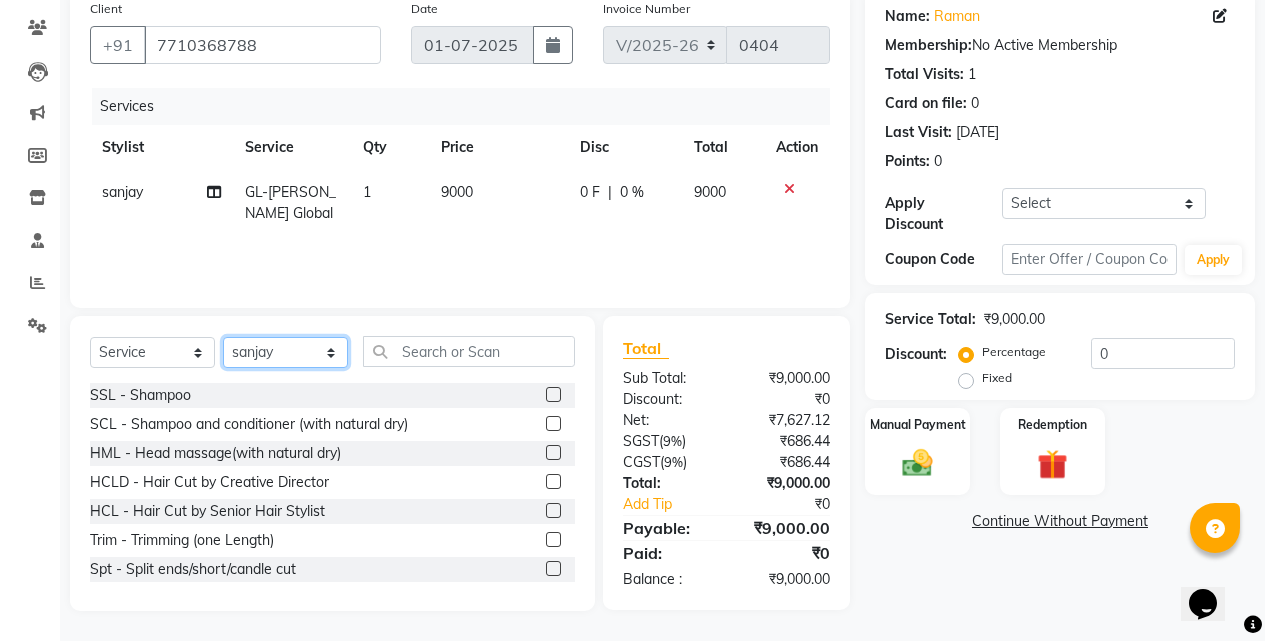 click on "Select Stylist Azam [PERSON_NAME] [PERSON_NAME] [PERSON_NAME] [PERSON_NAME] [PERSON_NAME] Rahul Rishi [PERSON_NAME] [PERSON_NAME] [PERSON_NAME] [PERSON_NAME]" 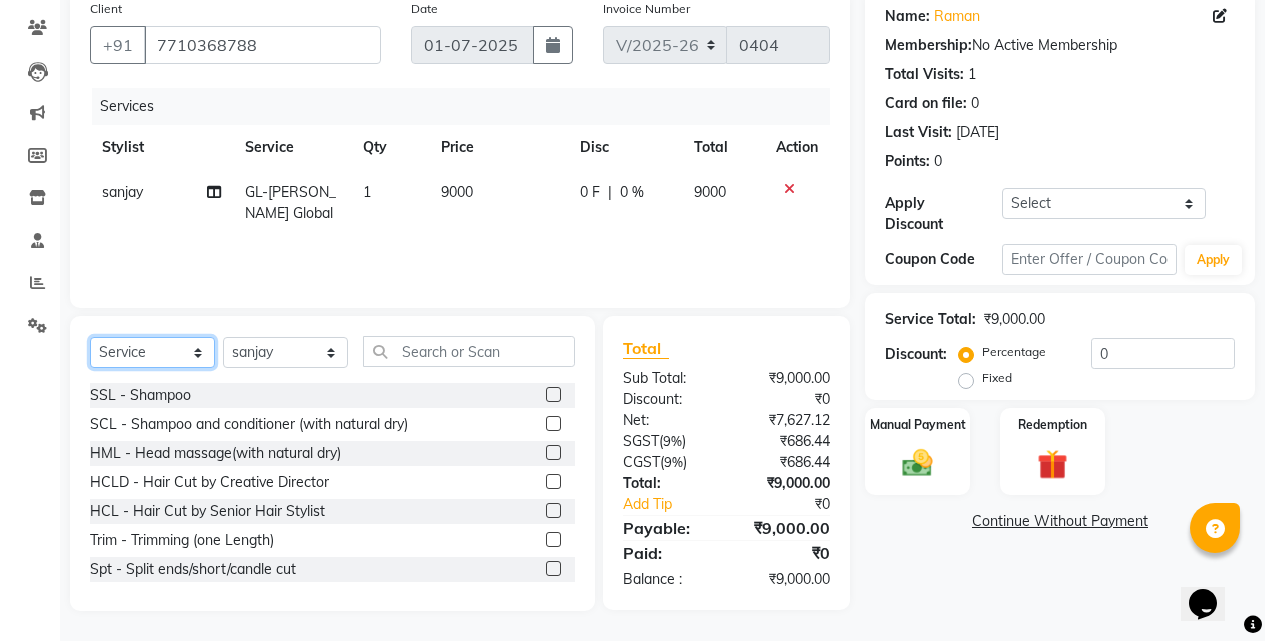 click on "Select  Service  Product  Membership  Package Voucher Prepaid Gift Card" 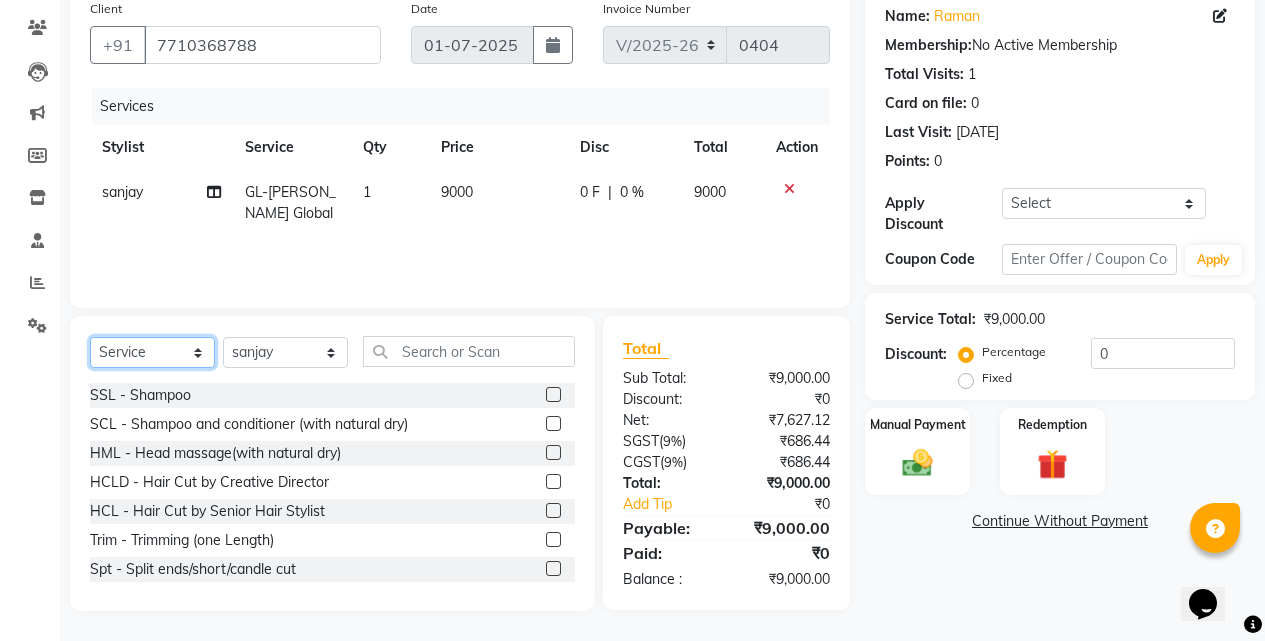 click on "Select  Service  Product  Membership  Package Voucher Prepaid Gift Card" 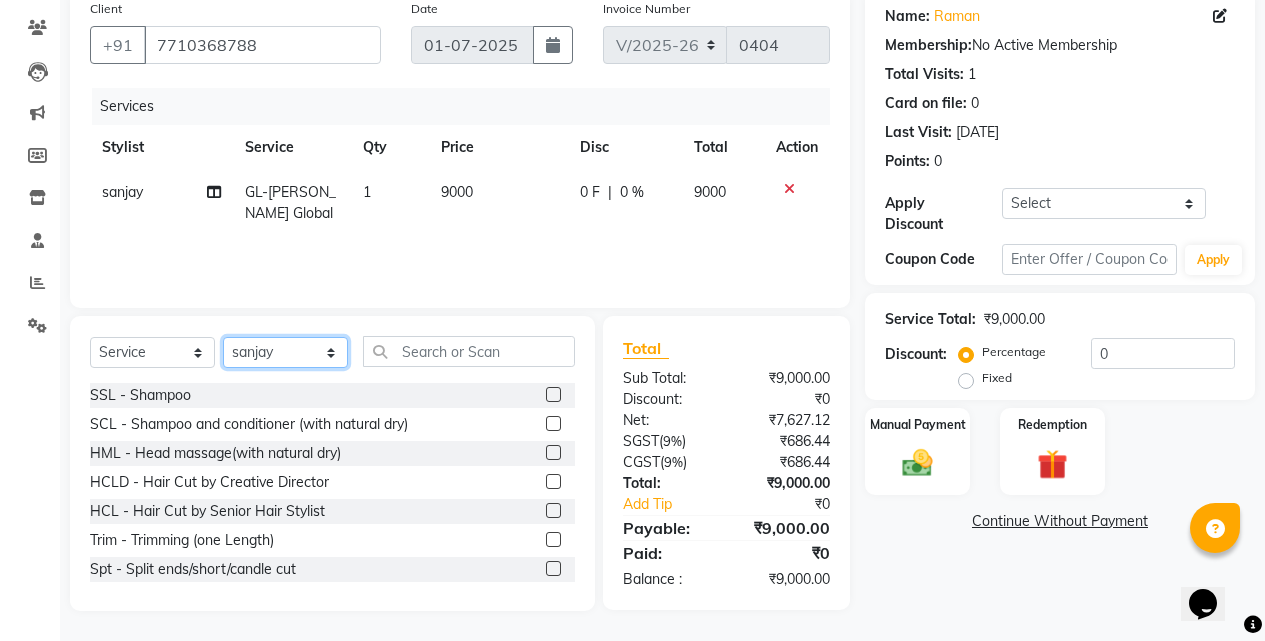drag, startPoint x: 285, startPoint y: 346, endPoint x: 292, endPoint y: 379, distance: 33.734257 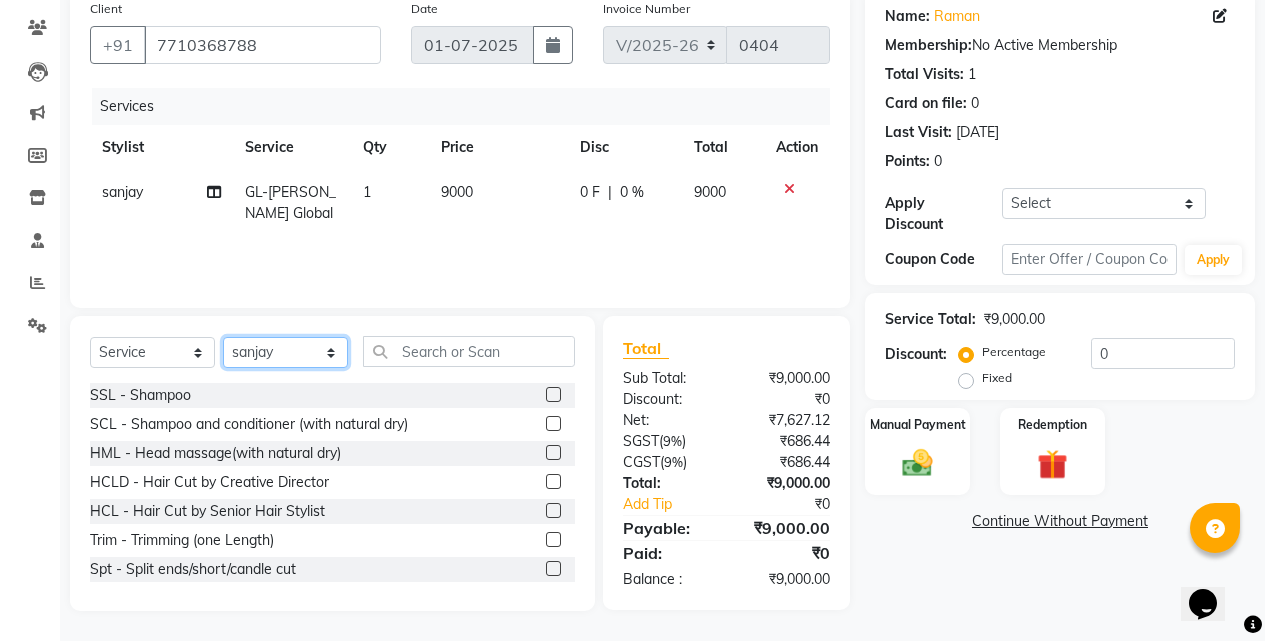 select on "76901" 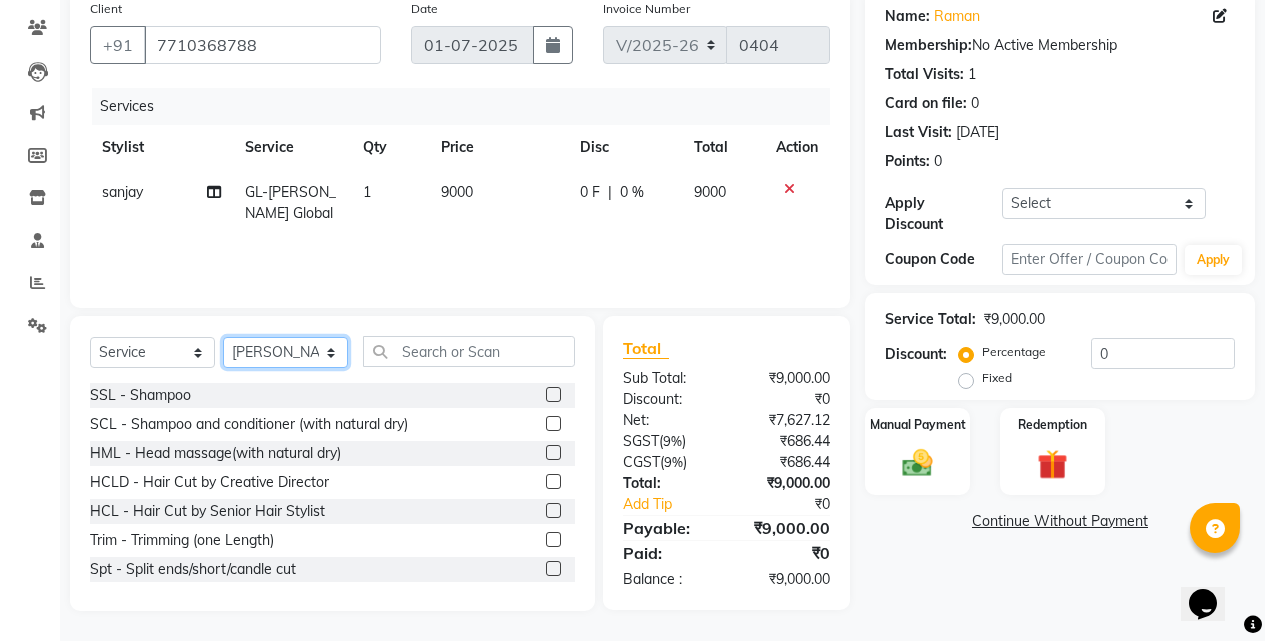 click on "Select Stylist Azam [PERSON_NAME] [PERSON_NAME] [PERSON_NAME] [PERSON_NAME] [PERSON_NAME] Rahul Rishi [PERSON_NAME] [PERSON_NAME] [PERSON_NAME] [PERSON_NAME]" 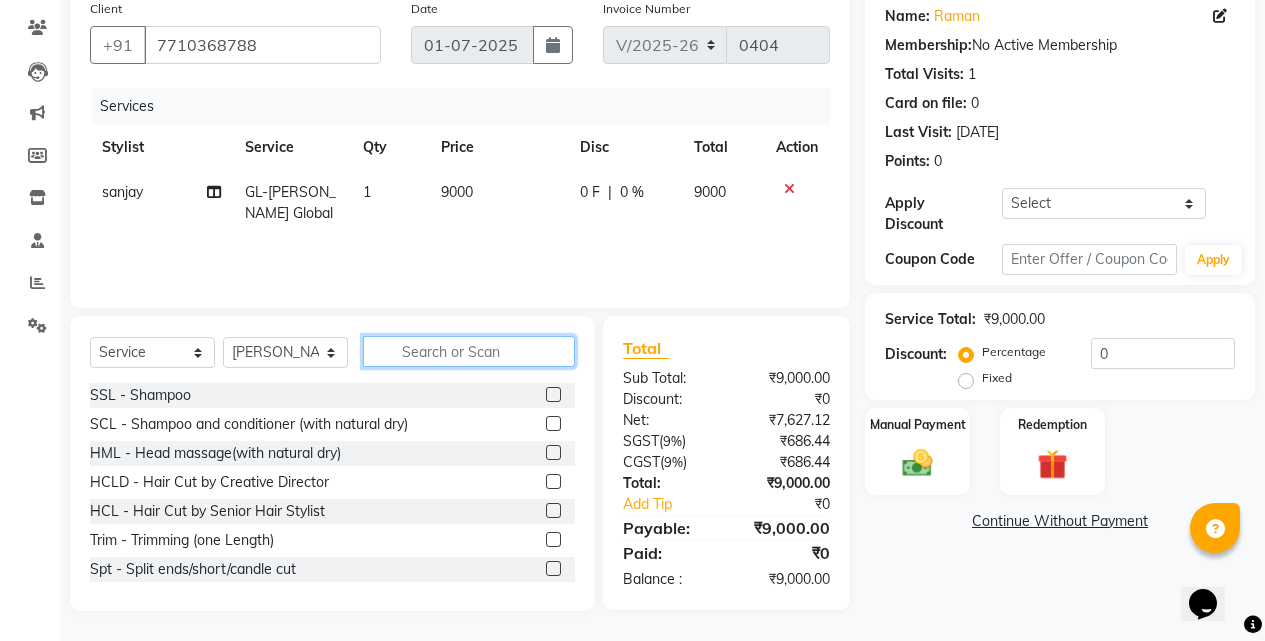 click 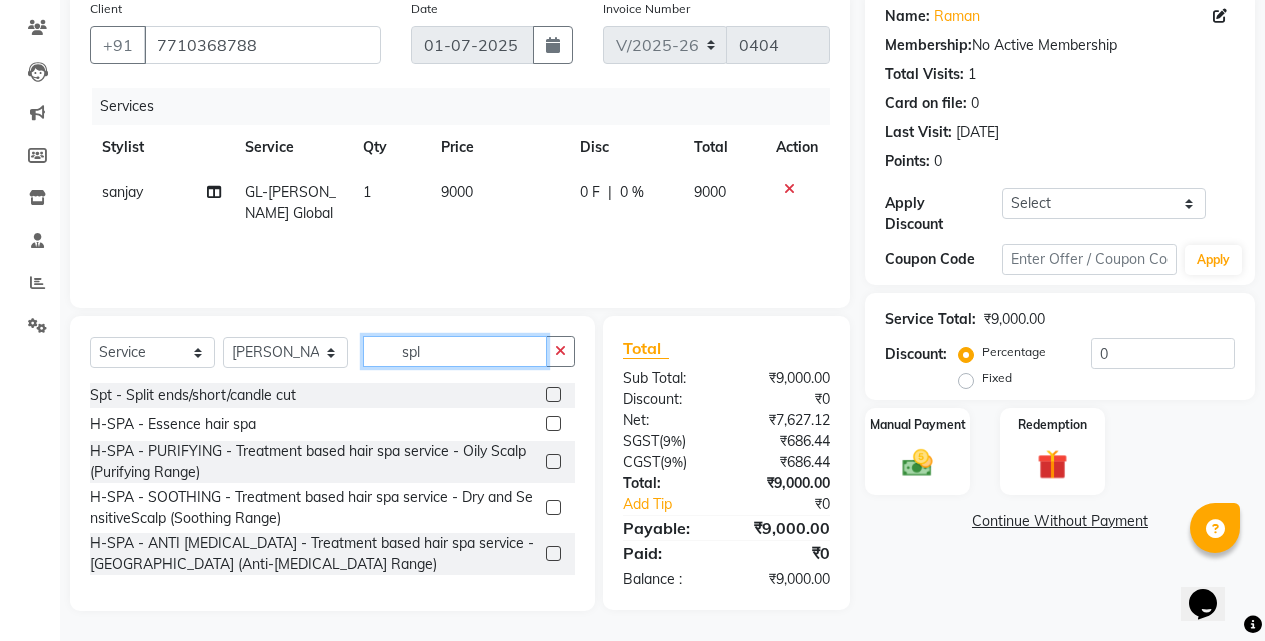 scroll, scrollTop: 159, scrollLeft: 0, axis: vertical 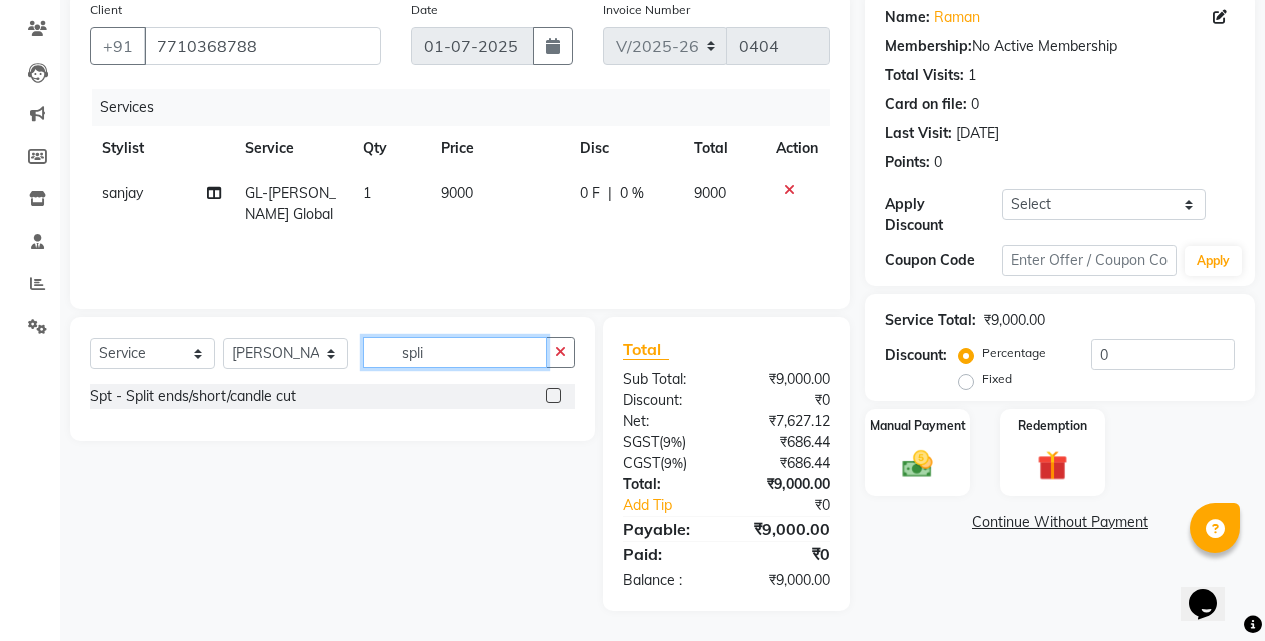 type on "spli" 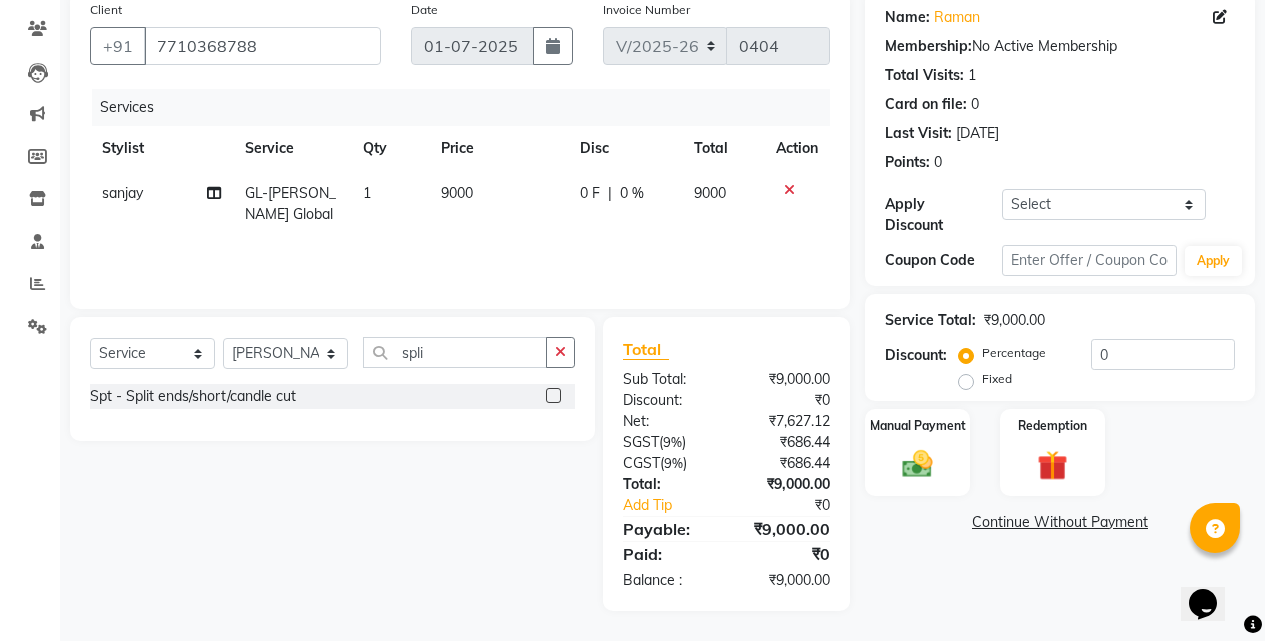 click 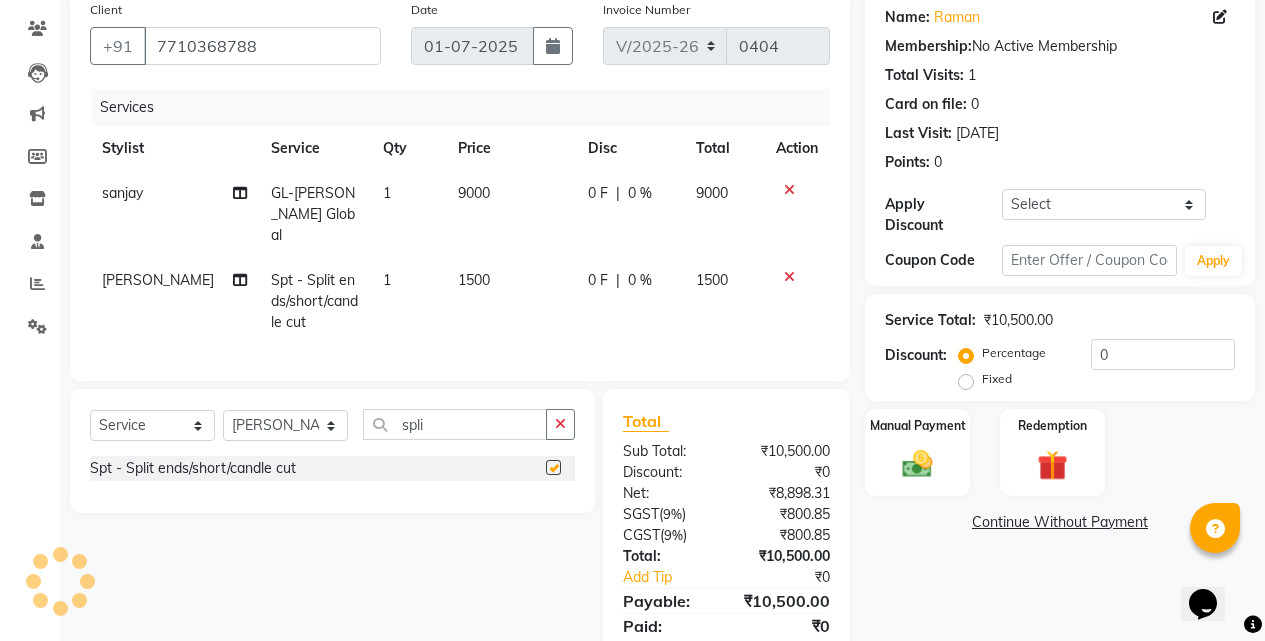 checkbox on "false" 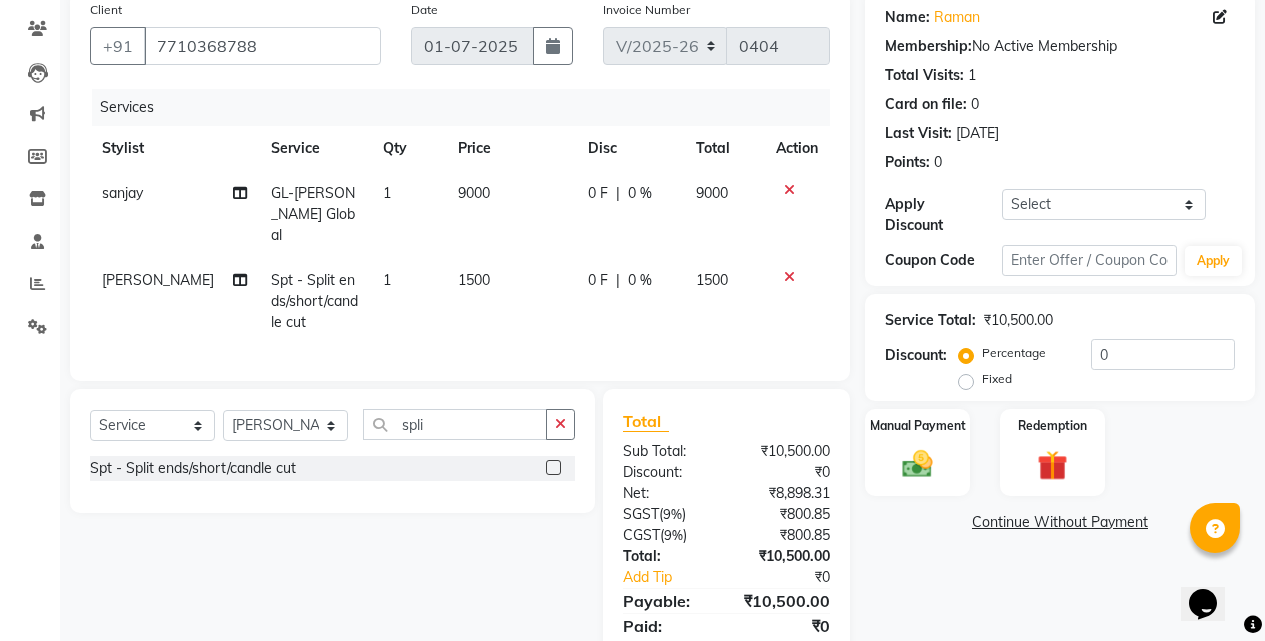 click on "0 F" 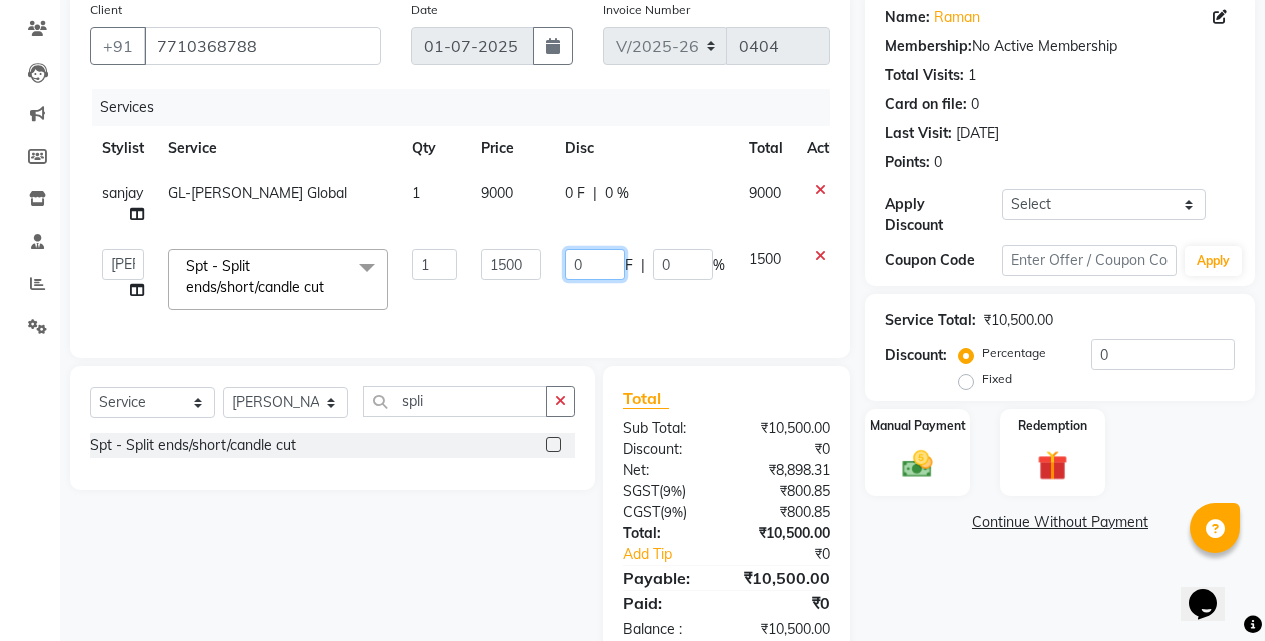 click on "0" 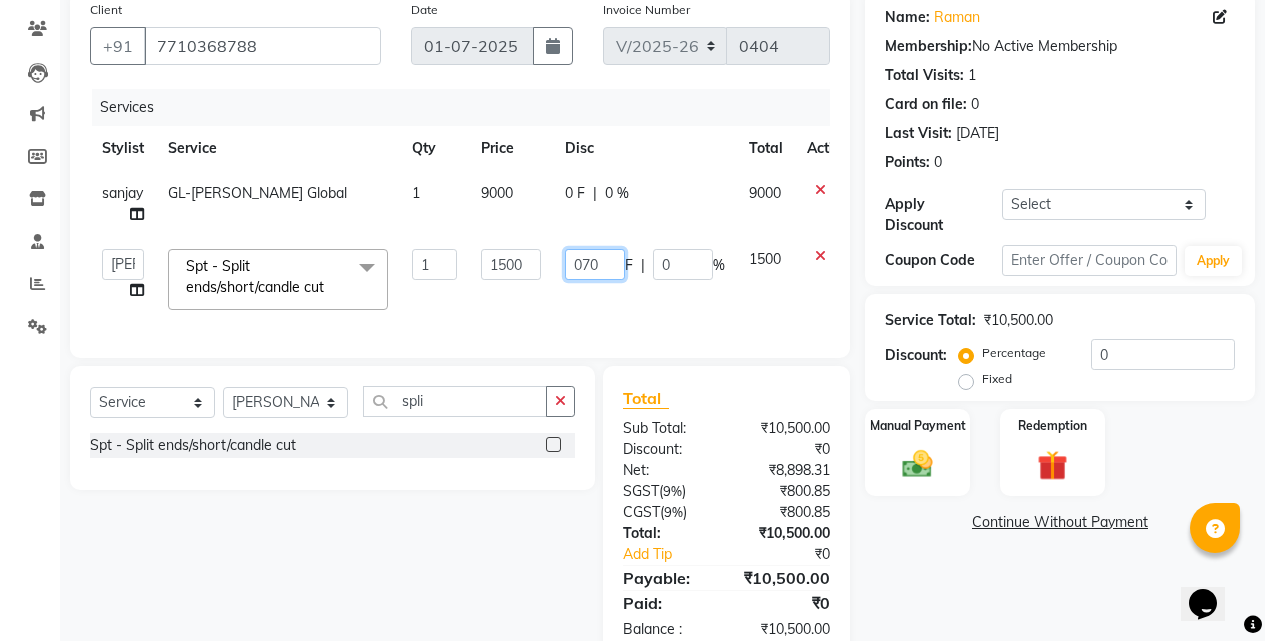 type on "0700" 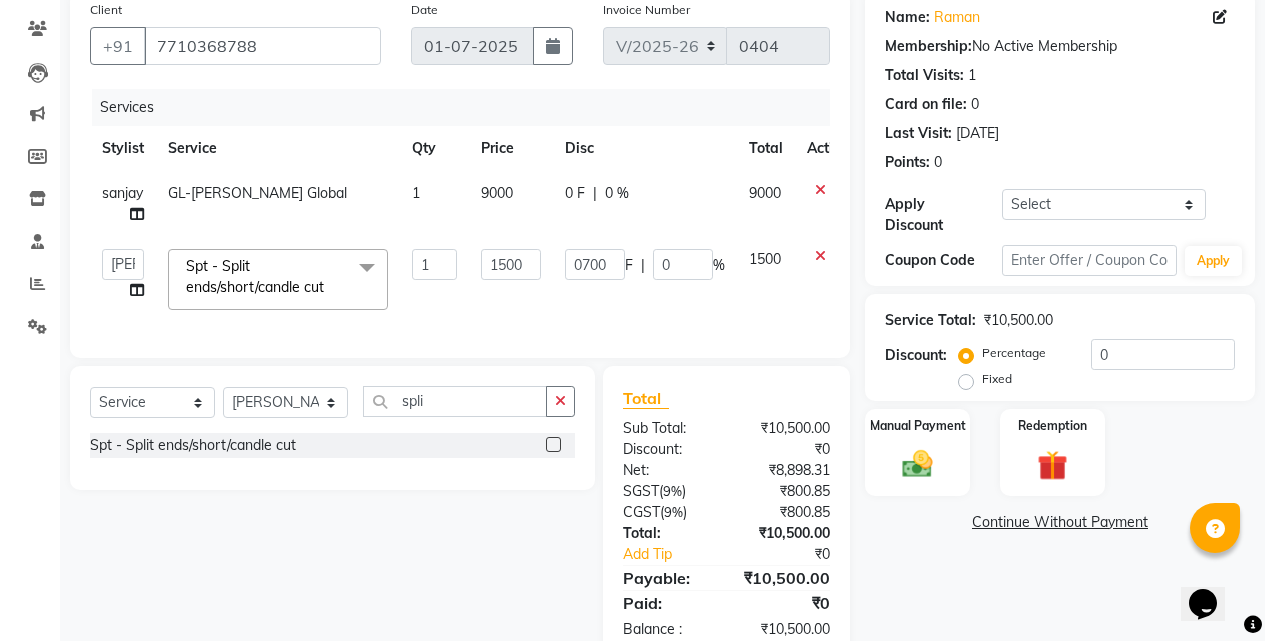 click on "Name: Raman  Membership:  No Active Membership  Total Visits:  1 Card on file:  0 Last Visit:   [DATE] Points:   0  Apply Discount Select Coupon → Wrong Job Card  Coupon → Complimentary Coupon → Correction  Coupon → First Wash  Coupon → Free Of Cost - Foc  Coupon → Staff Service  Coupon → Service Not Done  Coupon → Double Job Card  Coupon → Pending Payment  Coupon Code Apply Service Total:  ₹10,500.00  Discount:  Percentage   Fixed  0 Manual Payment Redemption  Continue Without Payment" 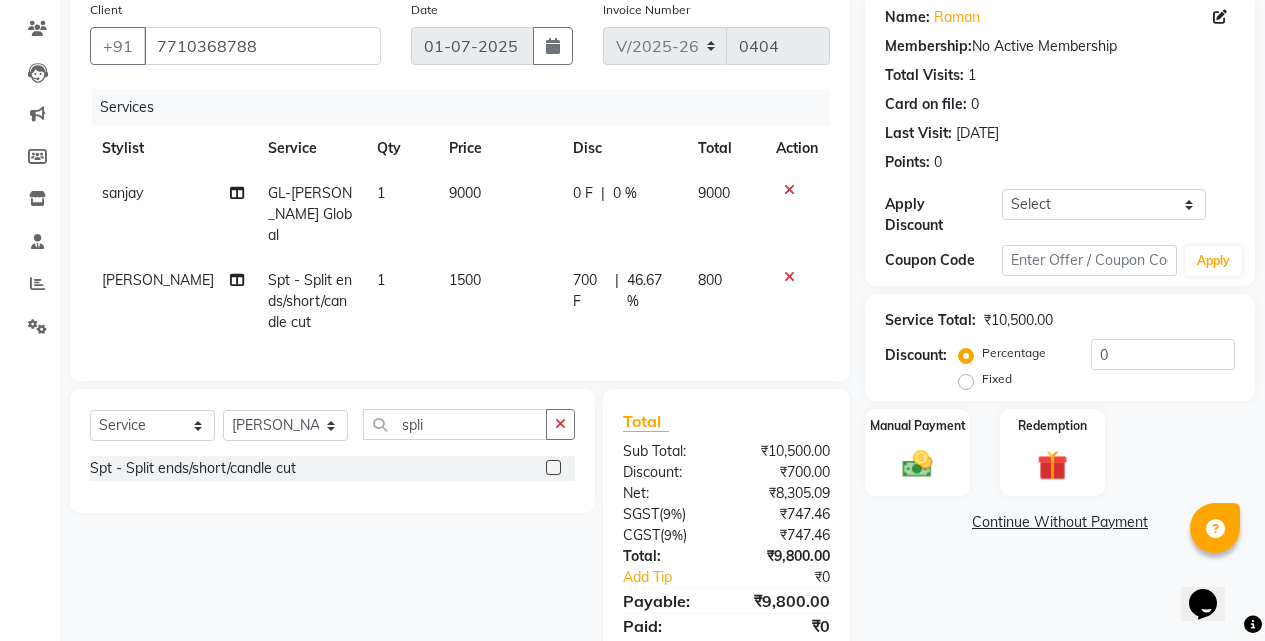 click on "0 %" 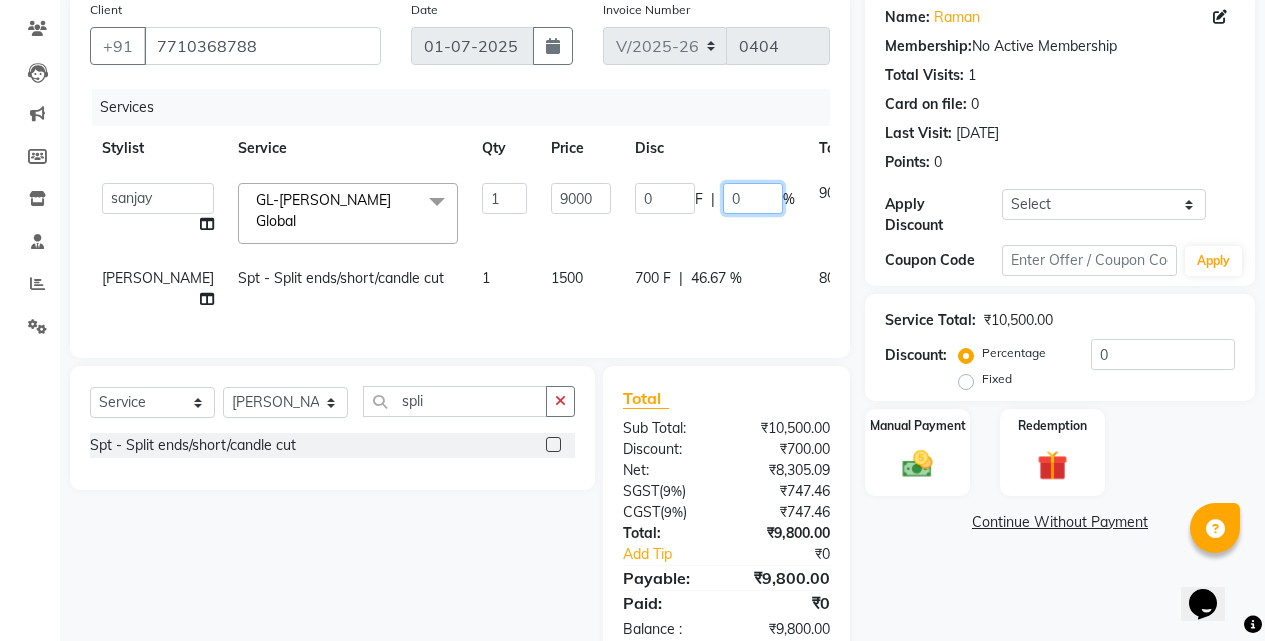 click on "0" 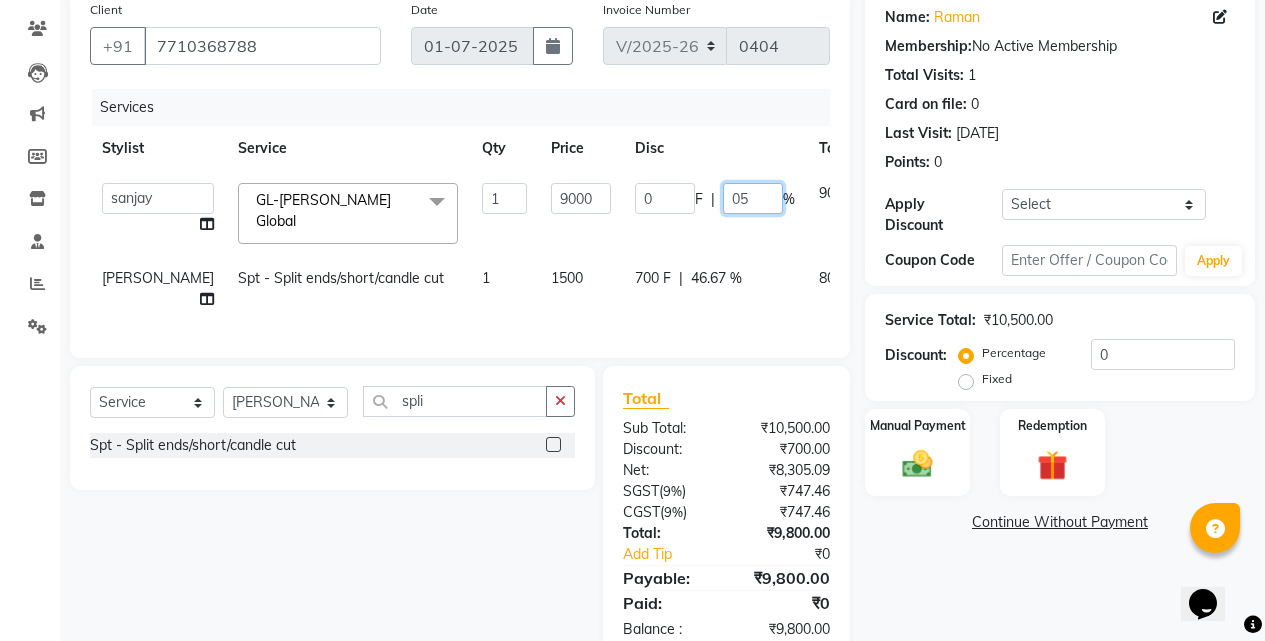 type on "050" 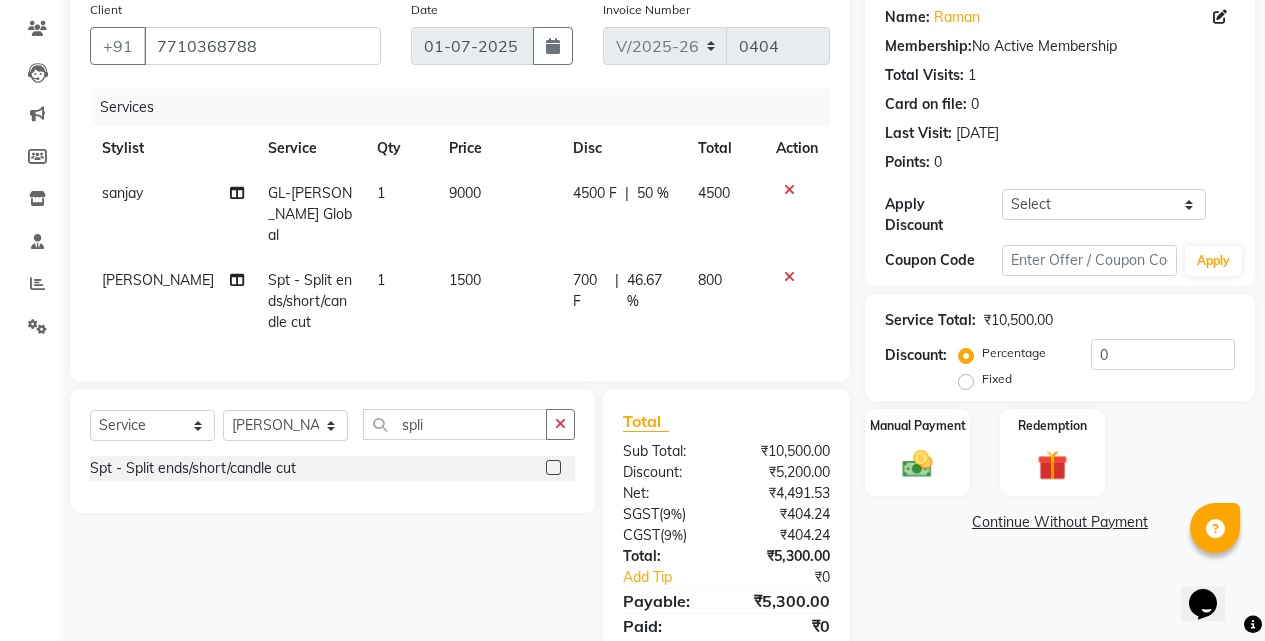 click on "Name: Raman  Membership:  No Active Membership  Total Visits:  1 Card on file:  0 Last Visit:   [DATE] Points:   0  Apply Discount Select Coupon → Wrong Job Card  Coupon → Complimentary Coupon → Correction  Coupon → First Wash  Coupon → Free Of Cost - Foc  Coupon → Staff Service  Coupon → Service Not Done  Coupon → Double Job Card  Coupon → Pending Payment  Coupon Code Apply Service Total:  ₹10,500.00  Discount:  Percentage   Fixed  0 Manual Payment Redemption  Continue Without Payment" 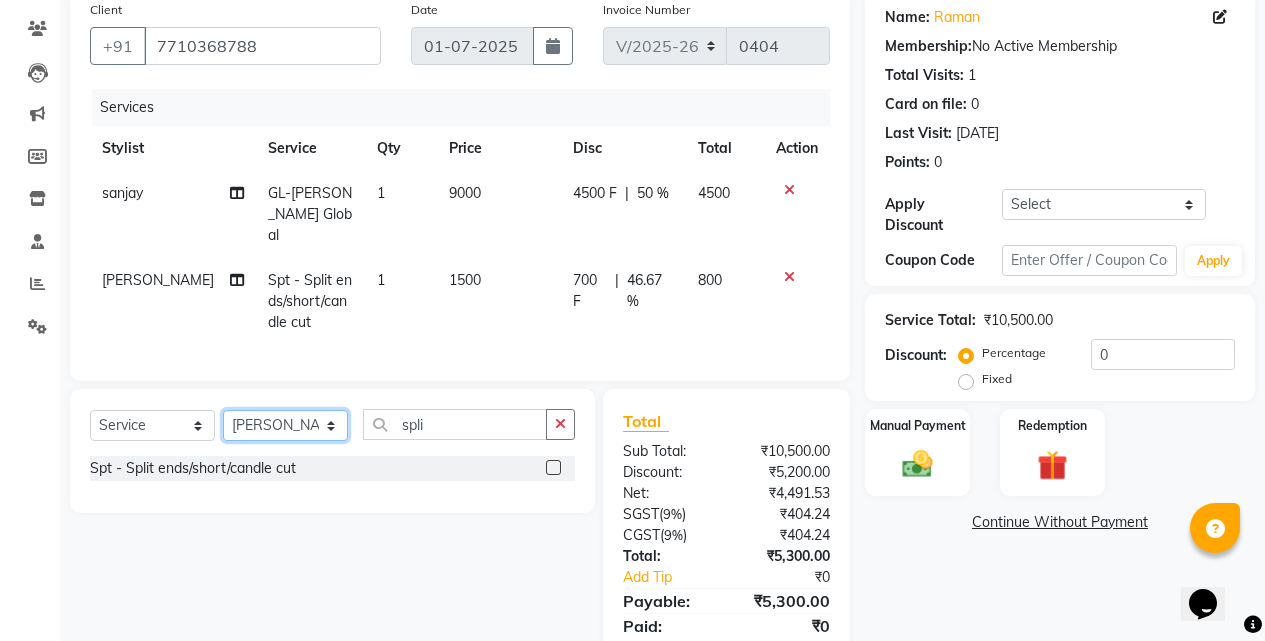 click on "Select Stylist Azam [PERSON_NAME] [PERSON_NAME] [PERSON_NAME] [PERSON_NAME] [PERSON_NAME] Rahul Rishi [PERSON_NAME] [PERSON_NAME] [PERSON_NAME] [PERSON_NAME]" 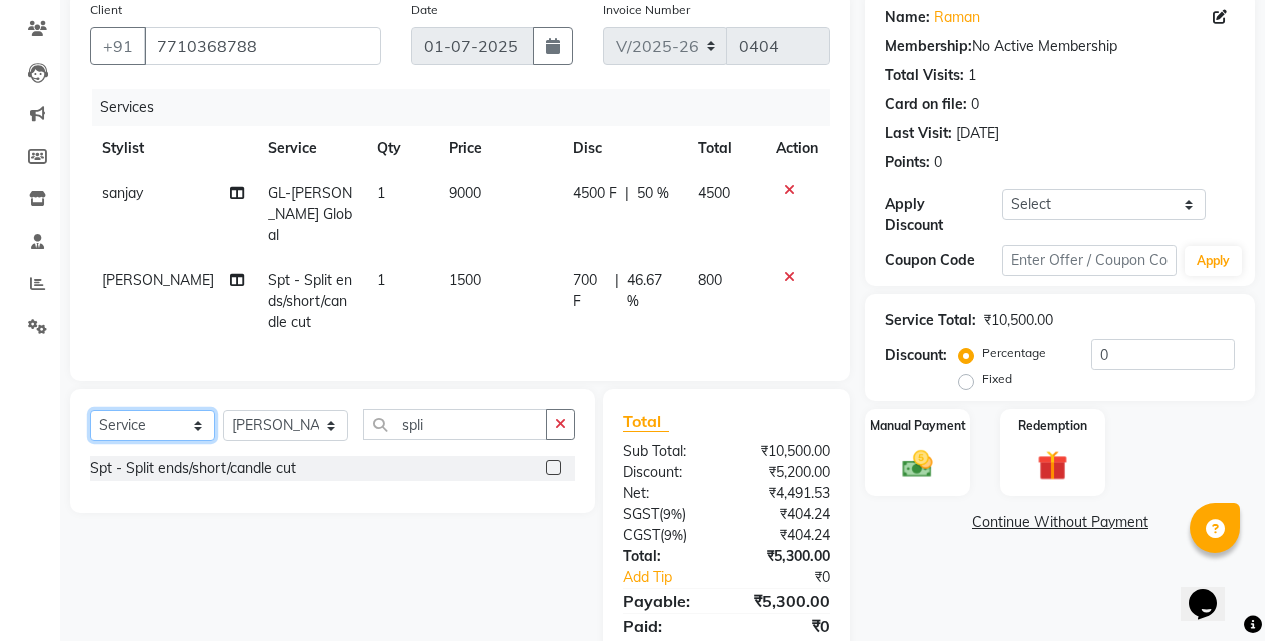 click on "Select  Service  Product  Membership  Package Voucher Prepaid Gift Card" 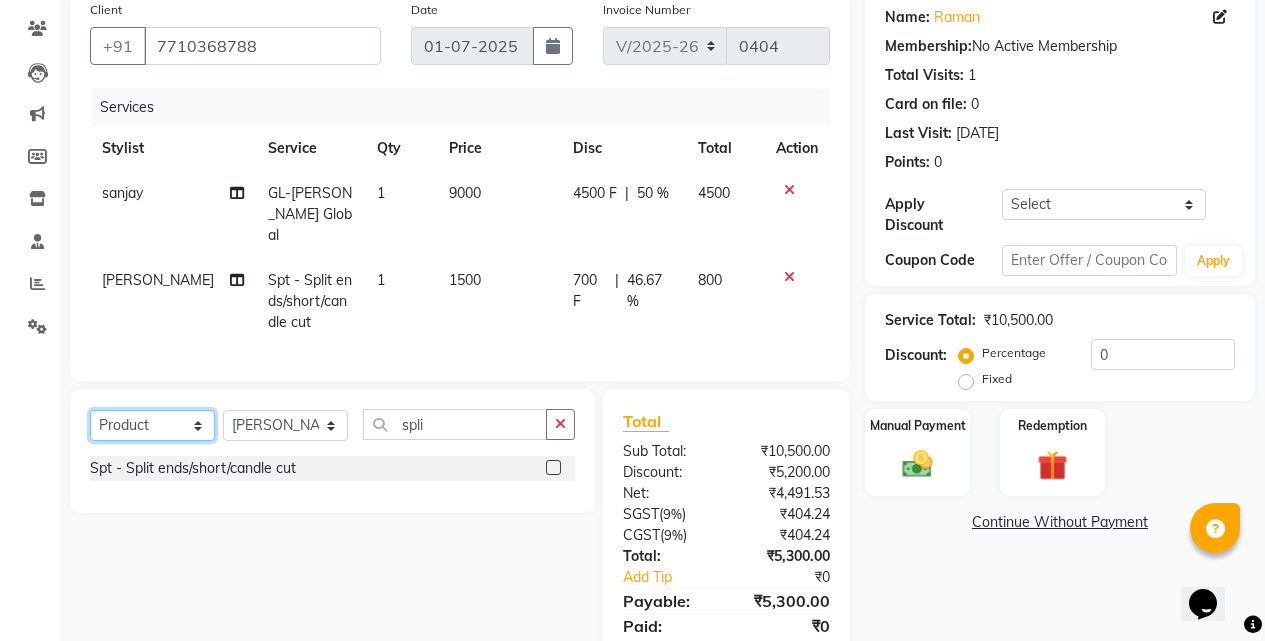 click on "Select  Service  Product  Membership  Package Voucher Prepaid Gift Card" 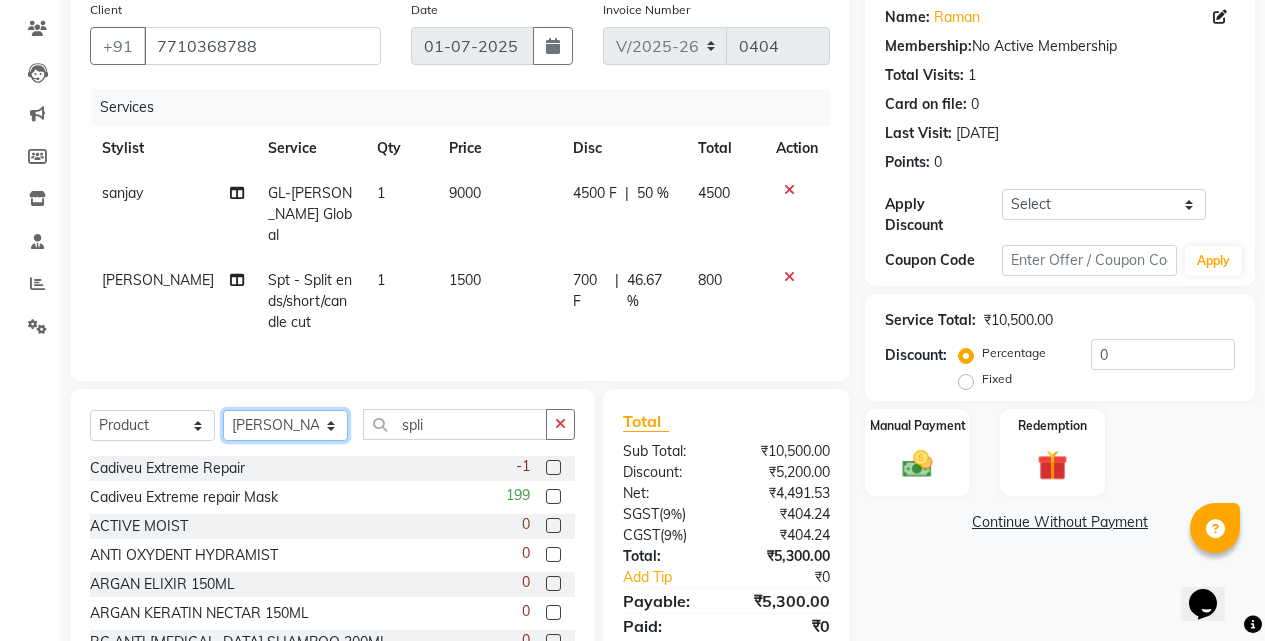 click on "Select Stylist Azam [PERSON_NAME] [PERSON_NAME] [PERSON_NAME] [PERSON_NAME] [PERSON_NAME] Rahul Rishi [PERSON_NAME] [PERSON_NAME] [PERSON_NAME] [PERSON_NAME]" 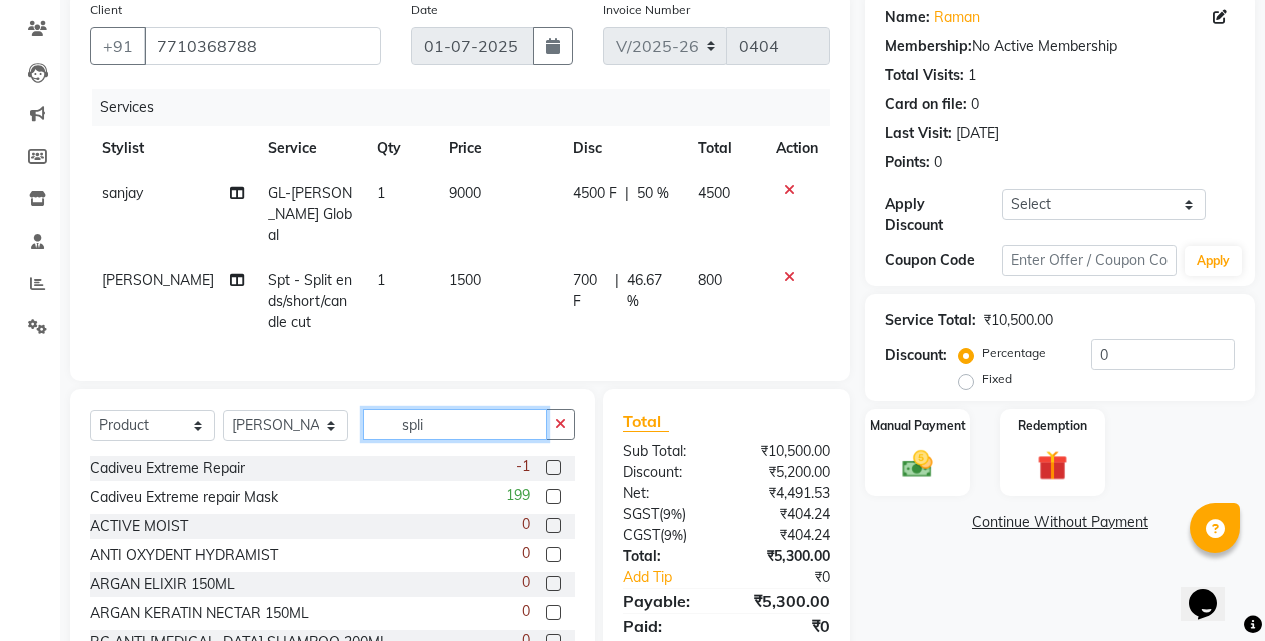 click on "spli" 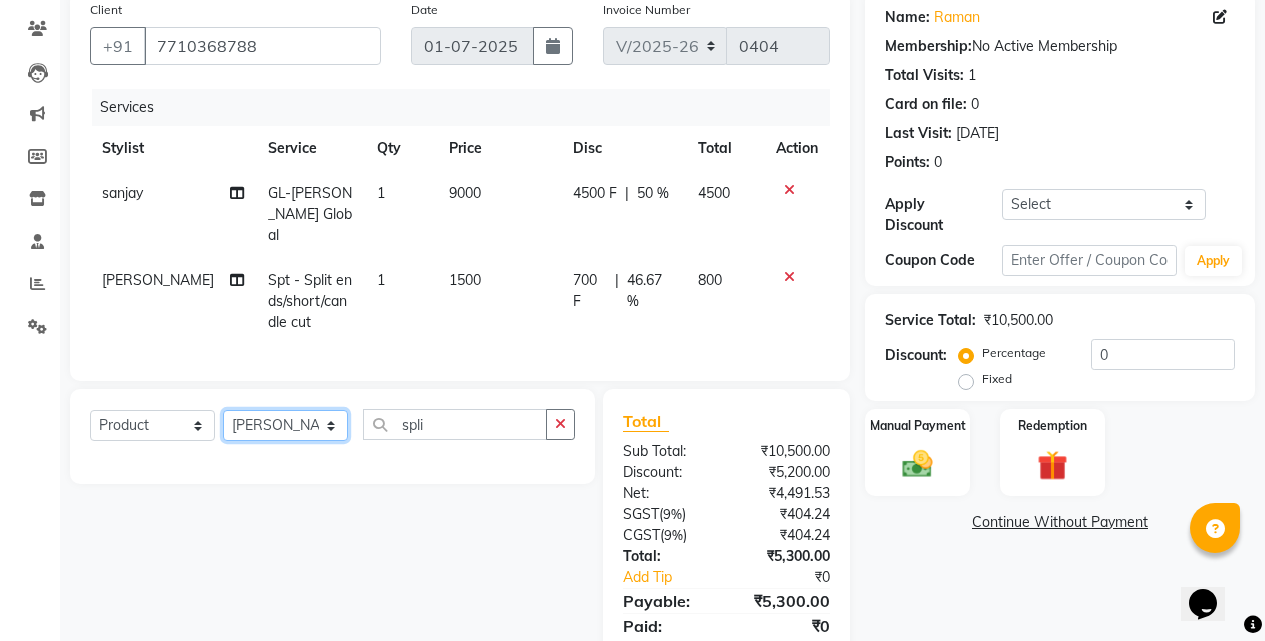 click on "Select Stylist Azam [PERSON_NAME] [PERSON_NAME] [PERSON_NAME] [PERSON_NAME] [PERSON_NAME] Rahul Rishi [PERSON_NAME] [PERSON_NAME] [PERSON_NAME] [PERSON_NAME]" 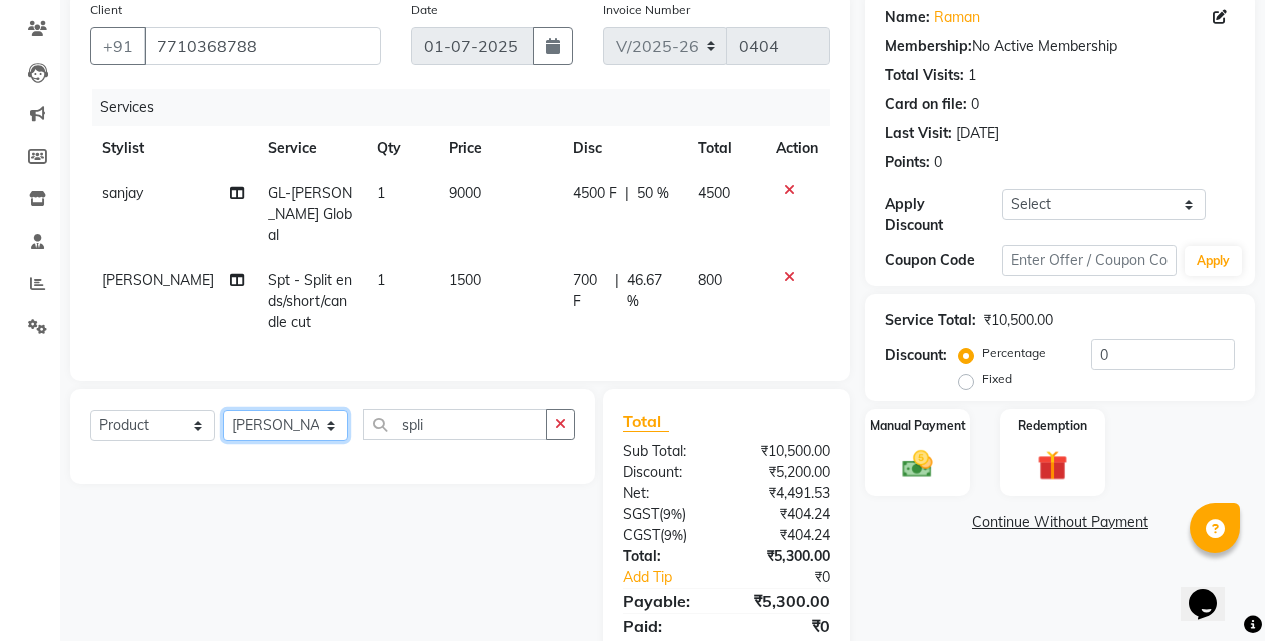 select on "84198" 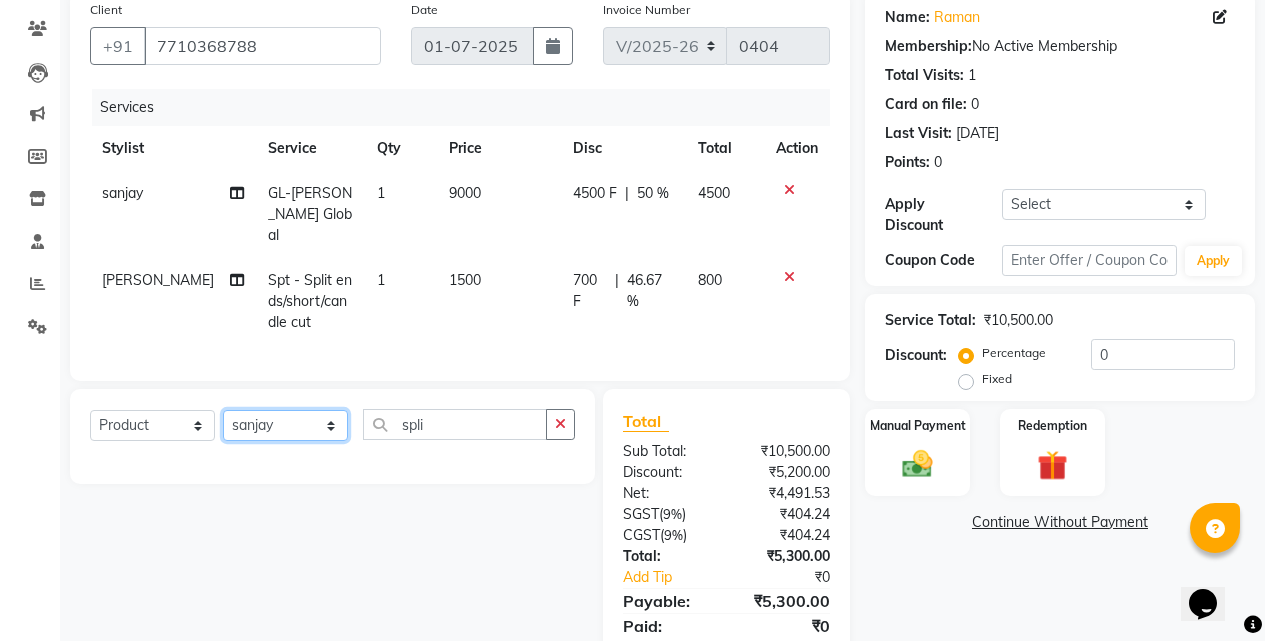 click on "Select Stylist Azam [PERSON_NAME] [PERSON_NAME] [PERSON_NAME] [PERSON_NAME] [PERSON_NAME] Rahul Rishi [PERSON_NAME] [PERSON_NAME] [PERSON_NAME] [PERSON_NAME]" 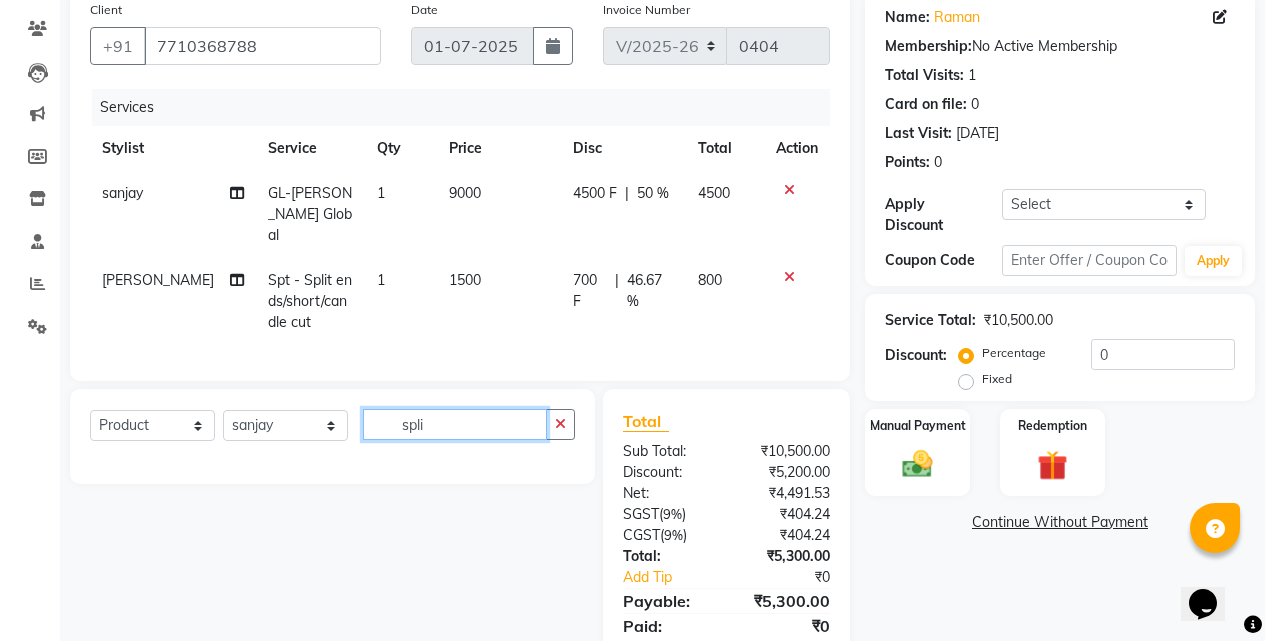click on "spli" 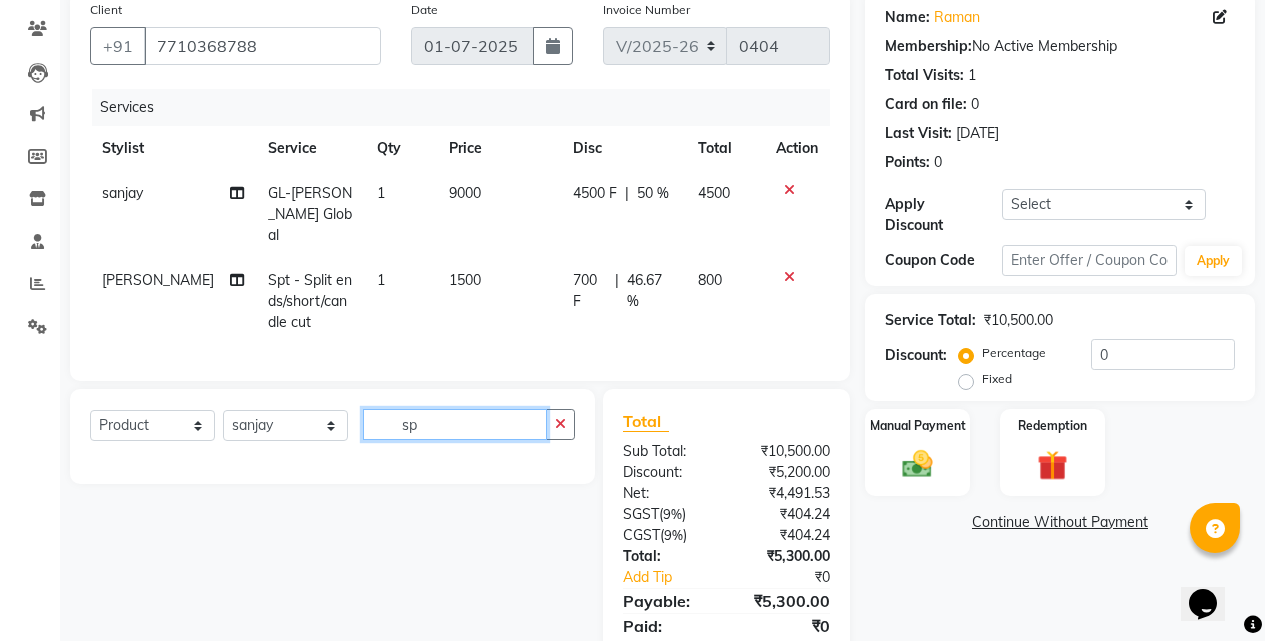 type on "s" 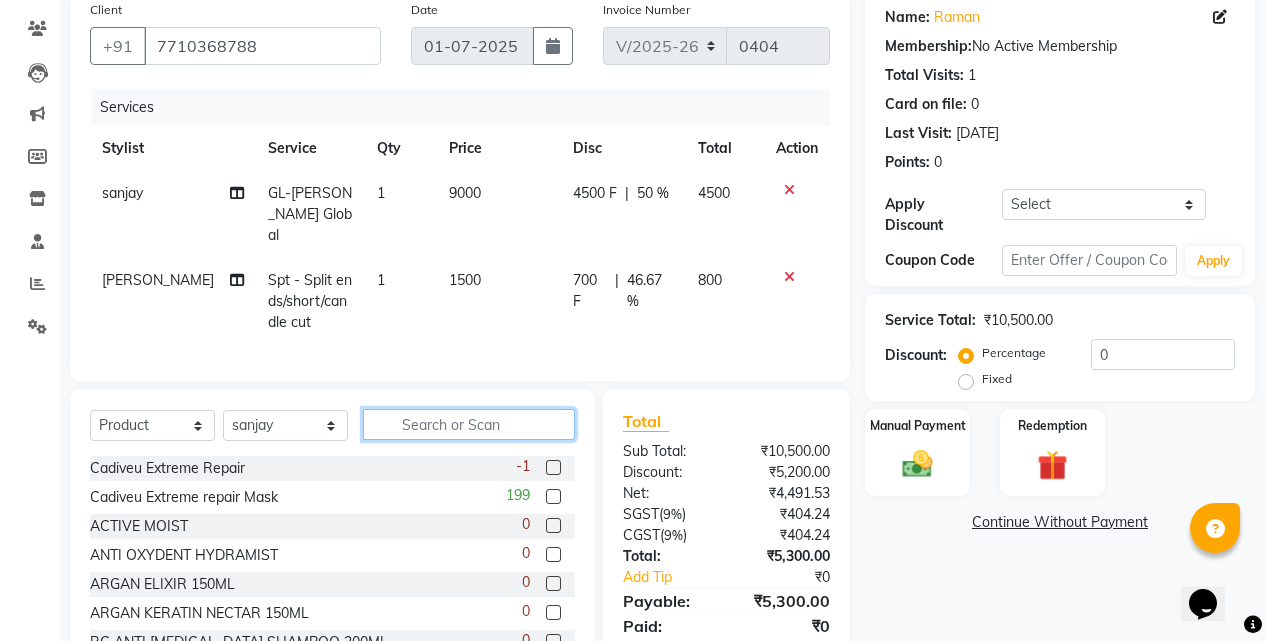 click 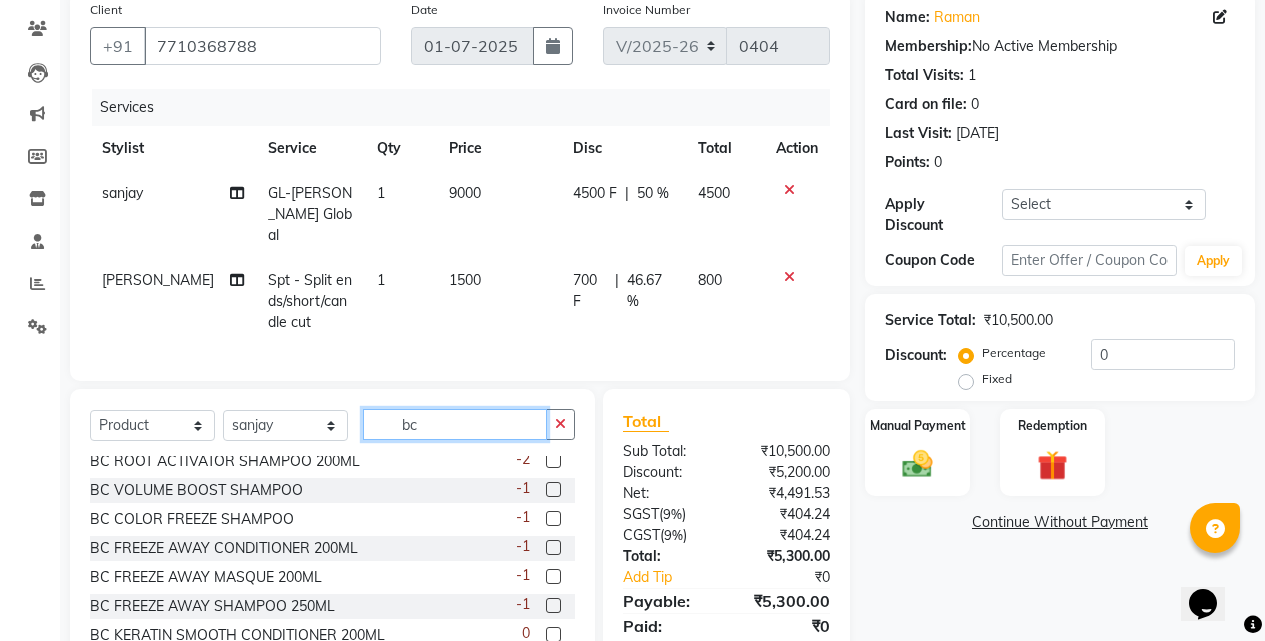 scroll, scrollTop: 200, scrollLeft: 0, axis: vertical 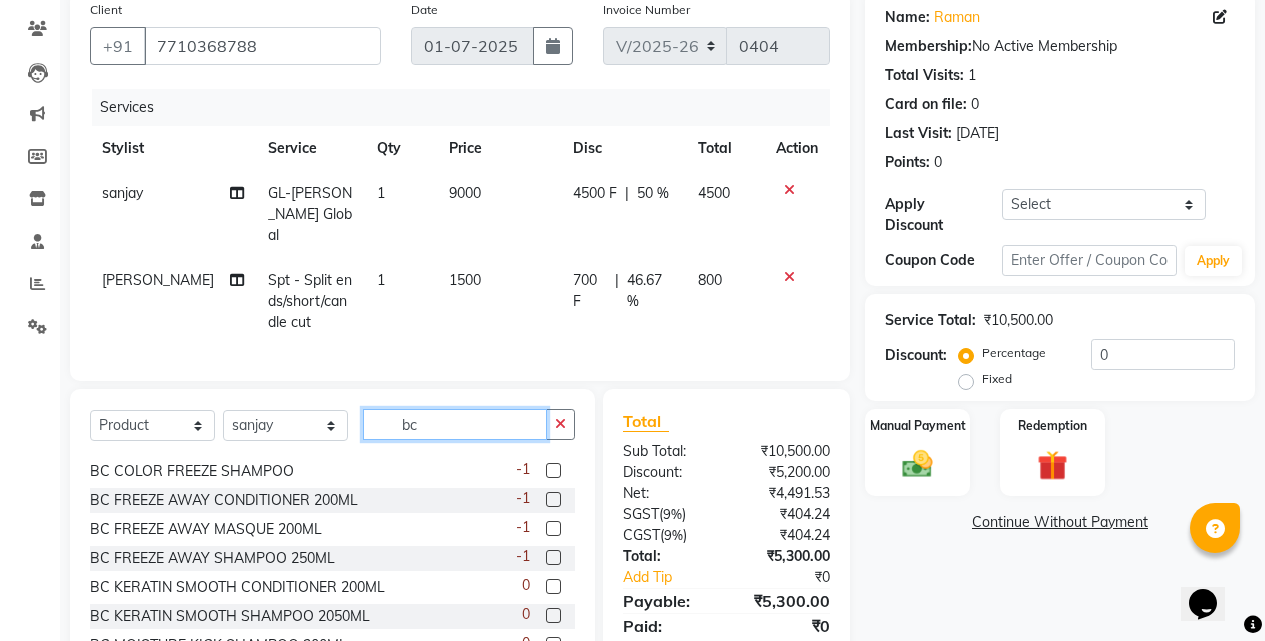type on "bc" 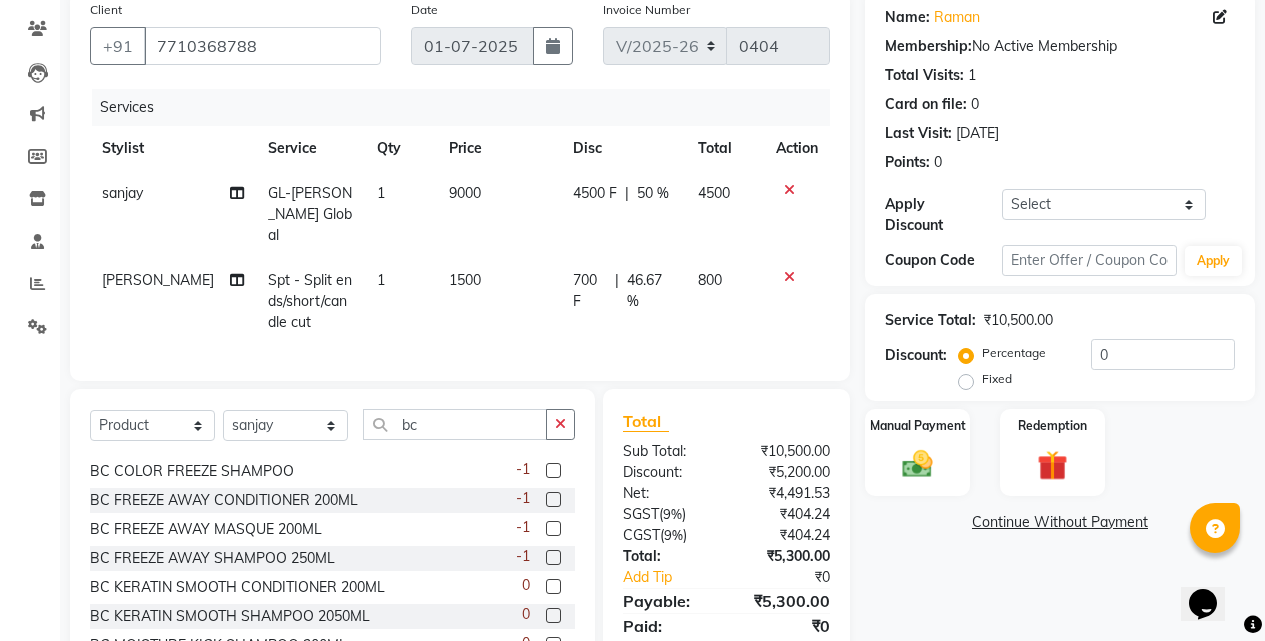 click 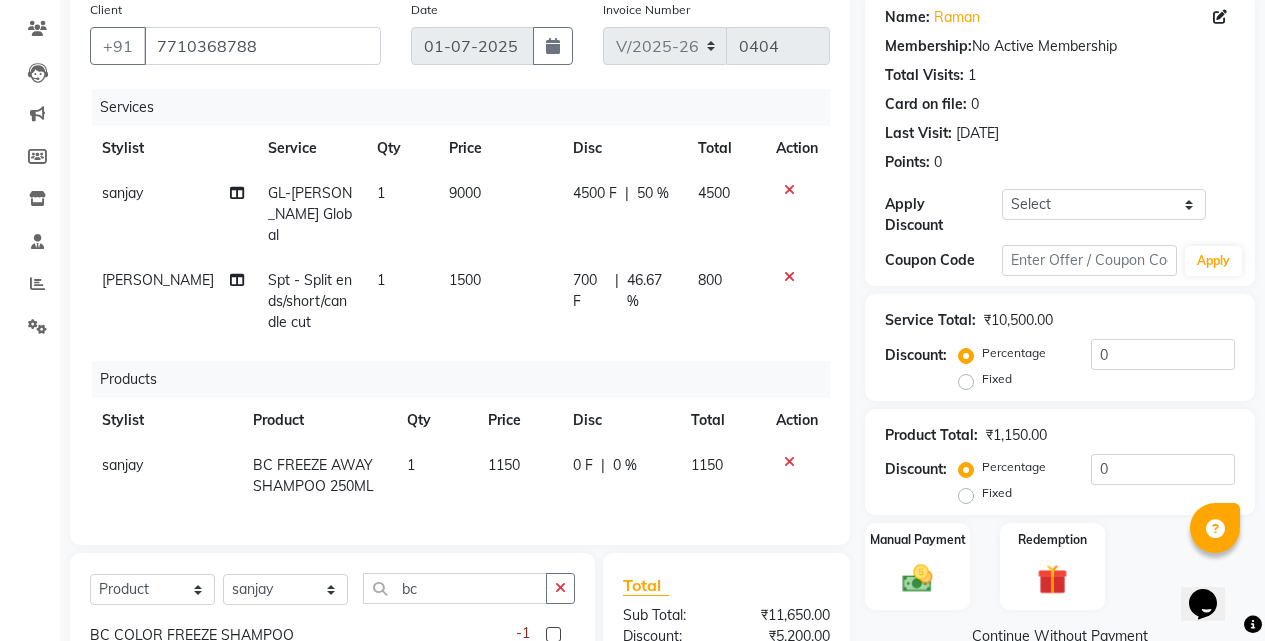 checkbox on "false" 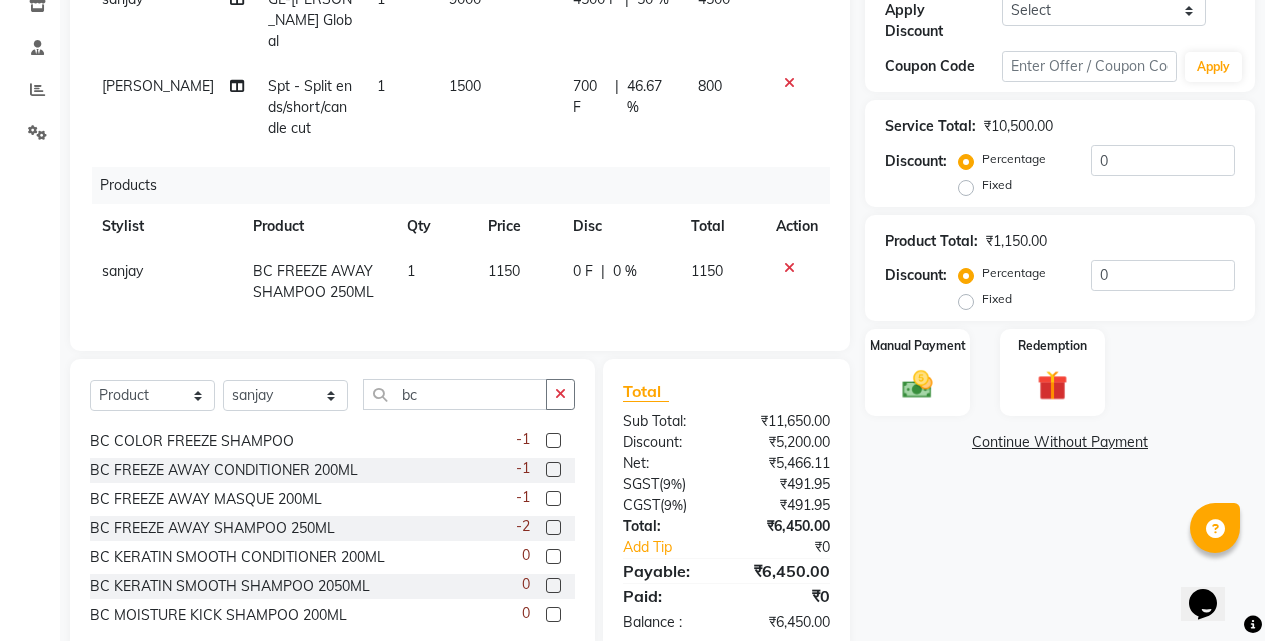 scroll, scrollTop: 359, scrollLeft: 0, axis: vertical 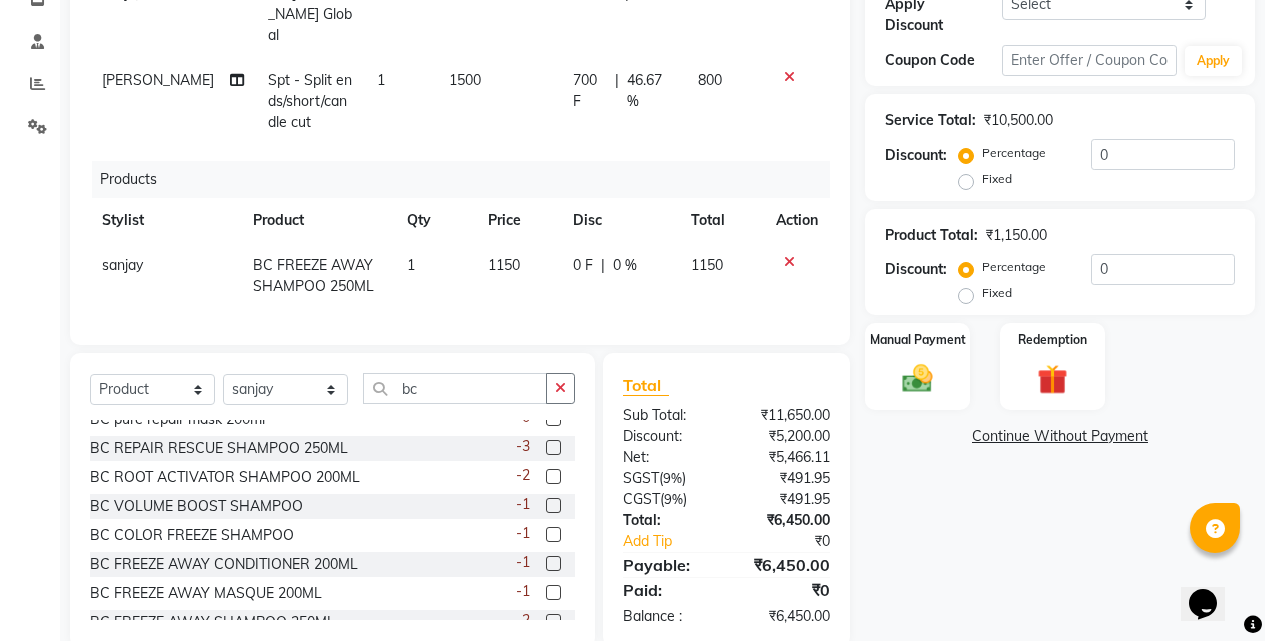 click 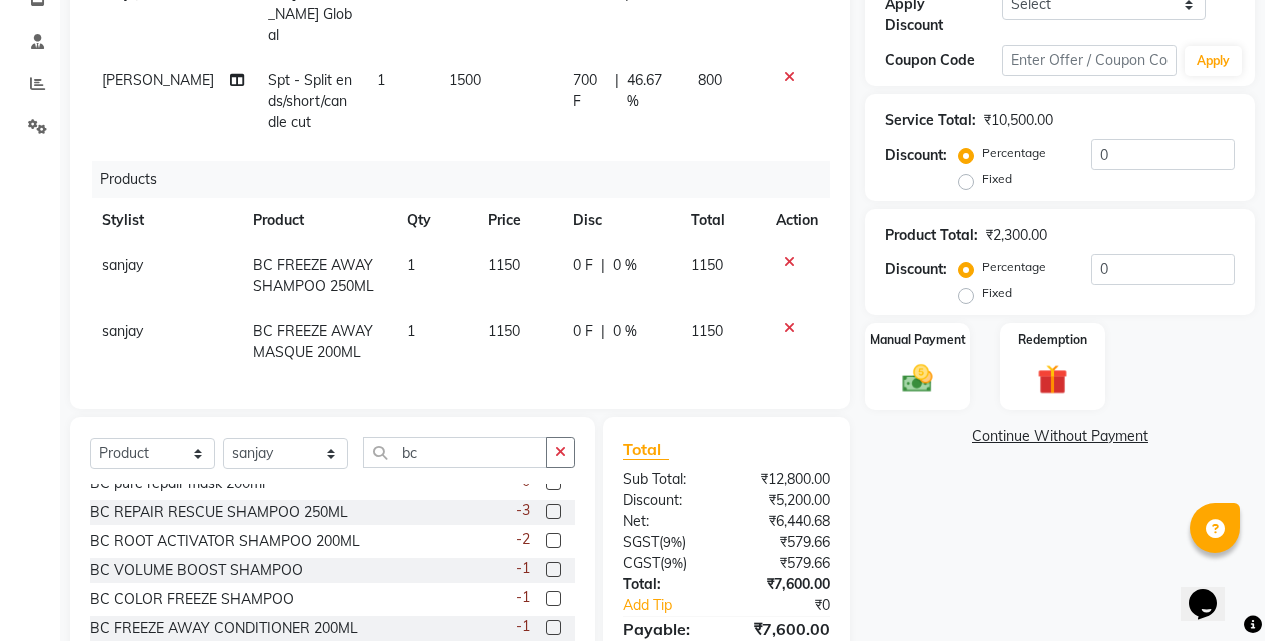 checkbox on "false" 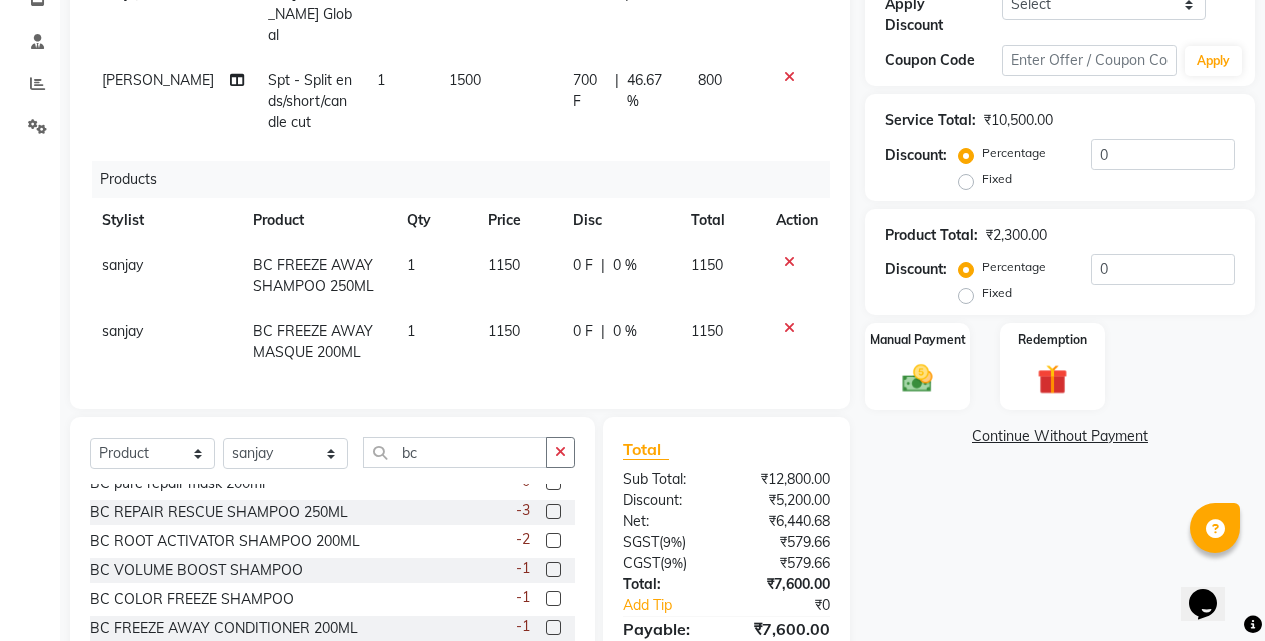 click on "0 %" 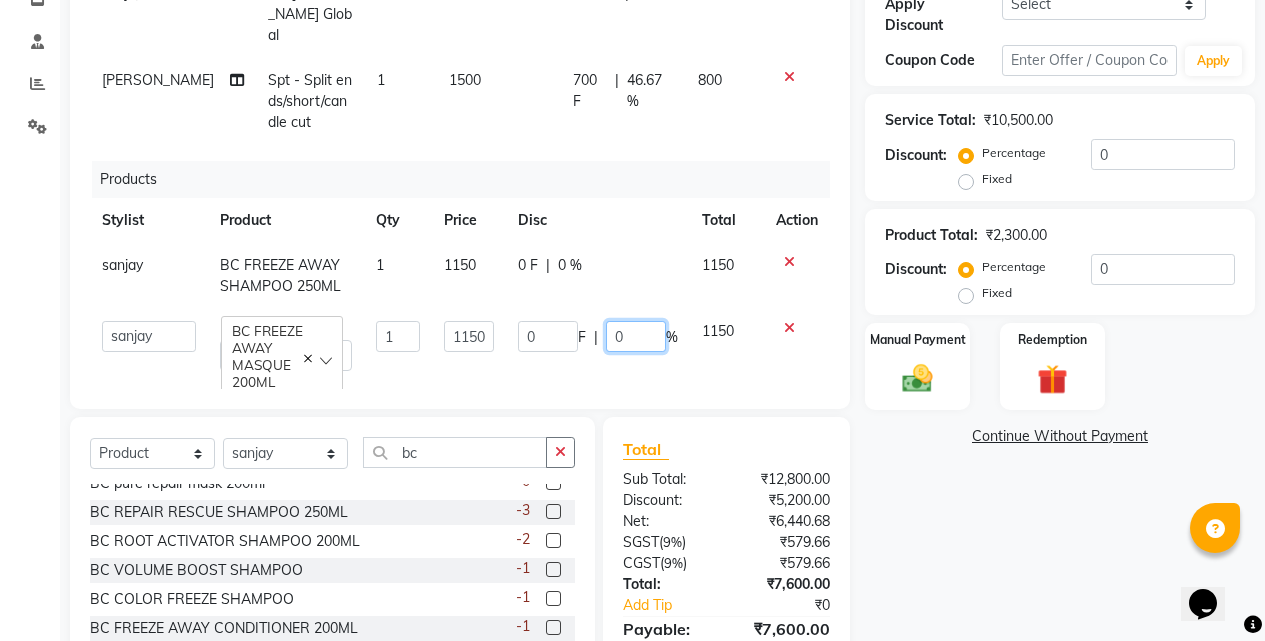 click on "0" 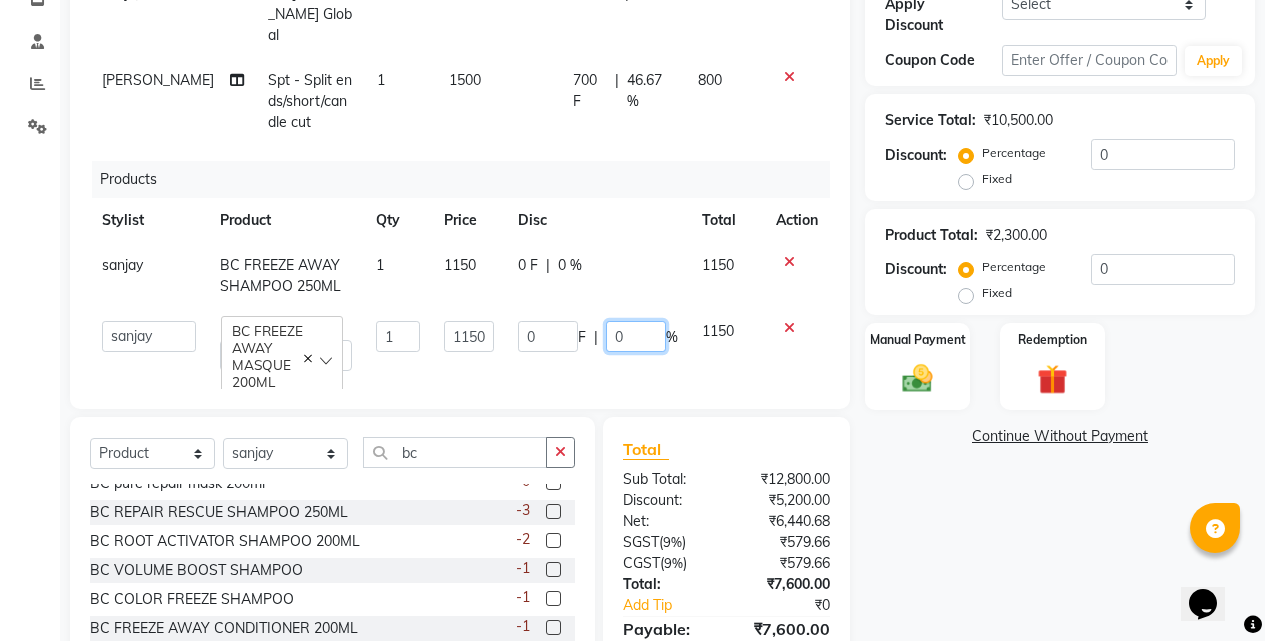 type on "05" 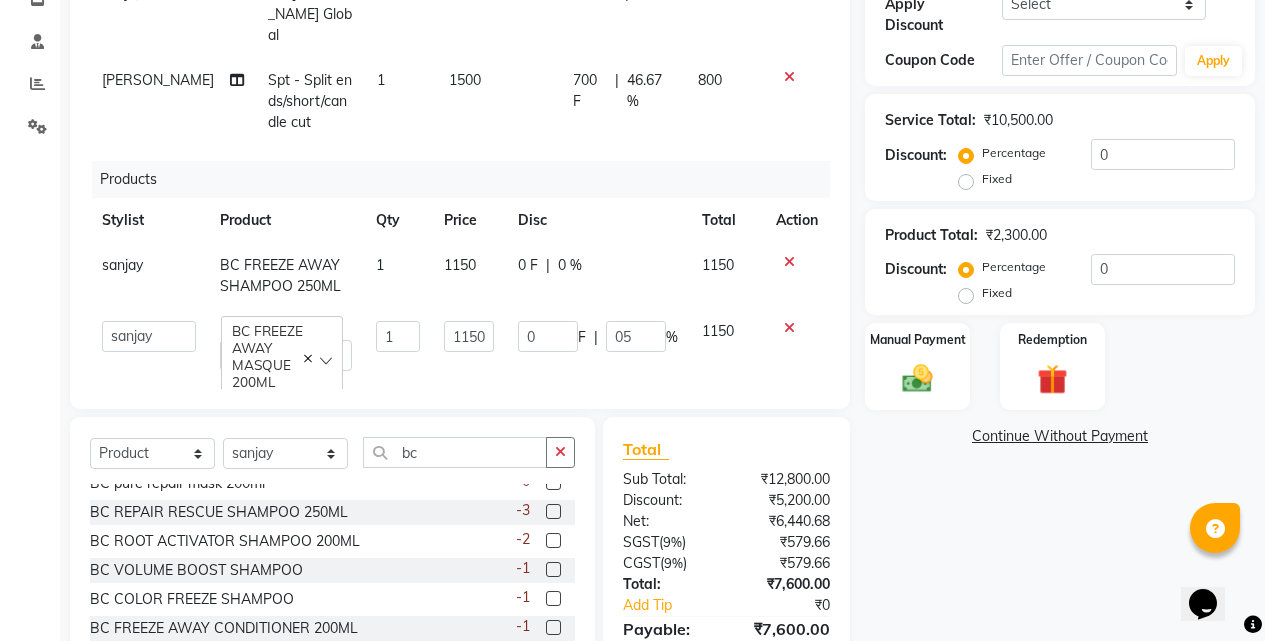 click on "0 F | 0 %" 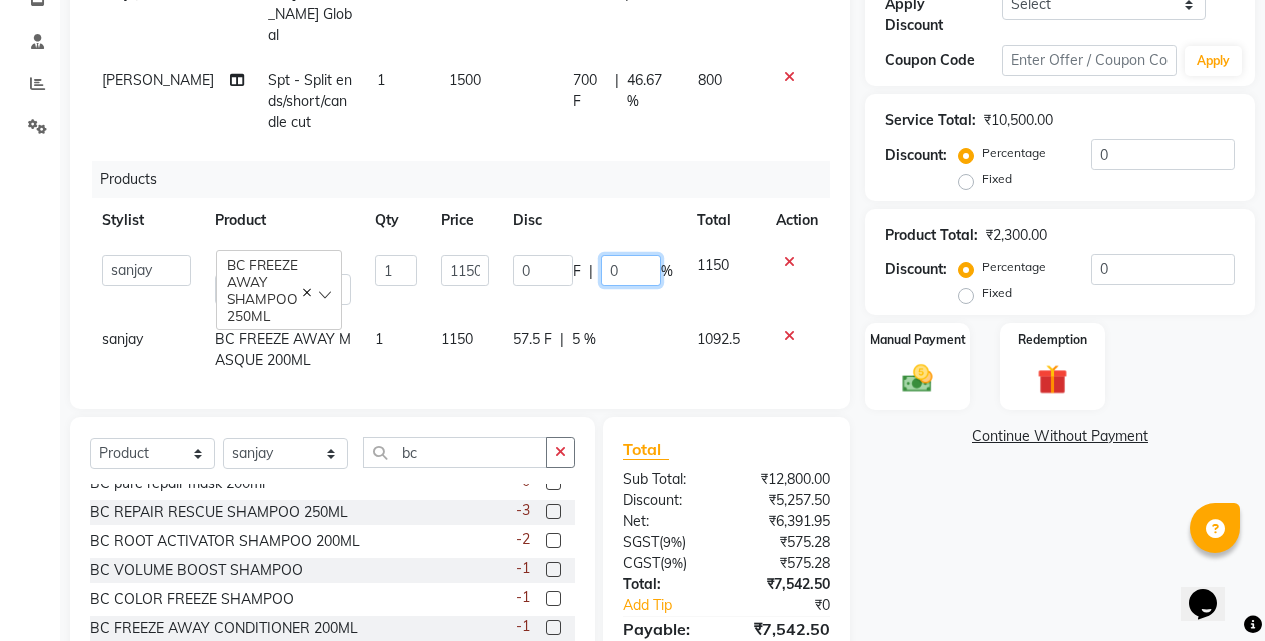 click on "0" 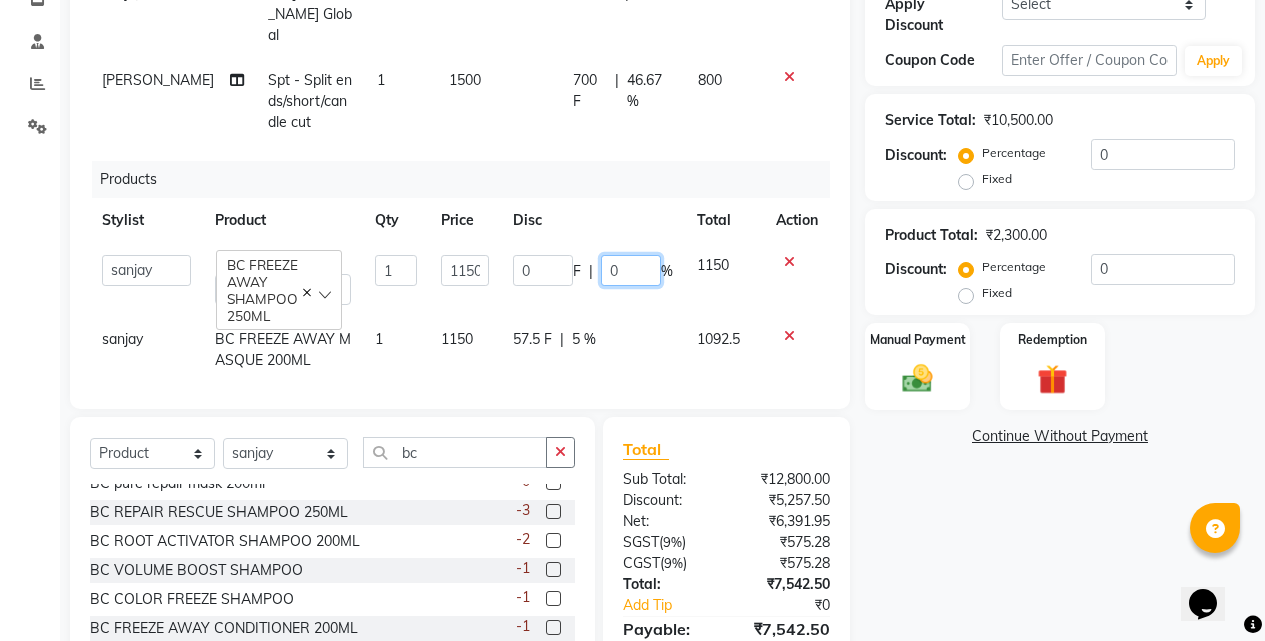 type on "05" 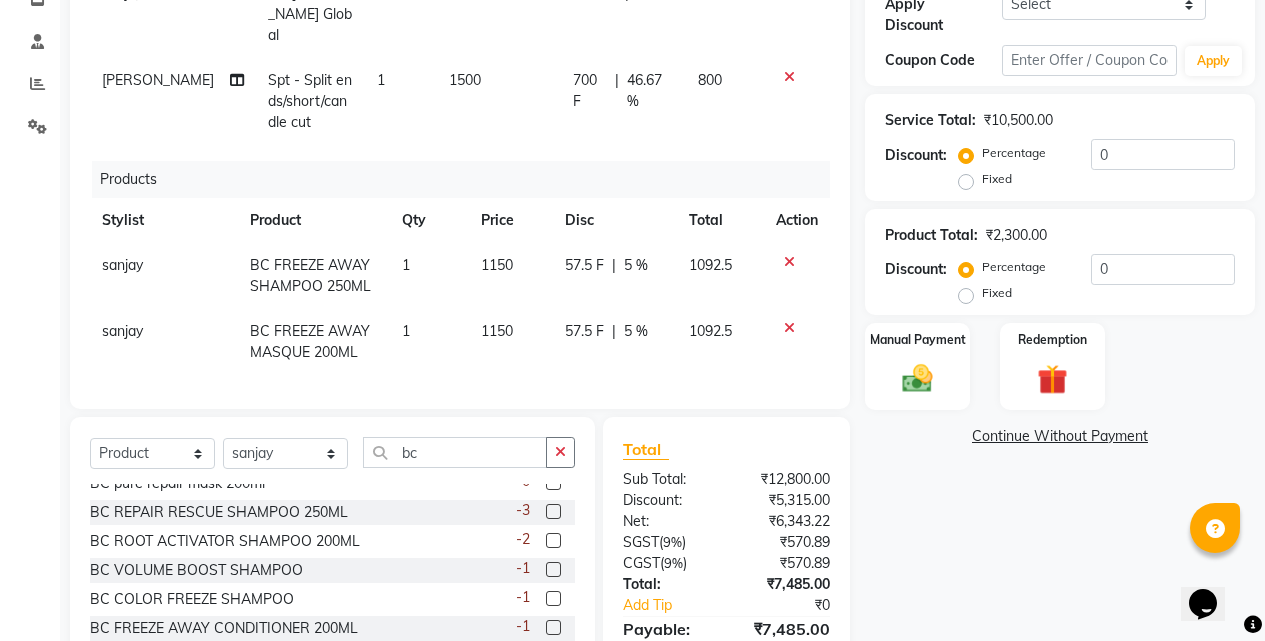 click on "Name: Raman  Membership:  No Active Membership  Total Visits:  1 Card on file:  0 Last Visit:   [DATE] Points:   0  Apply Discount Select Coupon → Wrong Job Card  Coupon → Complimentary Coupon → Correction  Coupon → First Wash  Coupon → Free Of Cost - Foc  Coupon → Staff Service  Coupon → Service Not Done  Coupon → Double Job Card  Coupon → Pending Payment  Coupon Code Apply Service Total:  ₹10,500.00  Discount:  Percentage   Fixed  0 Product Total:  ₹2,300.00  Discount:  Percentage   Fixed  0 Manual Payment Redemption  Continue Without Payment" 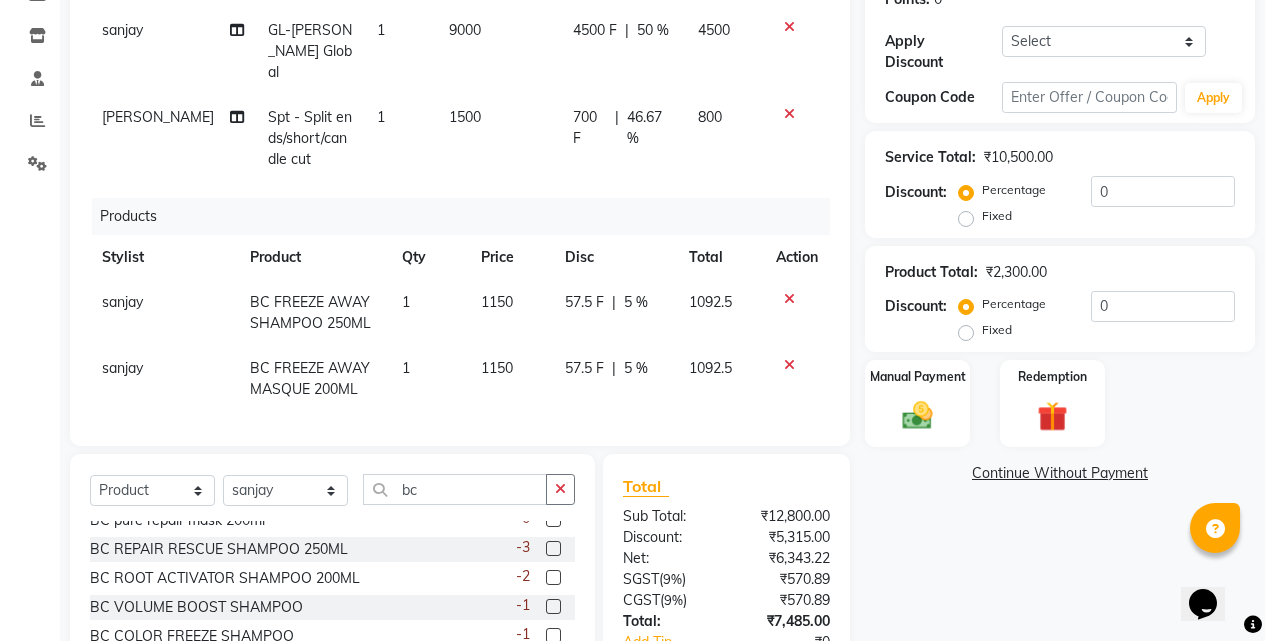 scroll, scrollTop: 456, scrollLeft: 0, axis: vertical 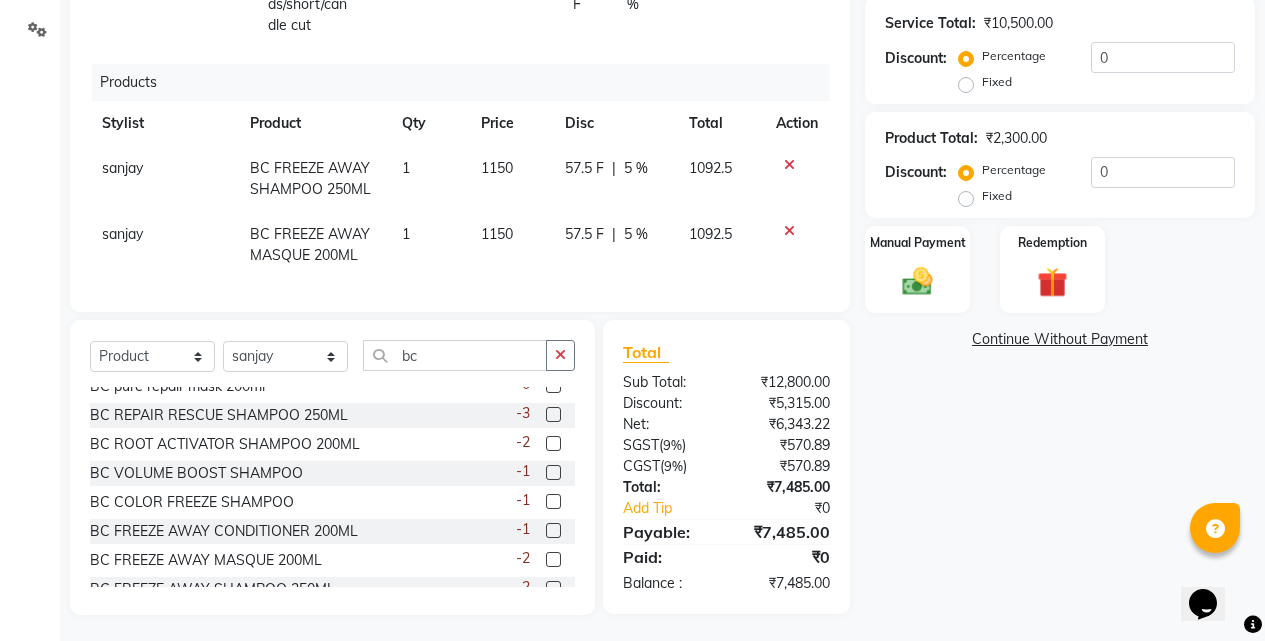 click on "57.5 F" 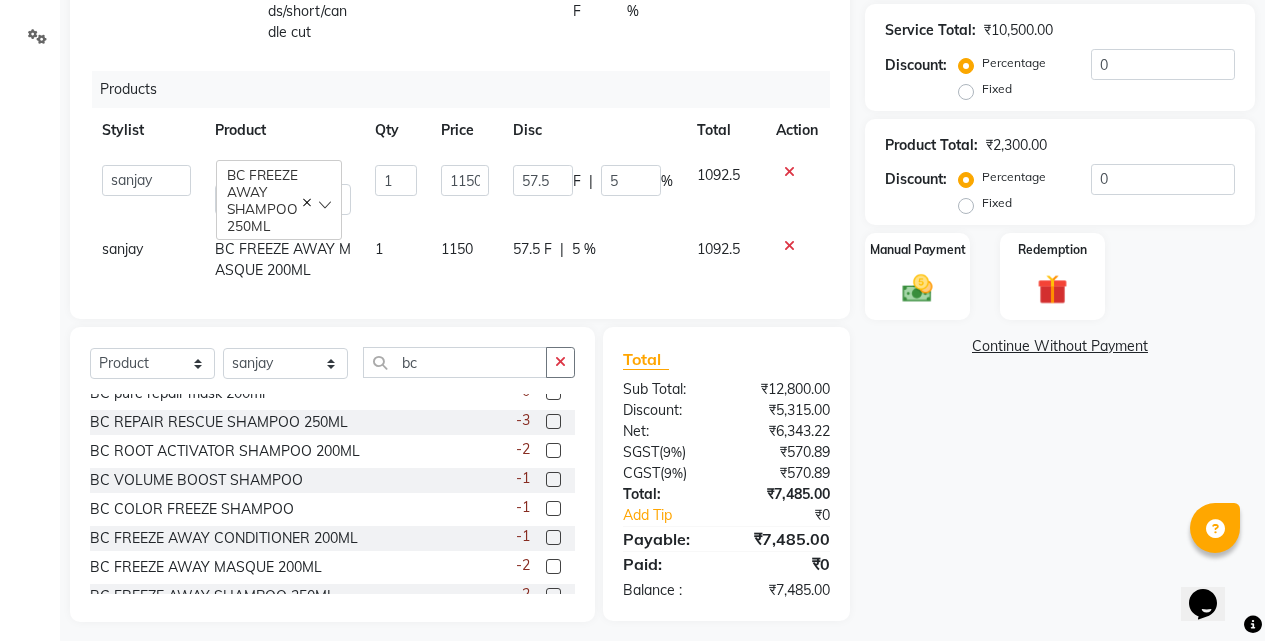 scroll, scrollTop: 456, scrollLeft: 0, axis: vertical 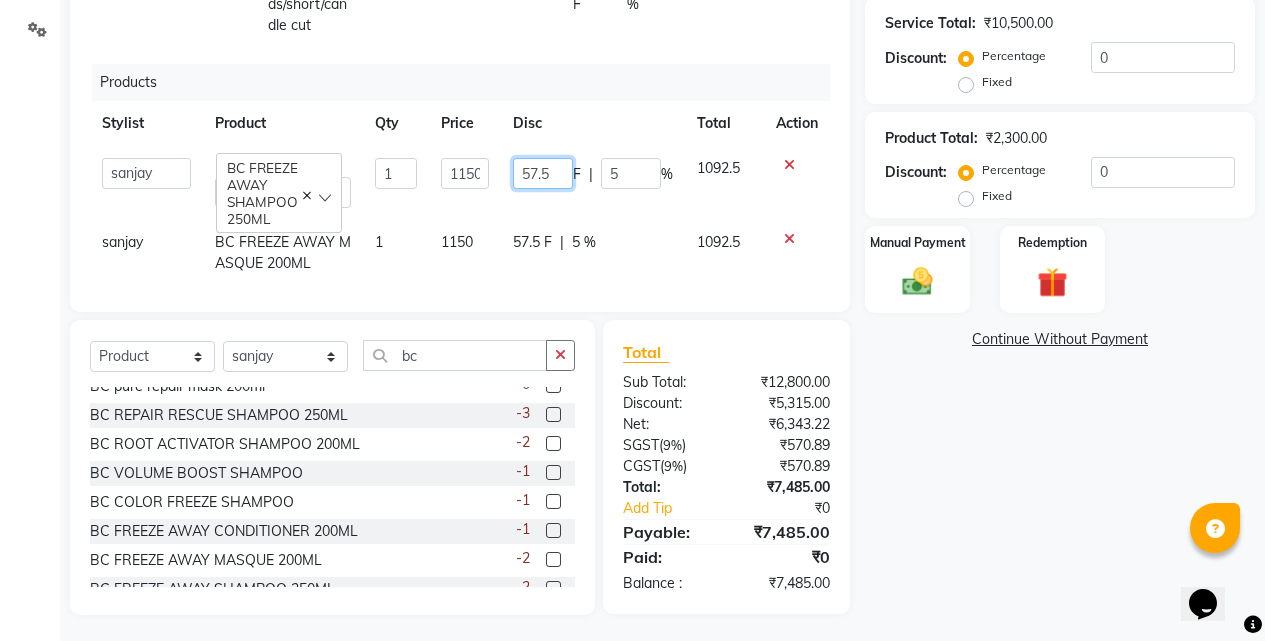 click on "57.5" 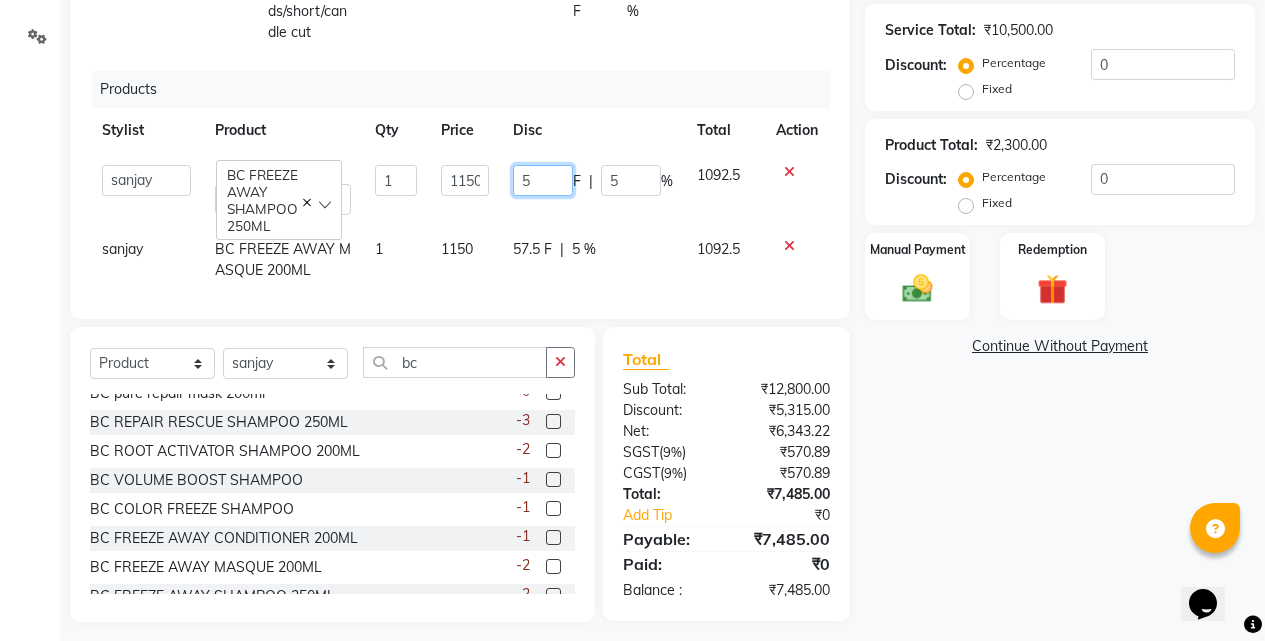 scroll, scrollTop: 456, scrollLeft: 0, axis: vertical 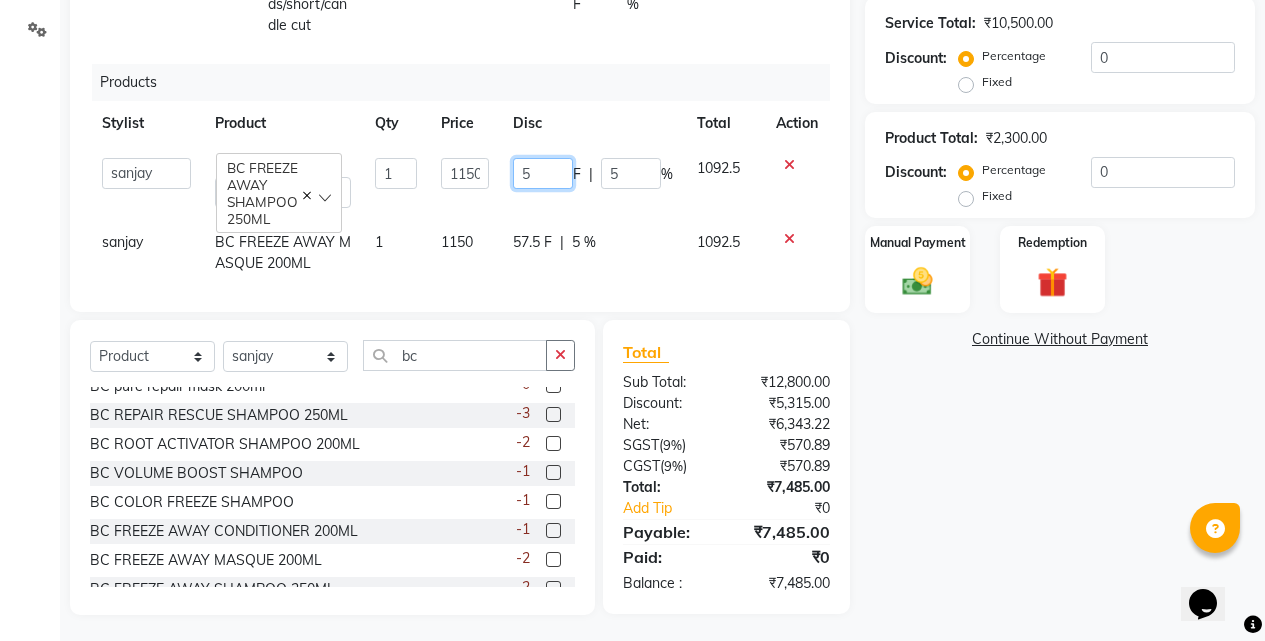 type on "58" 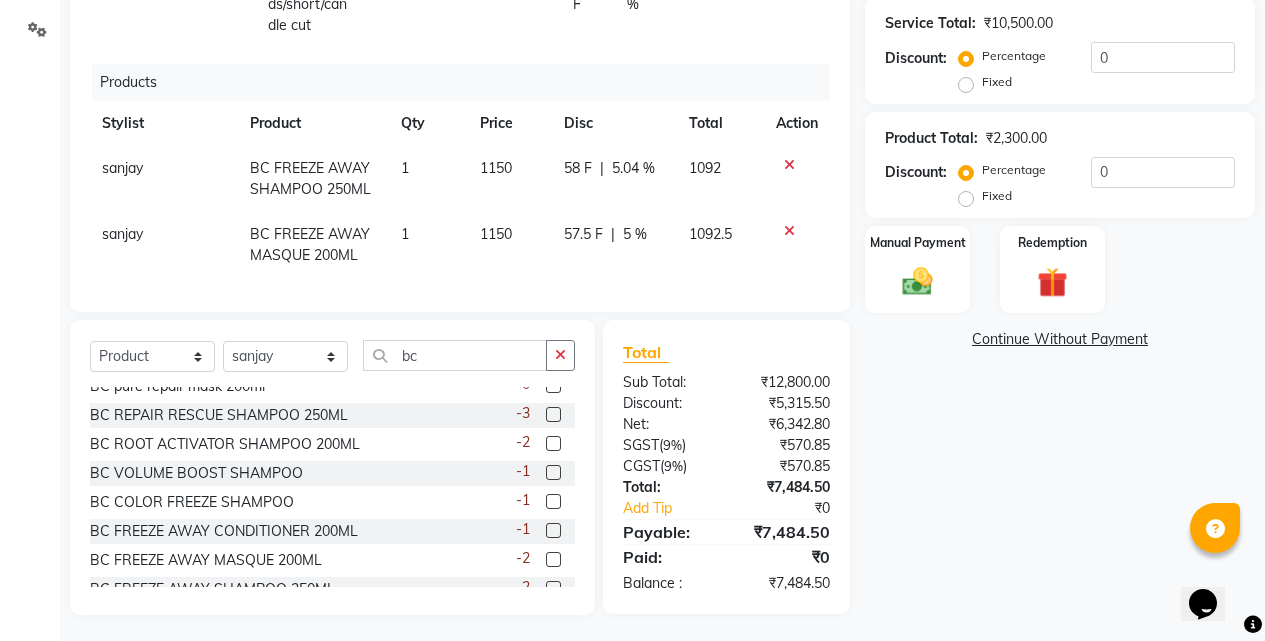 click on "sanjay BC FREEZE AWAY MASQUE 200ML 1 1150 57.5 F | 5 % 1092.5" 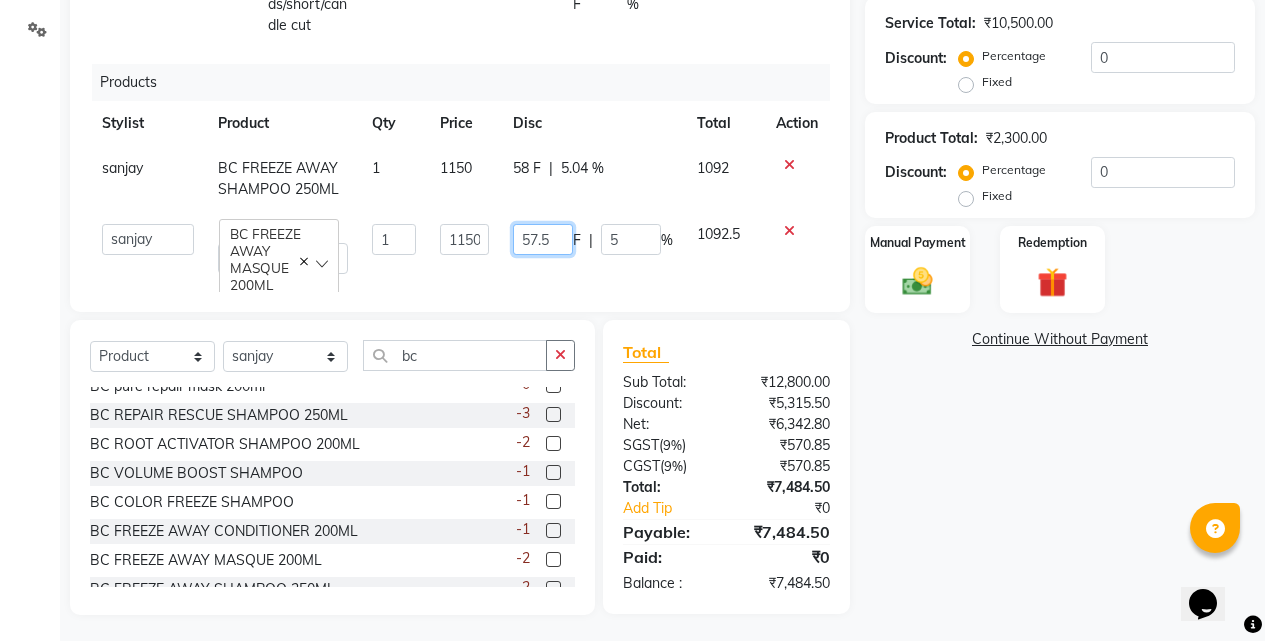 click on "57.5" 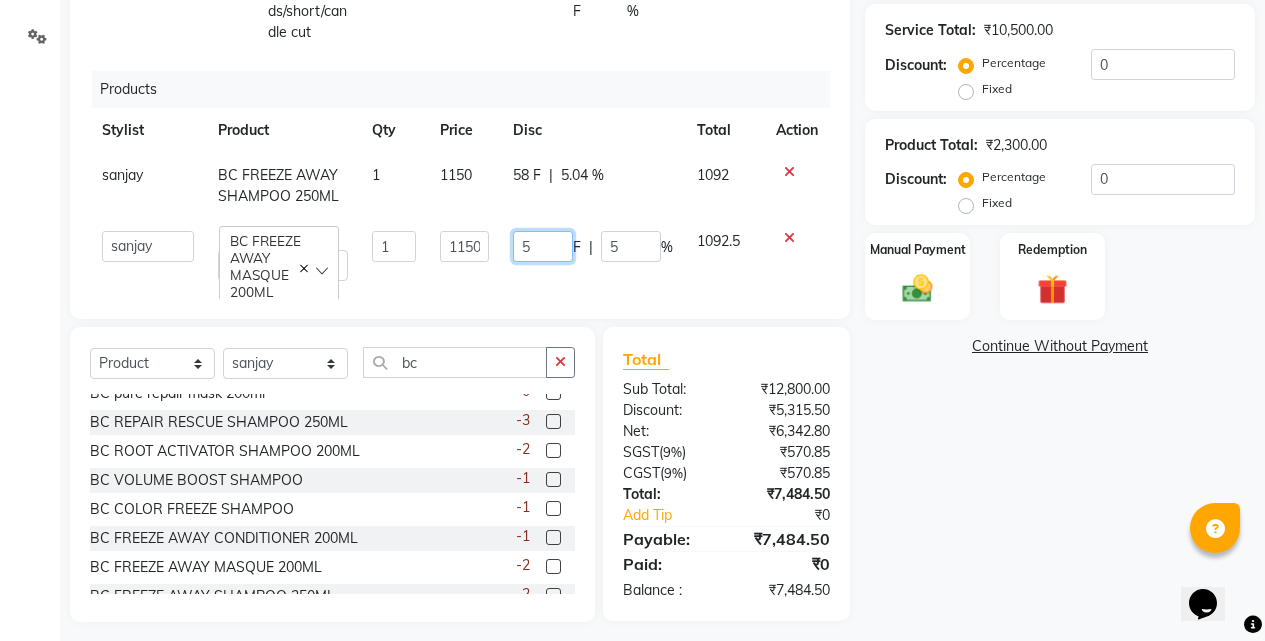 scroll, scrollTop: 456, scrollLeft: 0, axis: vertical 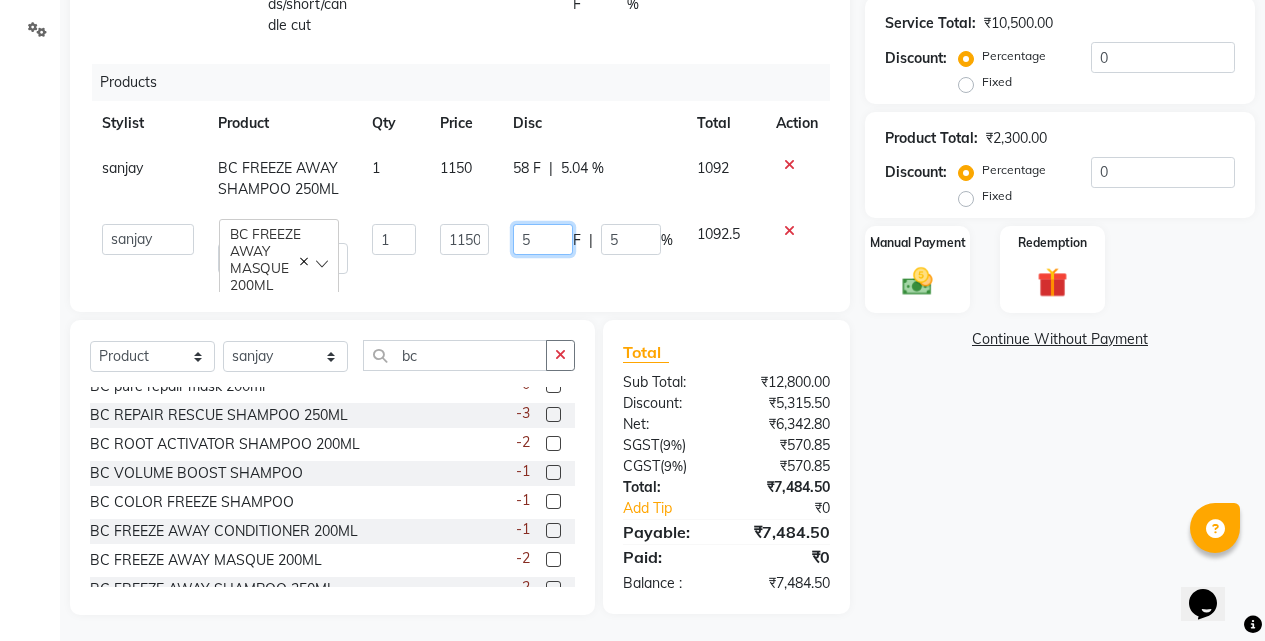 type on "58" 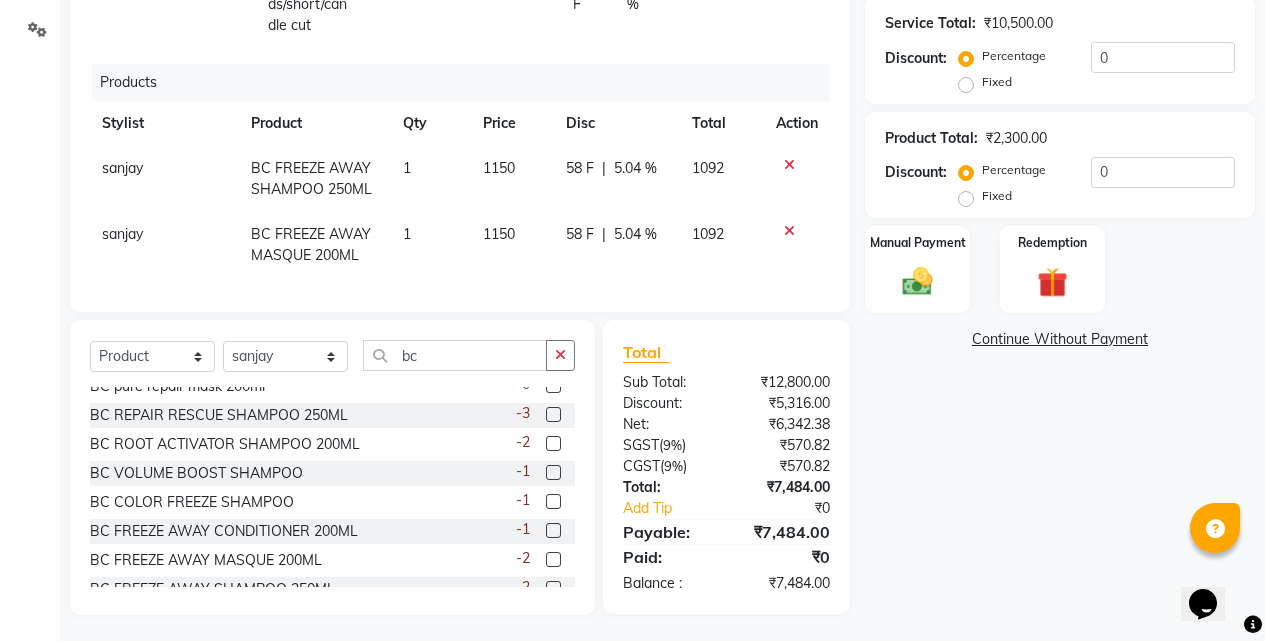 click on "Name: Raman  Membership:  No Active Membership  Total Visits:  1 Card on file:  0 Last Visit:   [DATE] Points:   0  Apply Discount Select Coupon → Wrong Job Card  Coupon → Complimentary Coupon → Correction  Coupon → First Wash  Coupon → Free Of Cost - Foc  Coupon → Staff Service  Coupon → Service Not Done  Coupon → Double Job Card  Coupon → Pending Payment  Coupon Code Apply Service Total:  ₹10,500.00  Discount:  Percentage   Fixed  0 Product Total:  ₹2,300.00  Discount:  Percentage   Fixed  0 Manual Payment Redemption  Continue Without Payment" 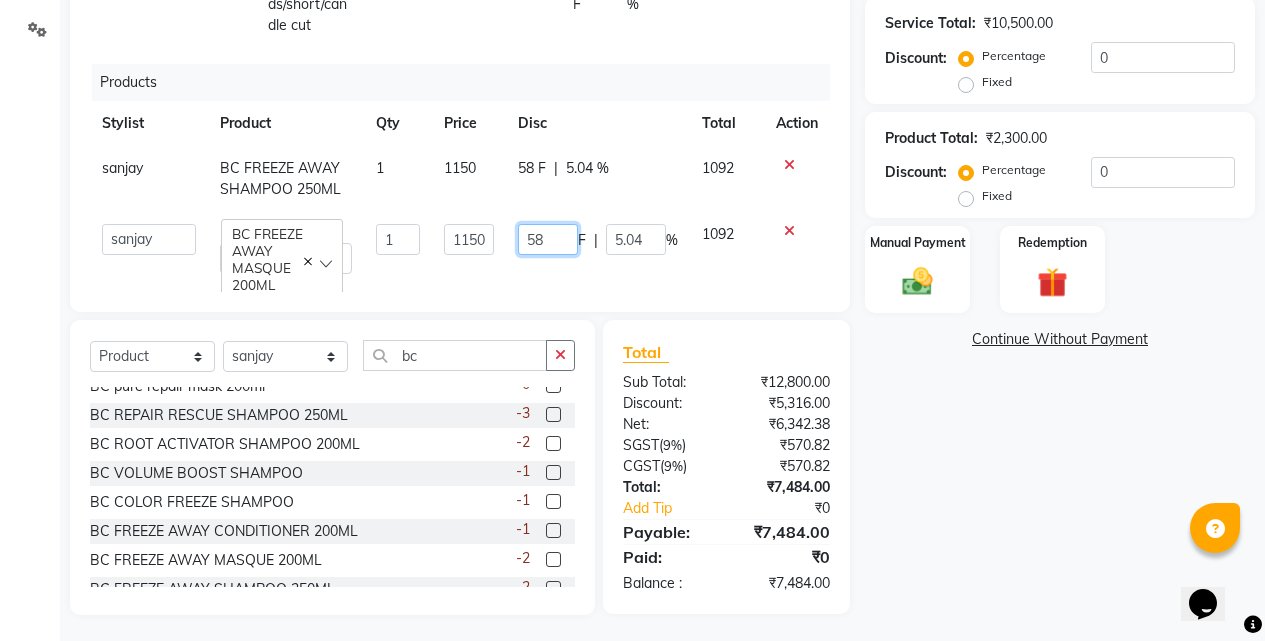 click on "58" 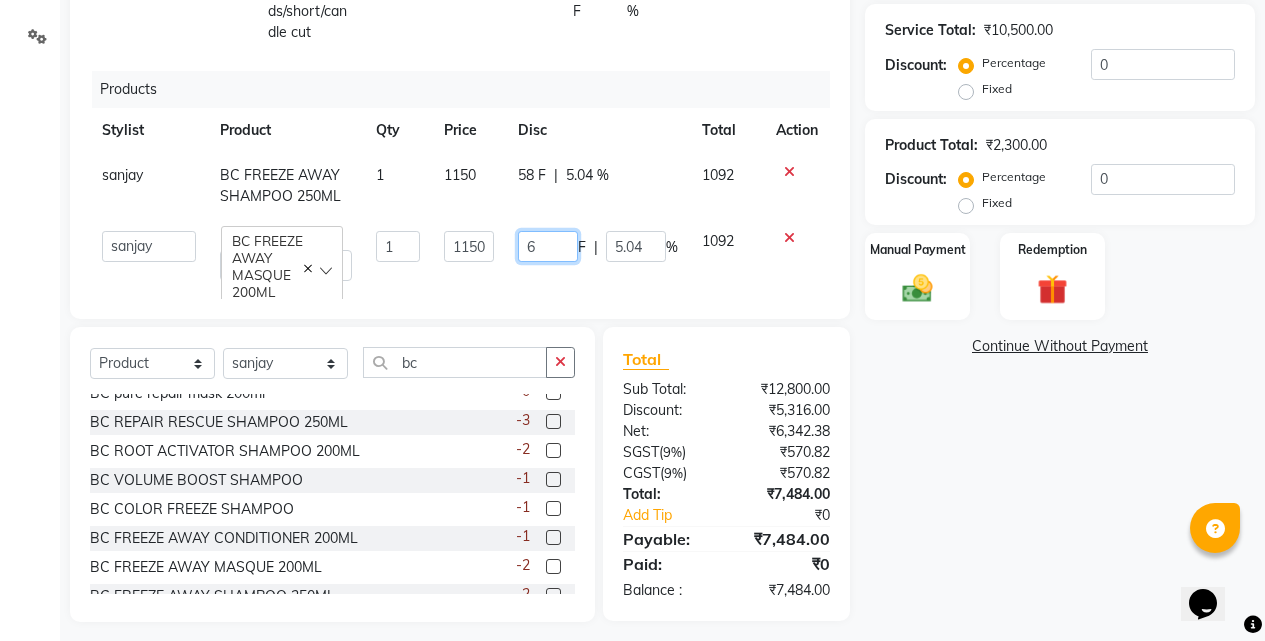 scroll, scrollTop: 456, scrollLeft: 0, axis: vertical 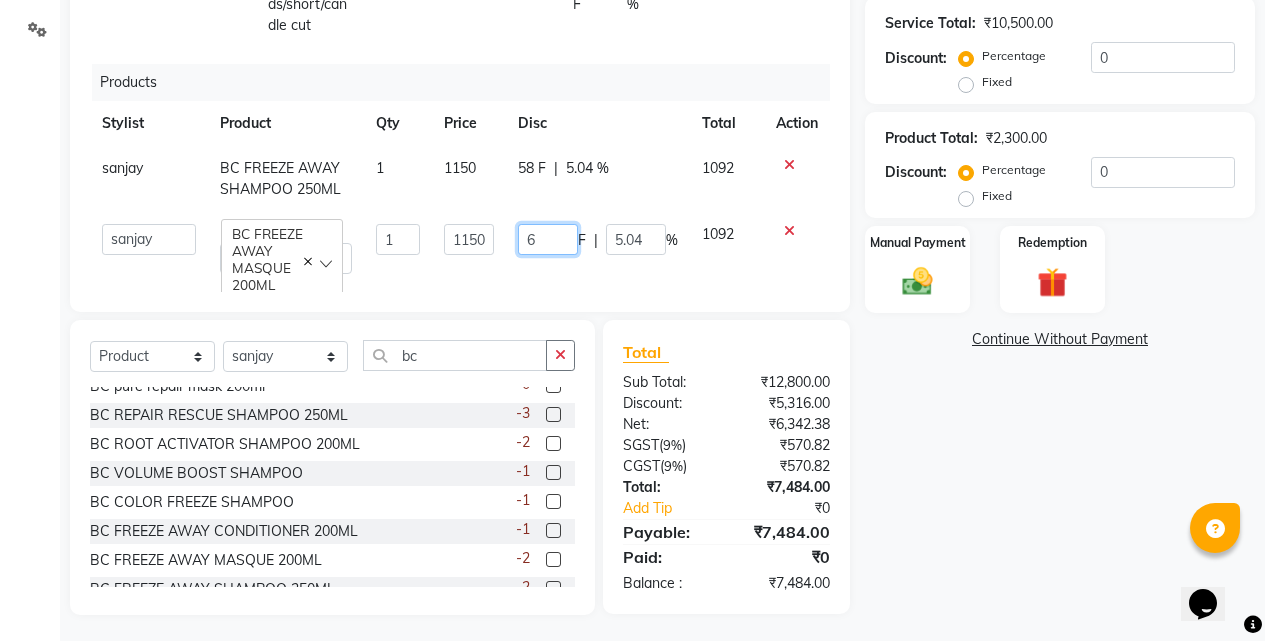 type on "60" 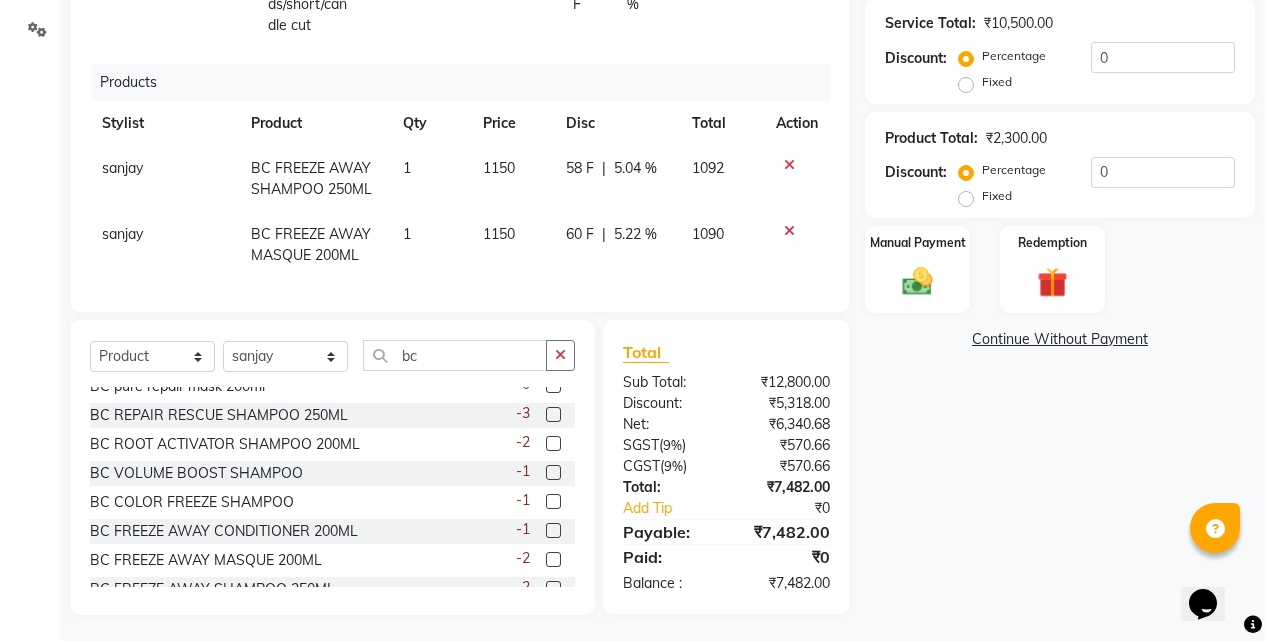 click on "sanjay BC FREEZE AWAY SHAMPOO 250ML 1 1150 58 F | 5.04 % 1092" 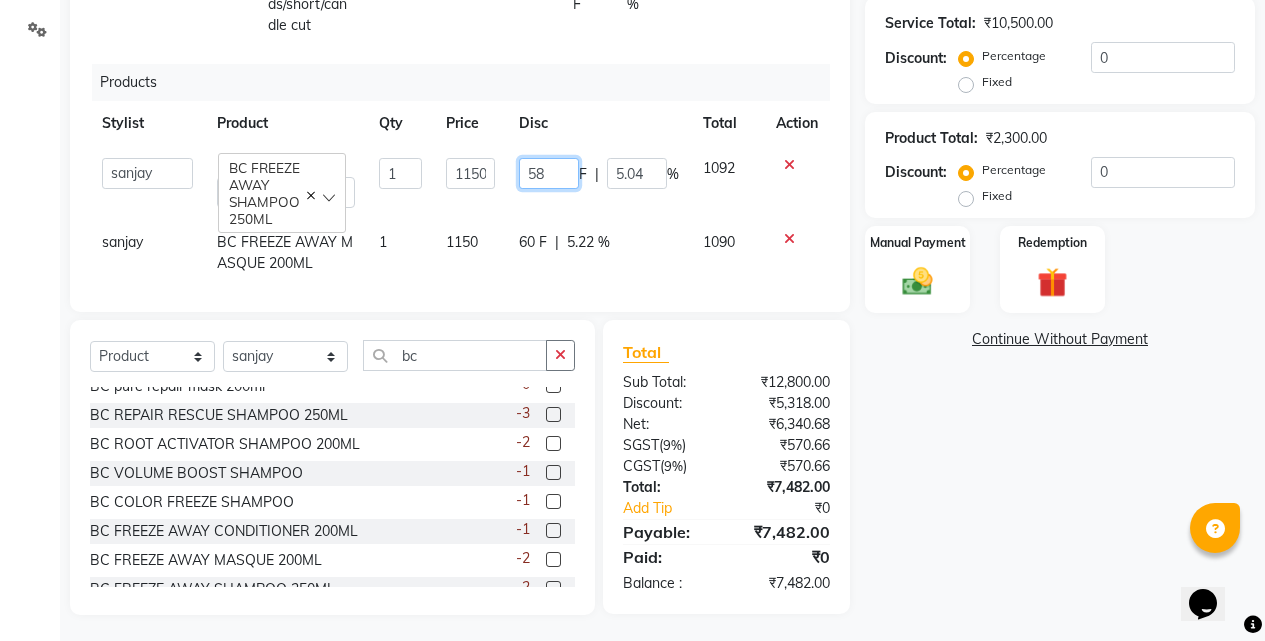 click on "58" 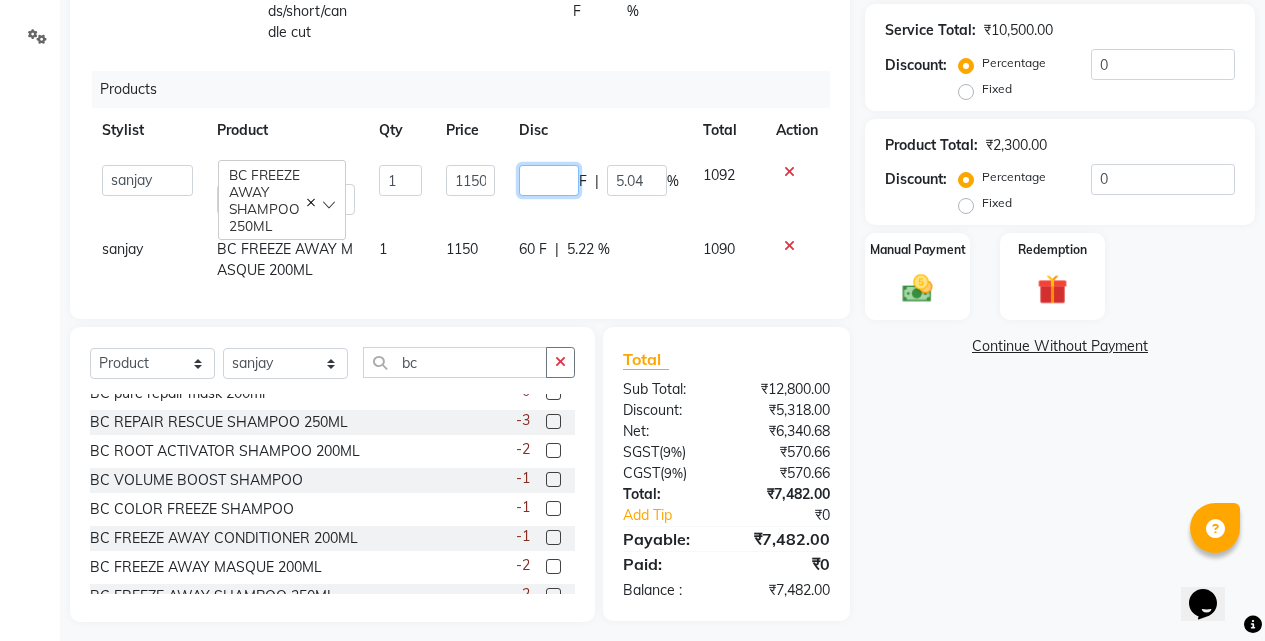 scroll, scrollTop: 456, scrollLeft: 0, axis: vertical 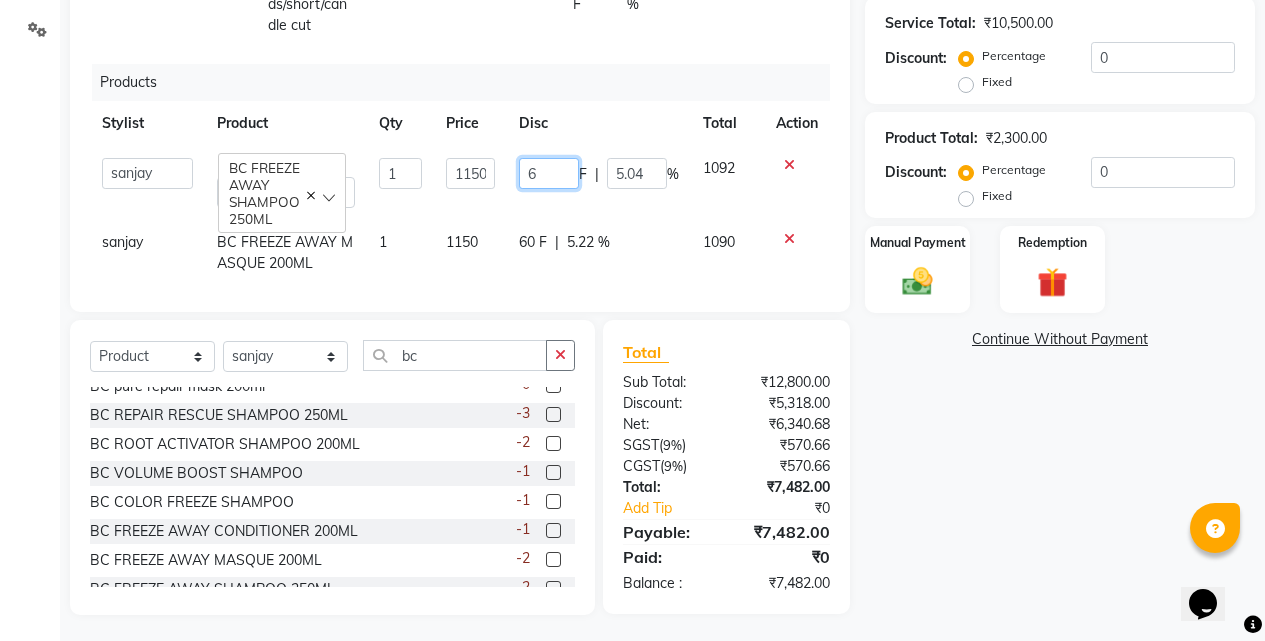 type on "60" 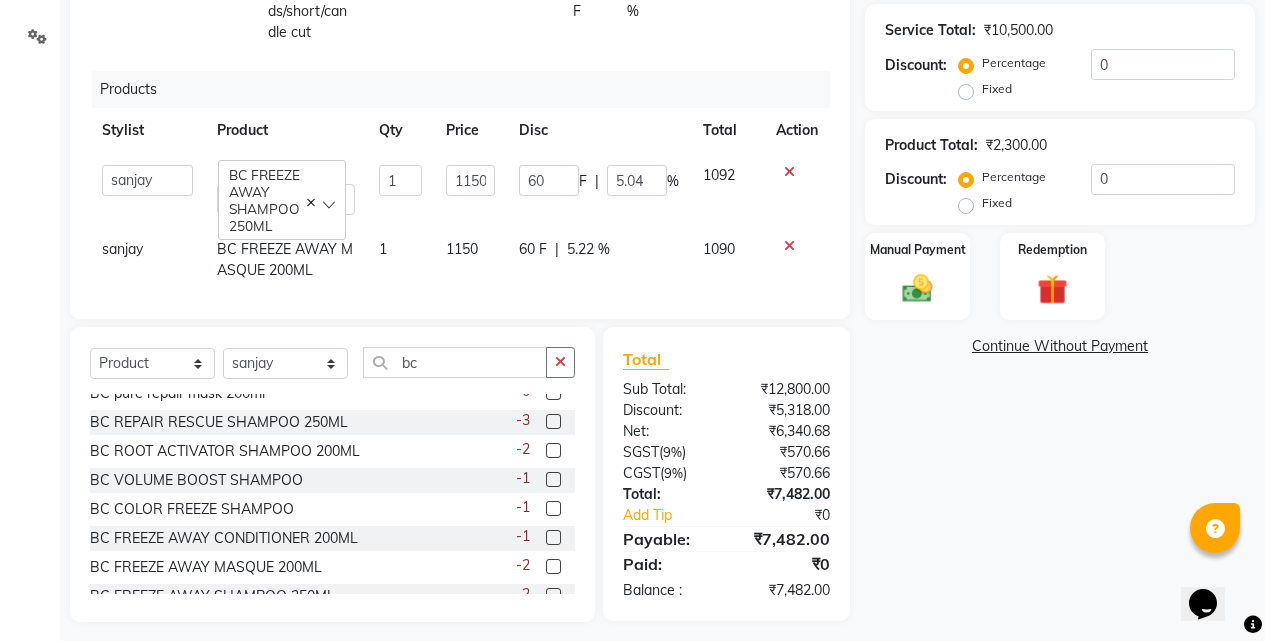 click on "Name: Raman  Membership:  No Active Membership  Total Visits:  1 Card on file:  0 Last Visit:   [DATE] Points:   0  Apply Discount Select Coupon → Wrong Job Card  Coupon → Complimentary Coupon → Correction  Coupon → First Wash  Coupon → Free Of Cost - Foc  Coupon → Staff Service  Coupon → Service Not Done  Coupon → Double Job Card  Coupon → Pending Payment  Coupon Code Apply Service Total:  ₹10,500.00  Discount:  Percentage   Fixed  0 Product Total:  ₹2,300.00  Discount:  Percentage   Fixed  0 Manual Payment Redemption  Continue Without Payment" 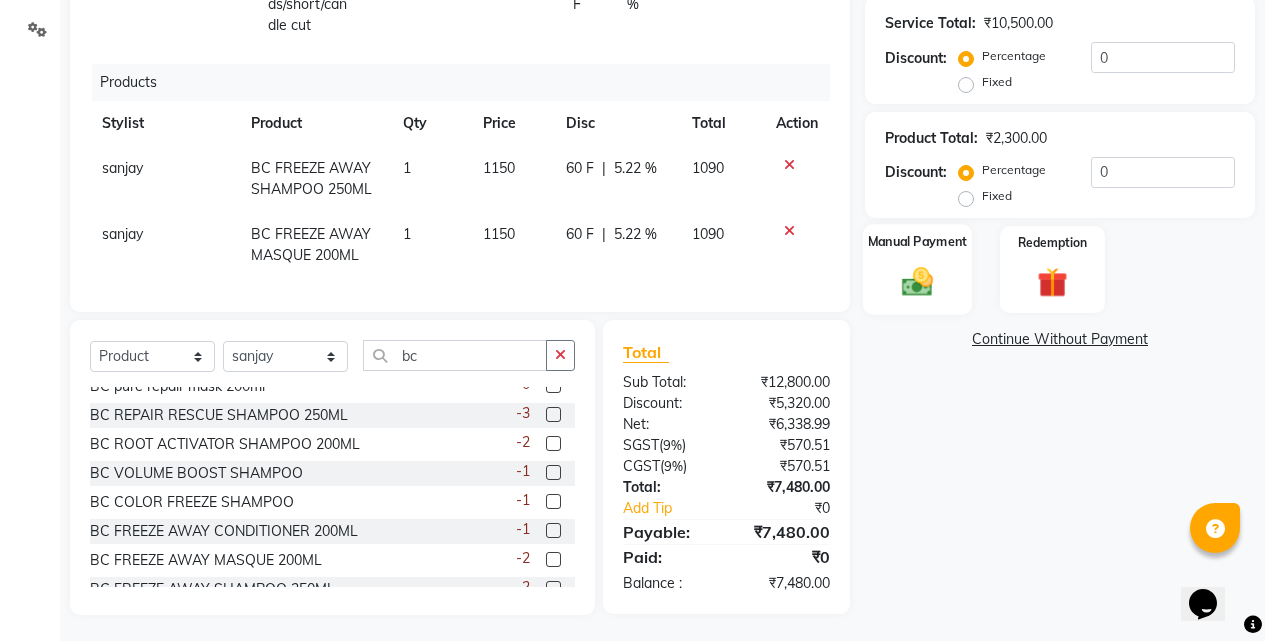 click 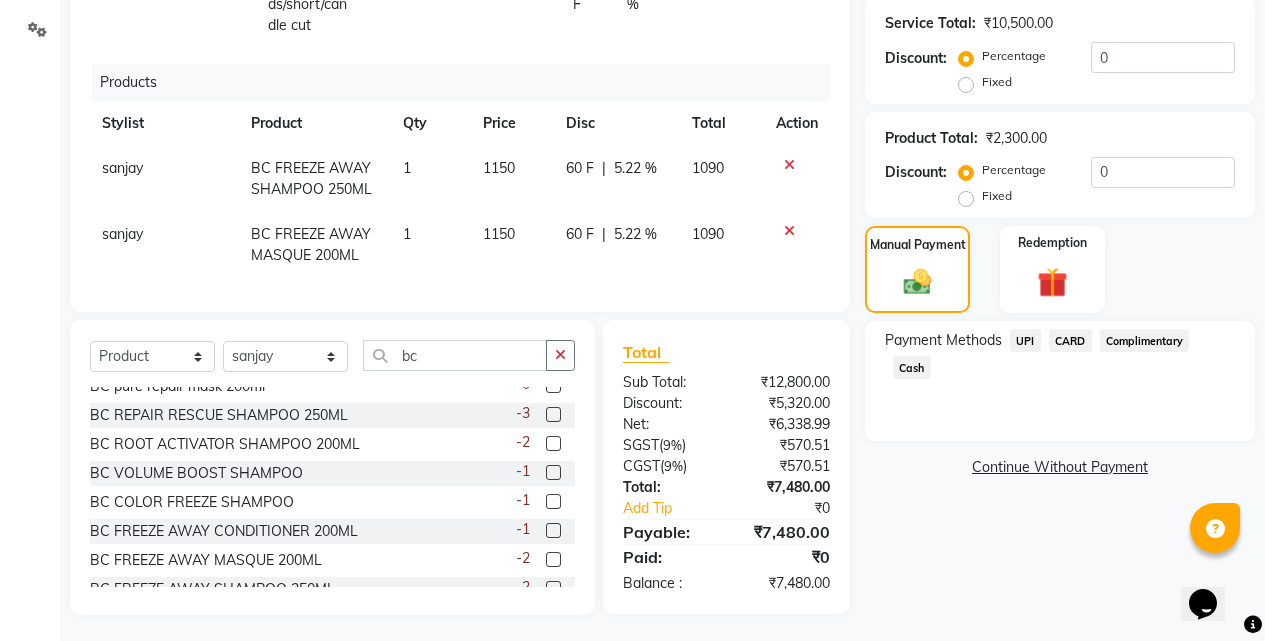 click on "UPI" 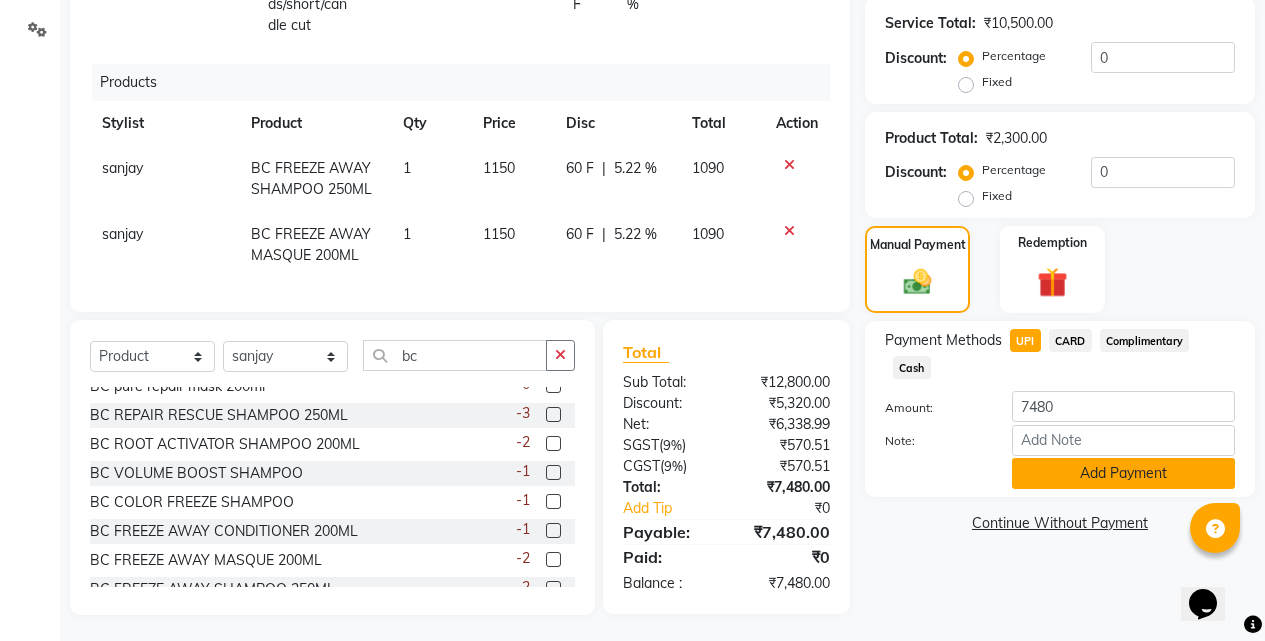 click on "Add Payment" 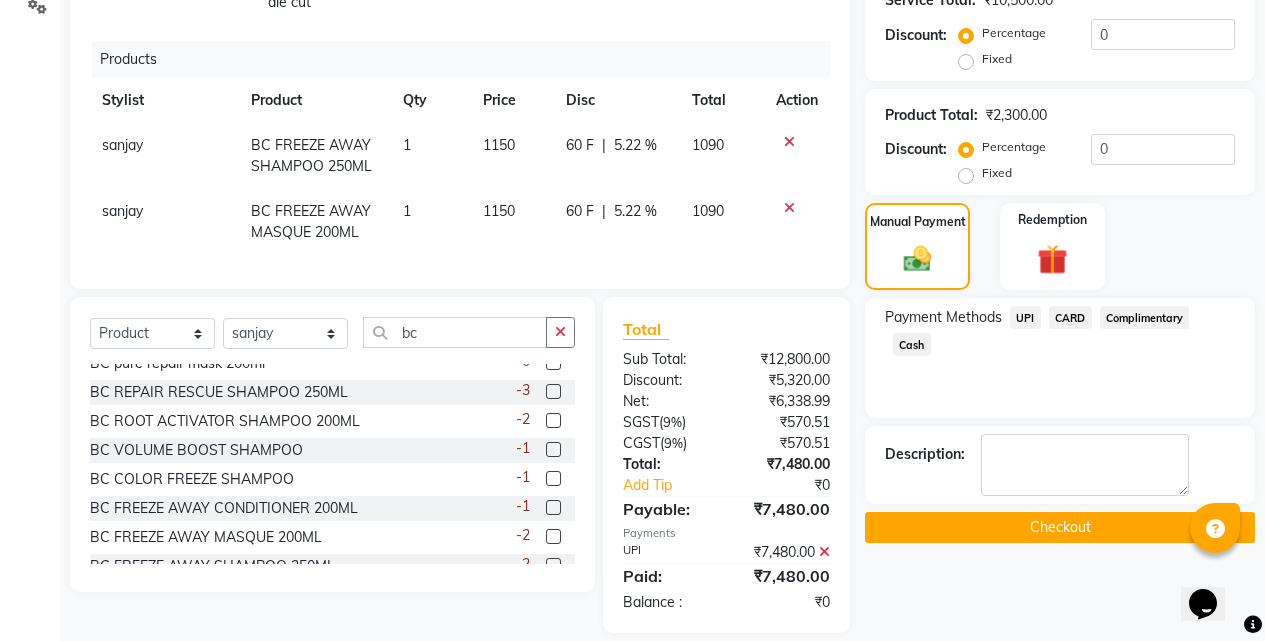 scroll, scrollTop: 497, scrollLeft: 0, axis: vertical 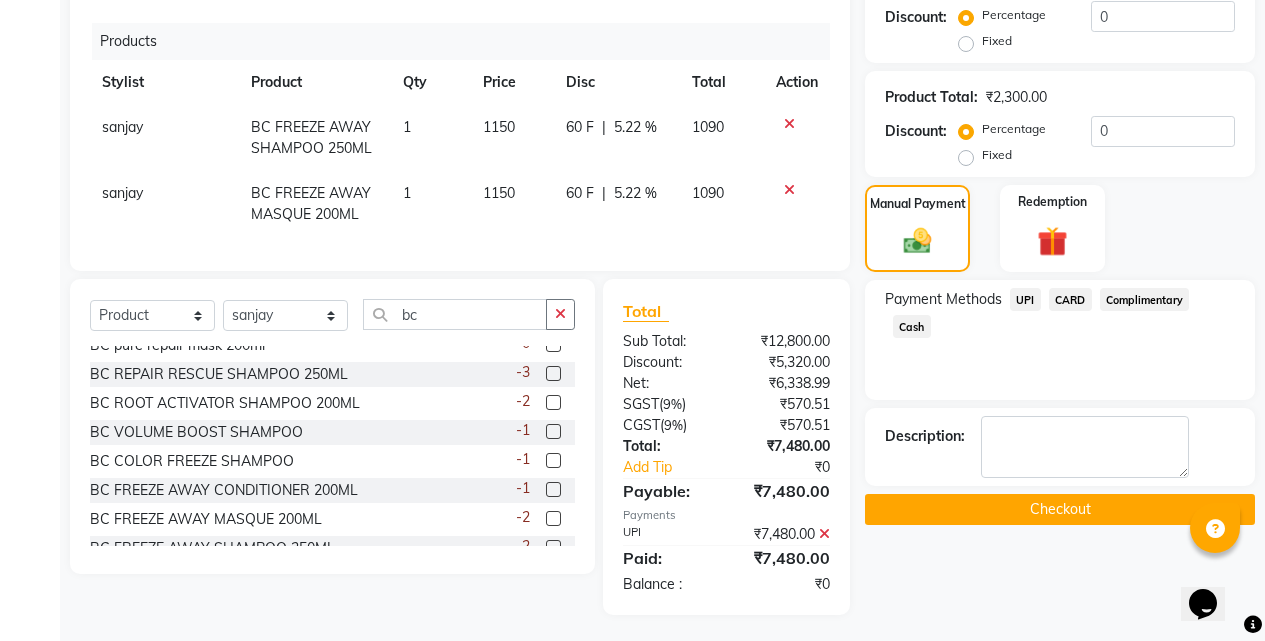 click on "Checkout" 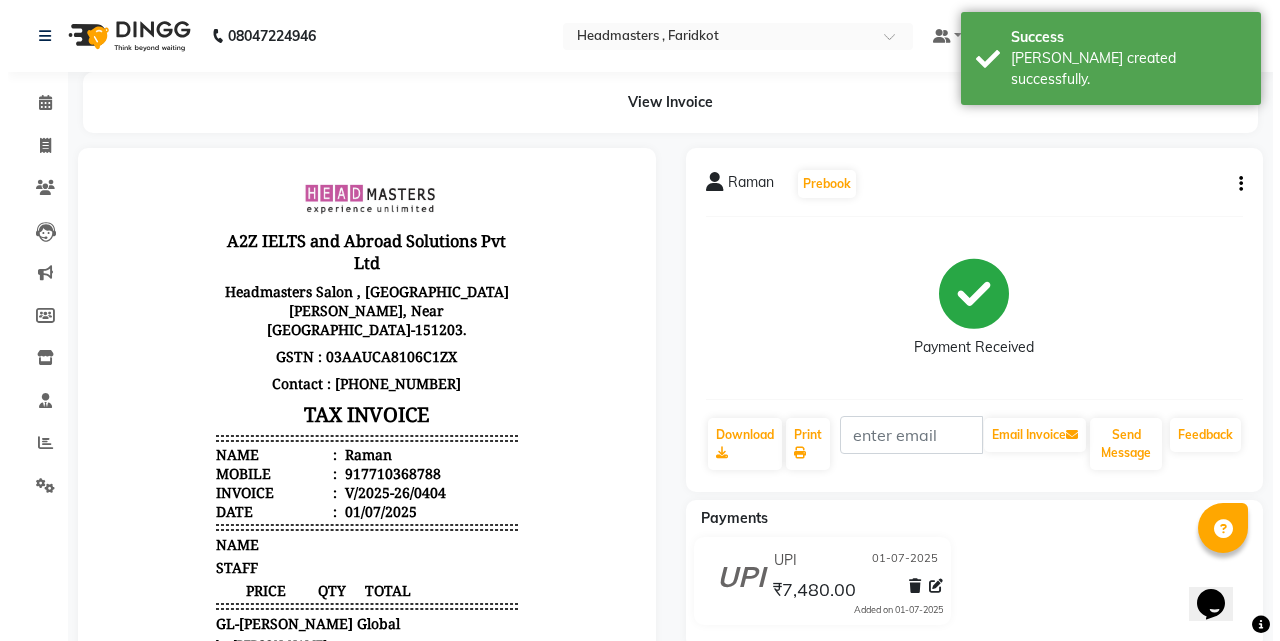 scroll, scrollTop: 16, scrollLeft: 0, axis: vertical 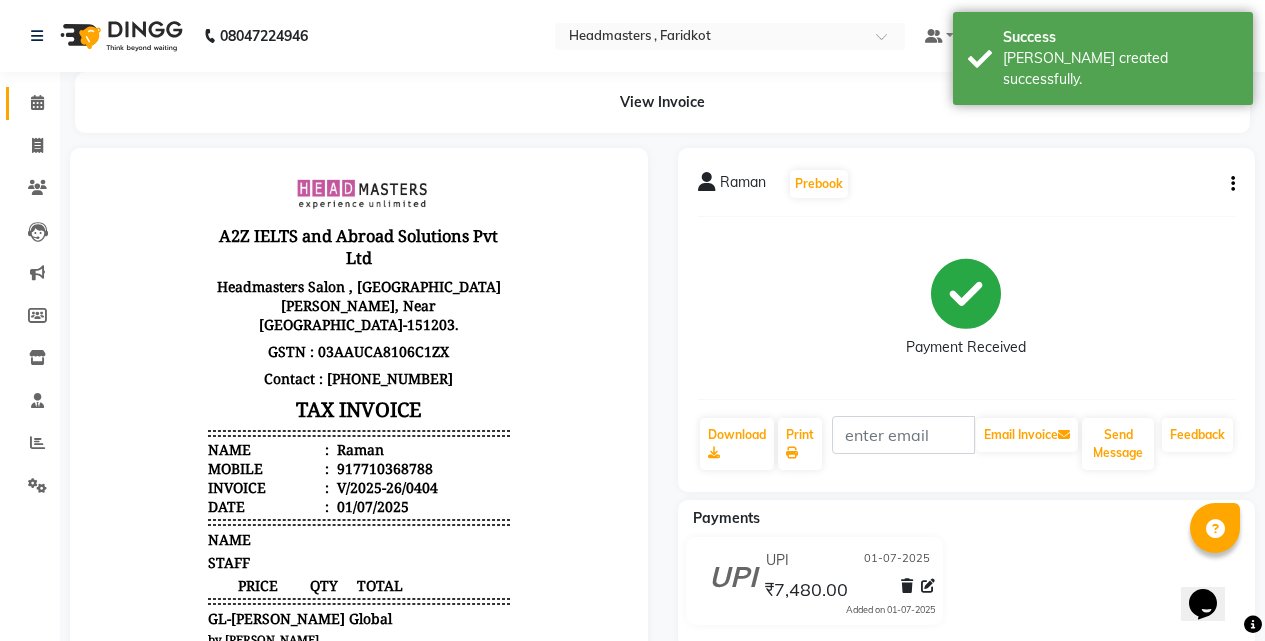 click on "Calendar" 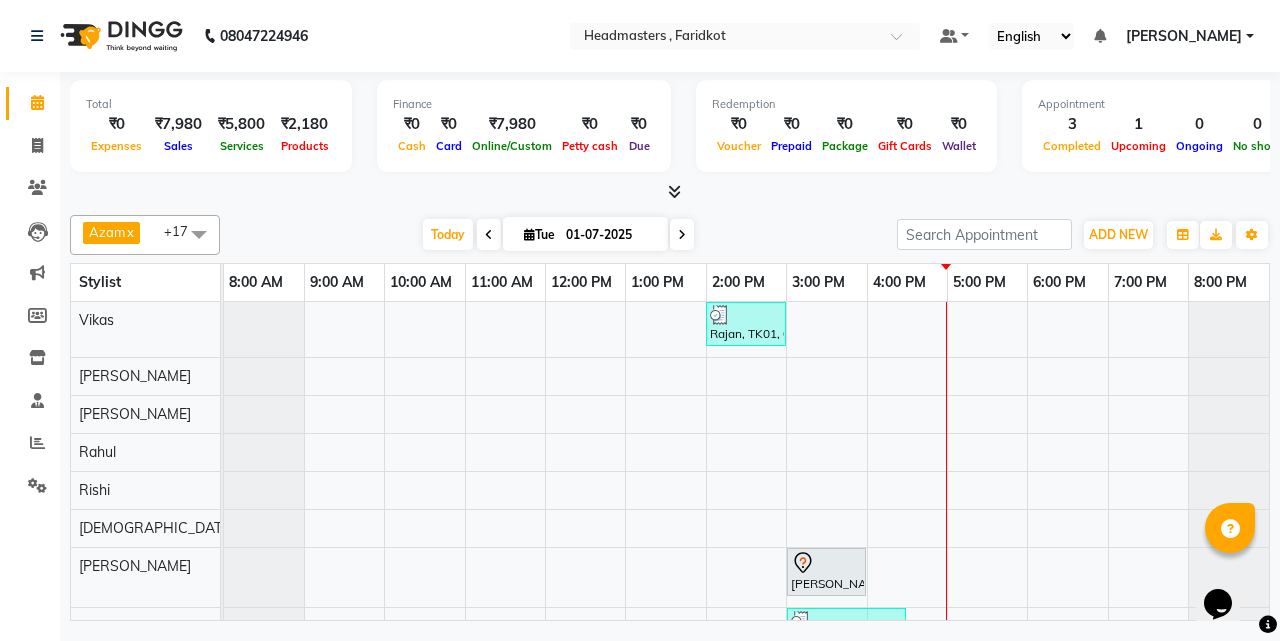 scroll, scrollTop: 281, scrollLeft: 15, axis: both 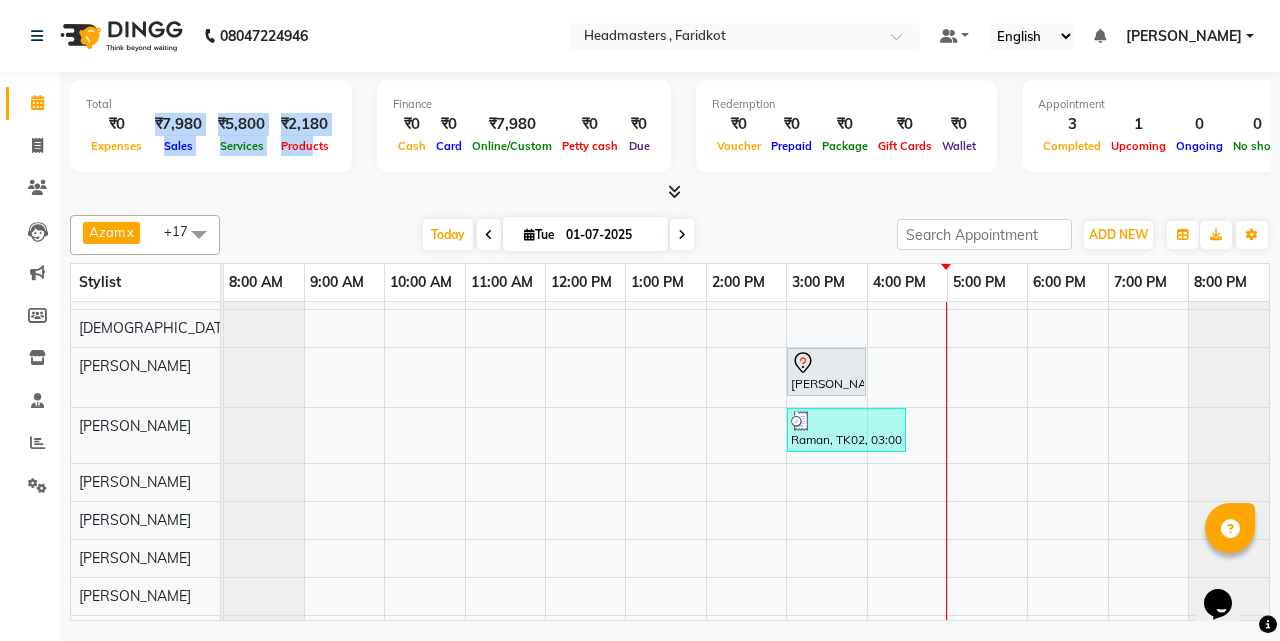 drag, startPoint x: 155, startPoint y: 126, endPoint x: 314, endPoint y: 138, distance: 159.4522 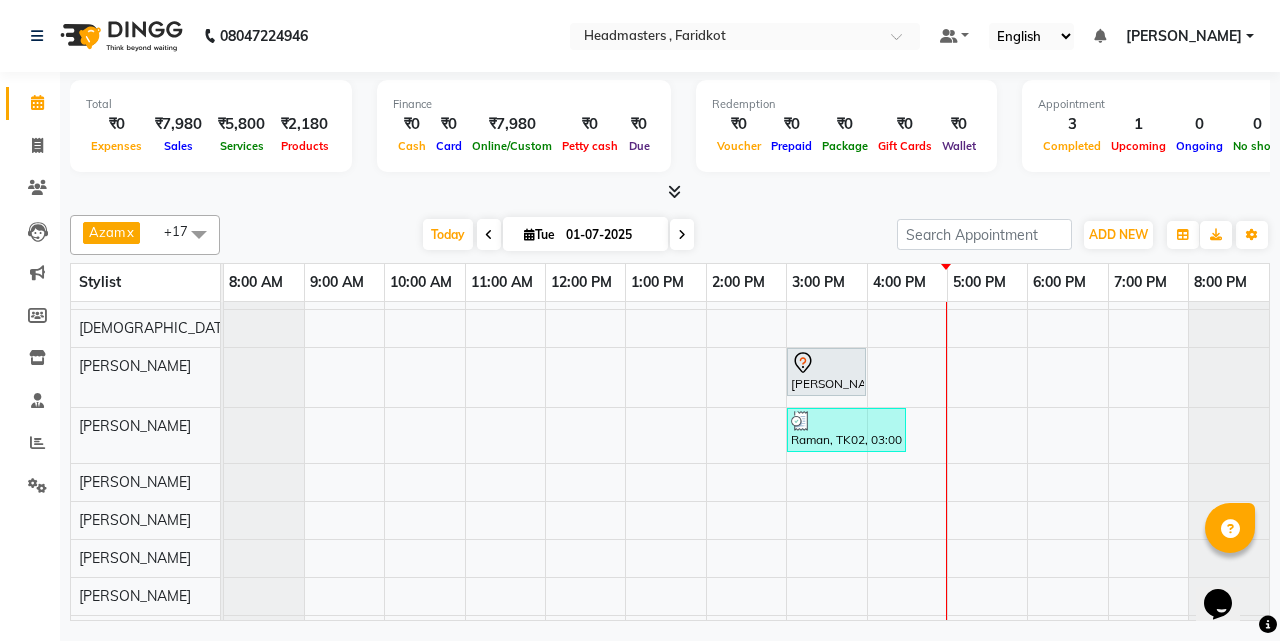 click on "Total  ₹0  Expenses ₹7,980  Sales ₹5,800  Services ₹2,180  Products" at bounding box center (211, 126) 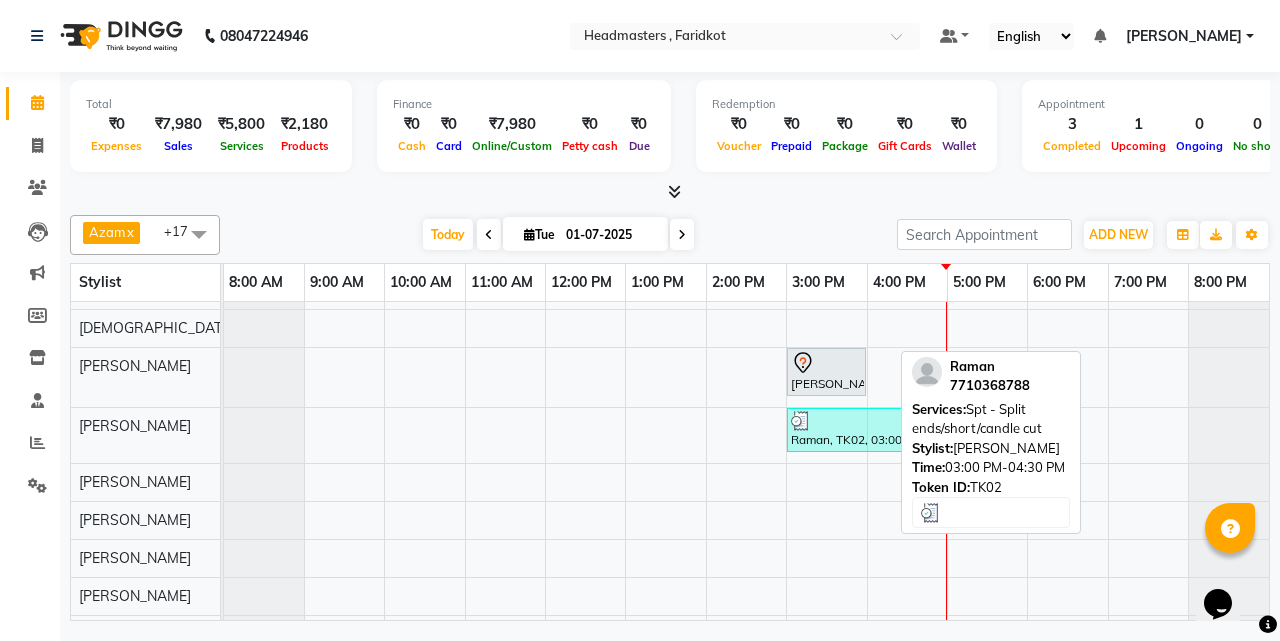 scroll, scrollTop: 30, scrollLeft: 15, axis: both 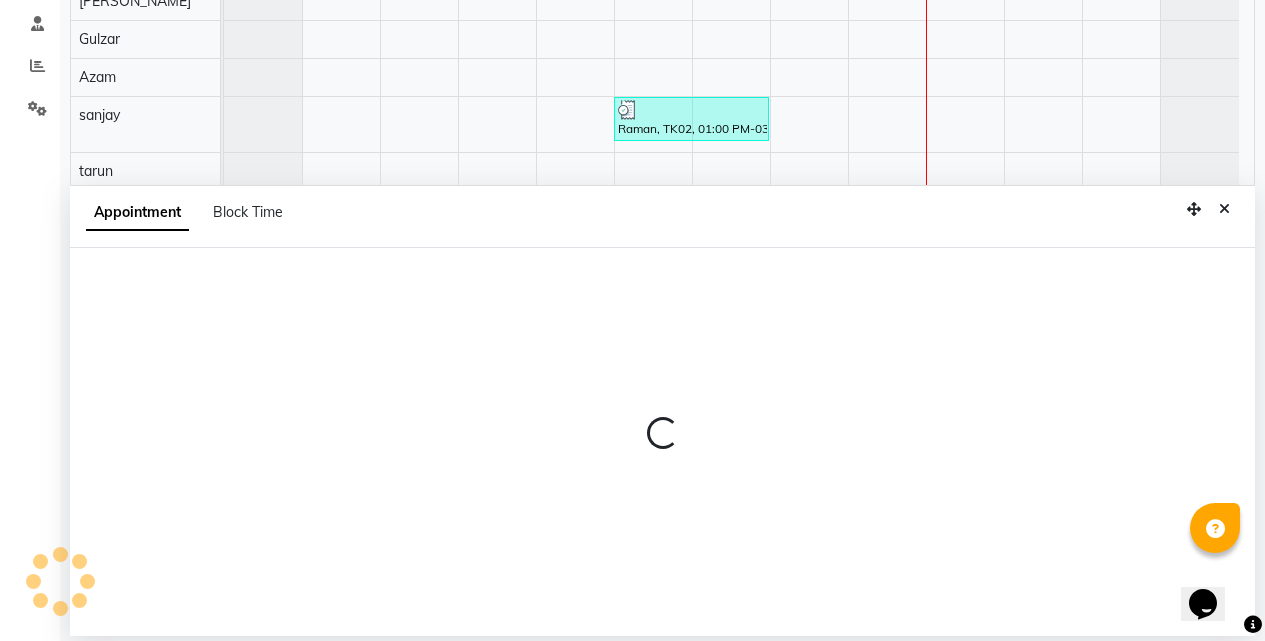 select on "84505" 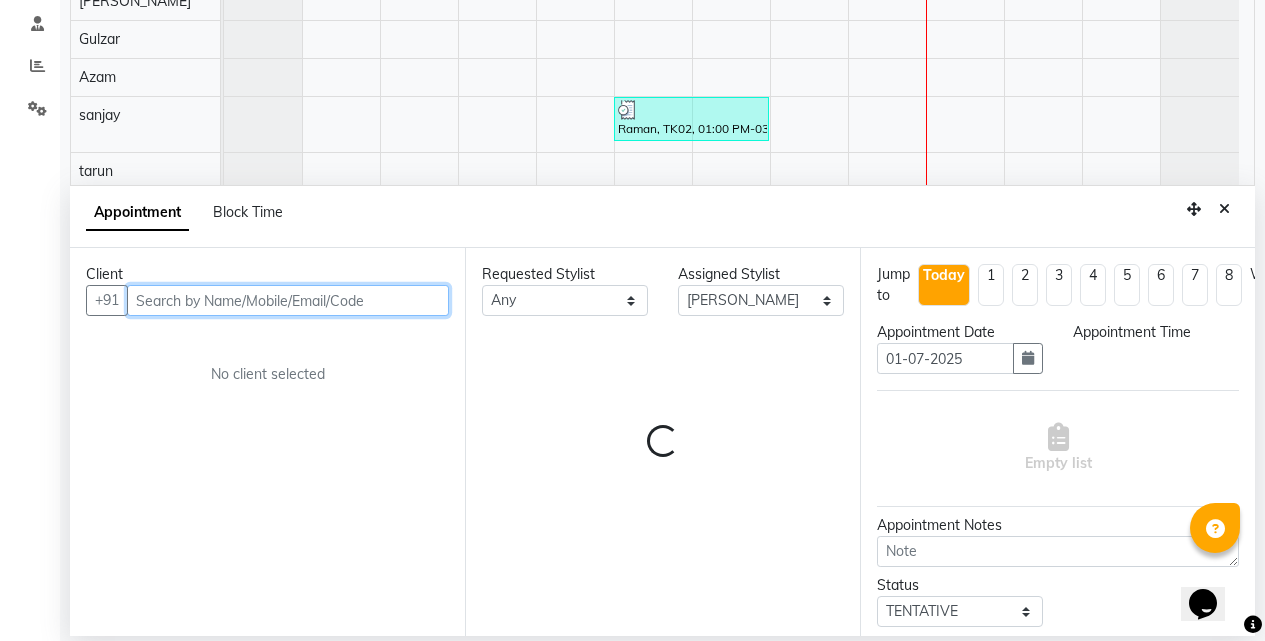 select on "1020" 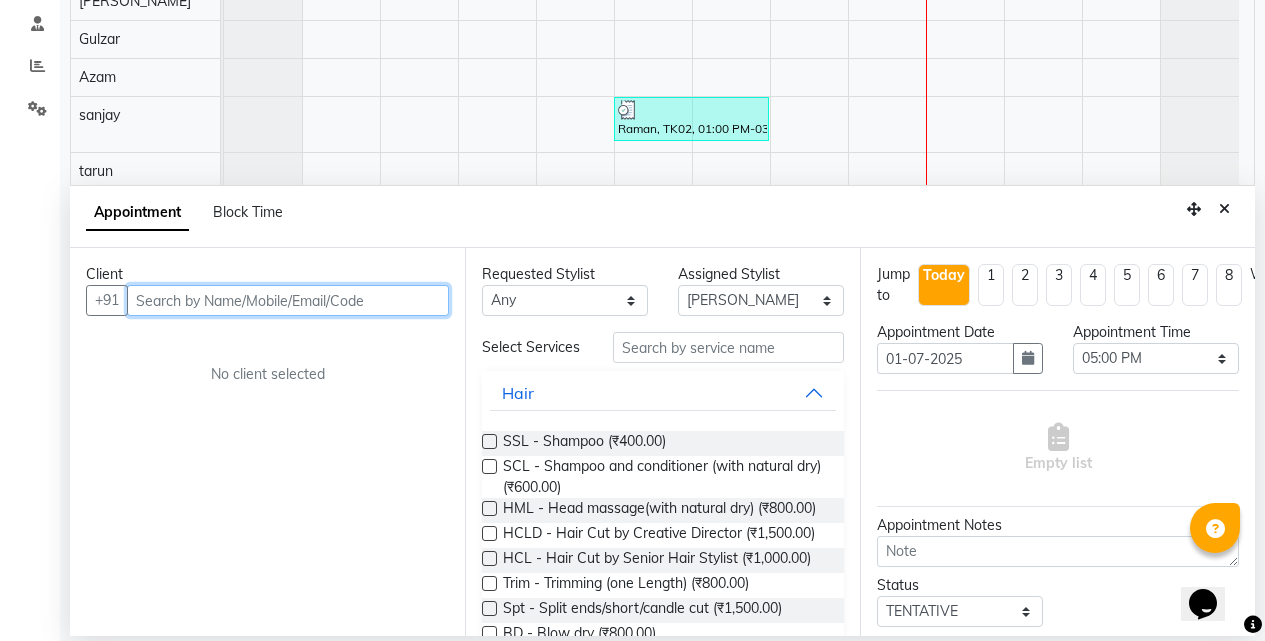 click at bounding box center (288, 300) 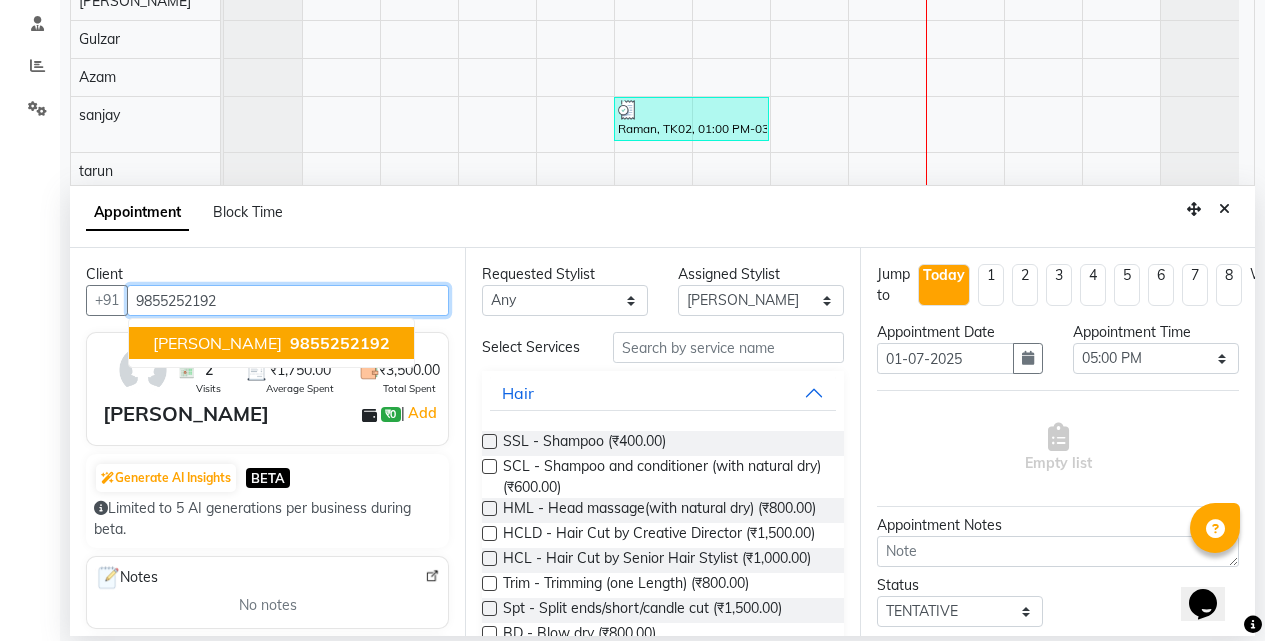 click on "[PERSON_NAME]" at bounding box center [217, 343] 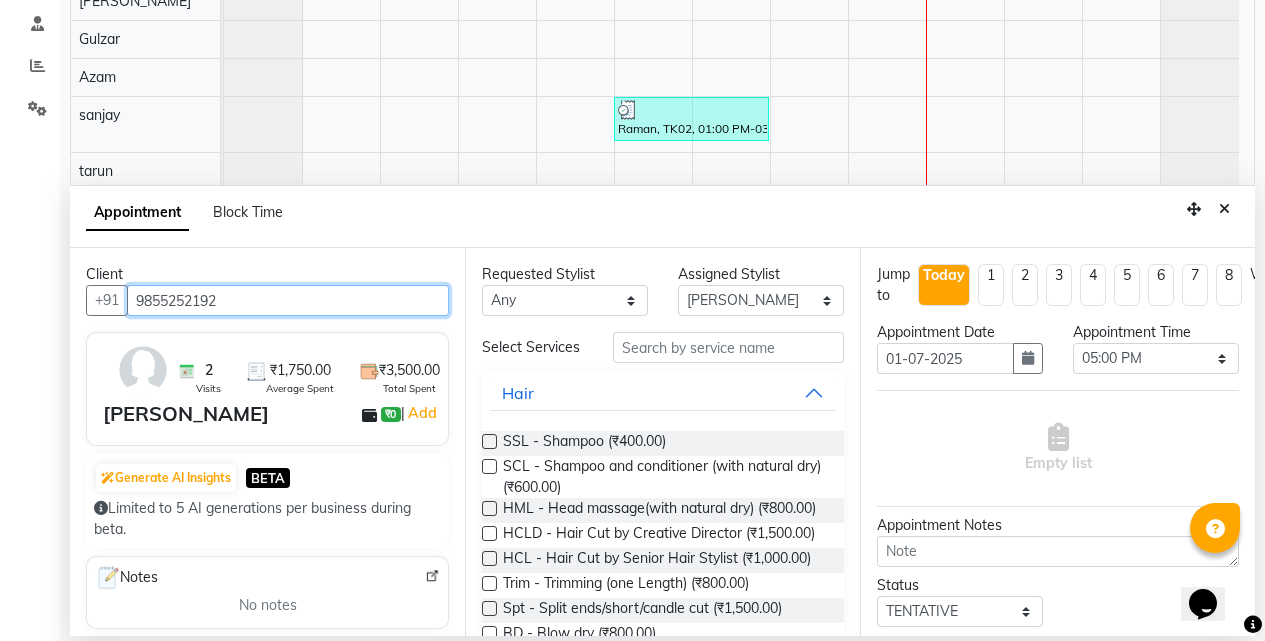type on "9855252192" 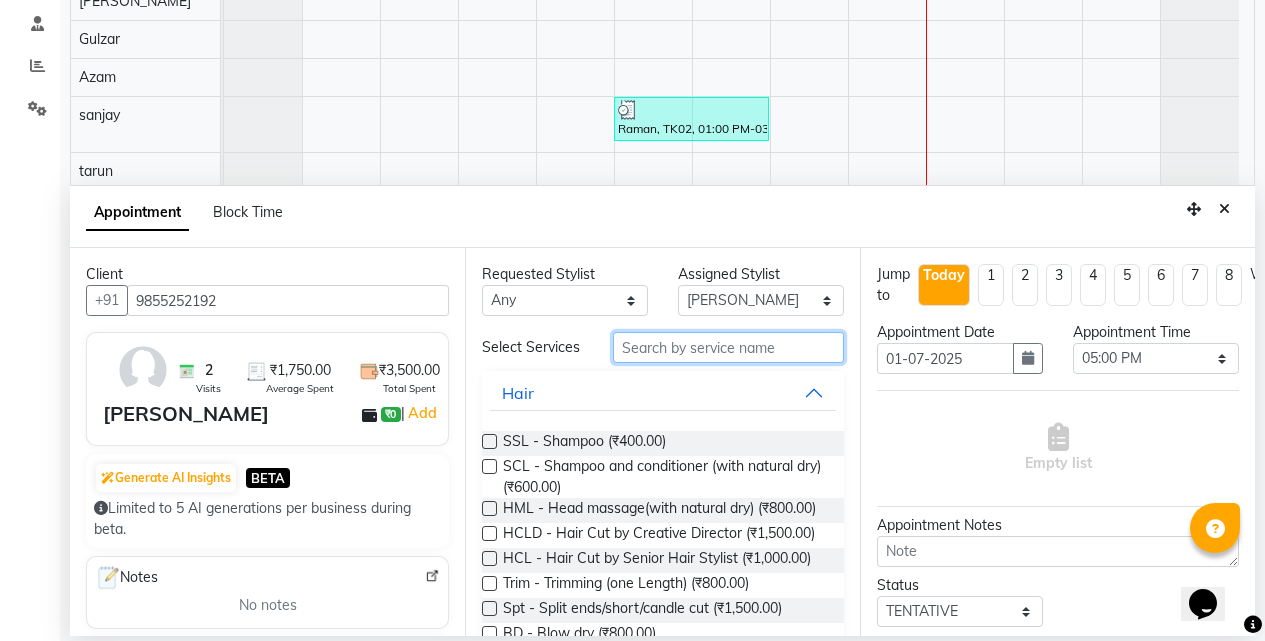 click at bounding box center (728, 347) 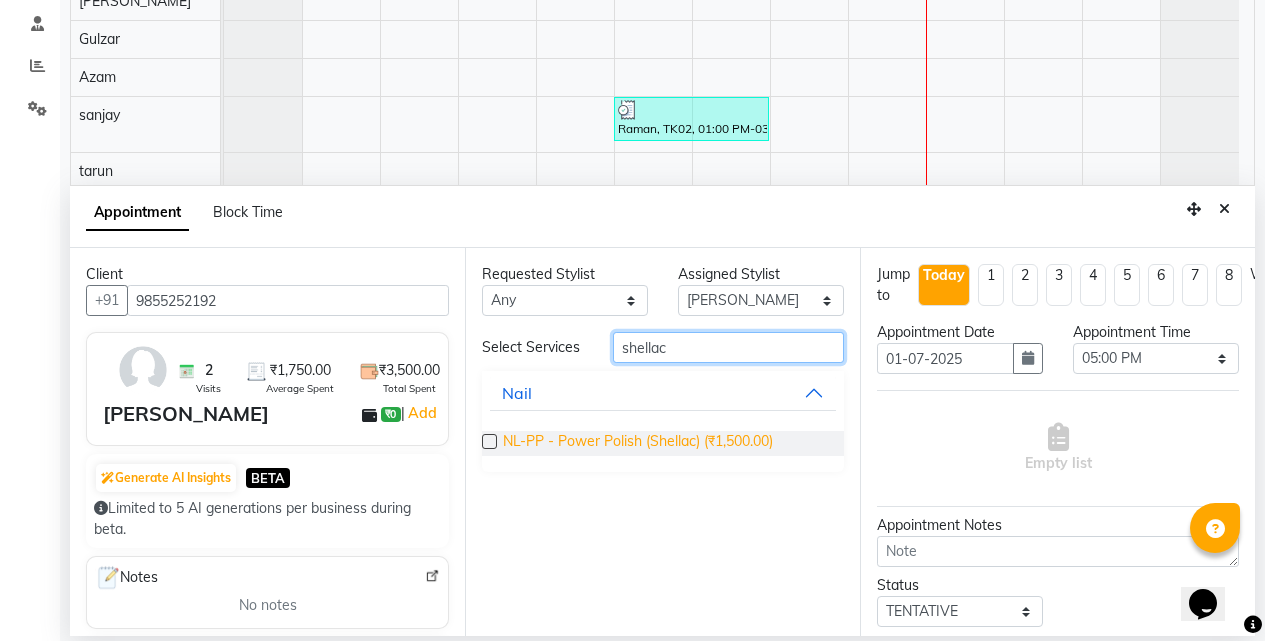 type on "shellac" 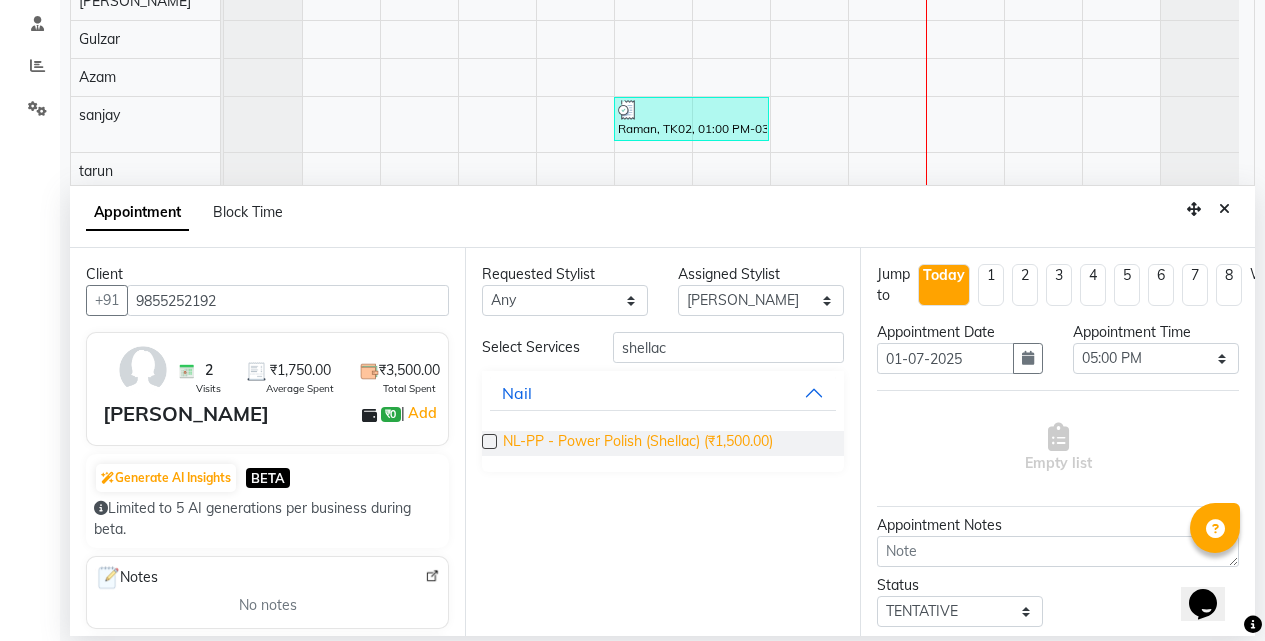 click on "NL-PP  - Power Polish (Shellac) (₹1,500.00)" at bounding box center [638, 443] 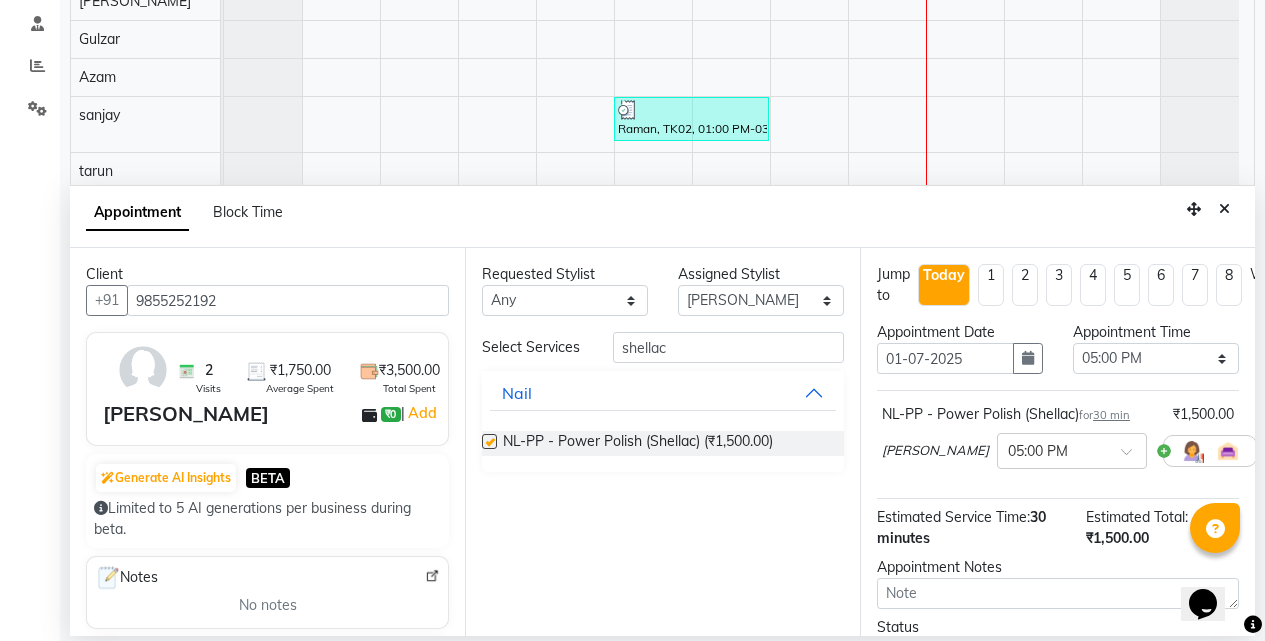 checkbox on "false" 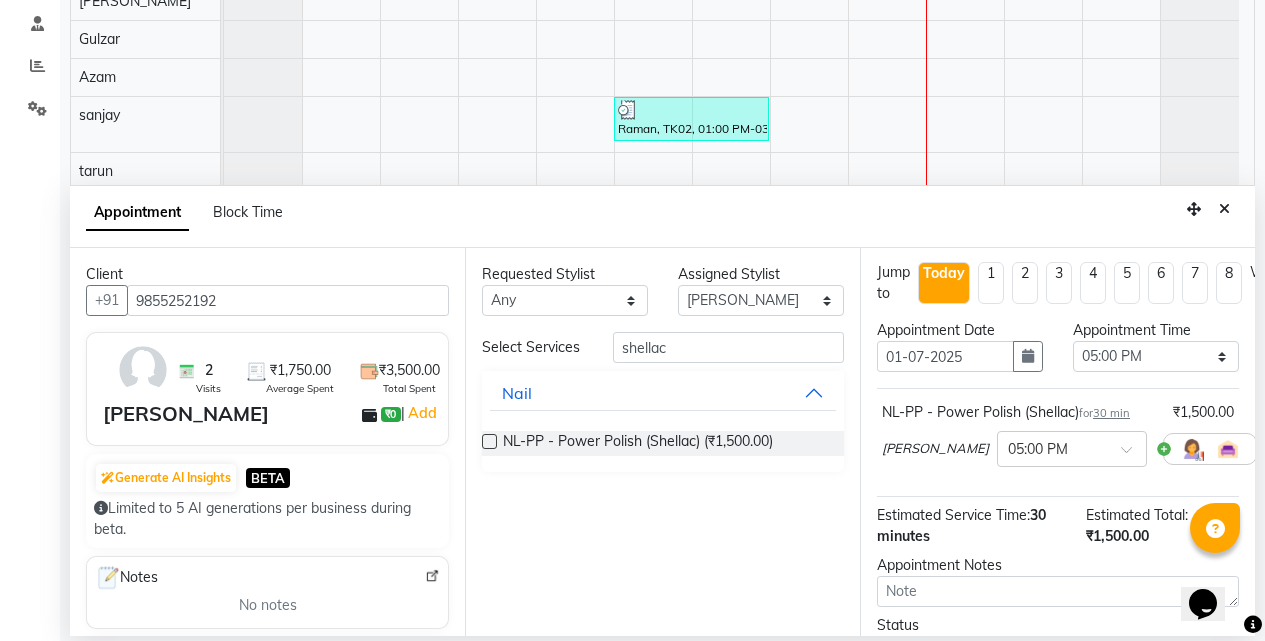 scroll, scrollTop: 0, scrollLeft: 0, axis: both 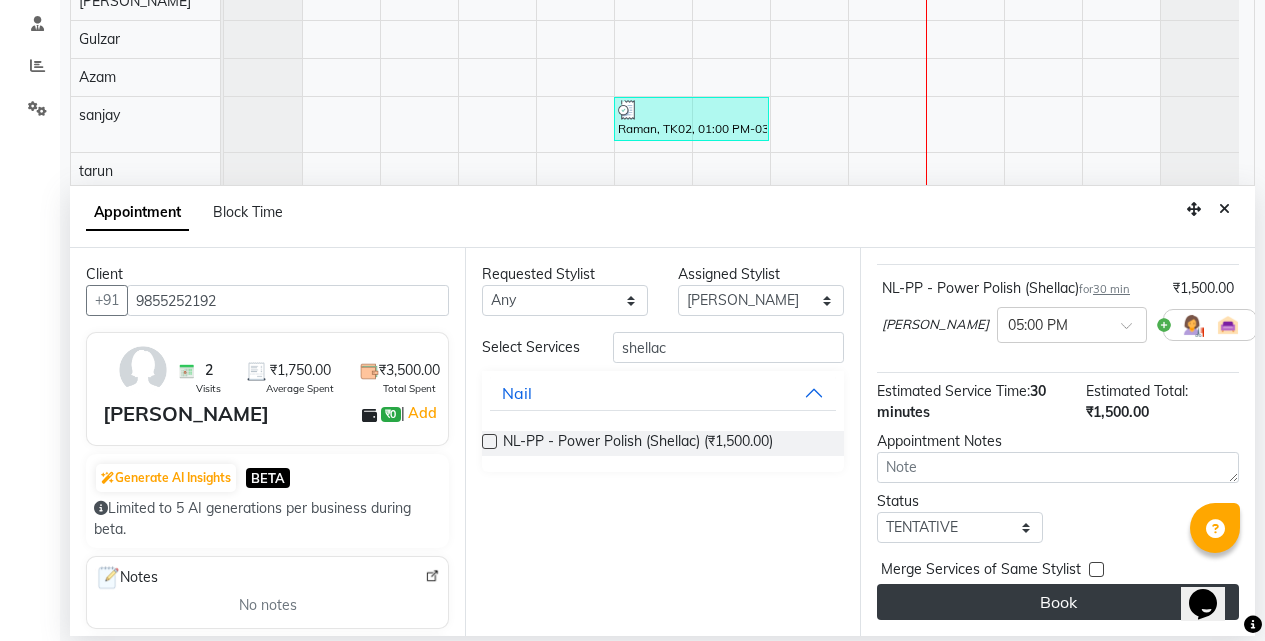 click on "Book" at bounding box center (1058, 602) 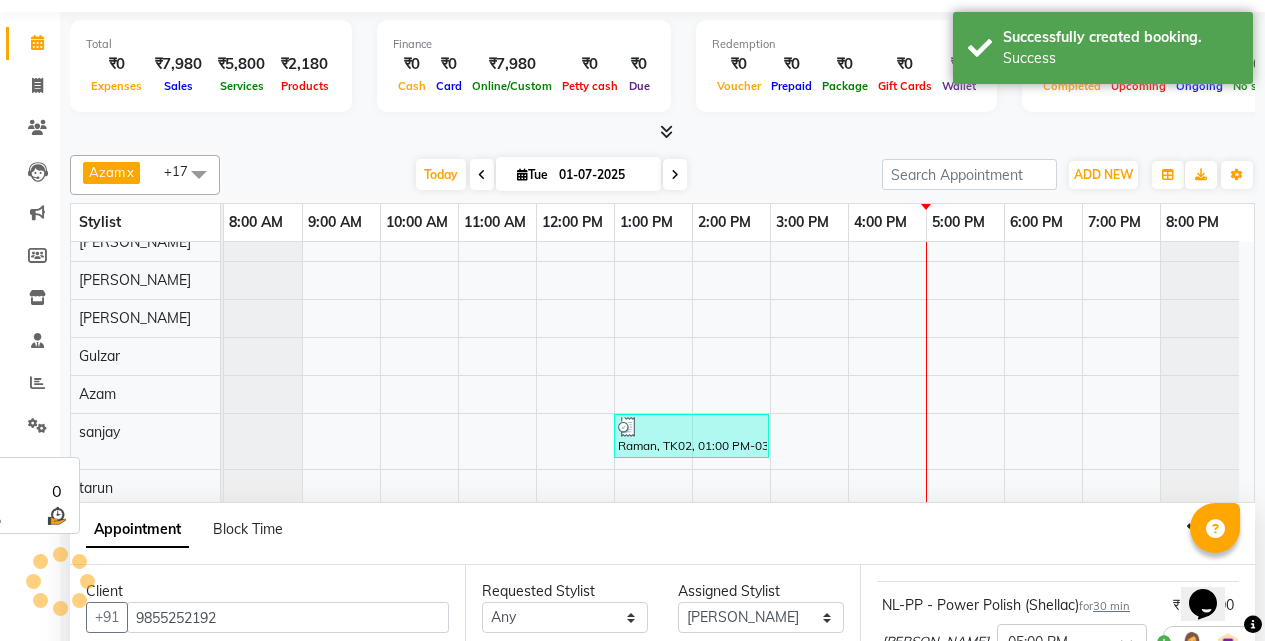 scroll, scrollTop: 0, scrollLeft: 0, axis: both 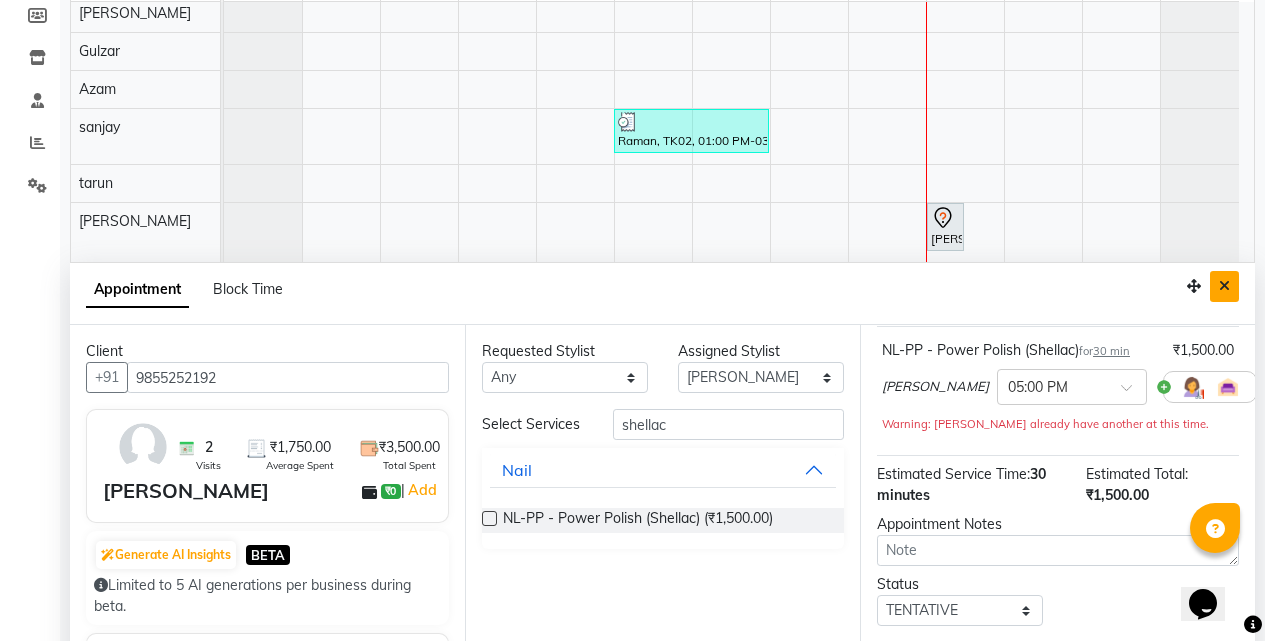 click at bounding box center (1224, 286) 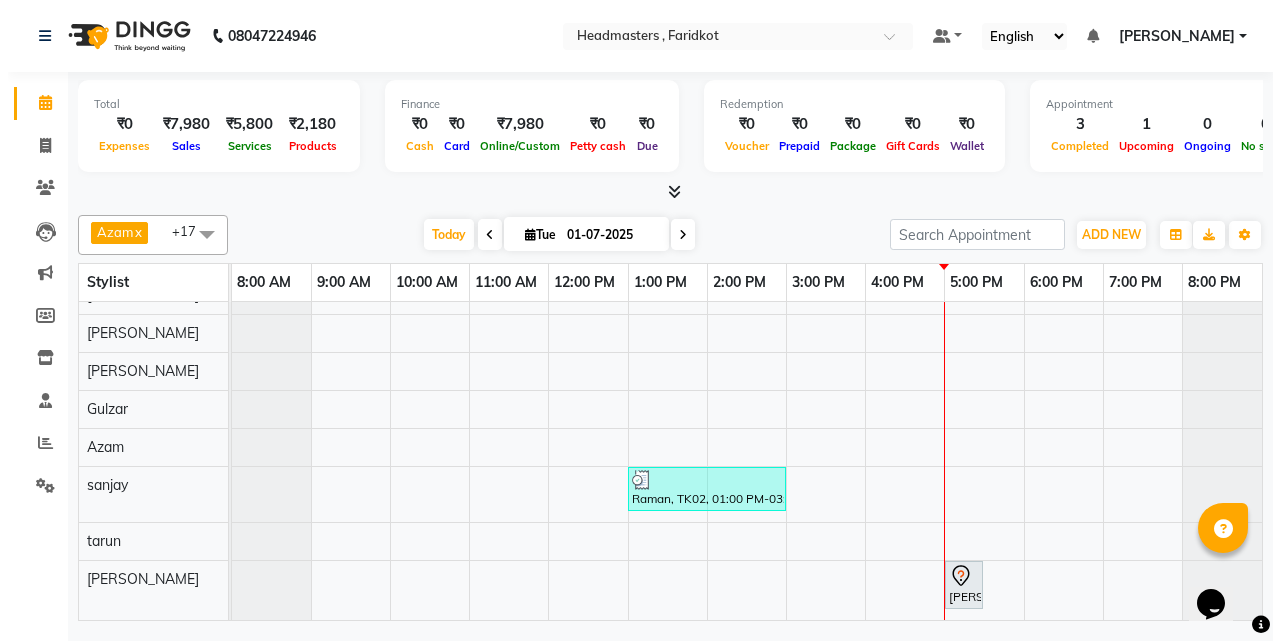 scroll, scrollTop: 0, scrollLeft: 0, axis: both 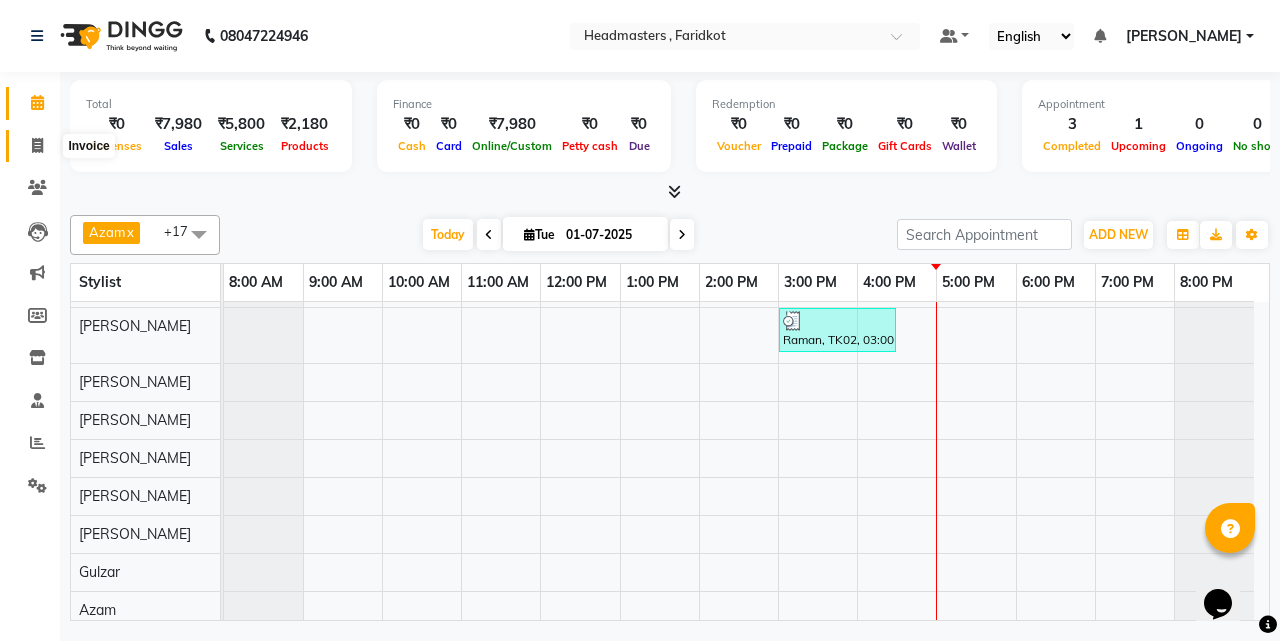 click 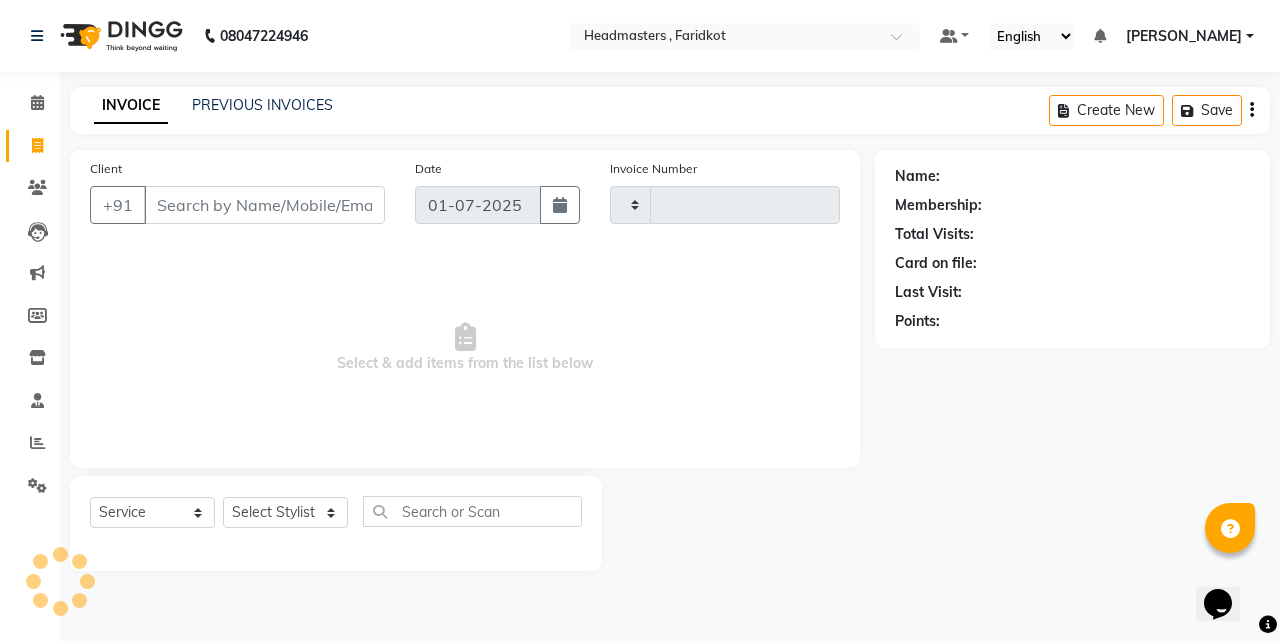 type on "0405" 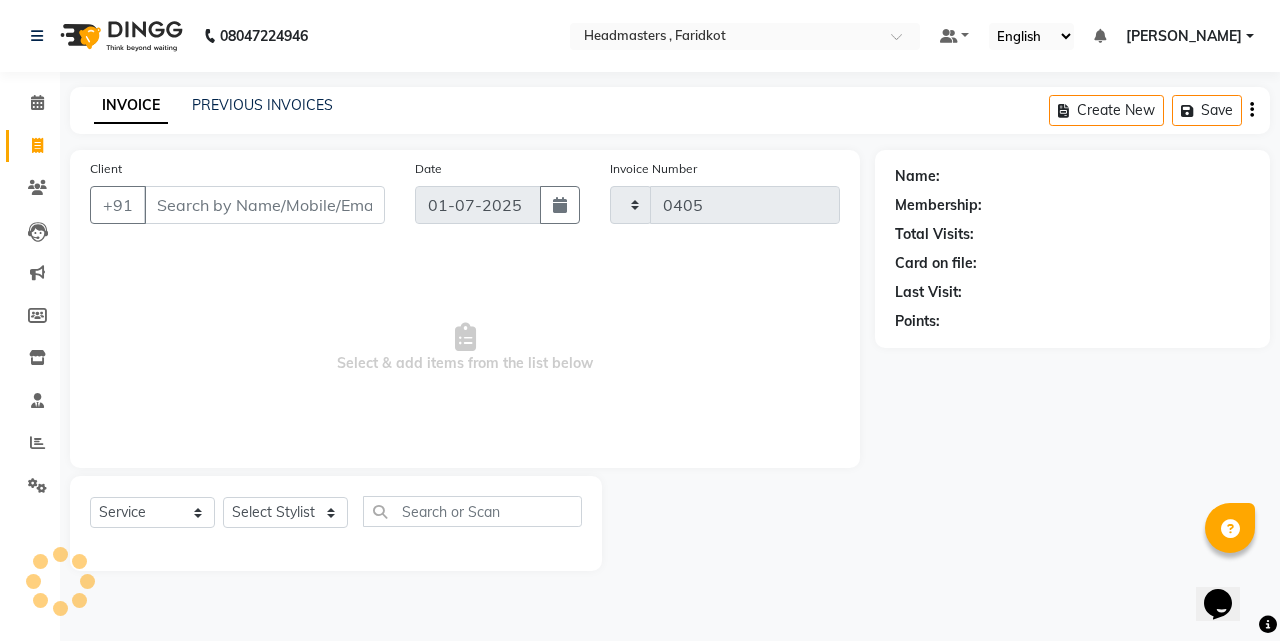 select on "7919" 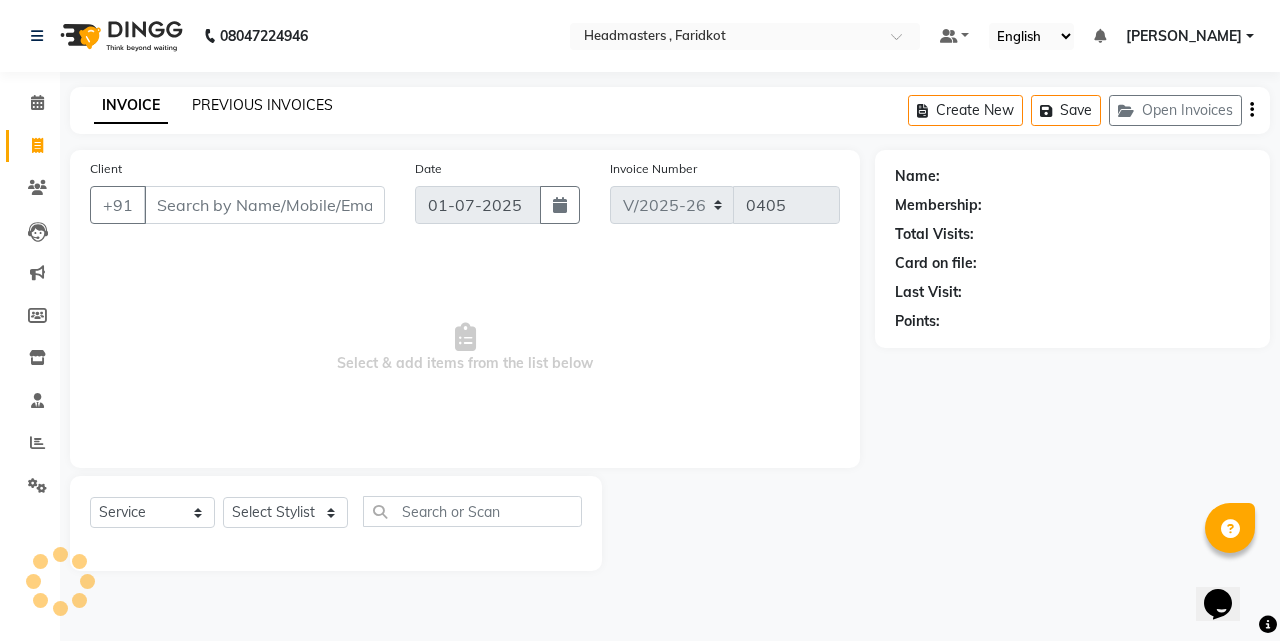 click on "PREVIOUS INVOICES" 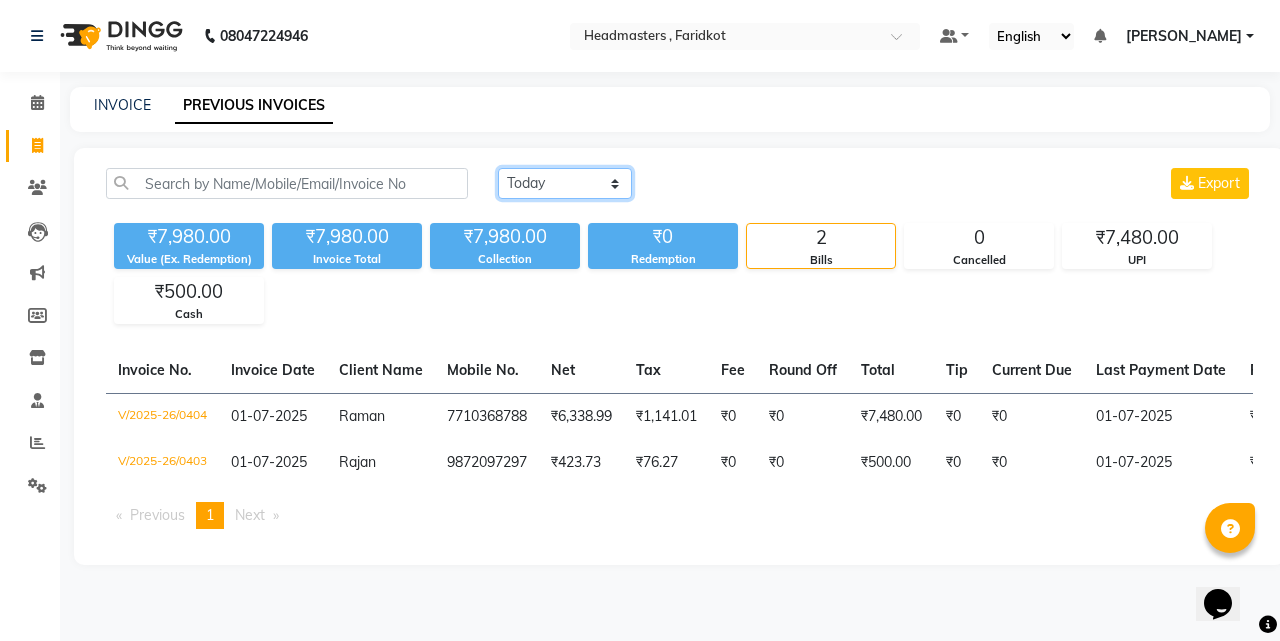 click on "[DATE] [DATE] Custom Range" 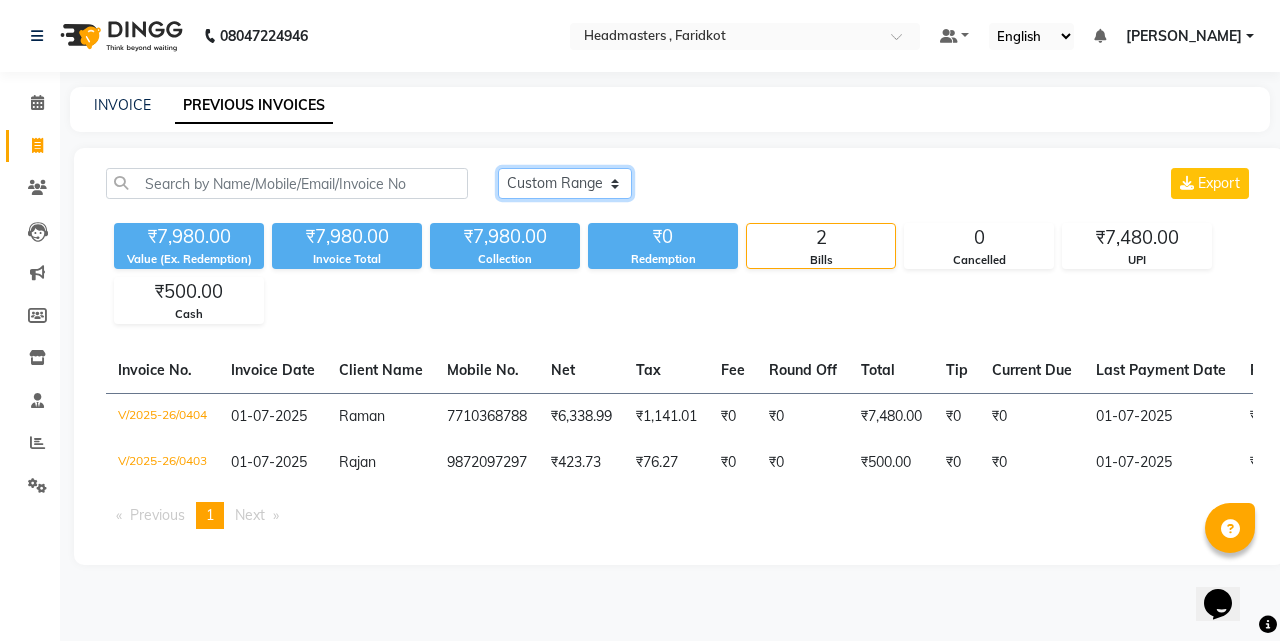 click on "[DATE] [DATE] Custom Range" 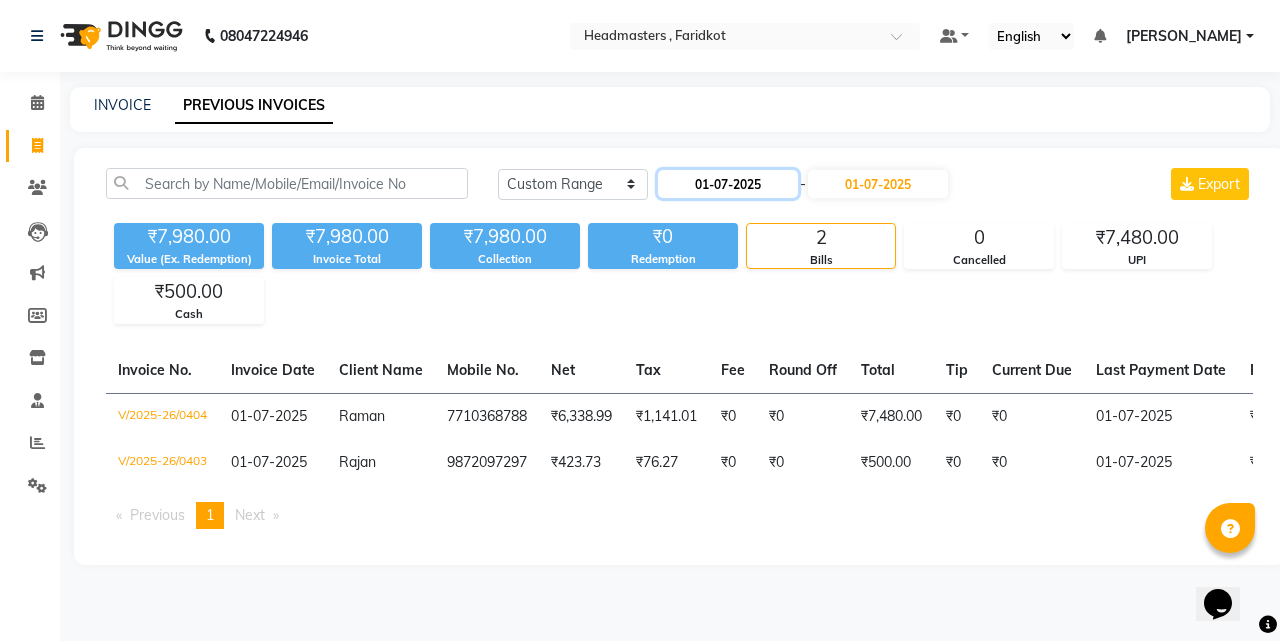 click on "01-07-2025" 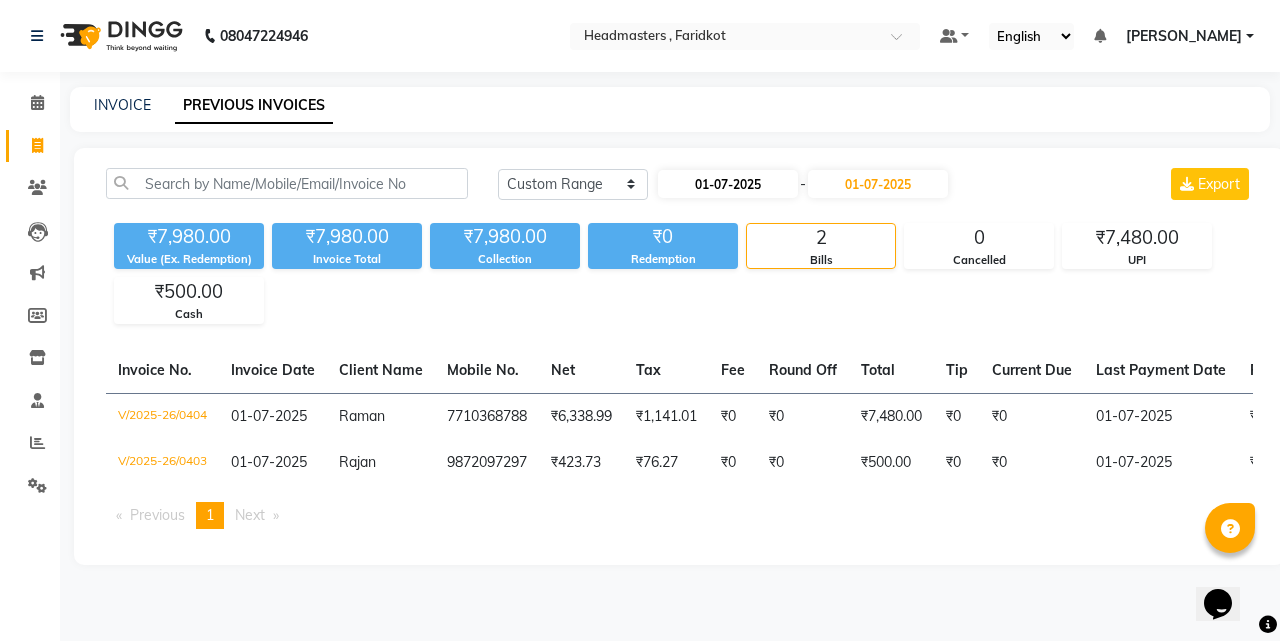 select on "7" 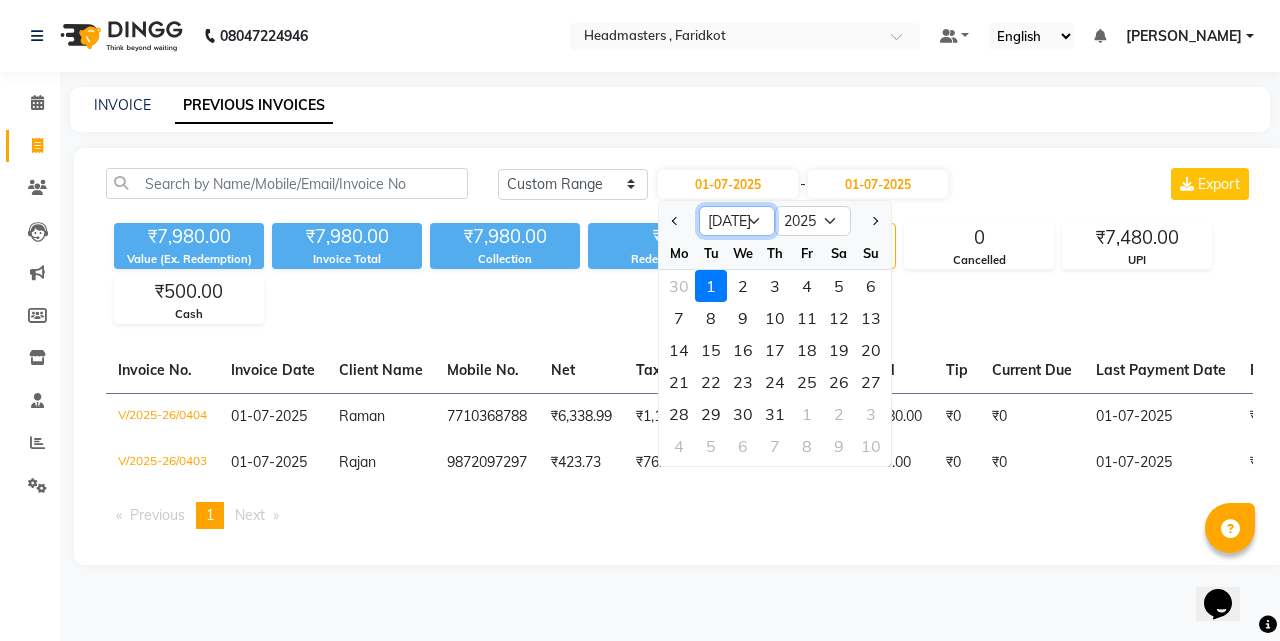 click on "Jan Feb Mar Apr May Jun [DATE] Aug Sep Oct Nov Dec" 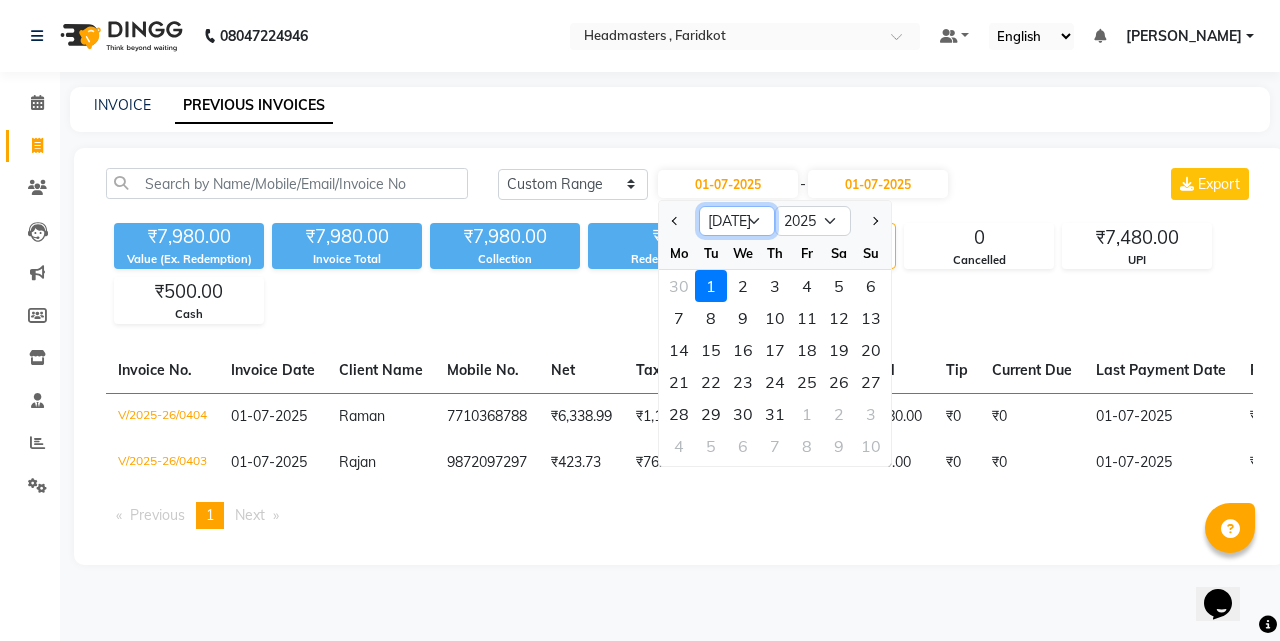 select on "6" 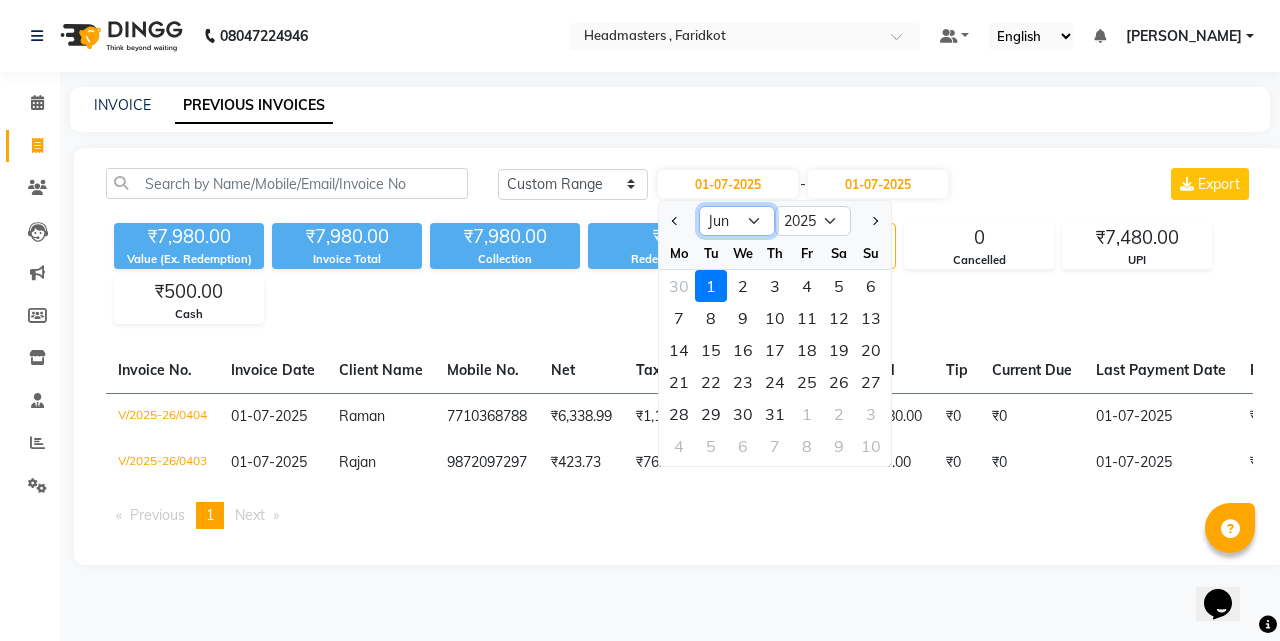 click on "Jan Feb Mar Apr May Jun [DATE] Aug Sep Oct Nov Dec" 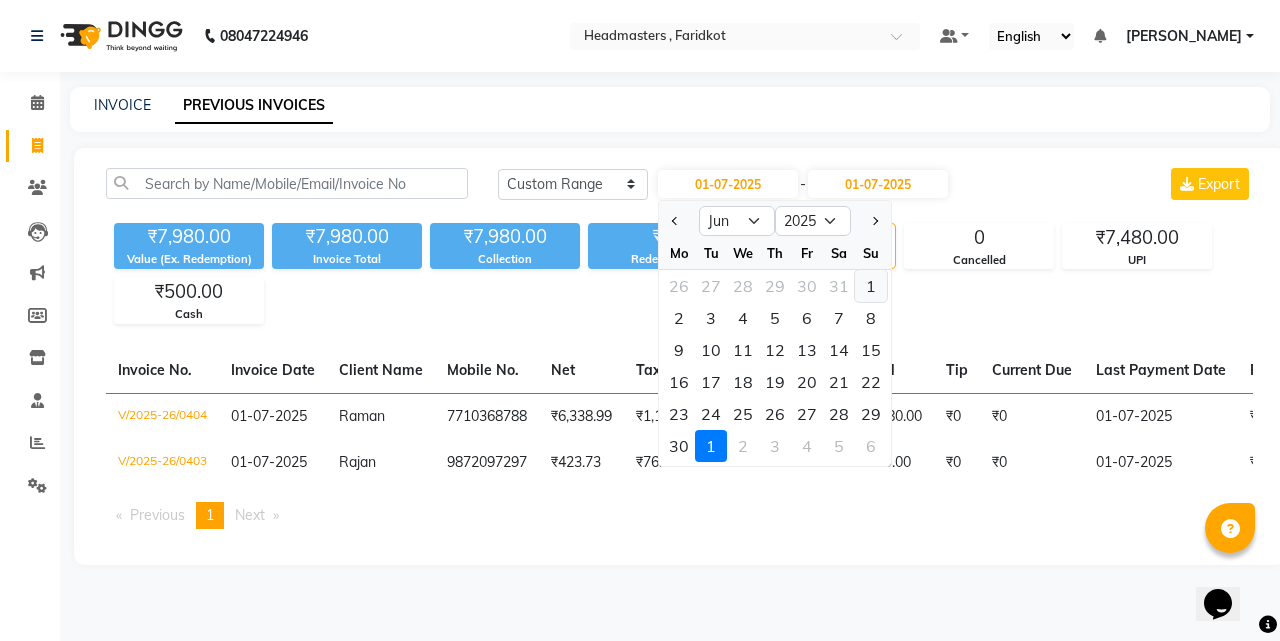 click on "1" 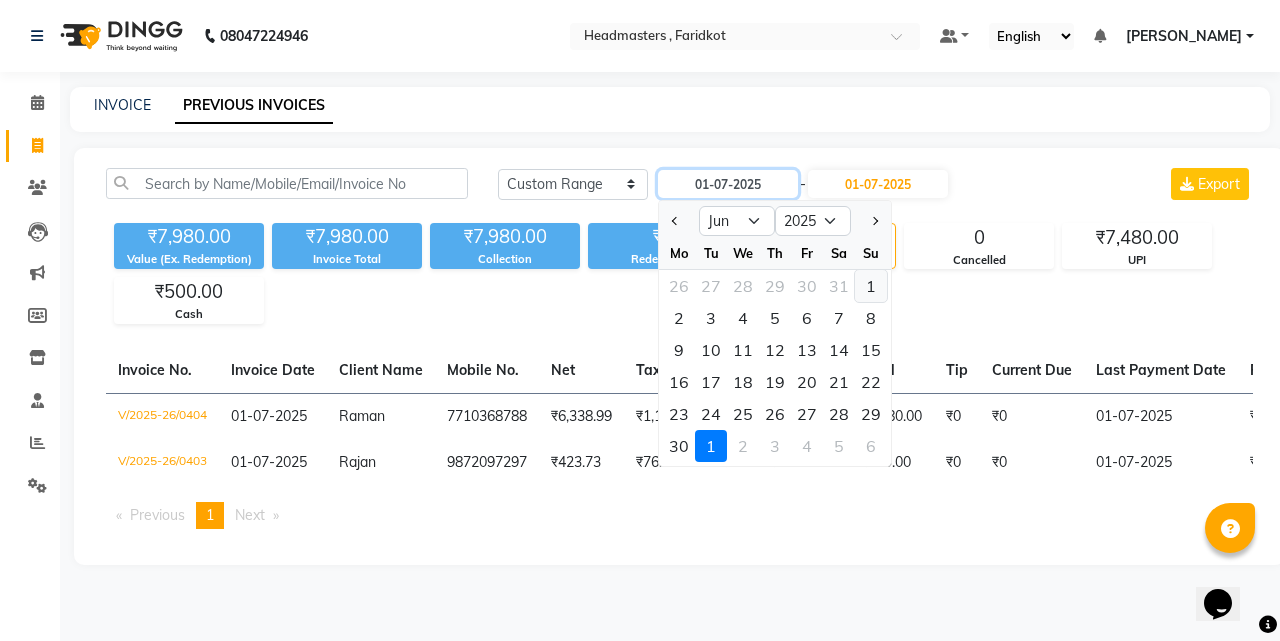 type on "[DATE]" 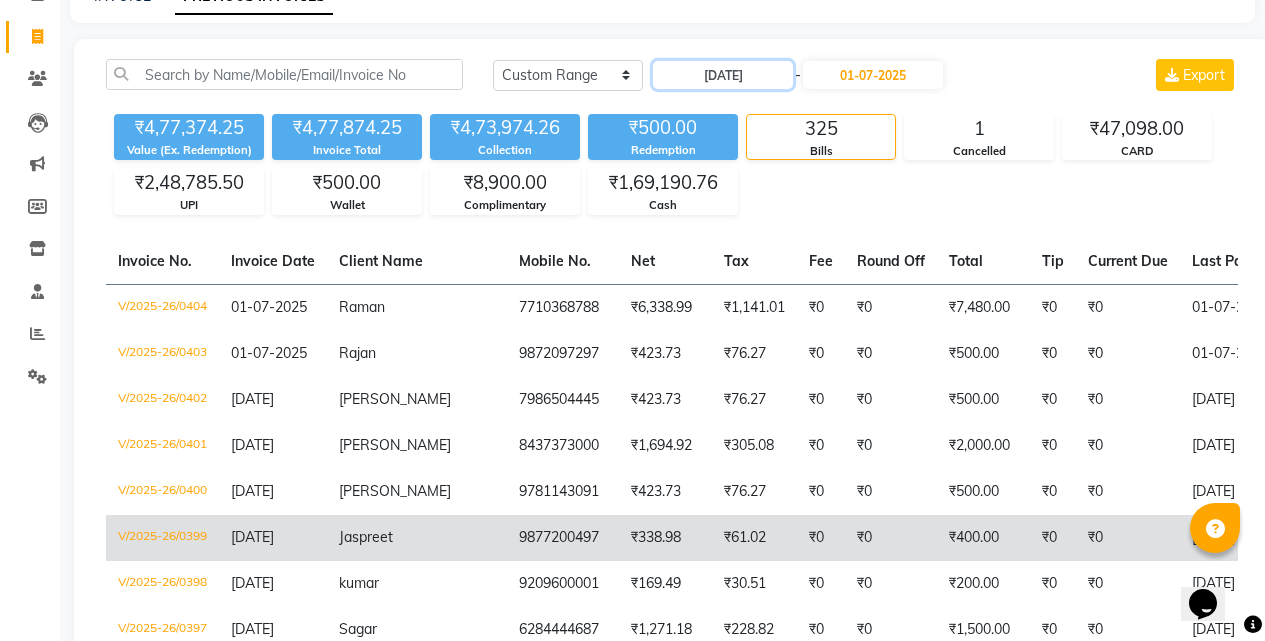 scroll, scrollTop: 0, scrollLeft: 0, axis: both 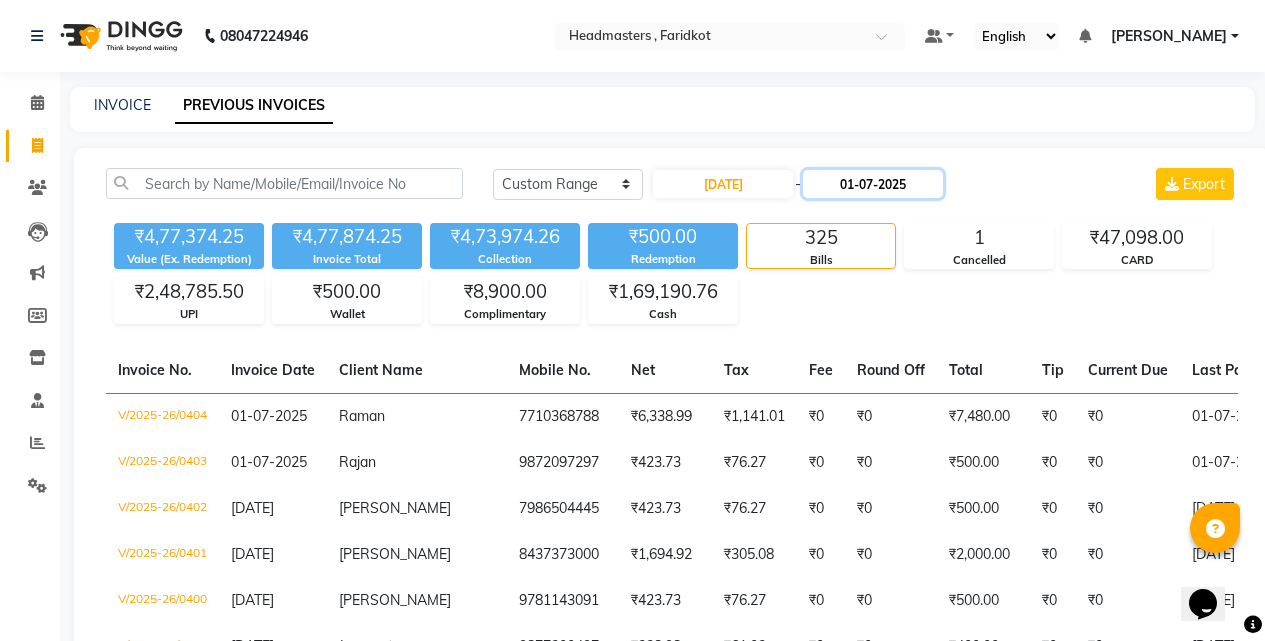 click on "01-07-2025" 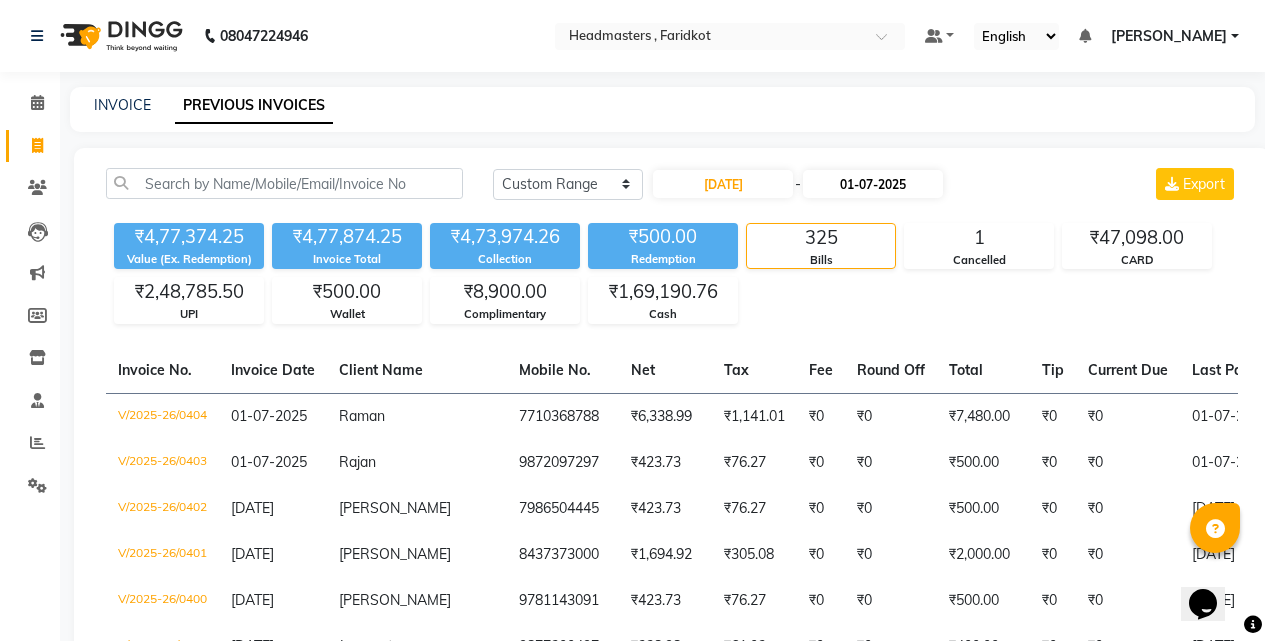 select on "7" 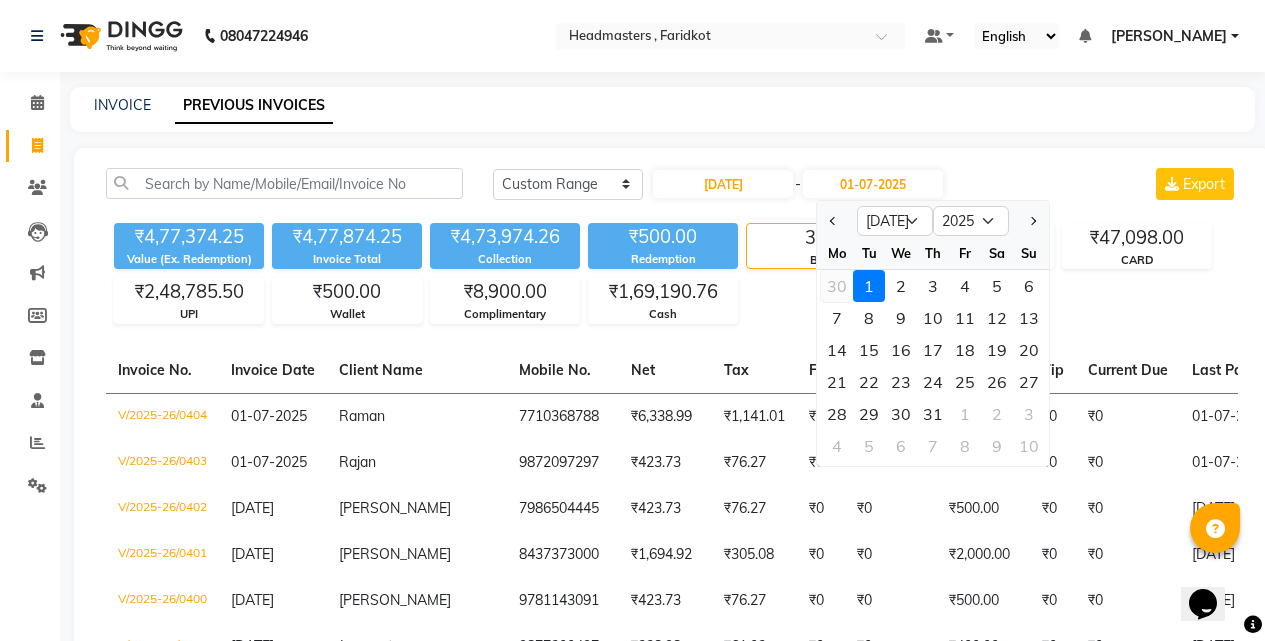 click on "30" 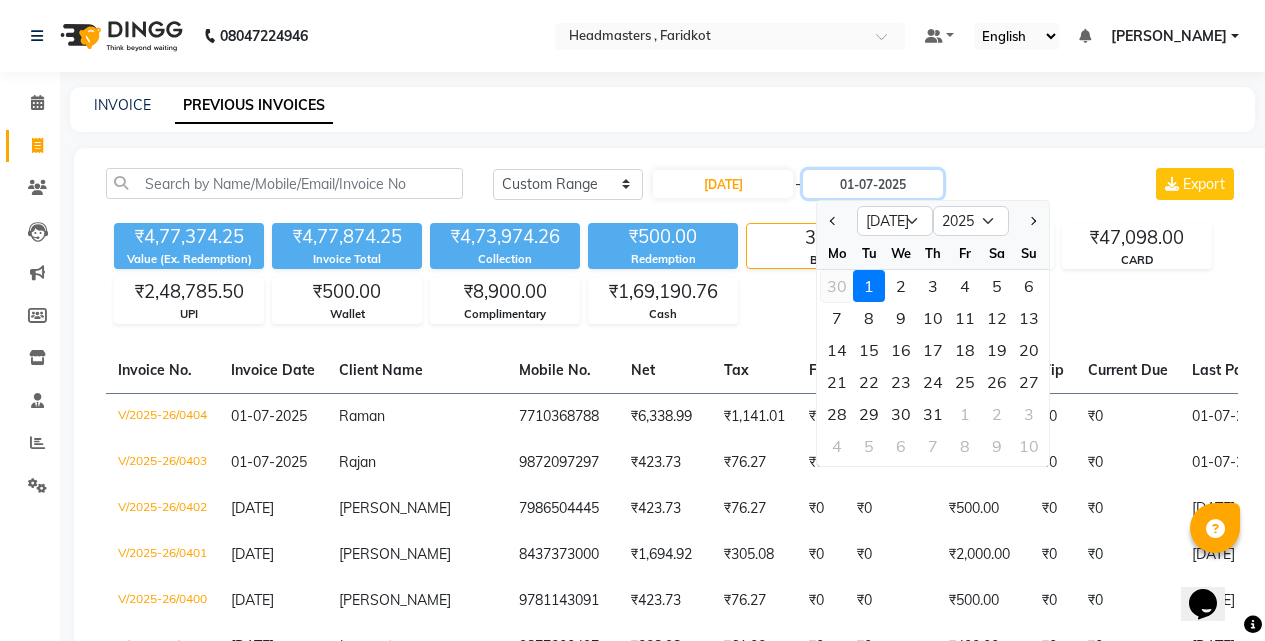 type on "[DATE]" 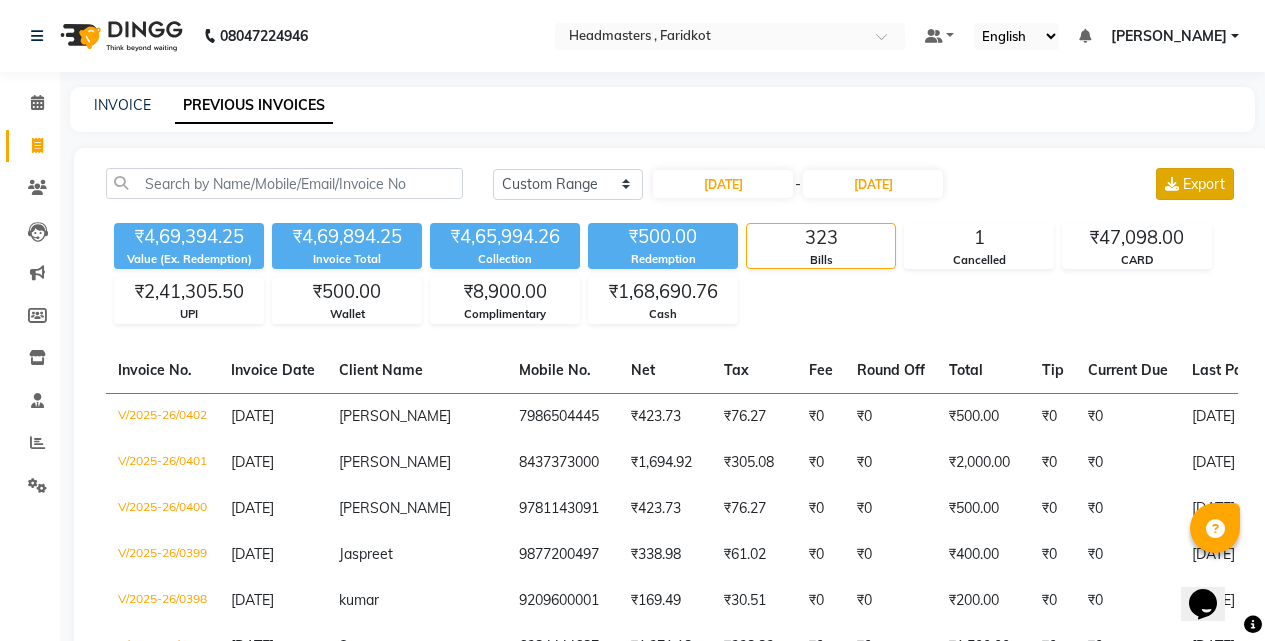 click on "Export" at bounding box center [1195, 184] 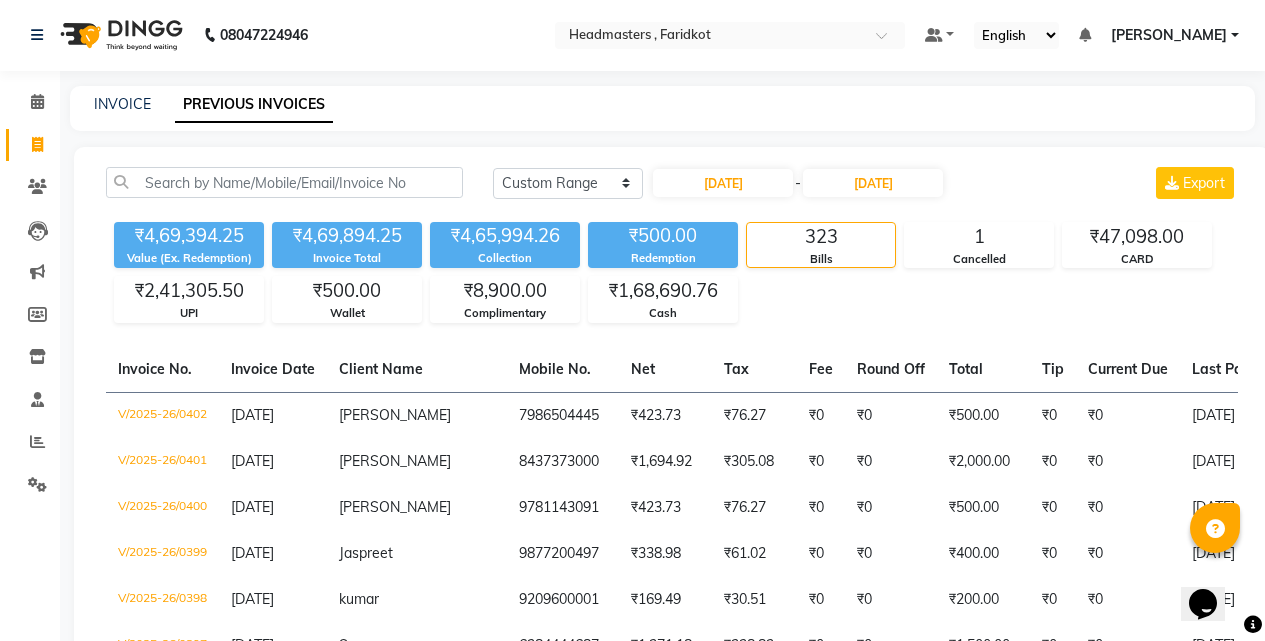 scroll, scrollTop: 0, scrollLeft: 0, axis: both 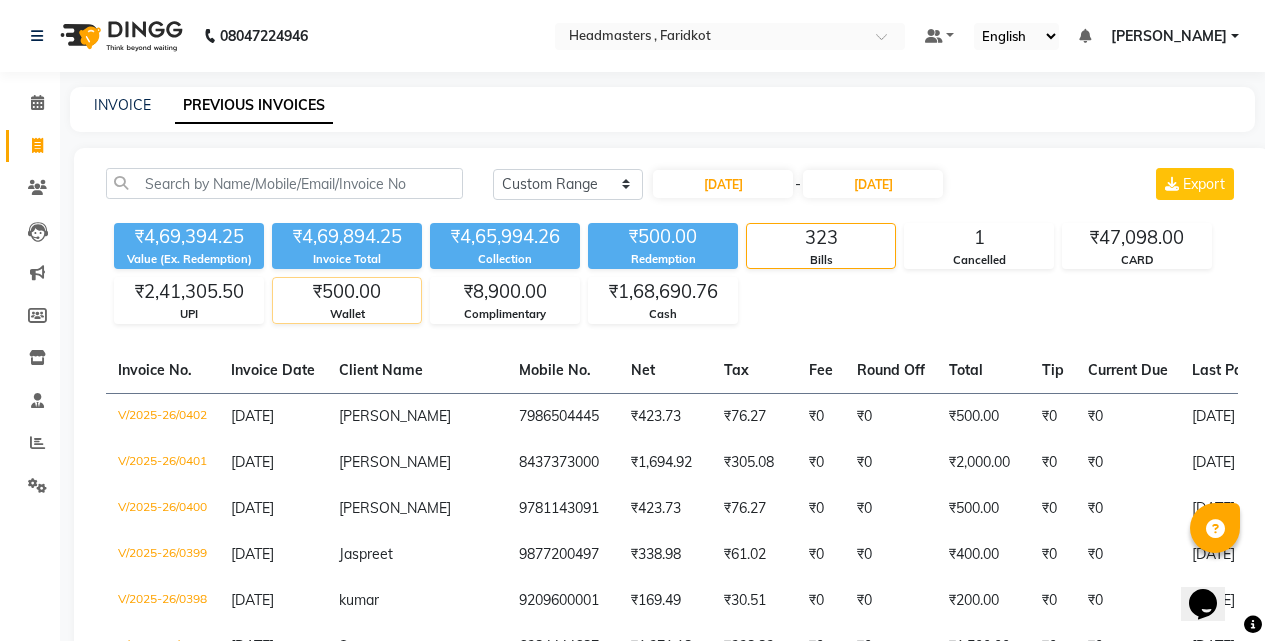 type 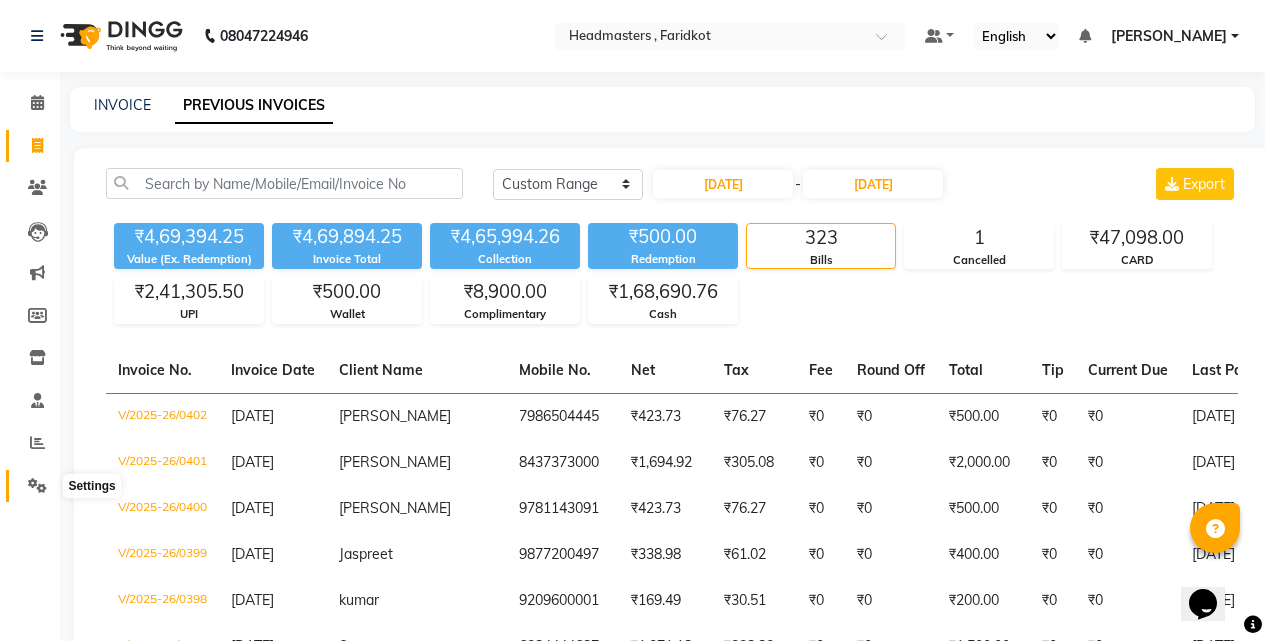 click 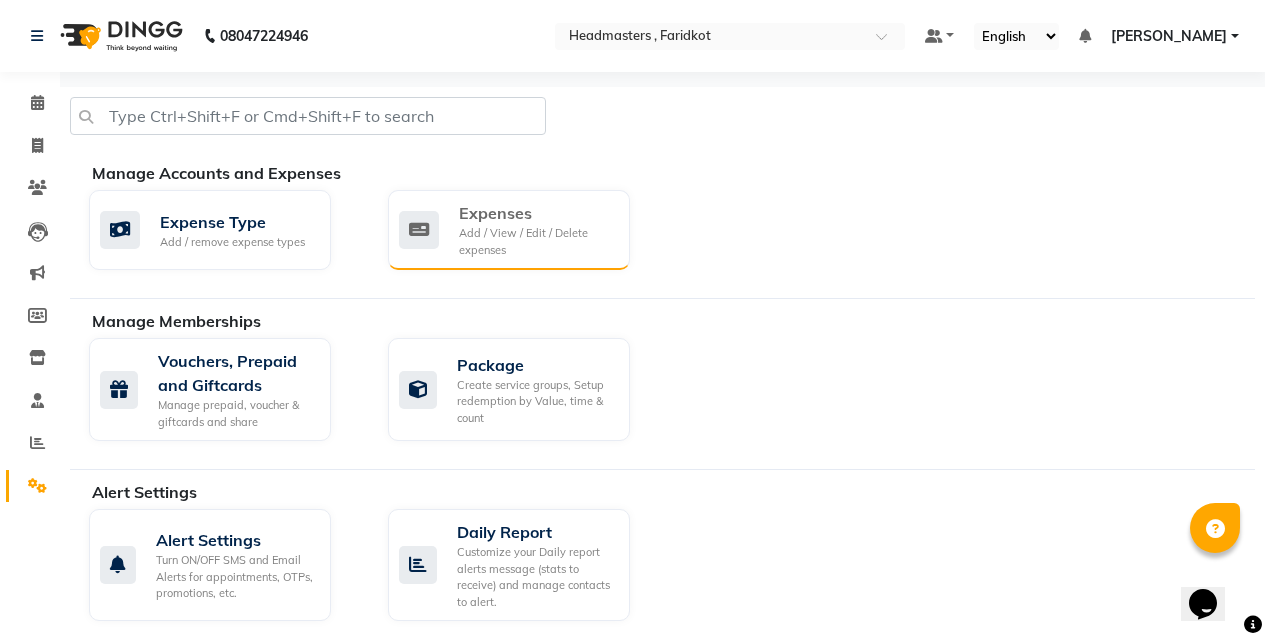 click on "Expenses" 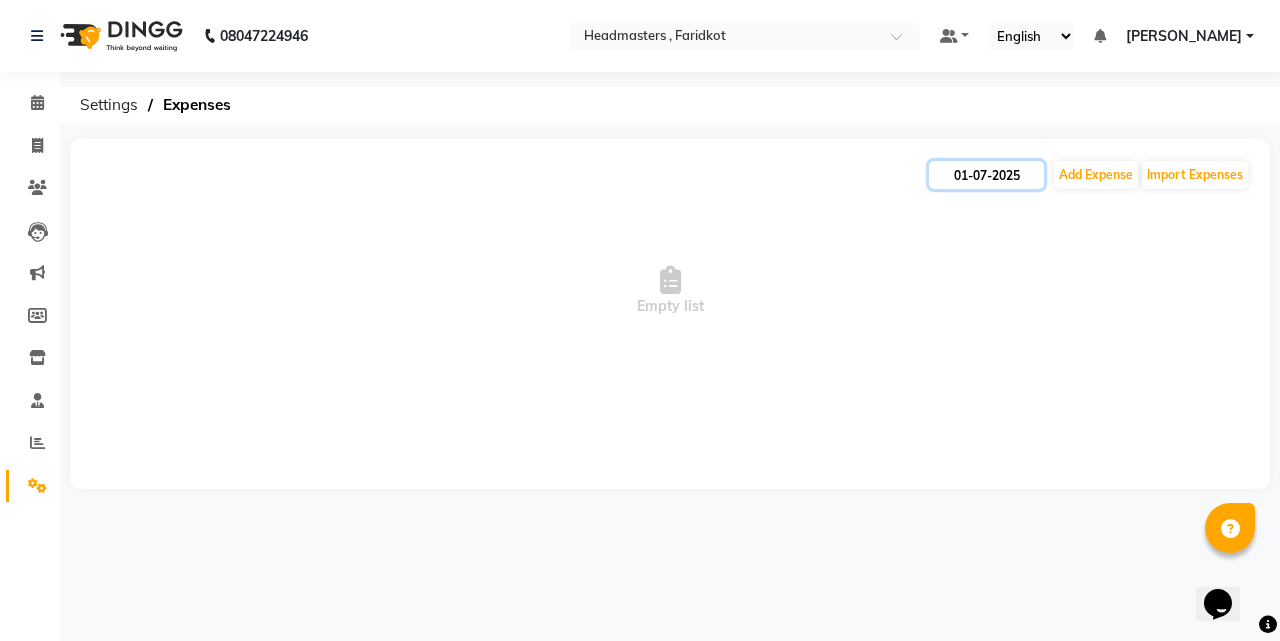 click on "01-07-2025" 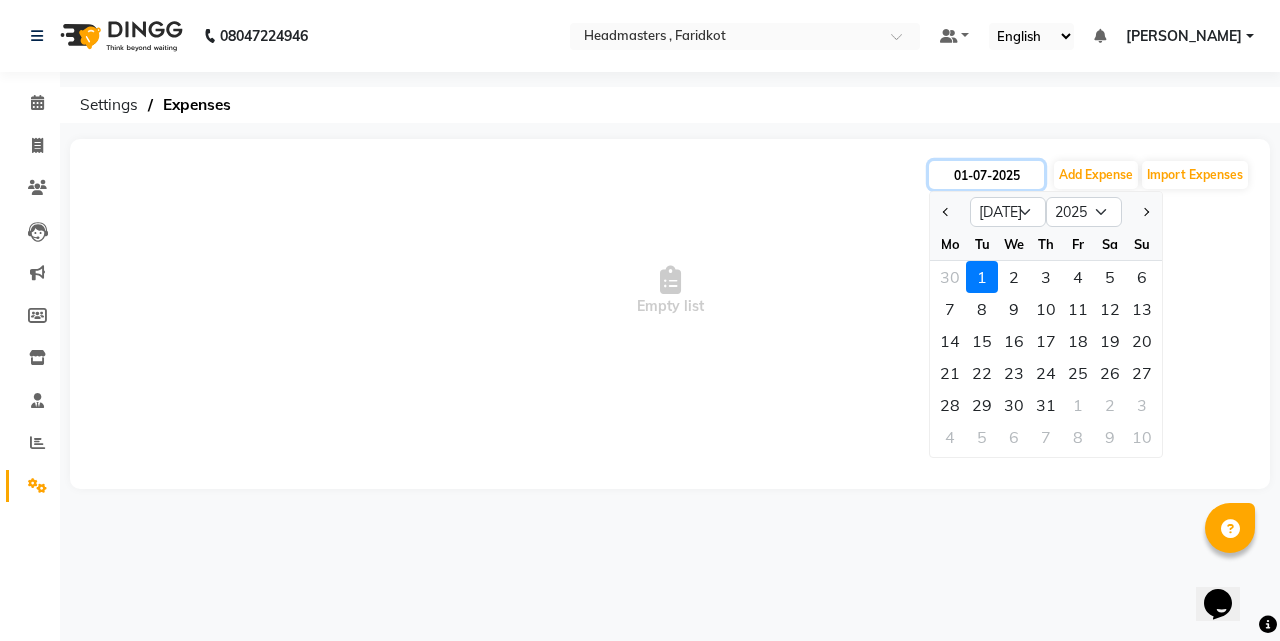 click on "01-07-2025" 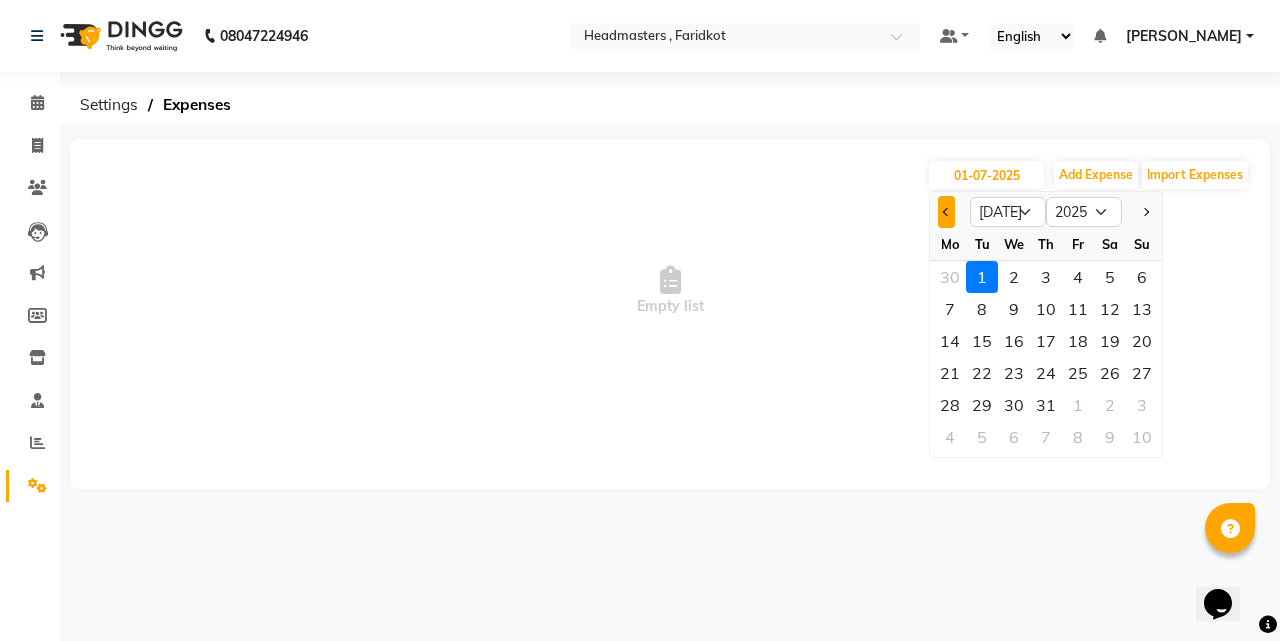 click 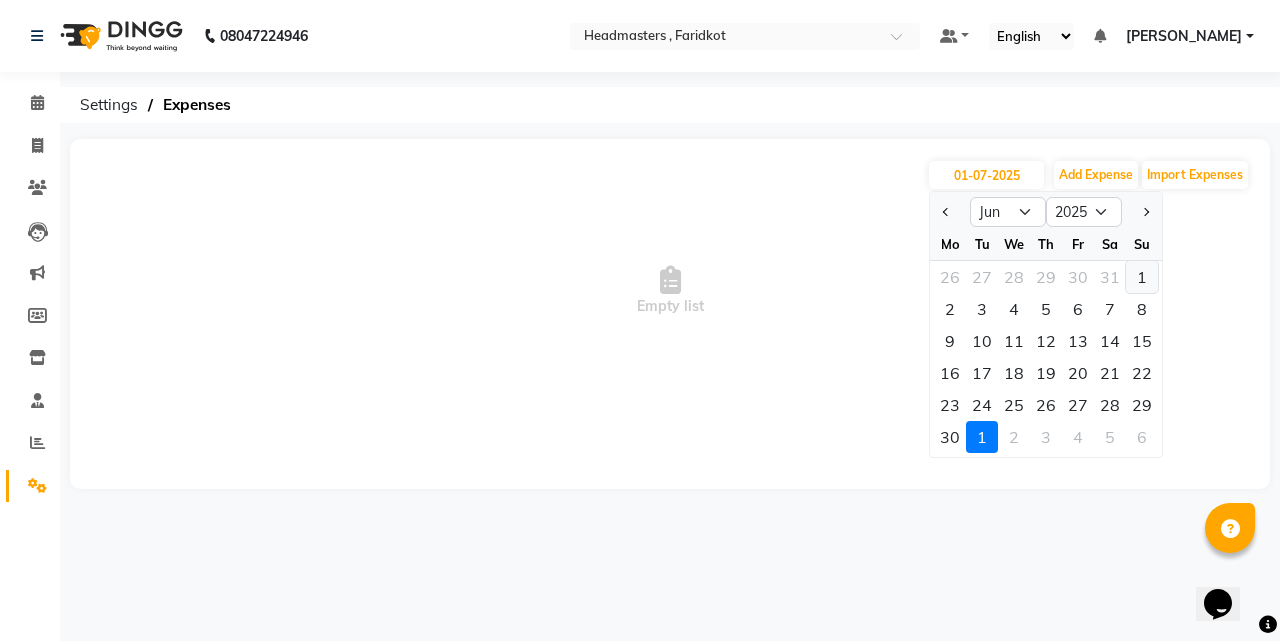 click on "1" 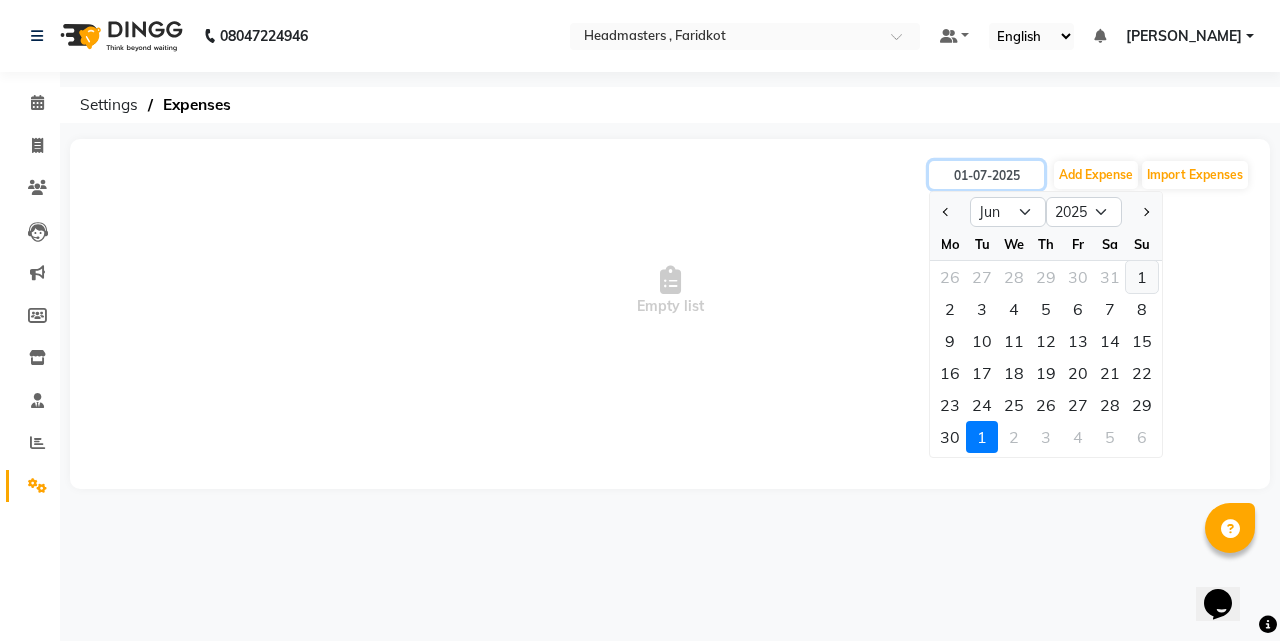 type on "[DATE]" 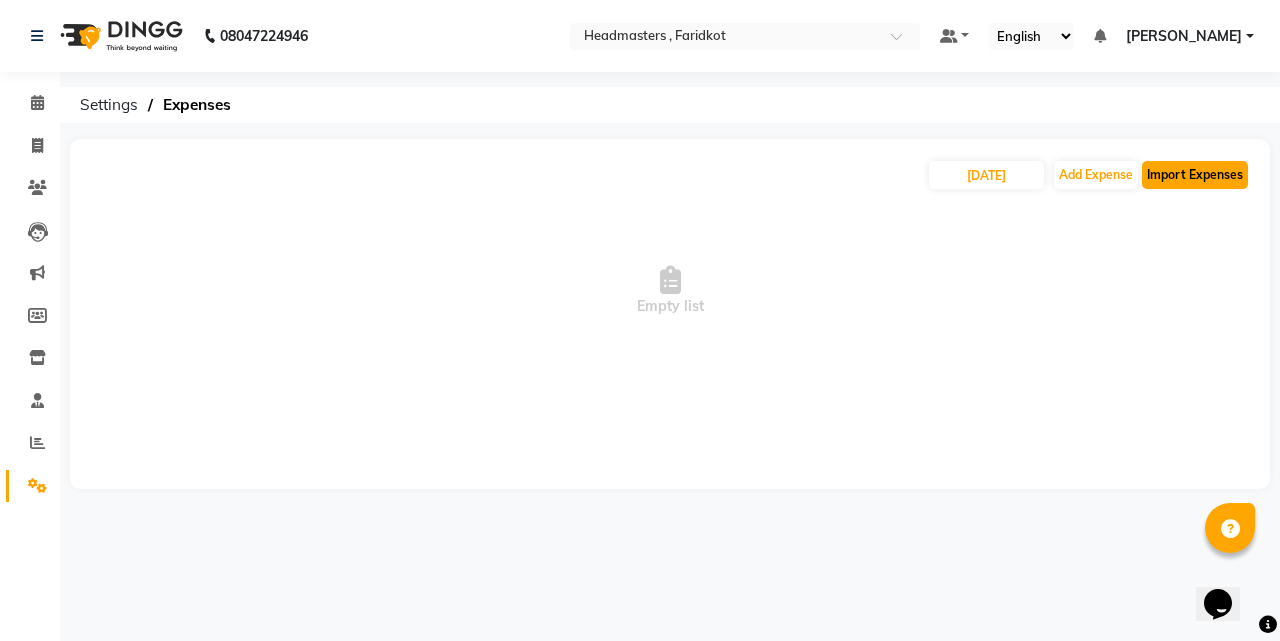 click on "Import Expenses" 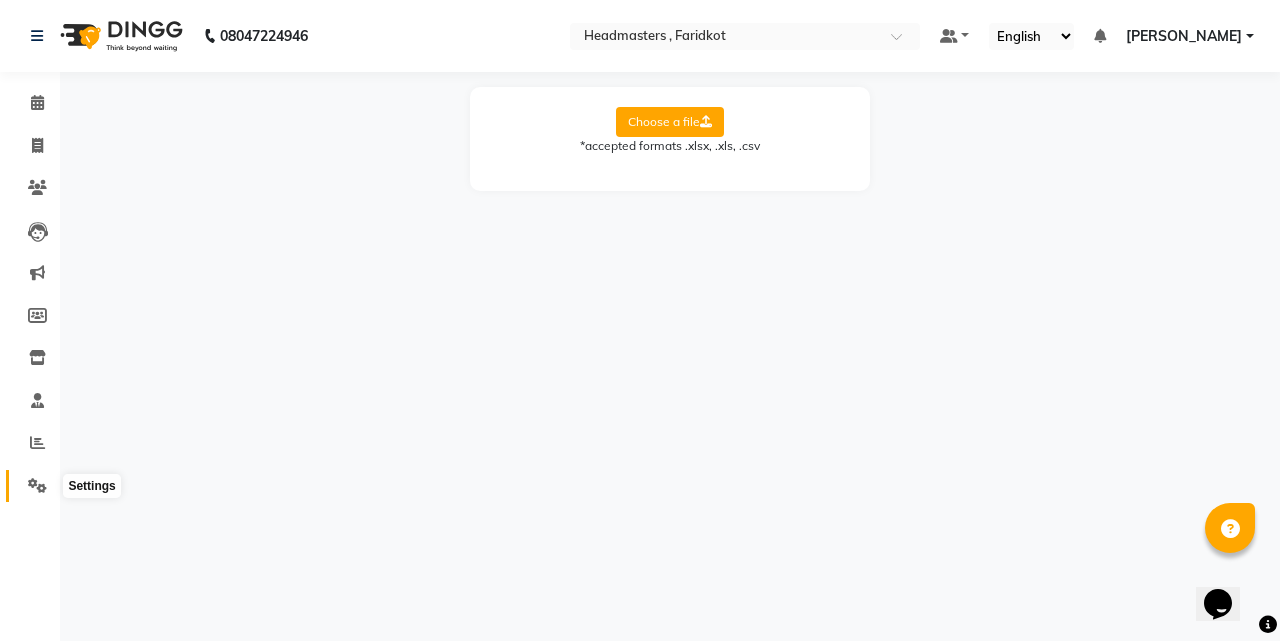 click 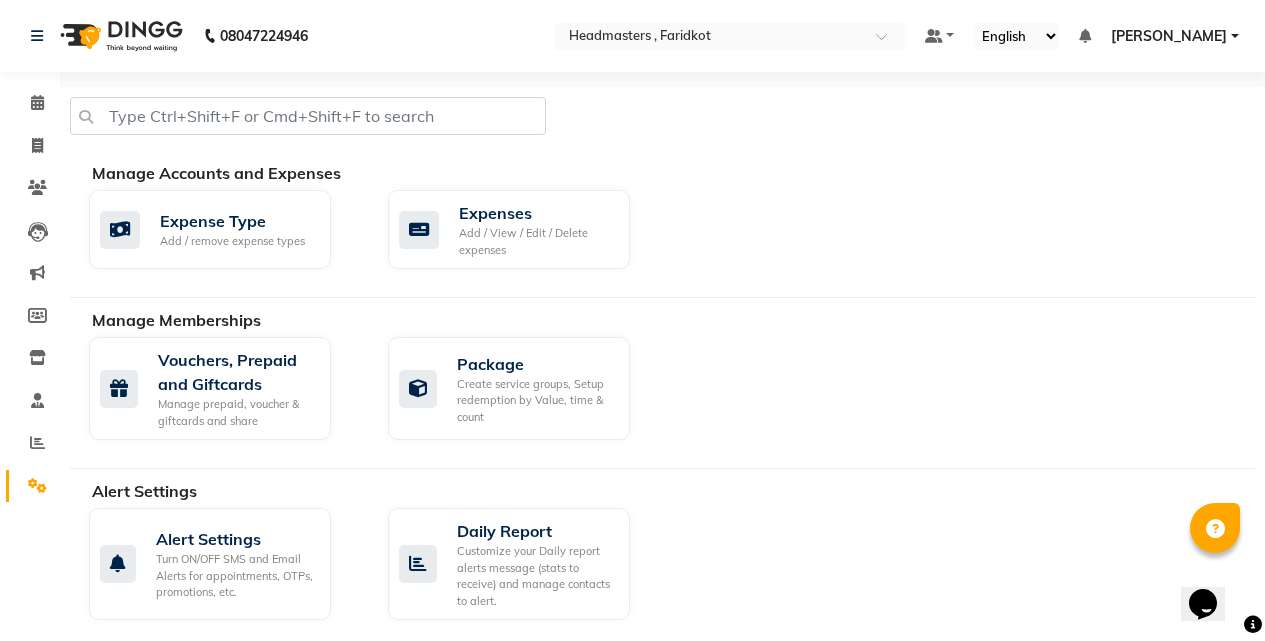 click on "Vouchers, Prepaid and Giftcards Manage prepaid, voucher & giftcards and share  Package Create service groups, Setup redemption by Value, time & count" 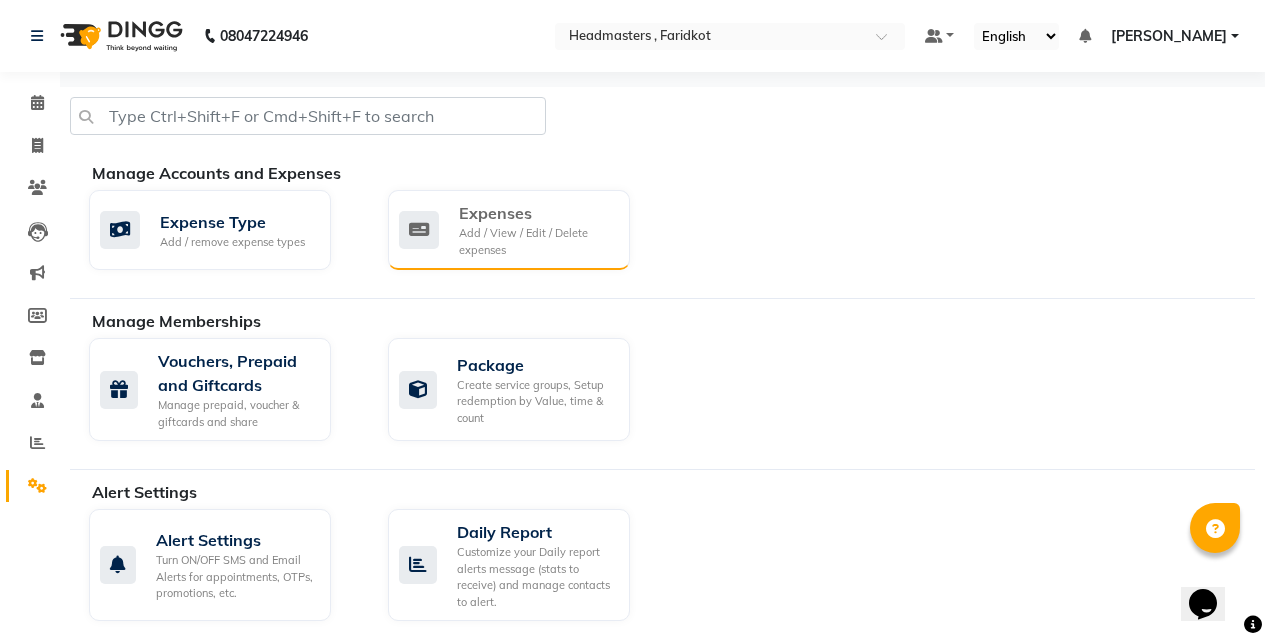 click on "Add / View / Edit / Delete expenses" 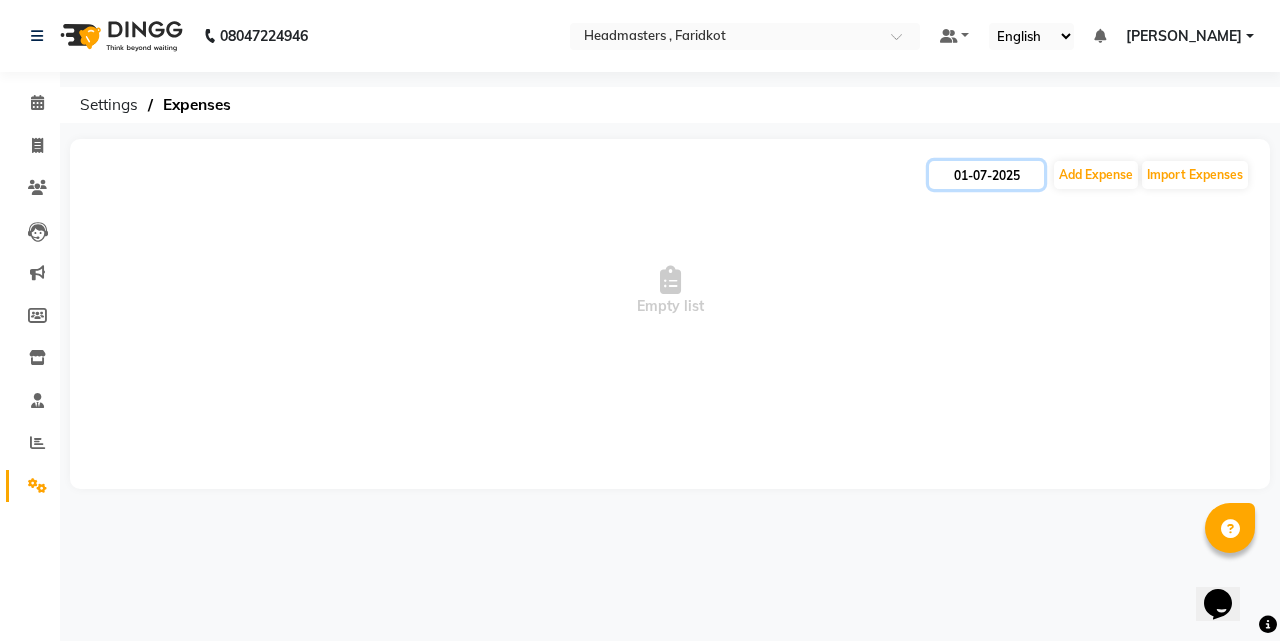 click on "01-07-2025" 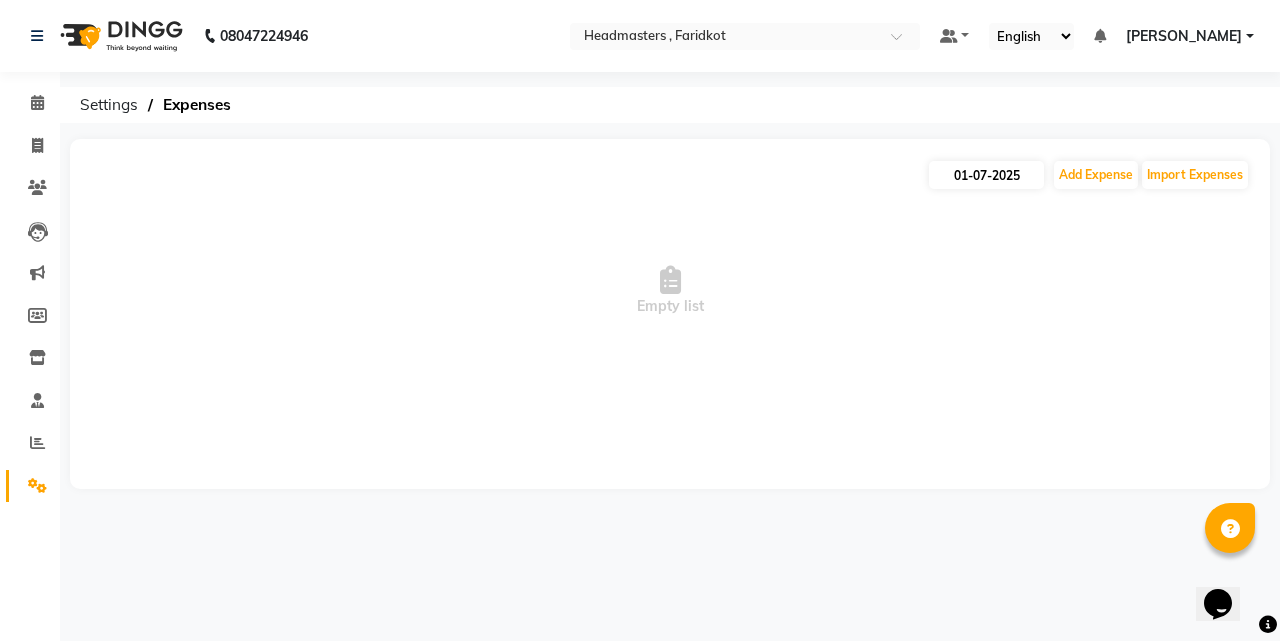 select on "7" 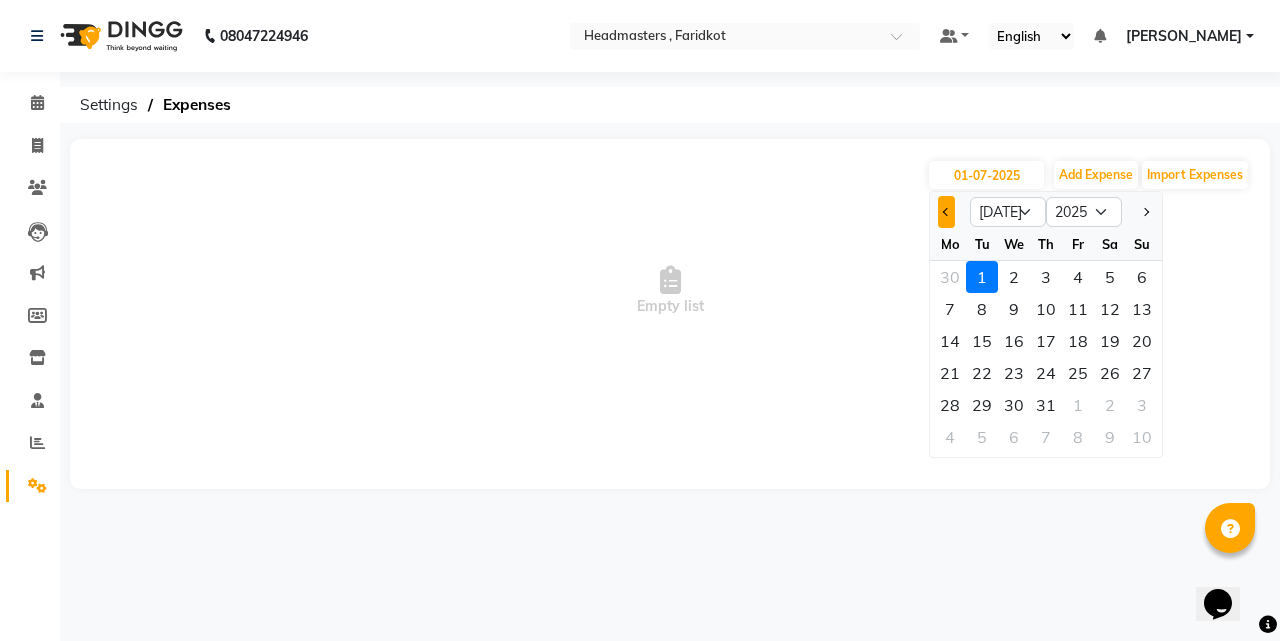 click 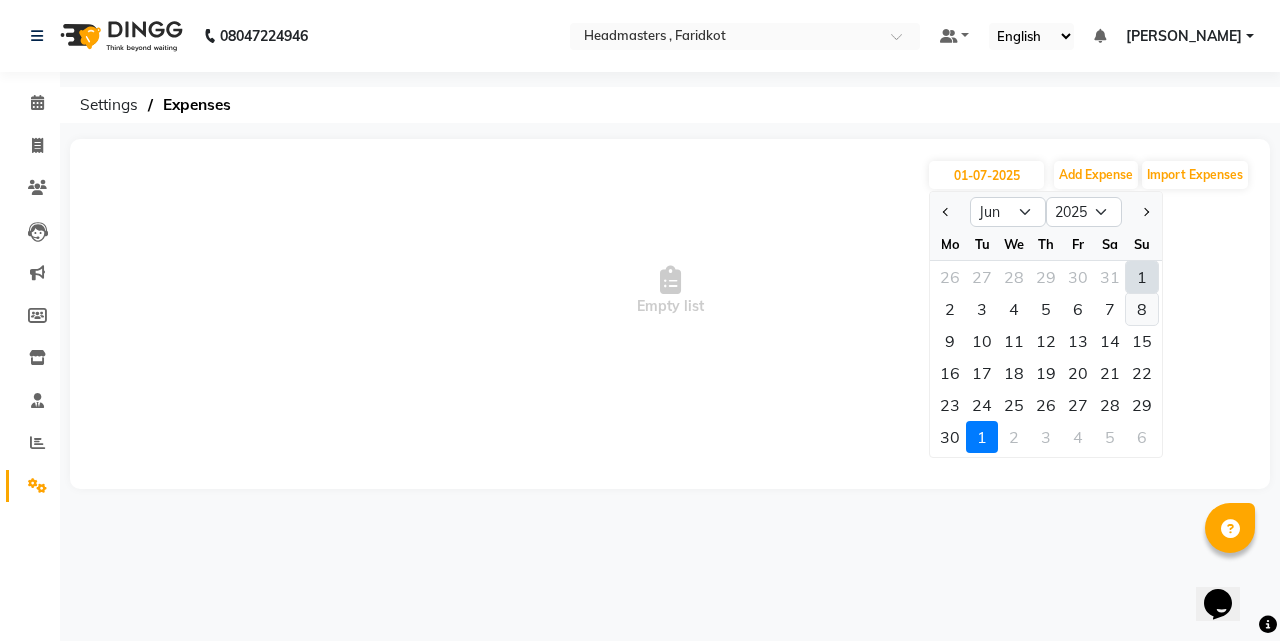 click on "8" 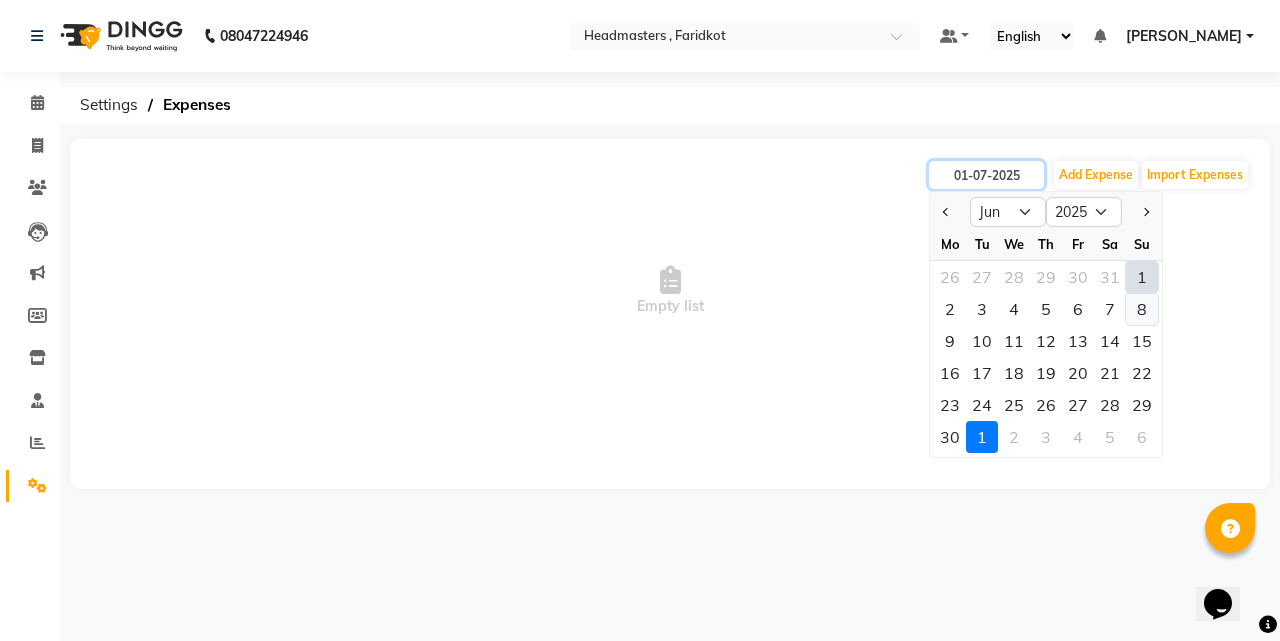 type on "[DATE]" 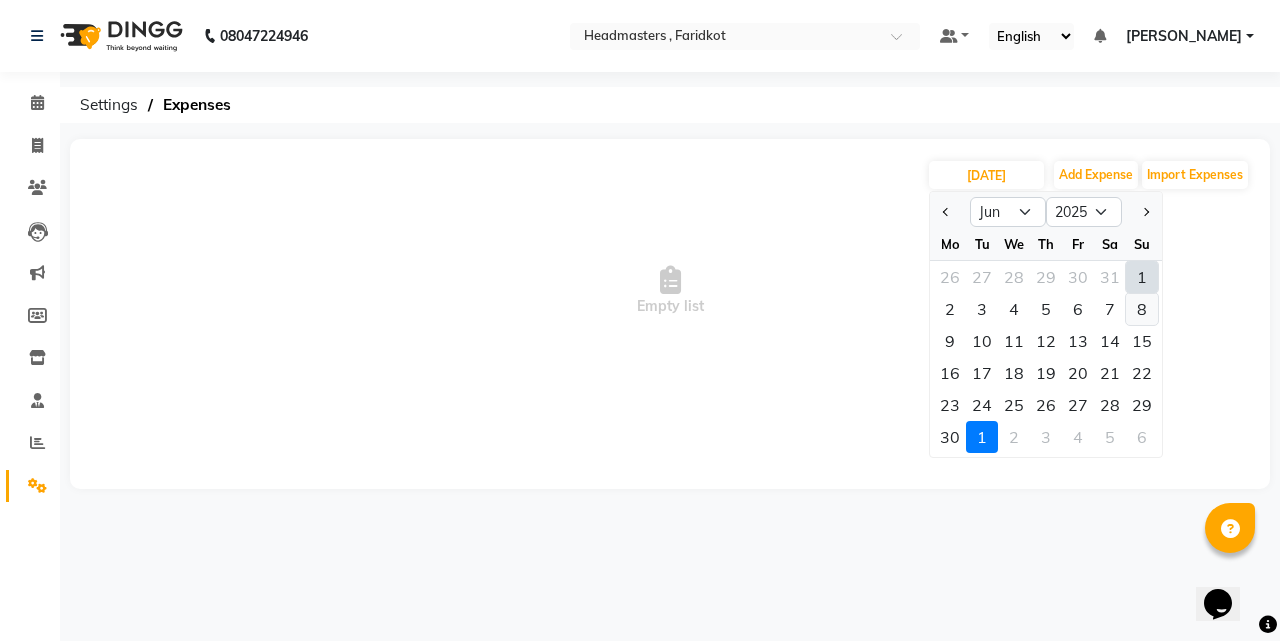 click on "Empty list" at bounding box center (670, 291) 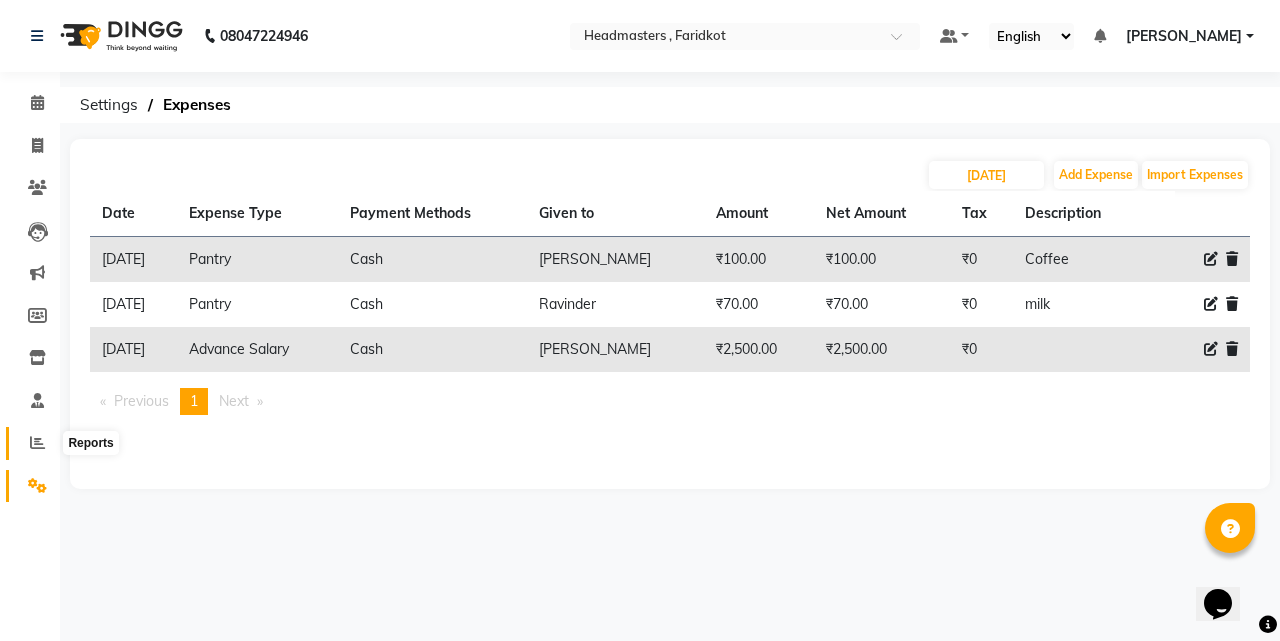 click 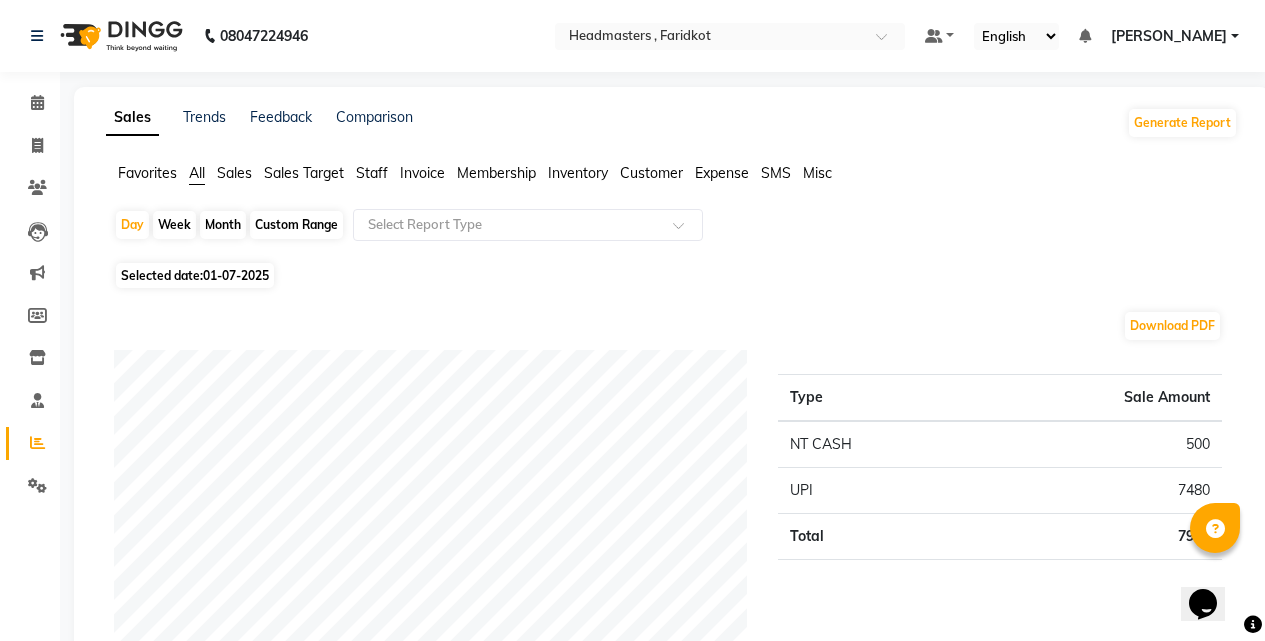 click on "Expense" 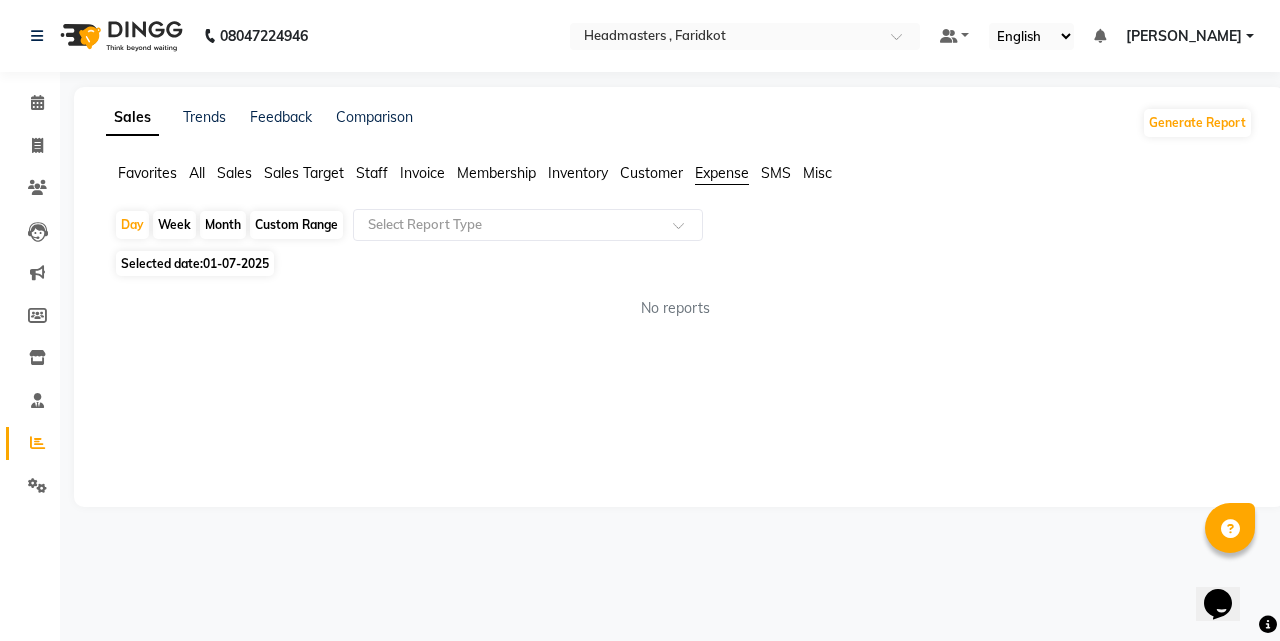 click on "Custom Range" 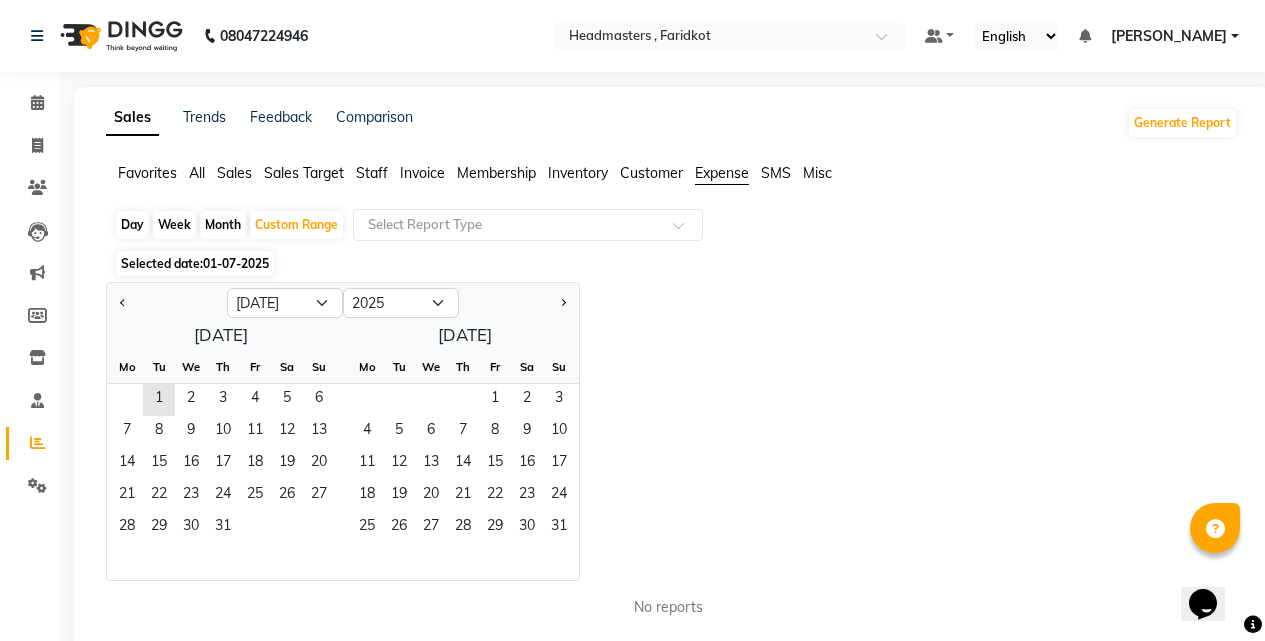 click 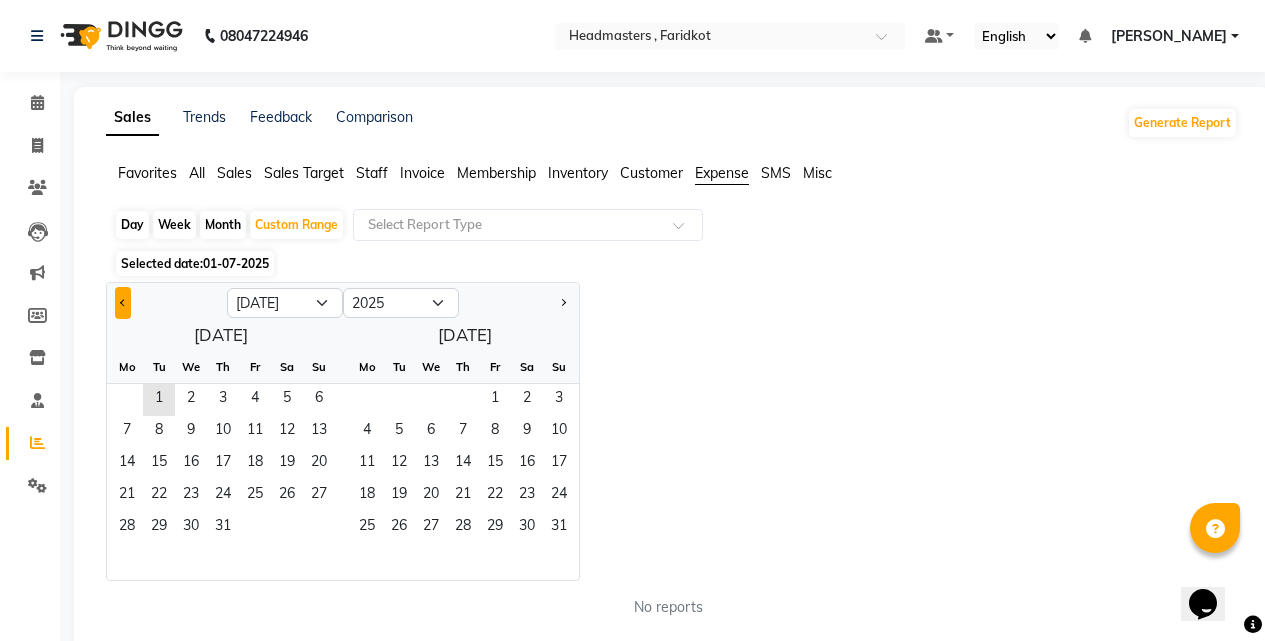 click 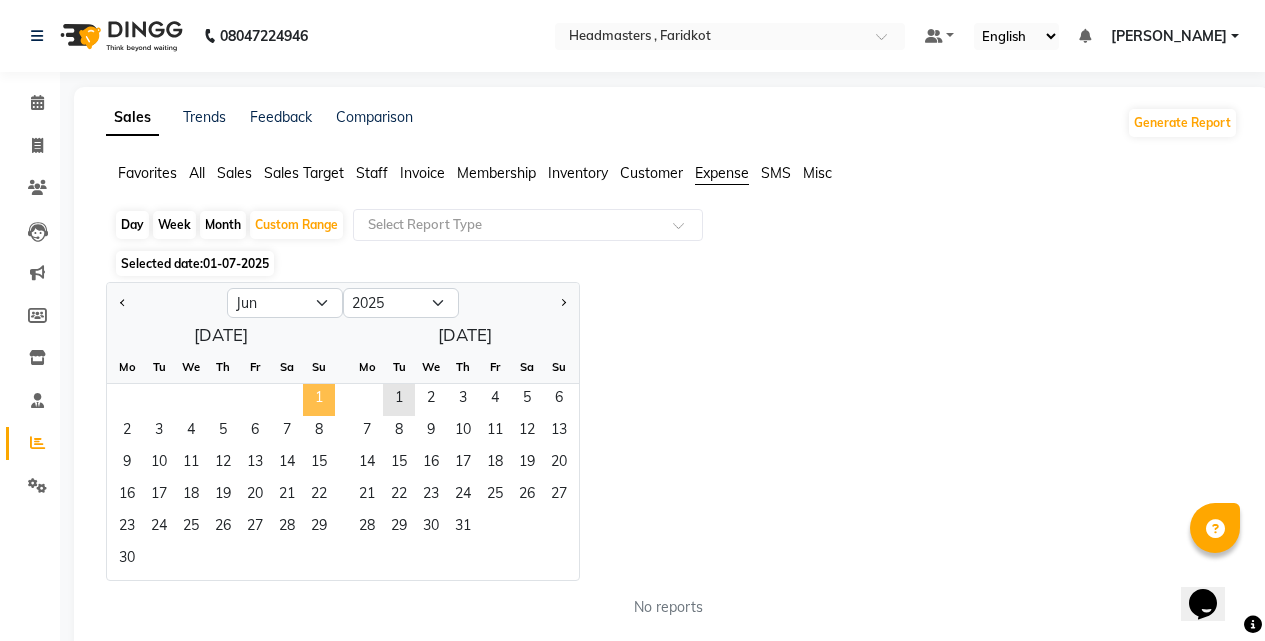 click on "1" 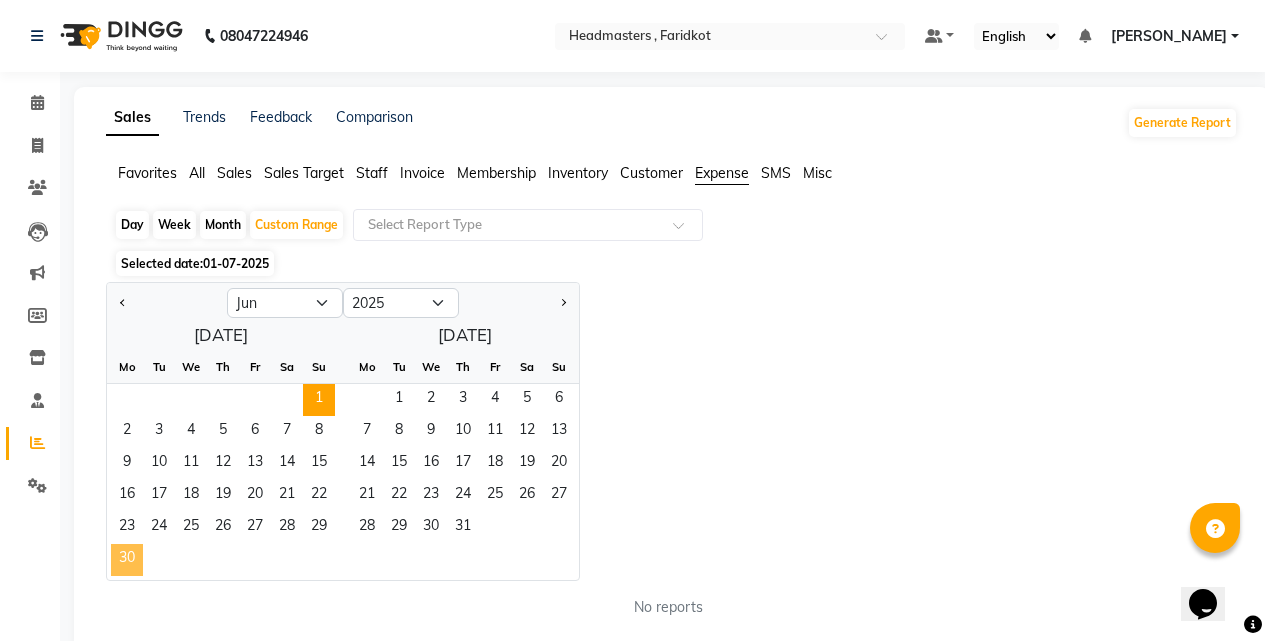 click on "30" 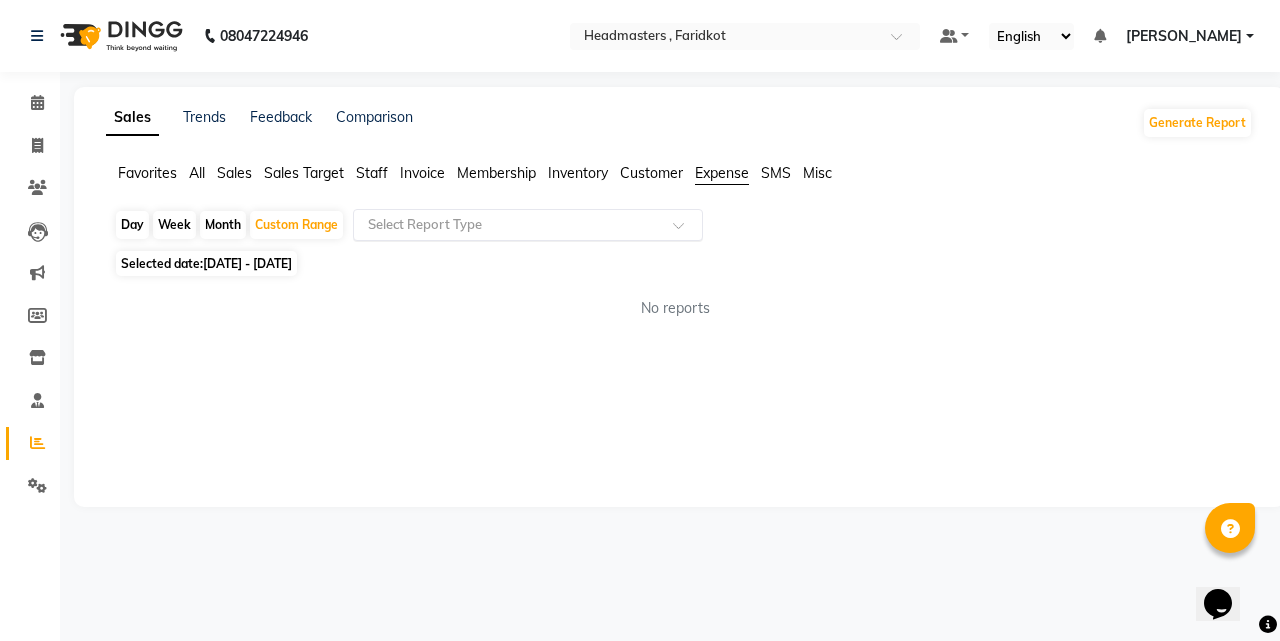 click on "Select Report Type" 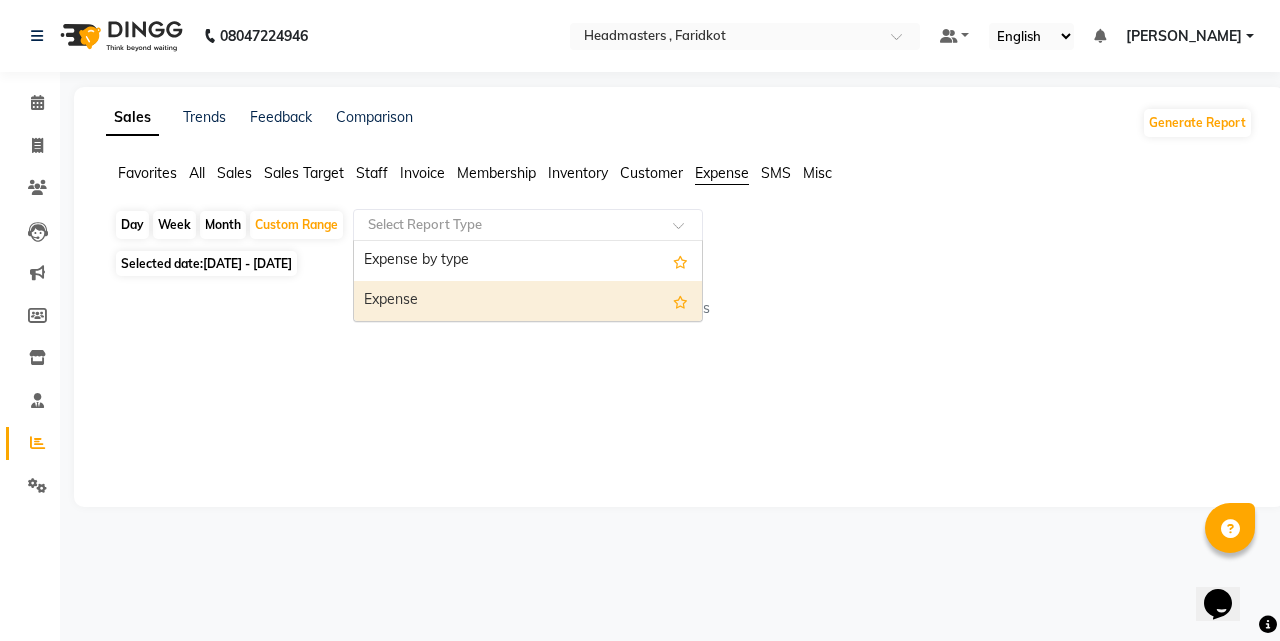 click on "Expense" at bounding box center (528, 301) 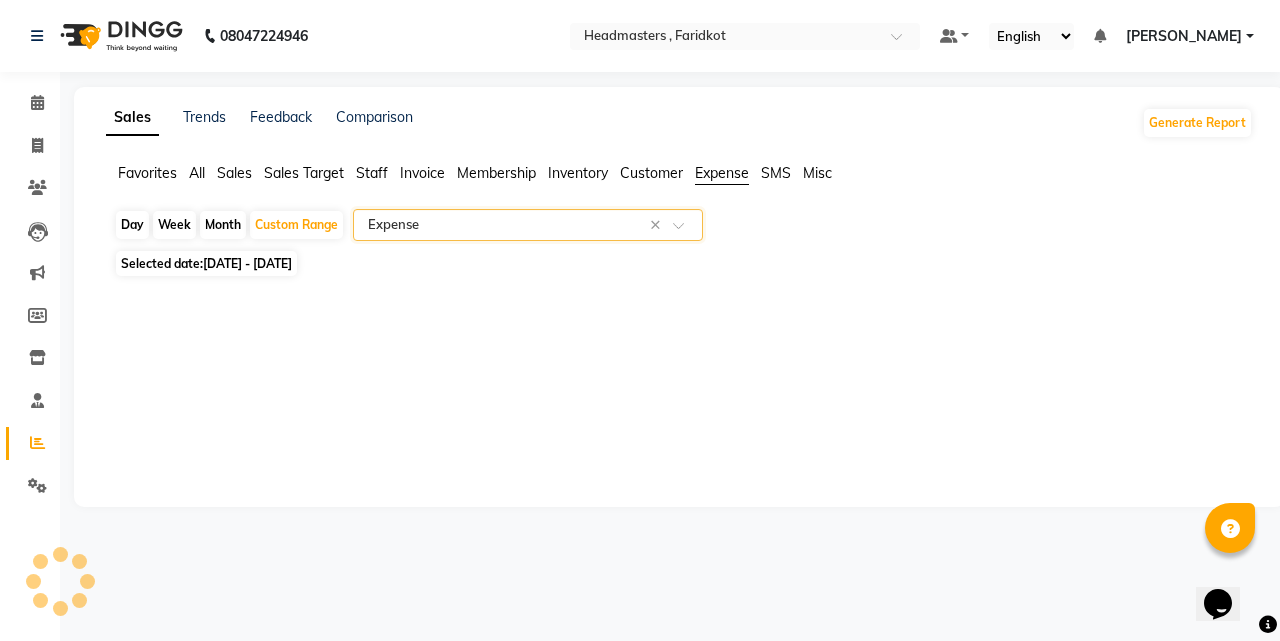 select on "full_report" 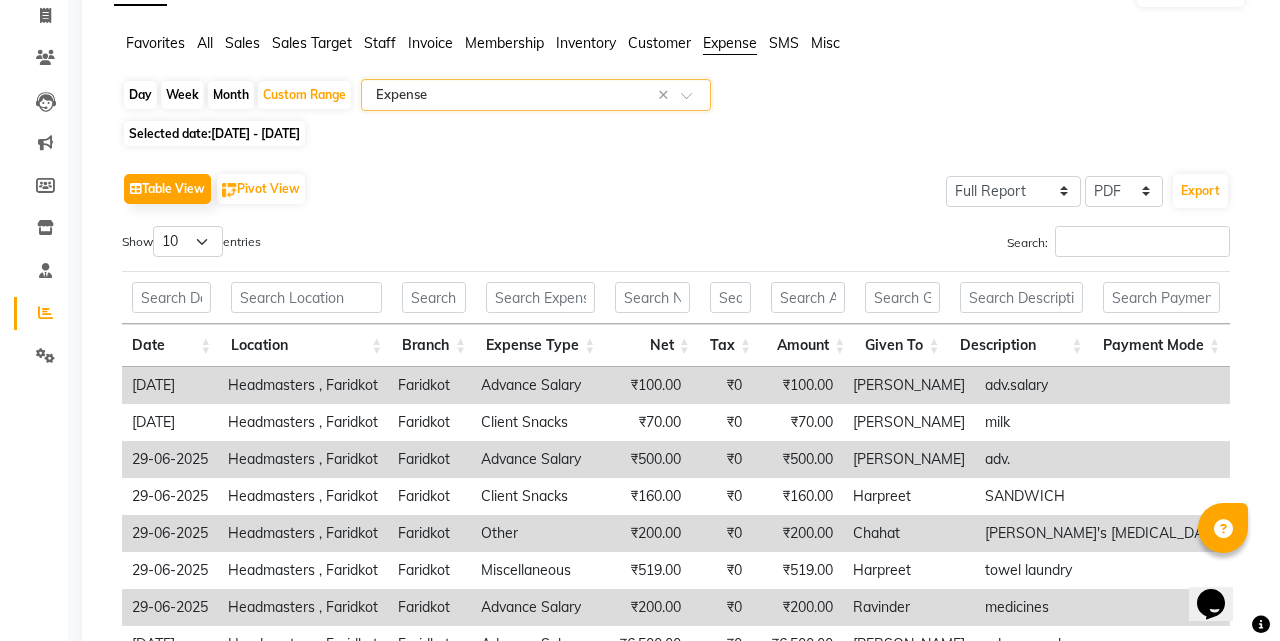 scroll, scrollTop: 92, scrollLeft: 0, axis: vertical 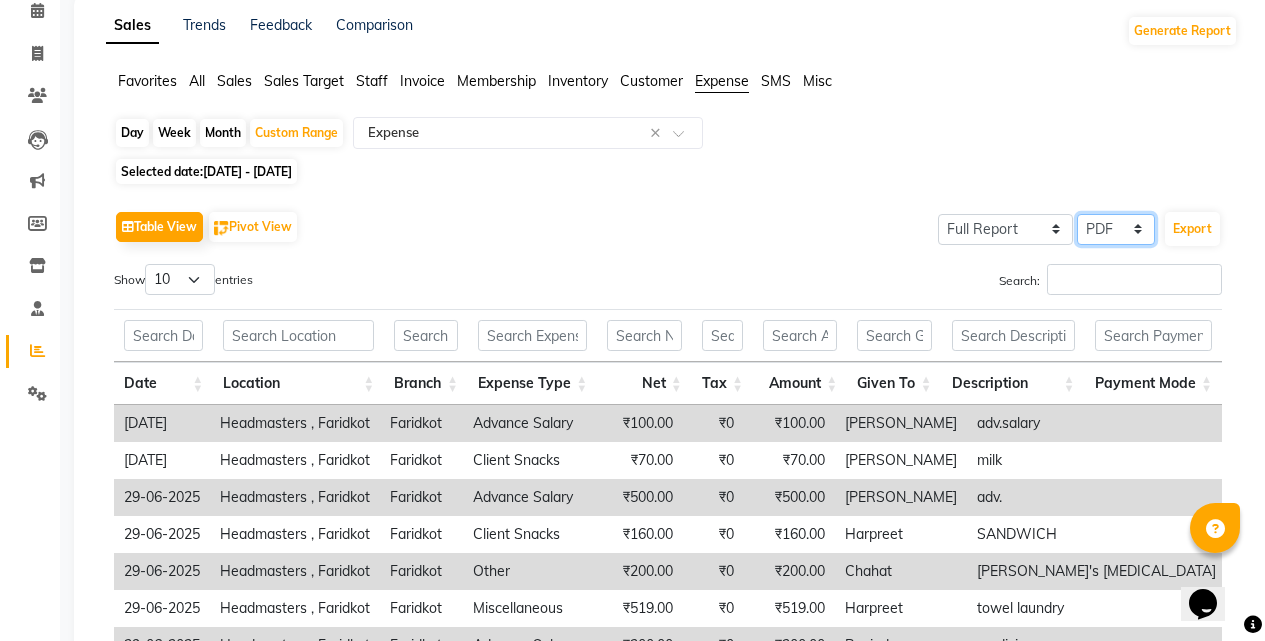 click on "Select CSV PDF" 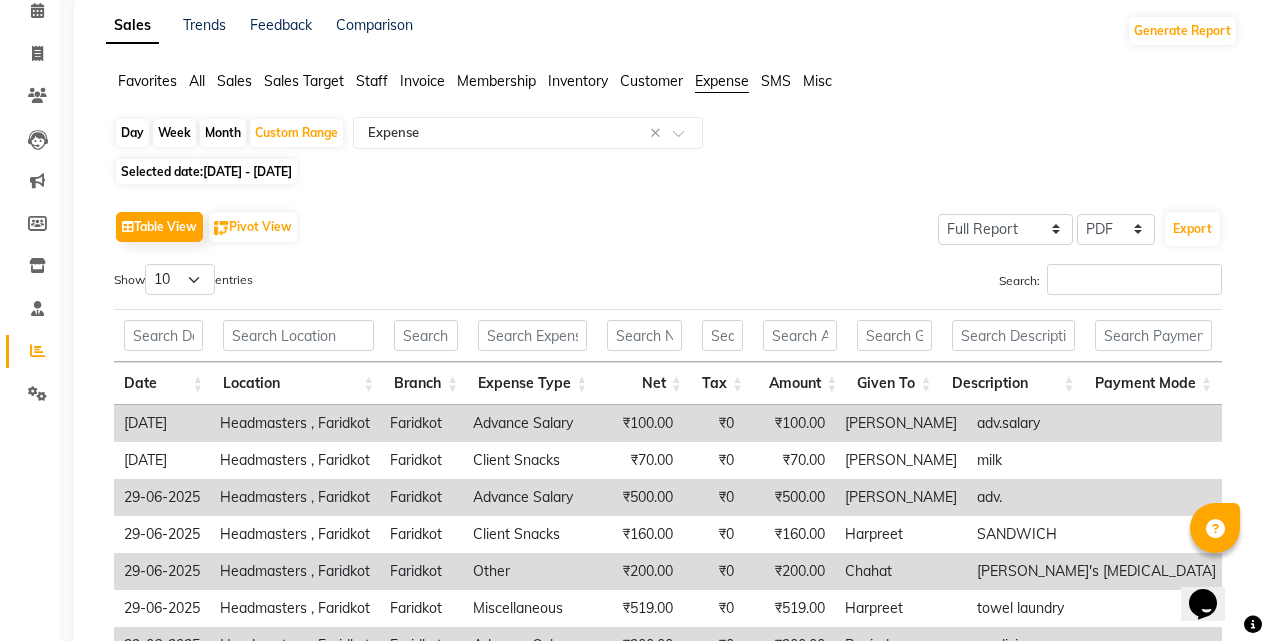 click on "Table View   Pivot View  Select Full Report Filtered Report Select CSV PDF  Export  Show  10 25 50 100  entries Search: Date Location Branch Expense Type Net Tax Amount Given To Description Payment Mode Date Location Branch Expense Type Net Tax Amount Given To Description Payment Mode Total ₹49,158.00 ₹0 ₹49,158.00 [DATE] Headmasters , Faridkot  Faridkot  Advance Salary ₹100.00 ₹0 ₹100.00 [PERSON_NAME] adv.salary NT Cash [DATE] Headmasters , Faridkot  Faridkot  Client Snacks ₹70.00 ₹0 ₹70.00 [PERSON_NAME] milk NT Cash [DATE] Headmasters , Faridkot  Faridkot  Advance Salary ₹500.00 ₹0 ₹500.00 Jashan adv. NT Cash [DATE] Headmasters , Faridkot  Faridkot  Client Snacks ₹160.00 ₹0 ₹160.00 [PERSON_NAME] SANDWICH NT Cash [DATE] Headmasters , Faridkot  Faridkot  Other ₹200.00 ₹0 ₹200.00 Chahat chahat's [MEDICAL_DATA] NT Cash [DATE] Headmasters , Faridkot  Faridkot  Miscellaneous ₹519.00 ₹0 ₹519.00 [PERSON_NAME] towel laundry NT Cash [DATE] Headmasters , Faridkot  ₹0 1" 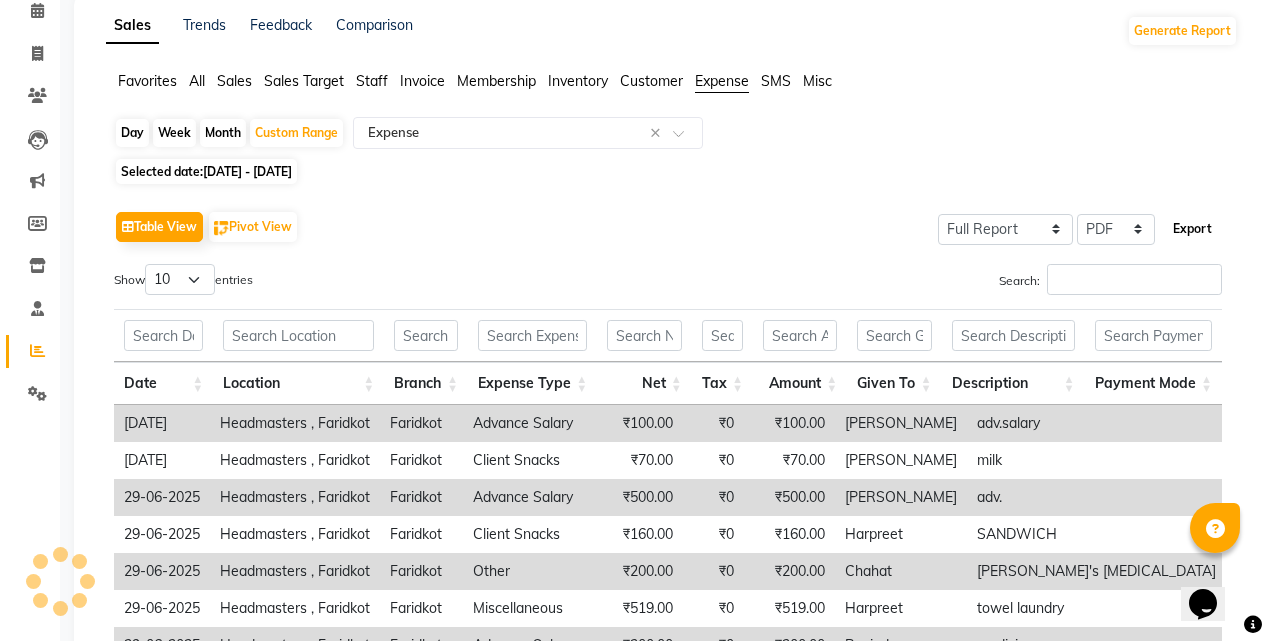 click on "Export" 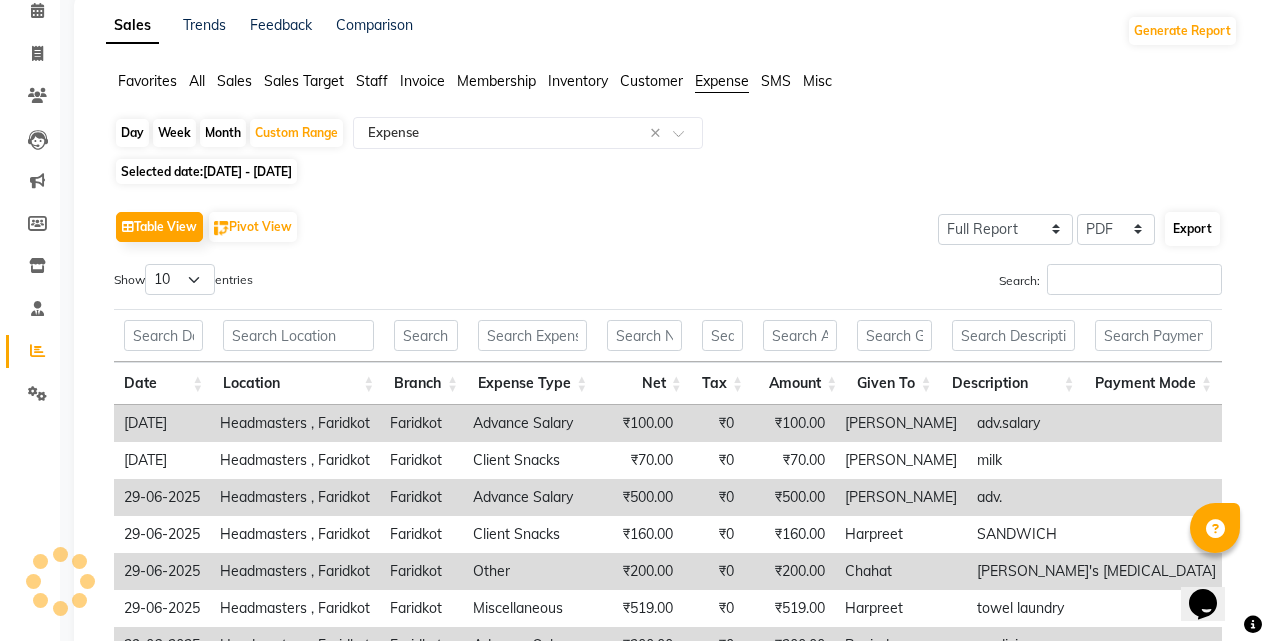 select on "monospace" 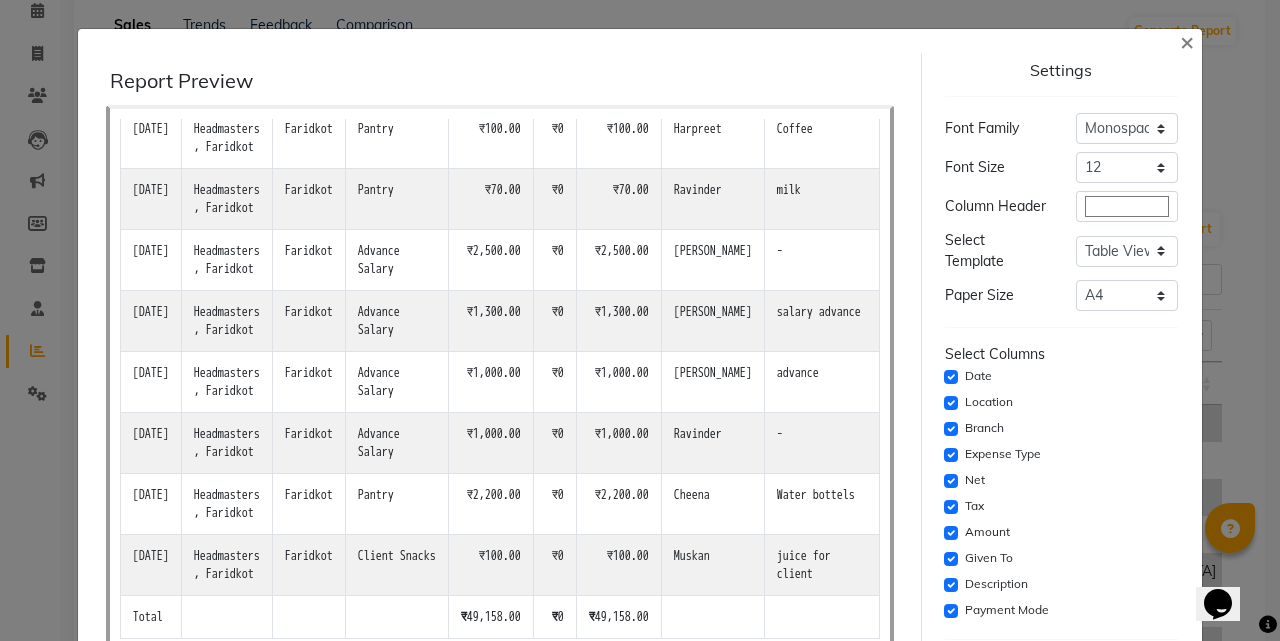 scroll, scrollTop: 3747, scrollLeft: 0, axis: vertical 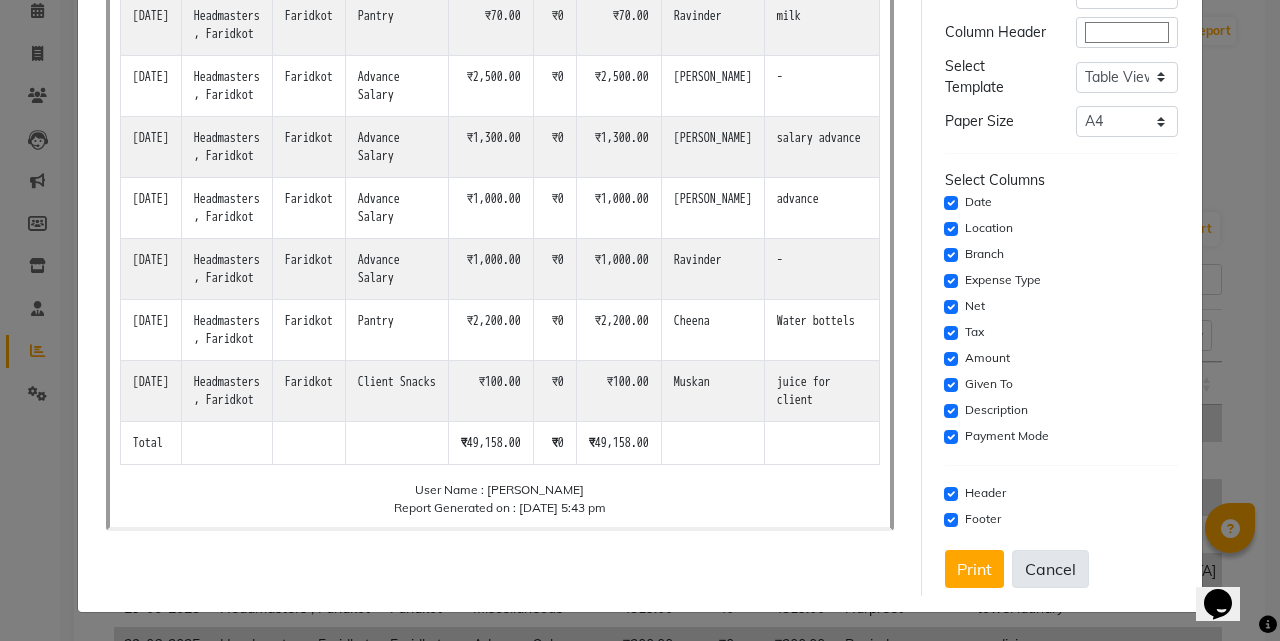 click on "Cancel" 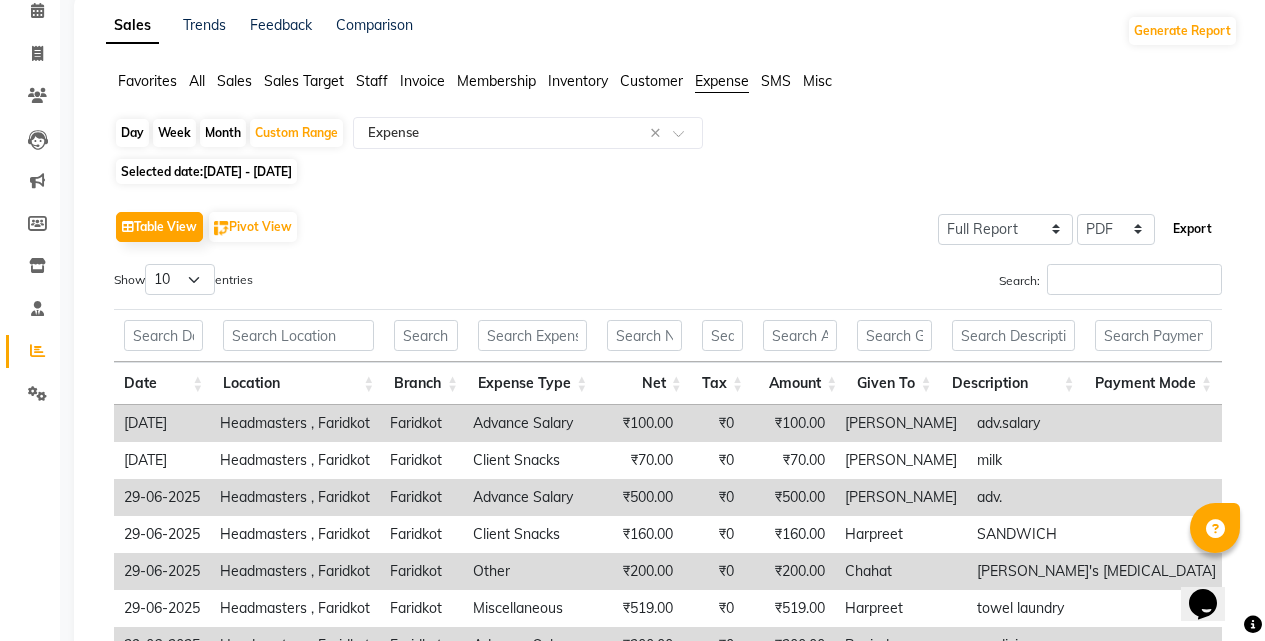click on "Export" 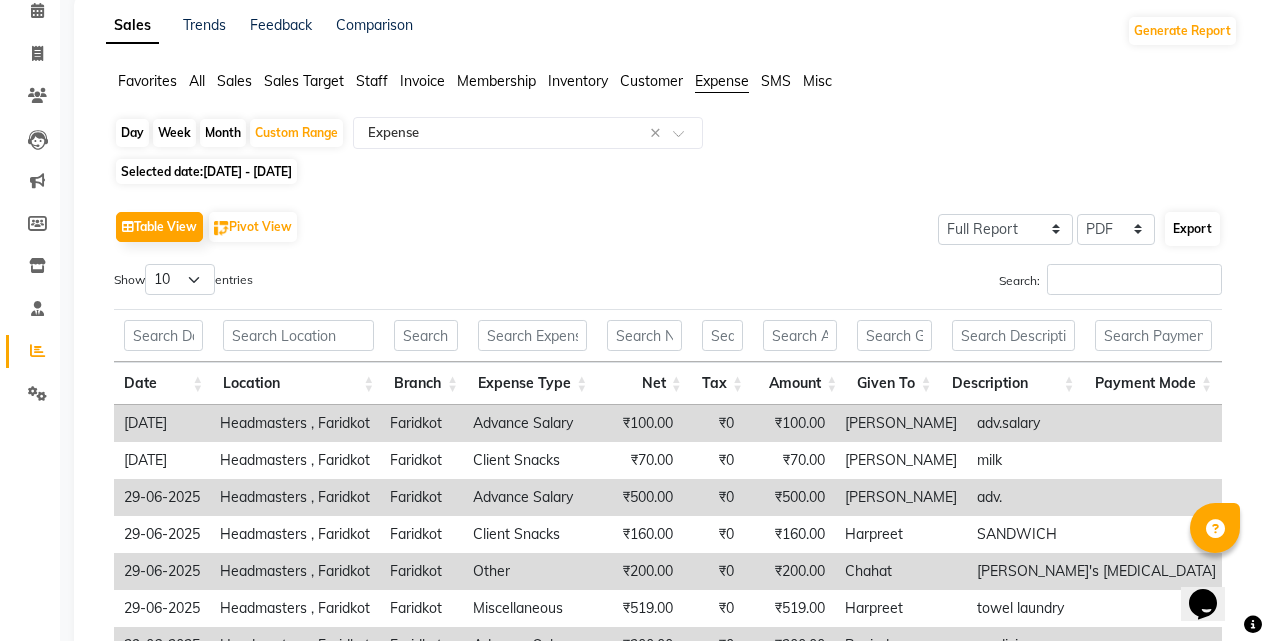 select on "monospace" 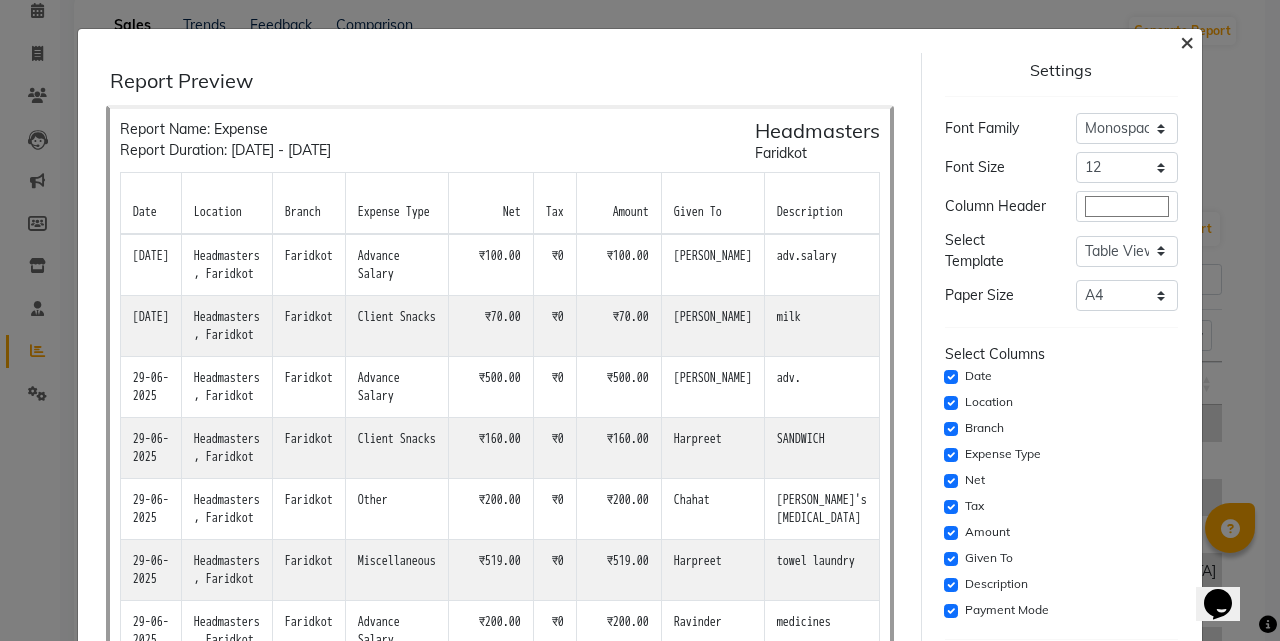 click on "×" 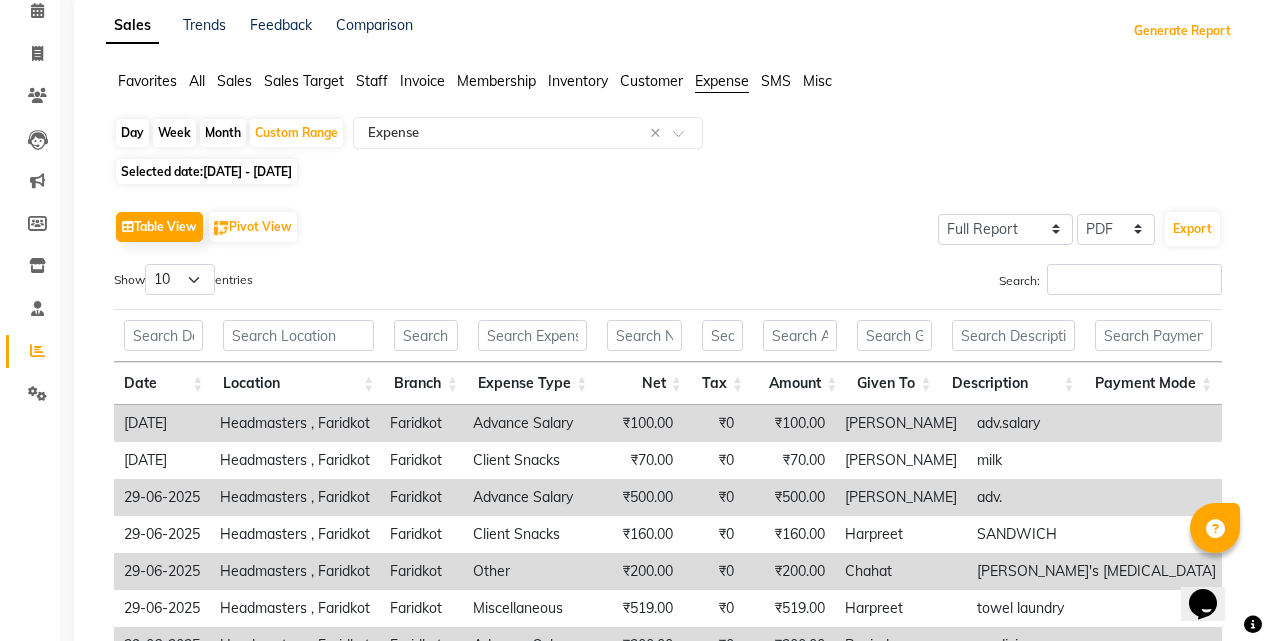 click on "Generate Report" 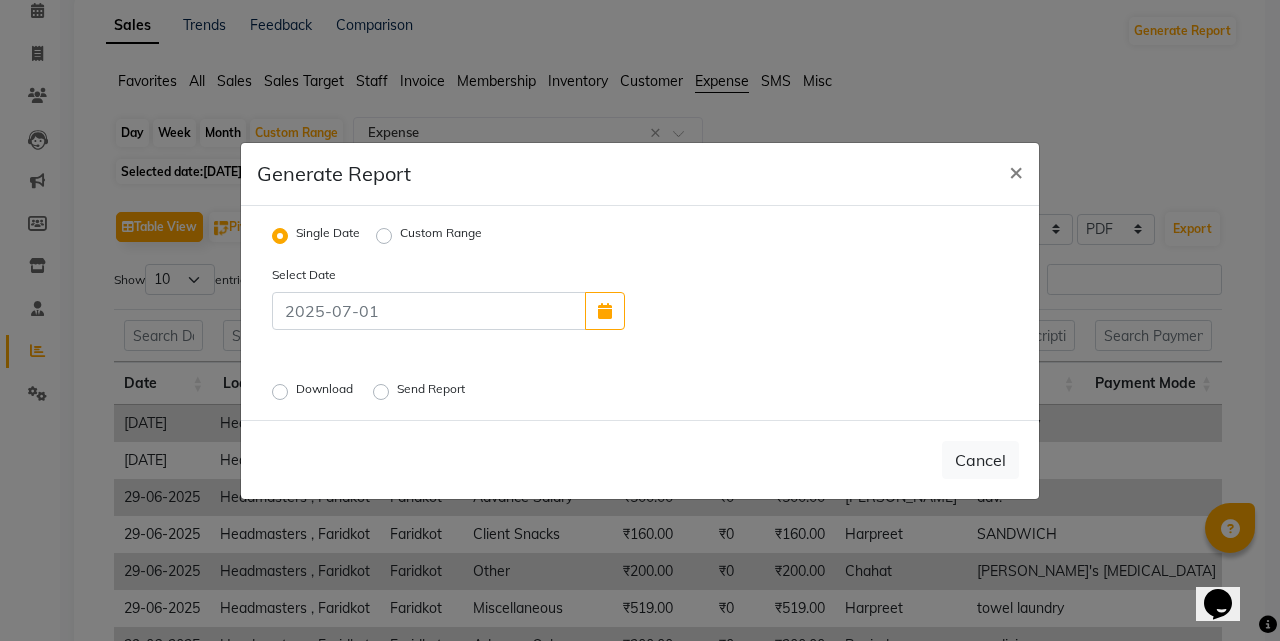 click on "Custom Range" 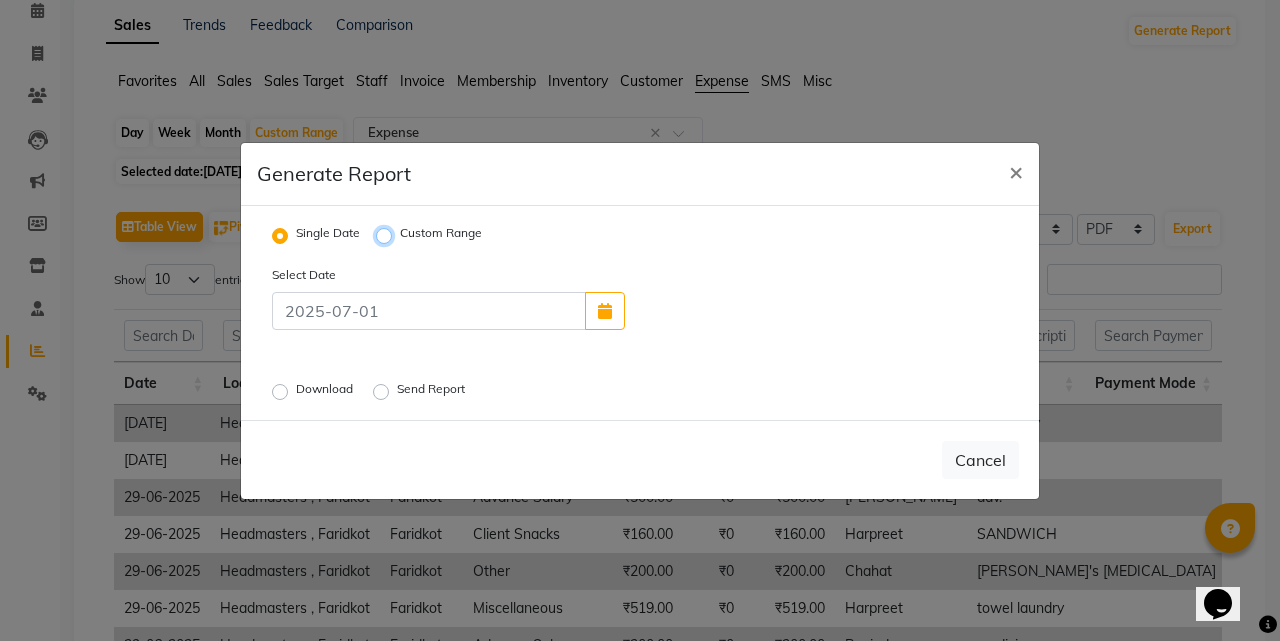 click on "Custom Range" at bounding box center [387, 235] 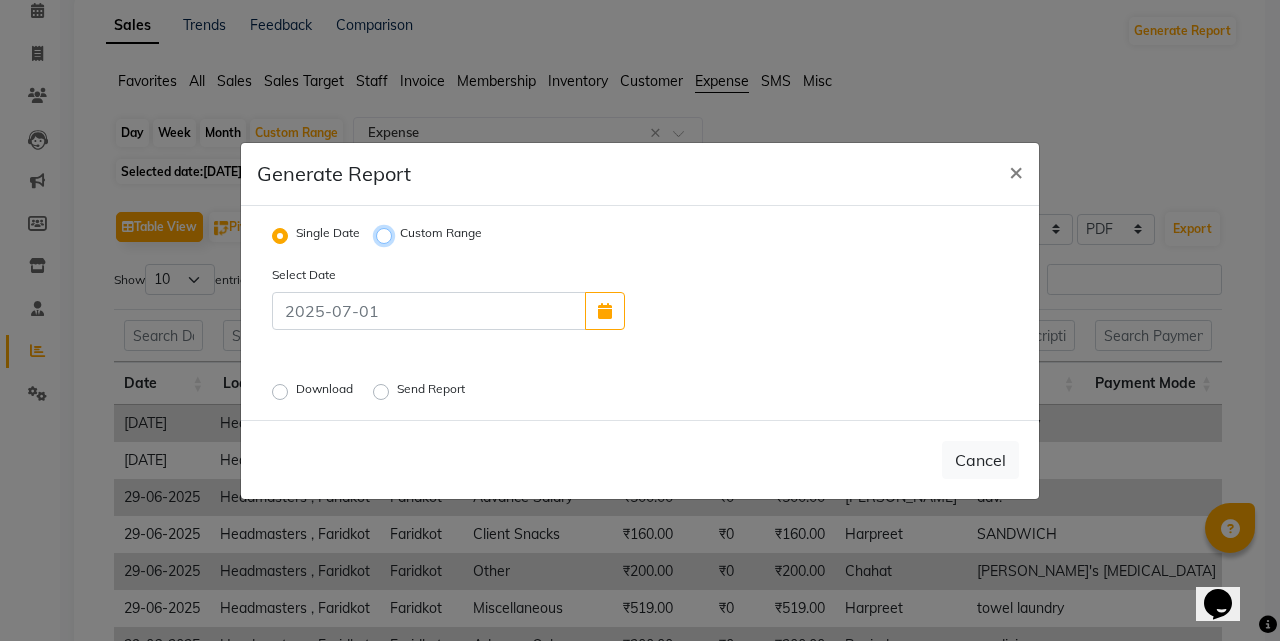 radio on "true" 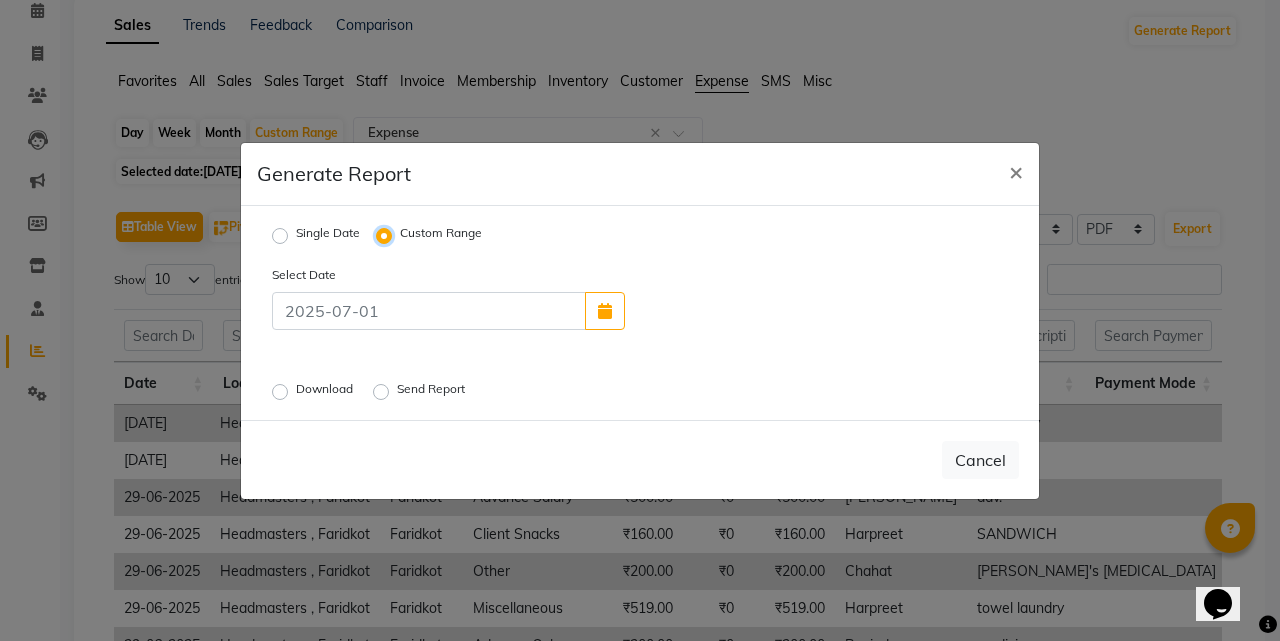 select on "7" 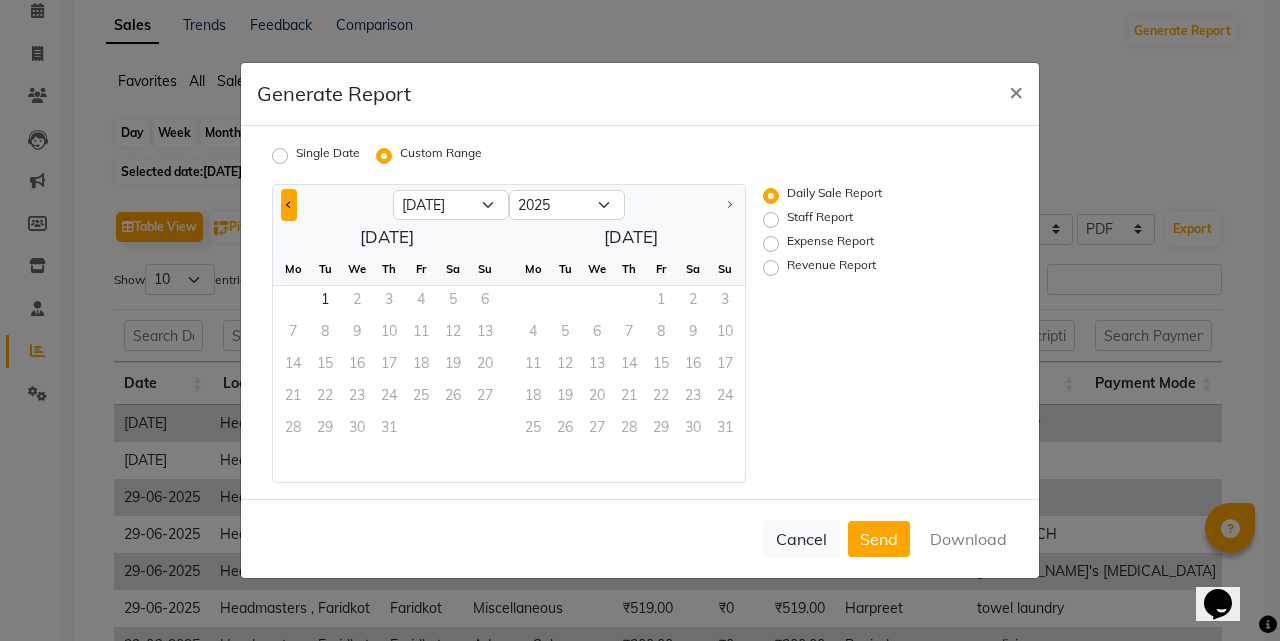 click 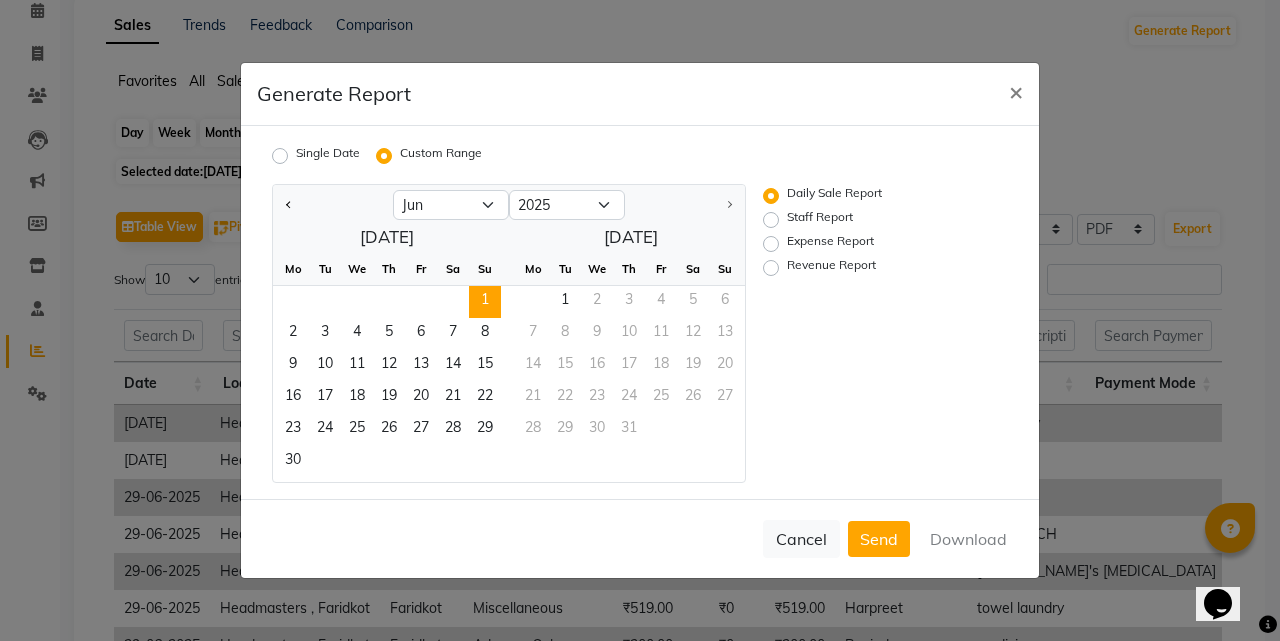 click on "1" 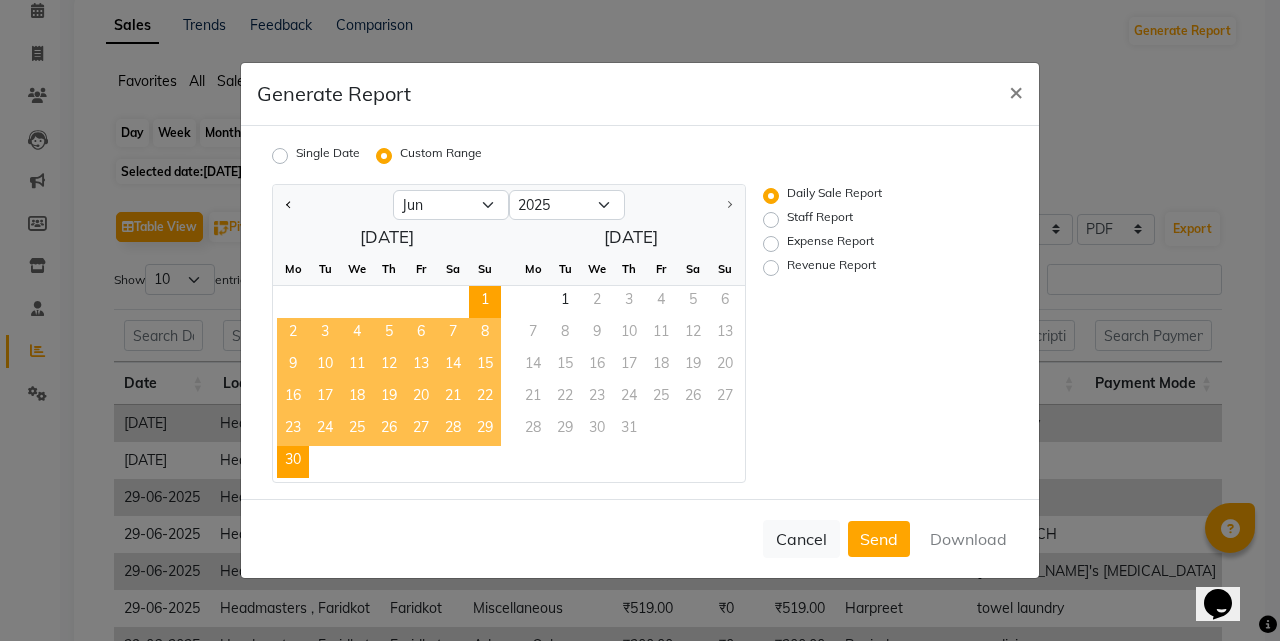 click on "30" 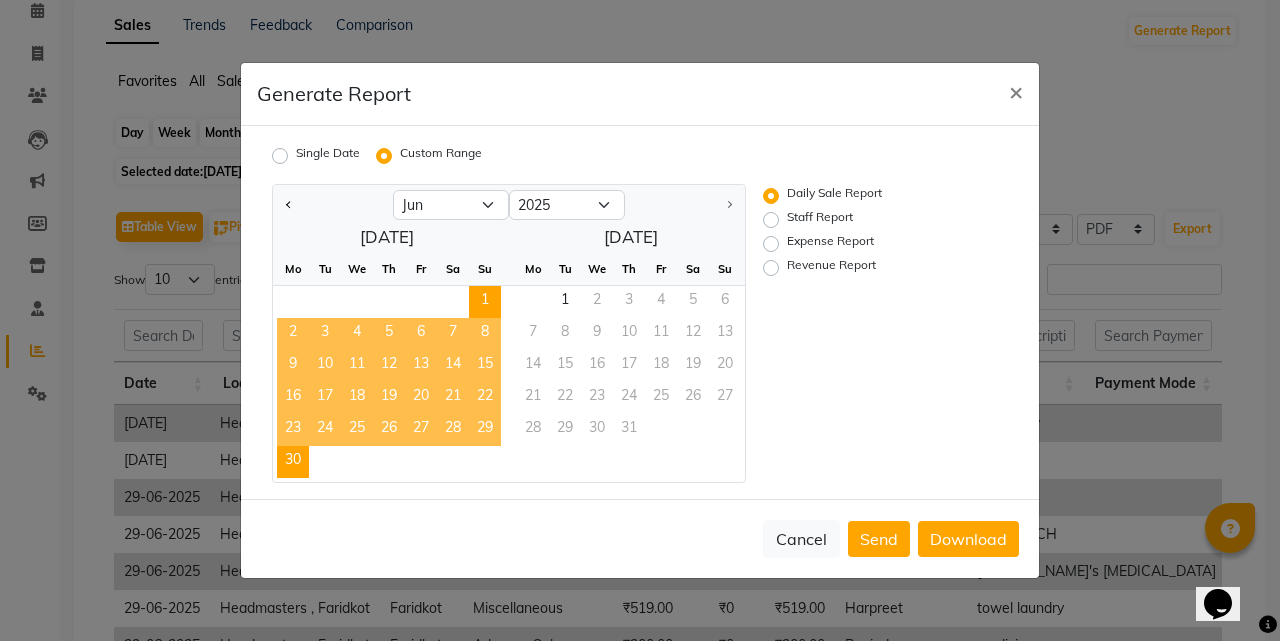 click on "Expense Report" 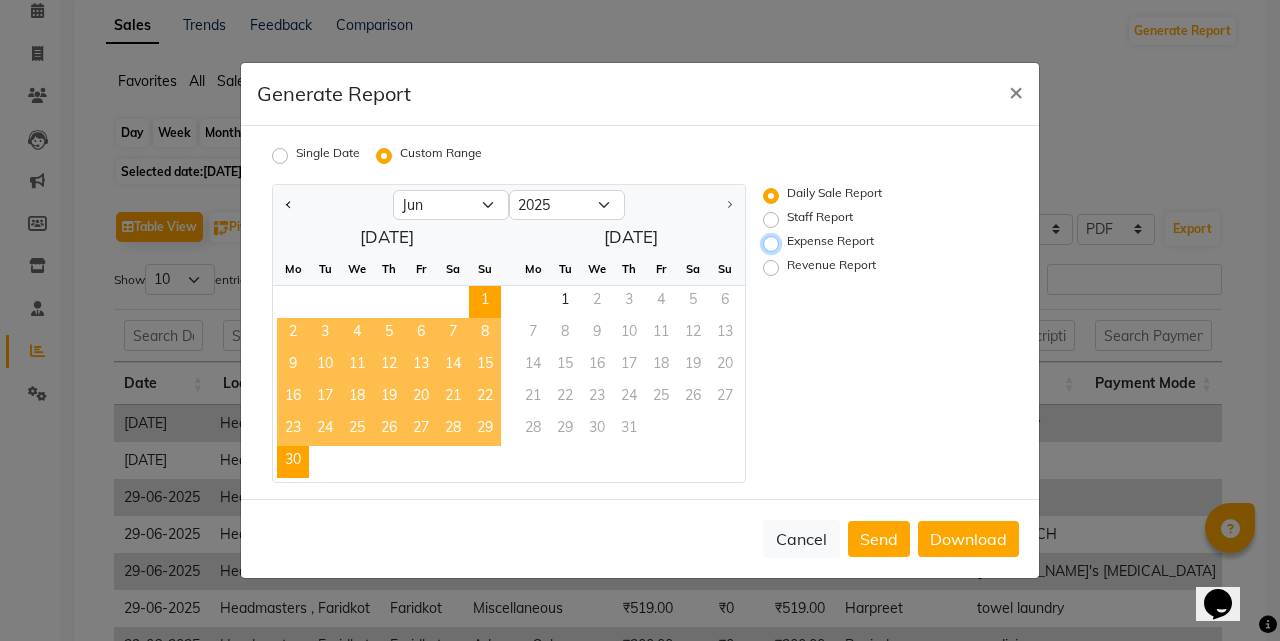 click on "Expense Report" at bounding box center [774, 244] 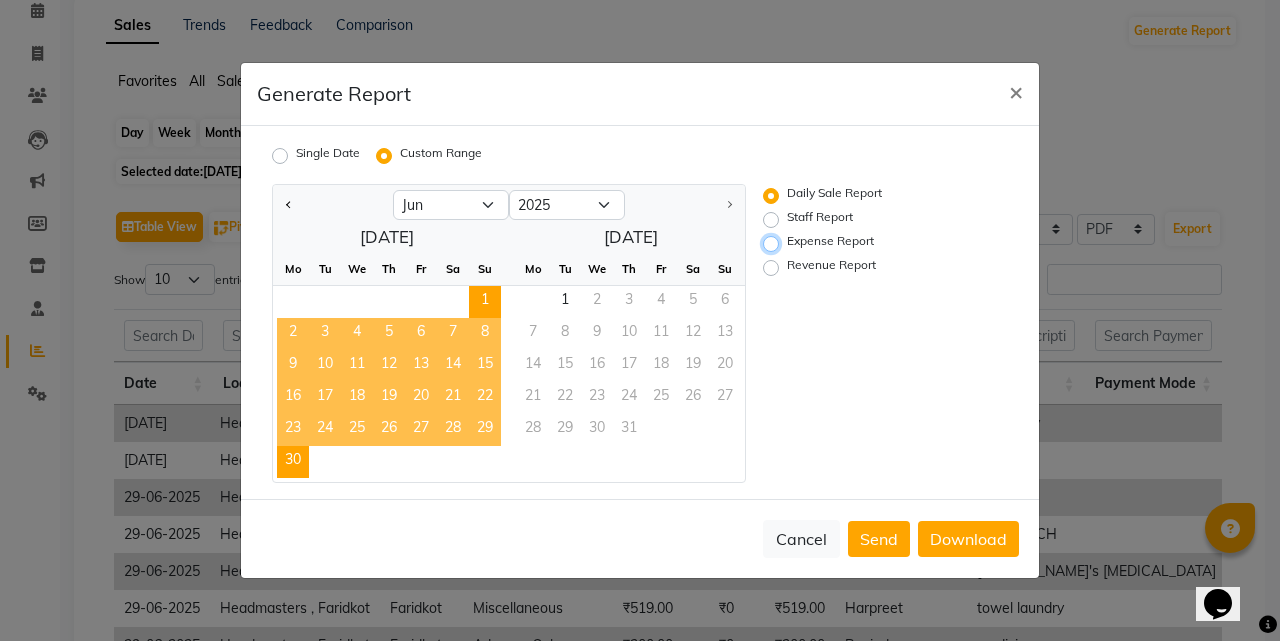 radio on "true" 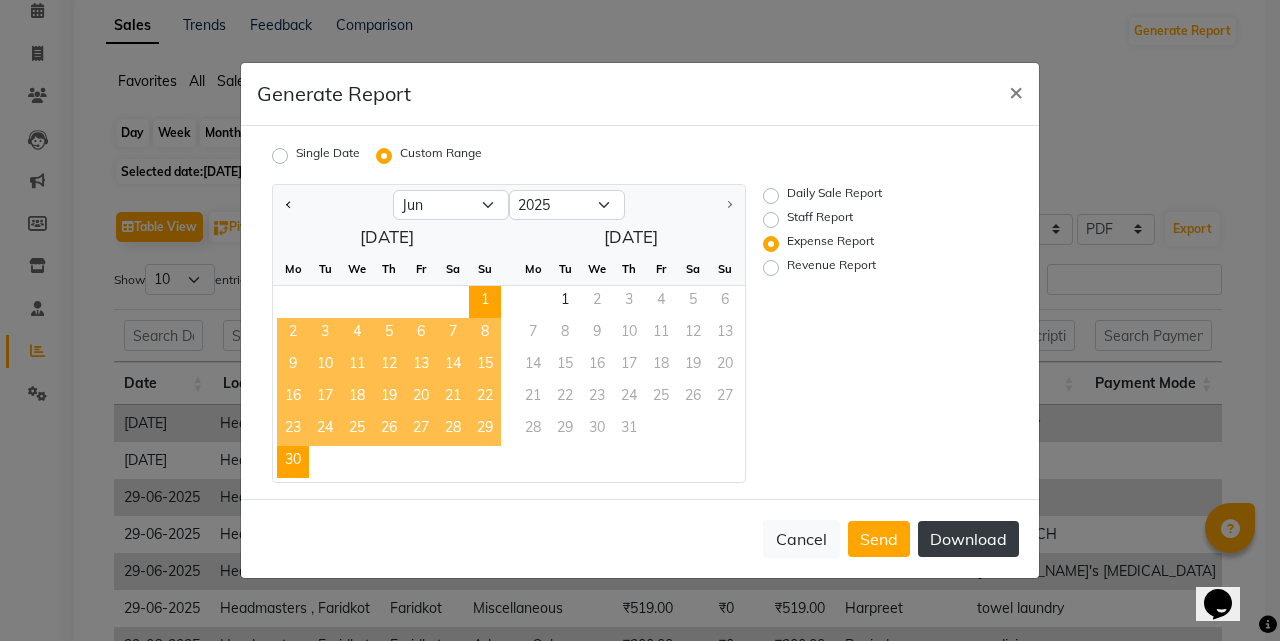 click on "Download" 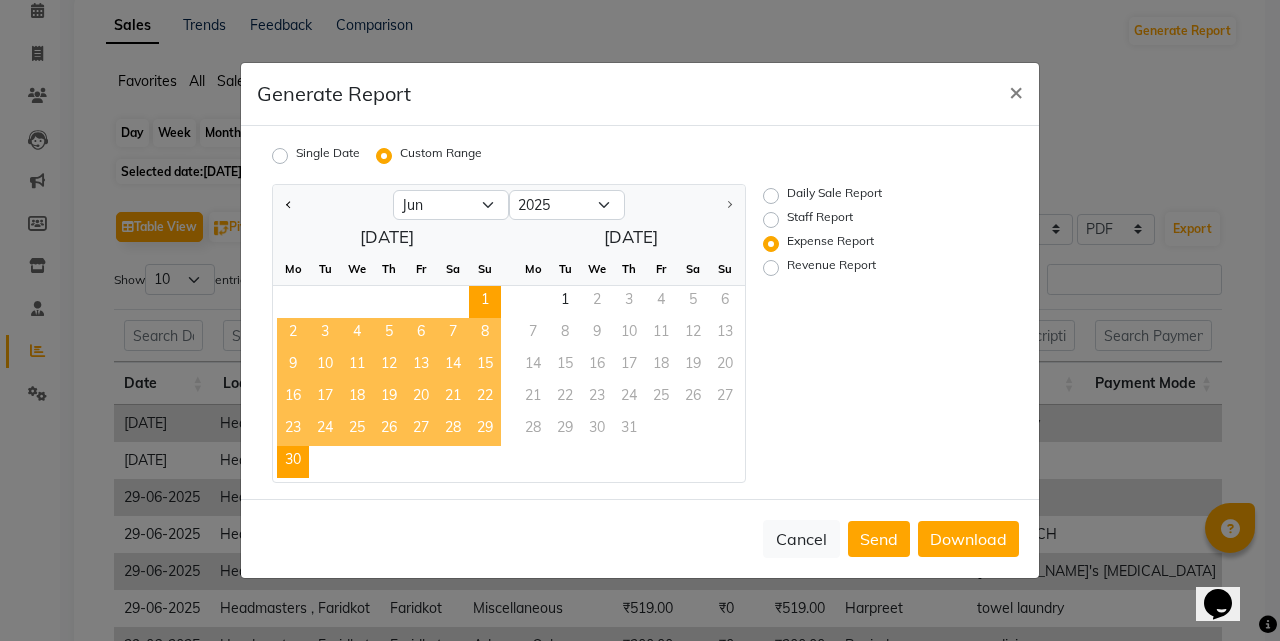 click on "Daily Sale Report" 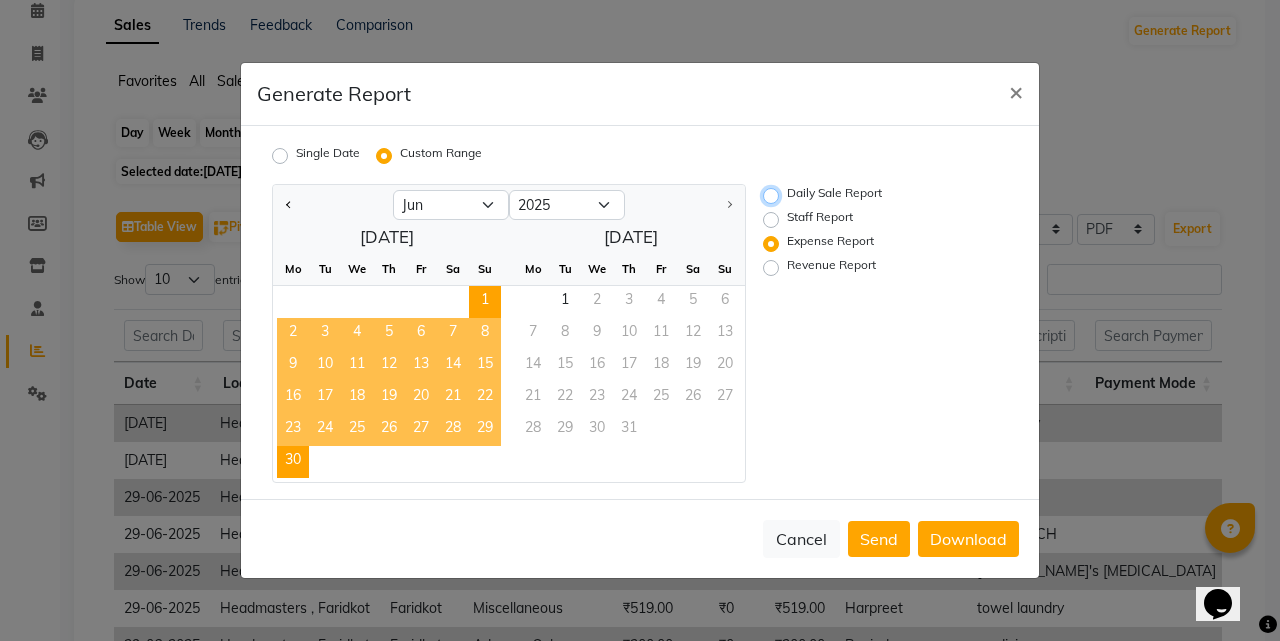 click on "Daily Sale Report" at bounding box center (774, 196) 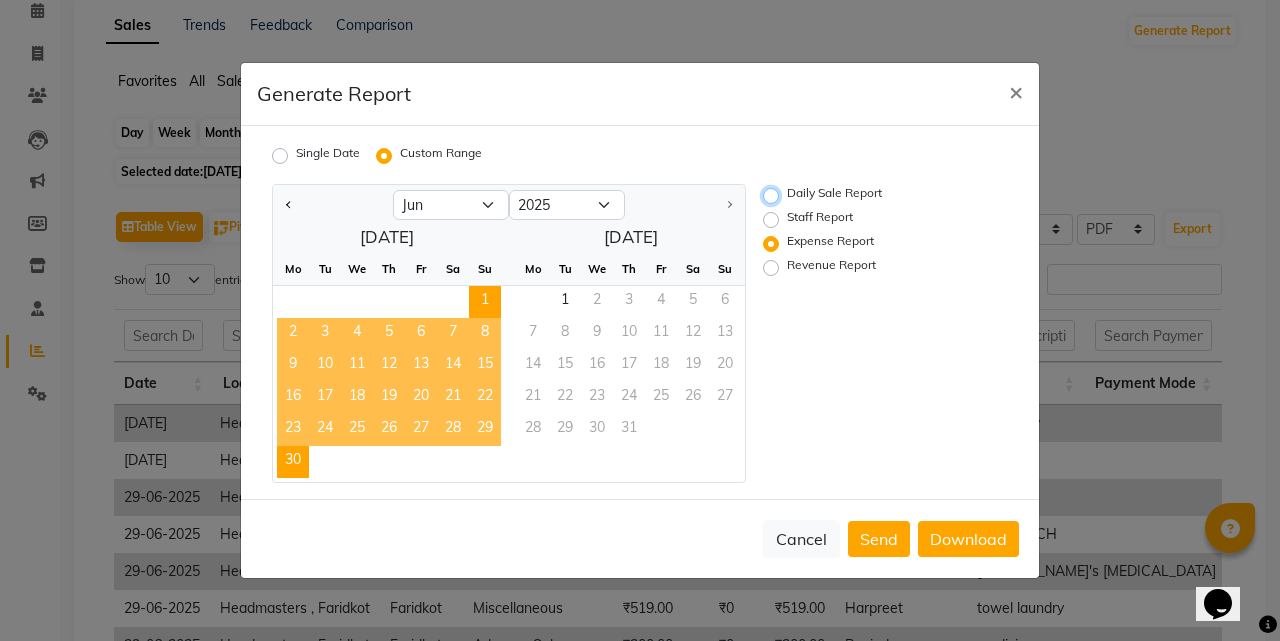 radio on "true" 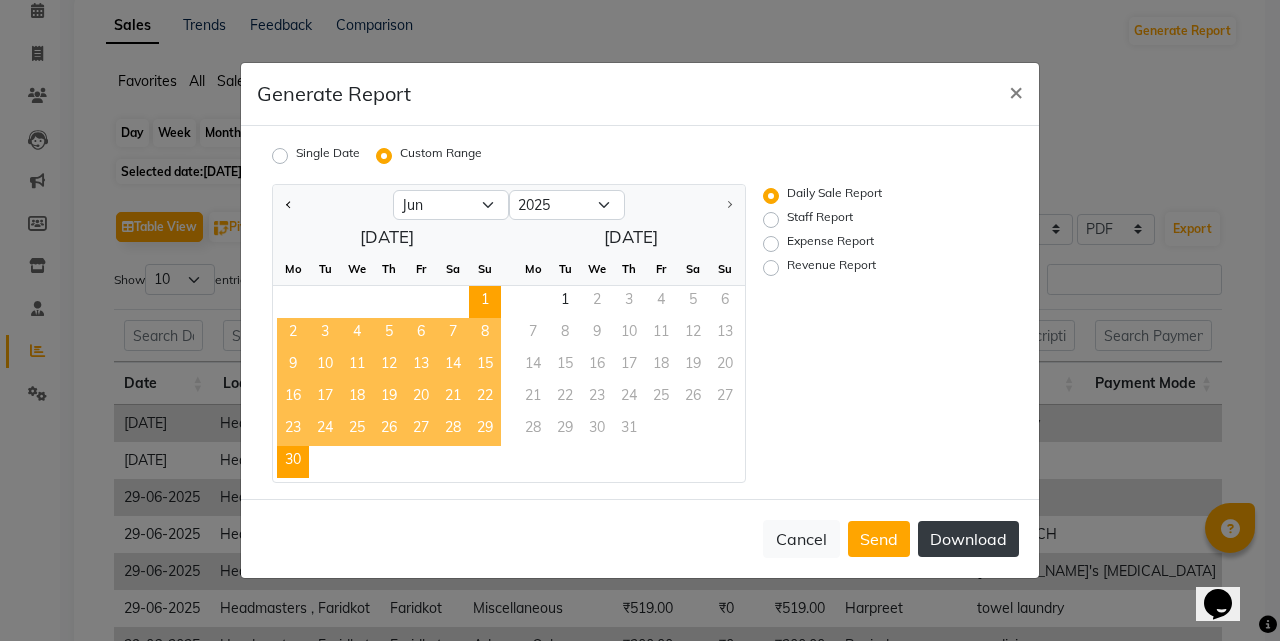 click on "Download" 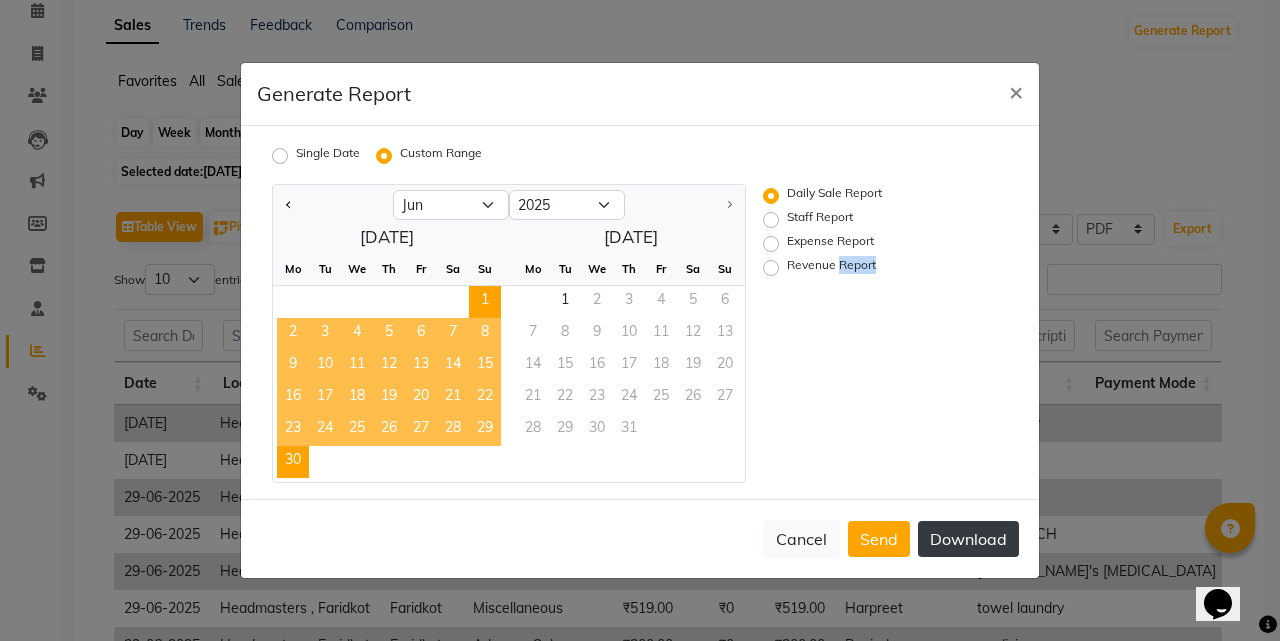 click on "Cancel   Send   Download" 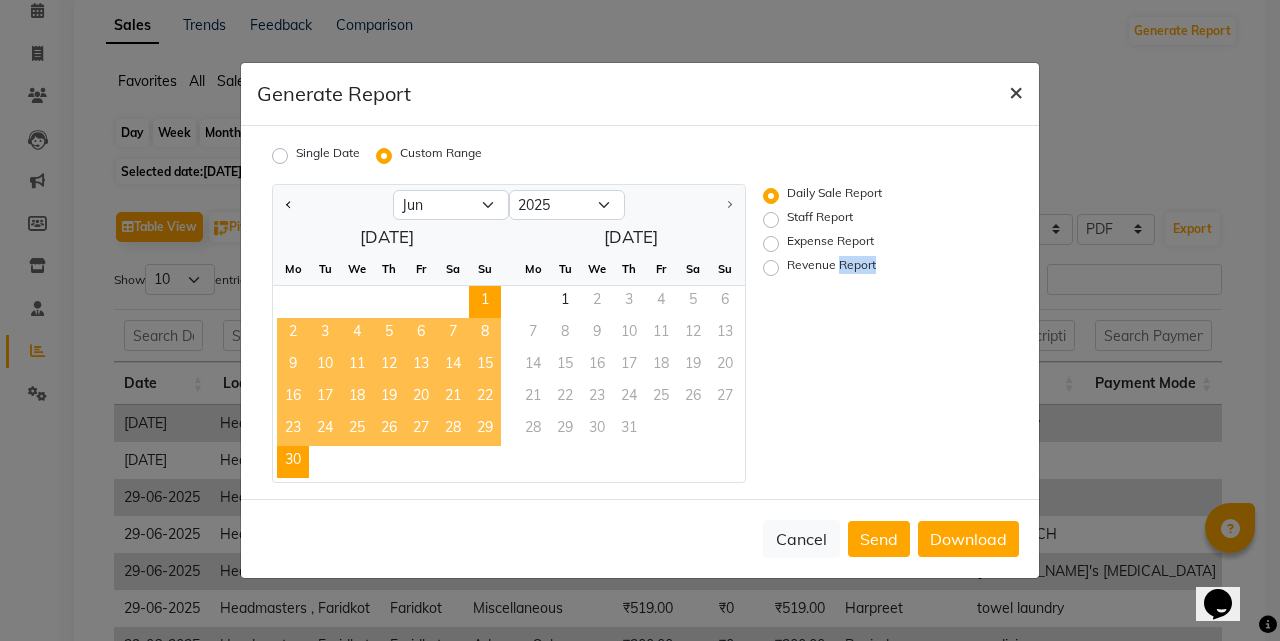 click on "×" 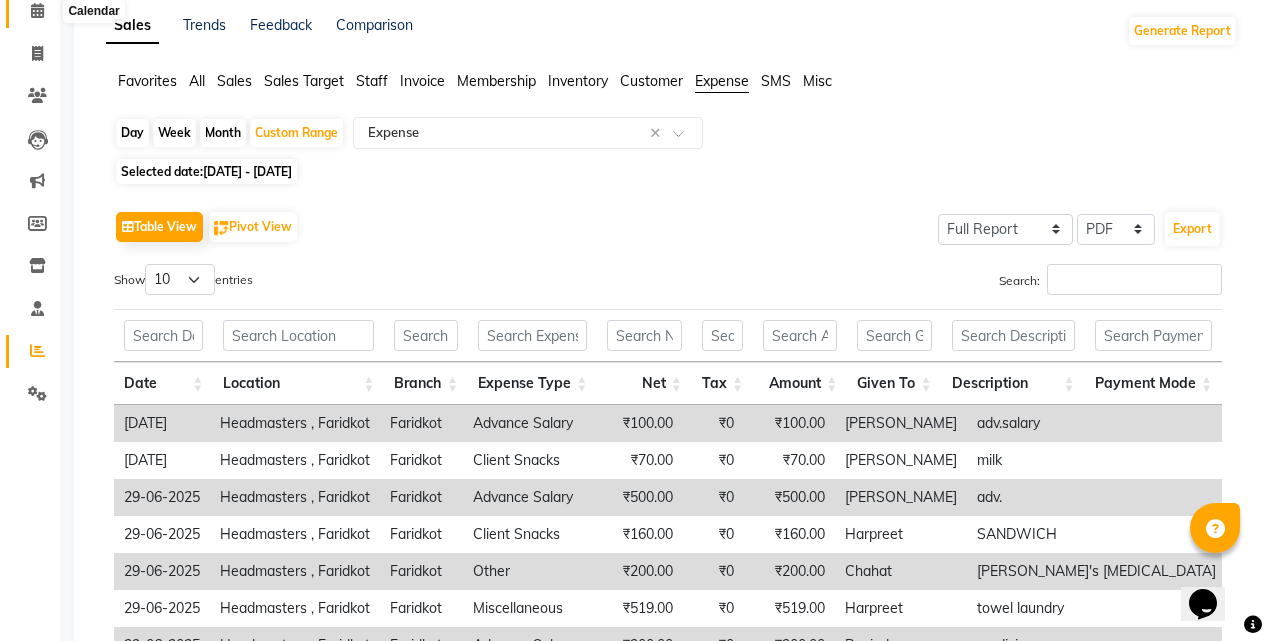 click 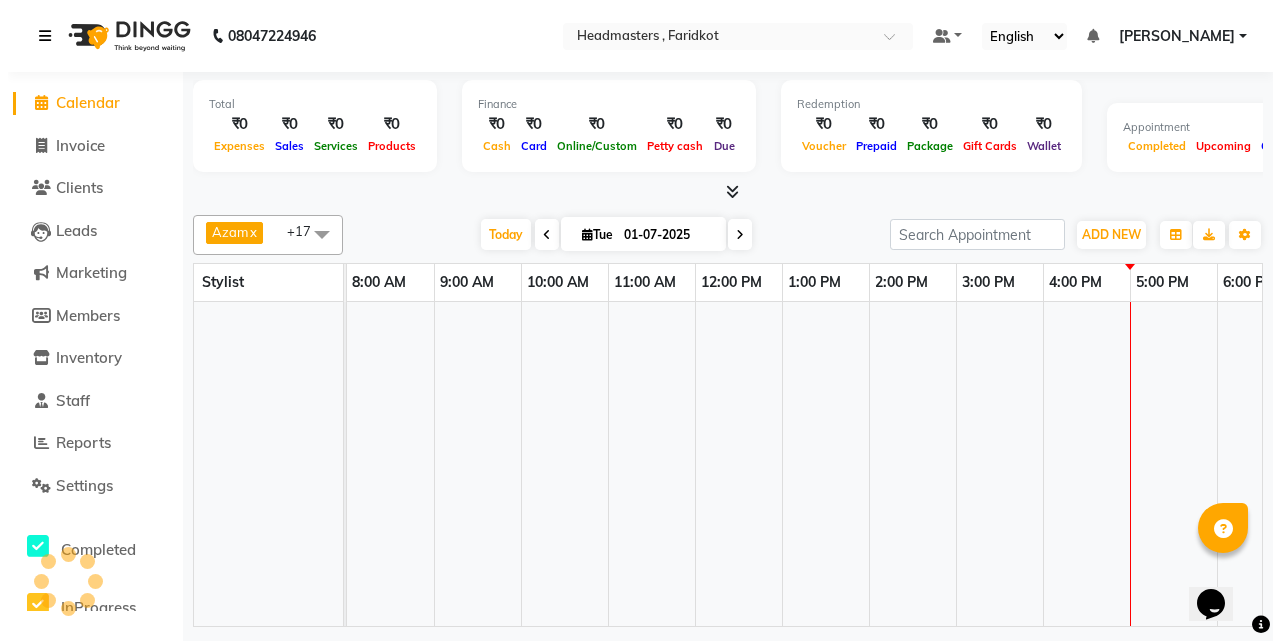 scroll, scrollTop: 0, scrollLeft: 0, axis: both 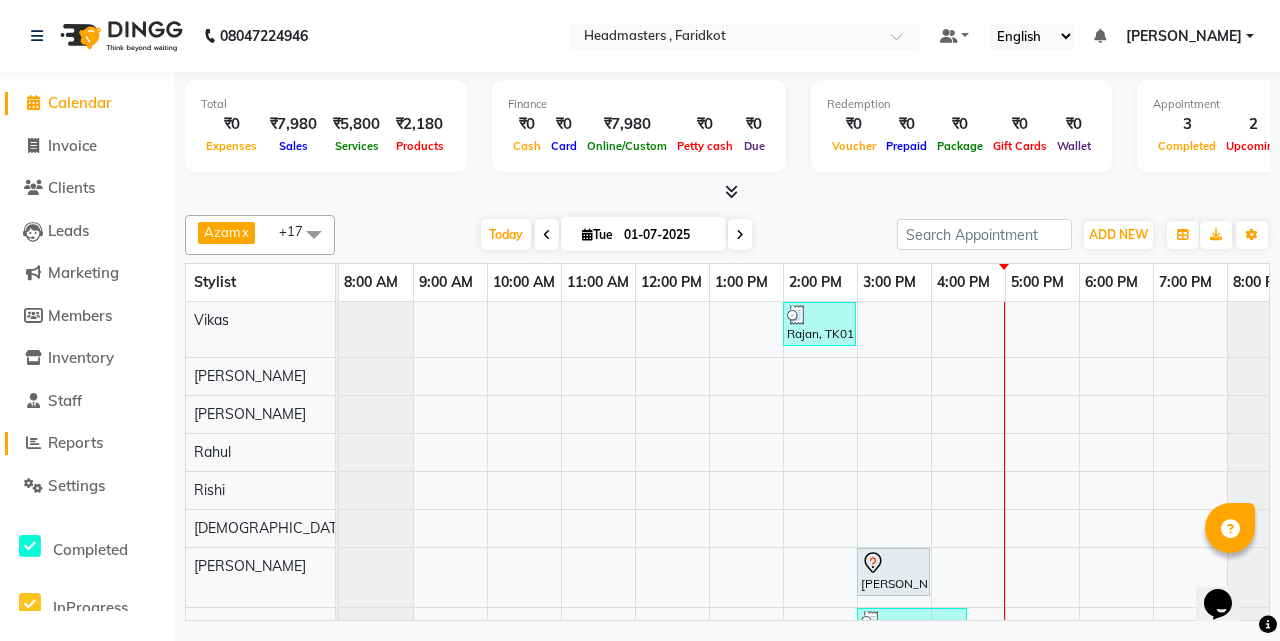click on "Reports" 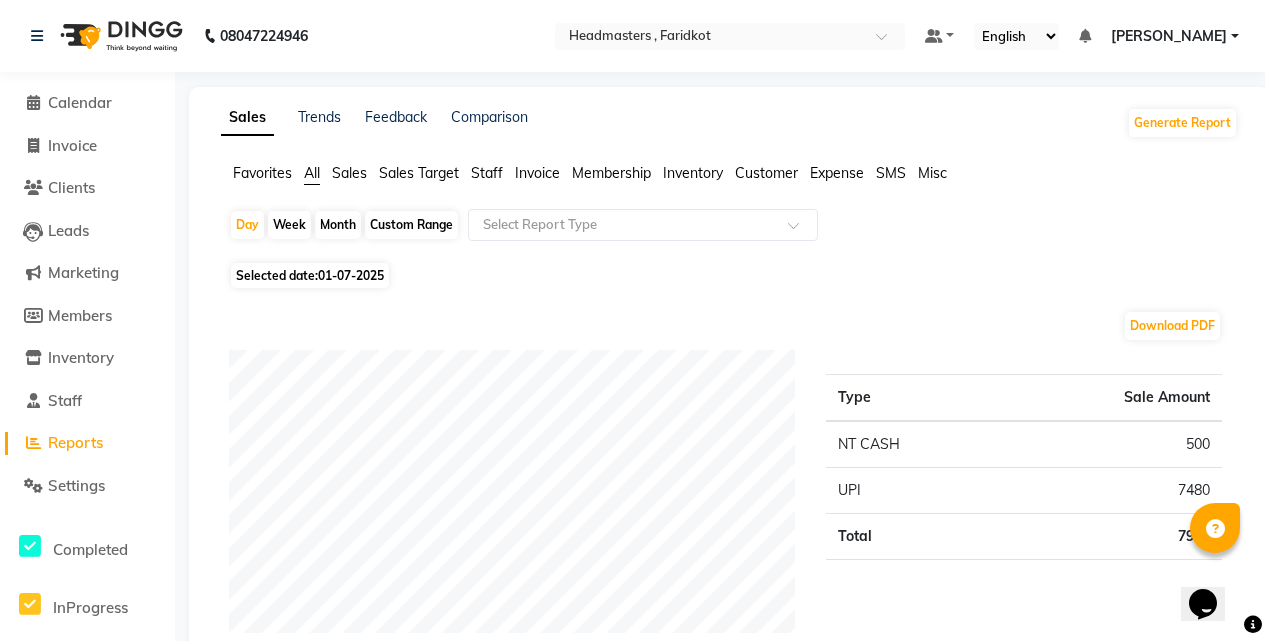 click on "Sales" 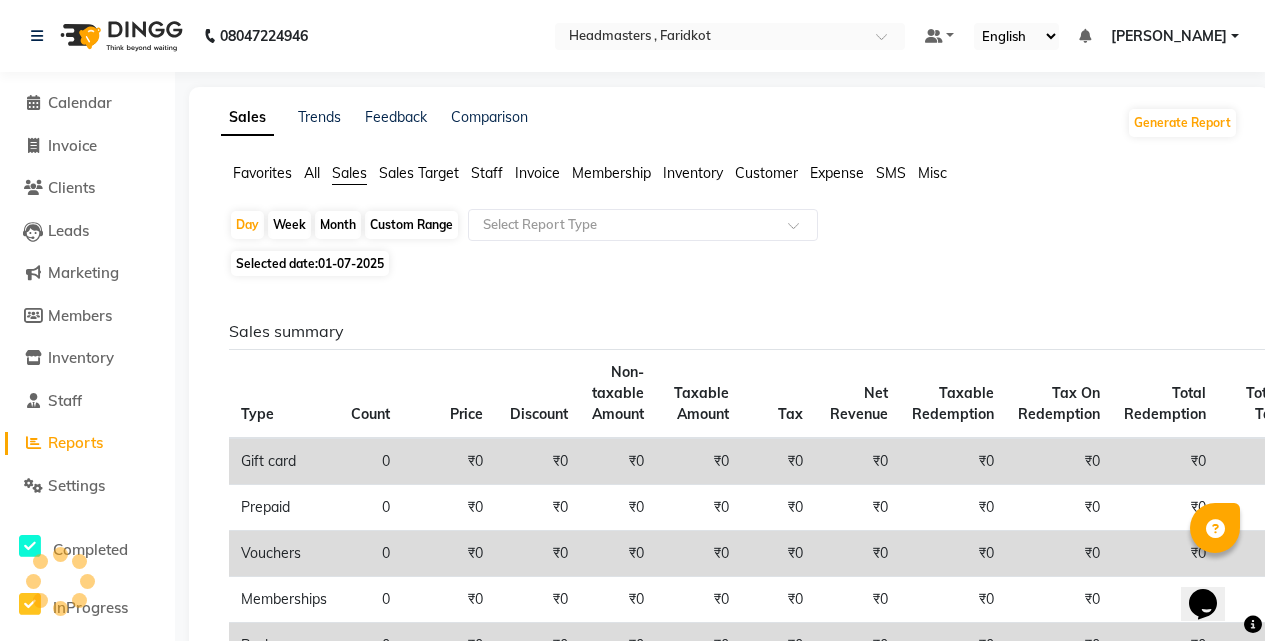 click on "Invoice" 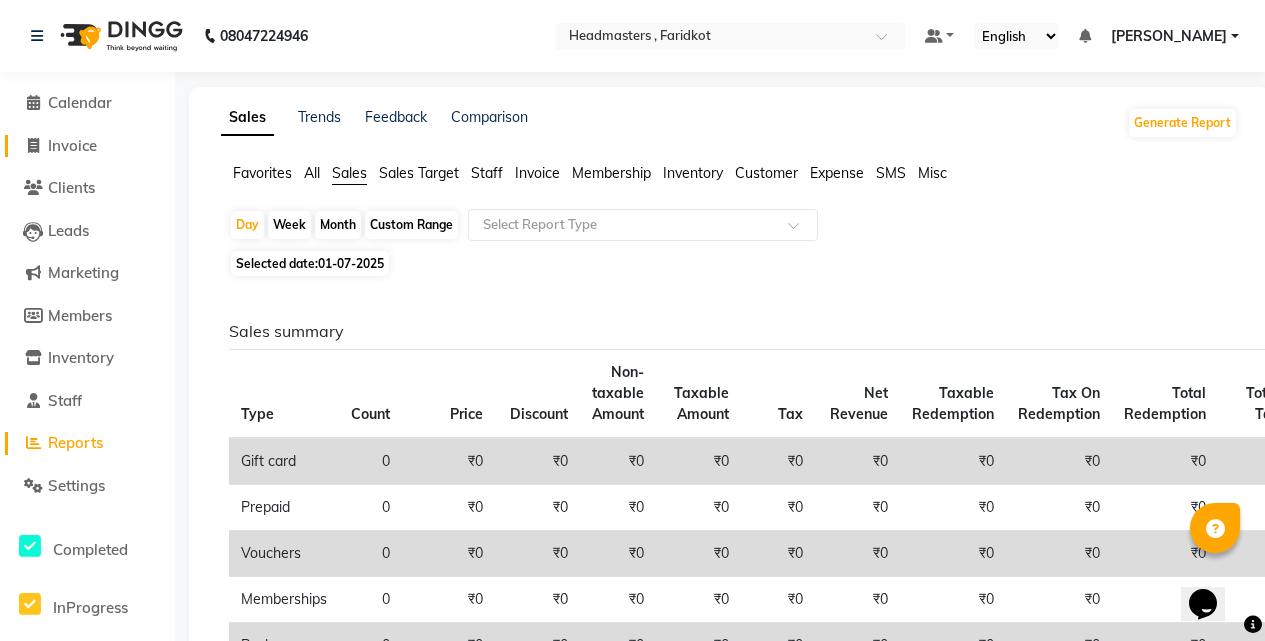 click on "Invoice" 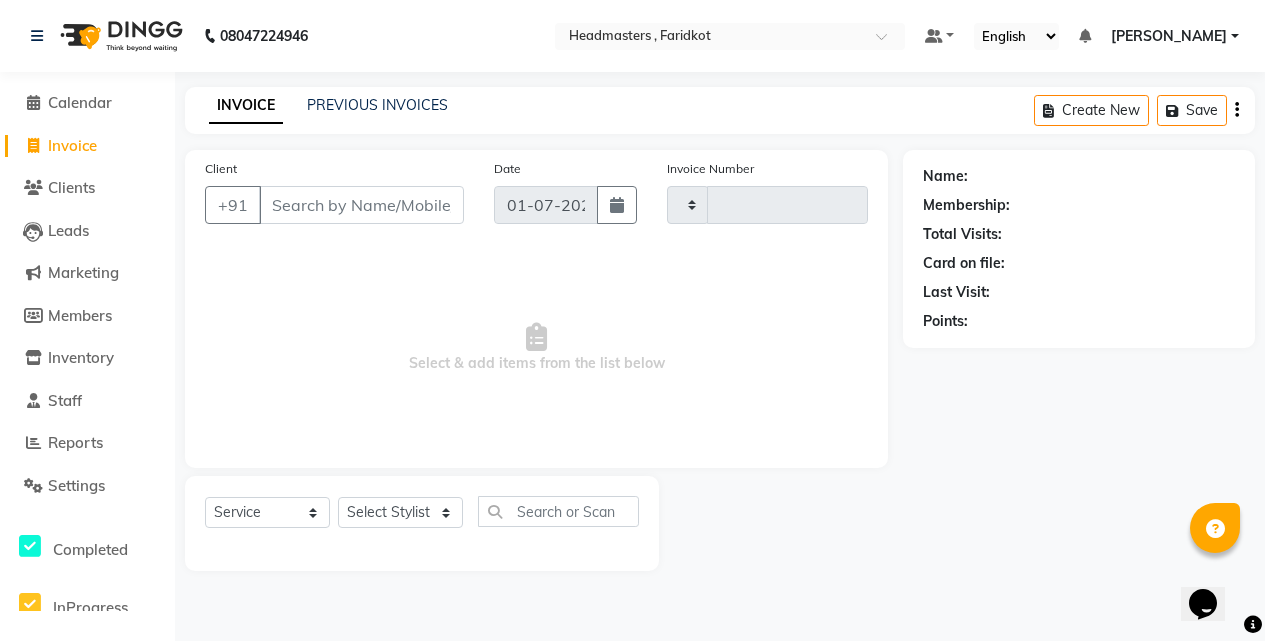 type on "0405" 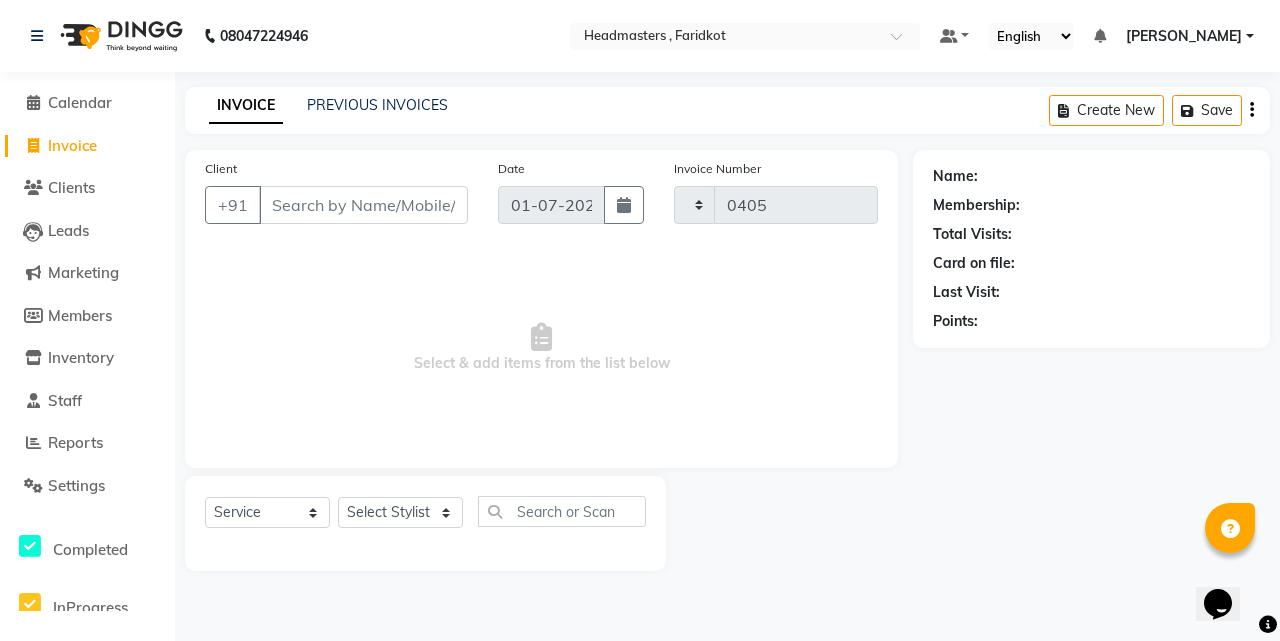 select on "7919" 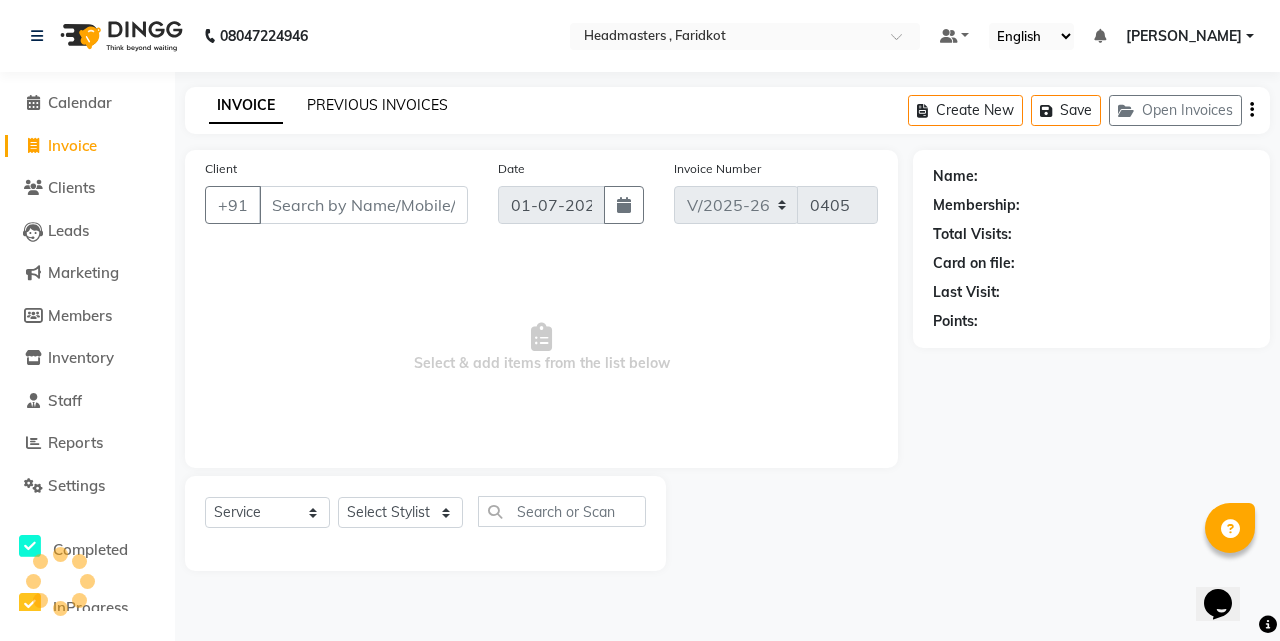 click on "PREVIOUS INVOICES" 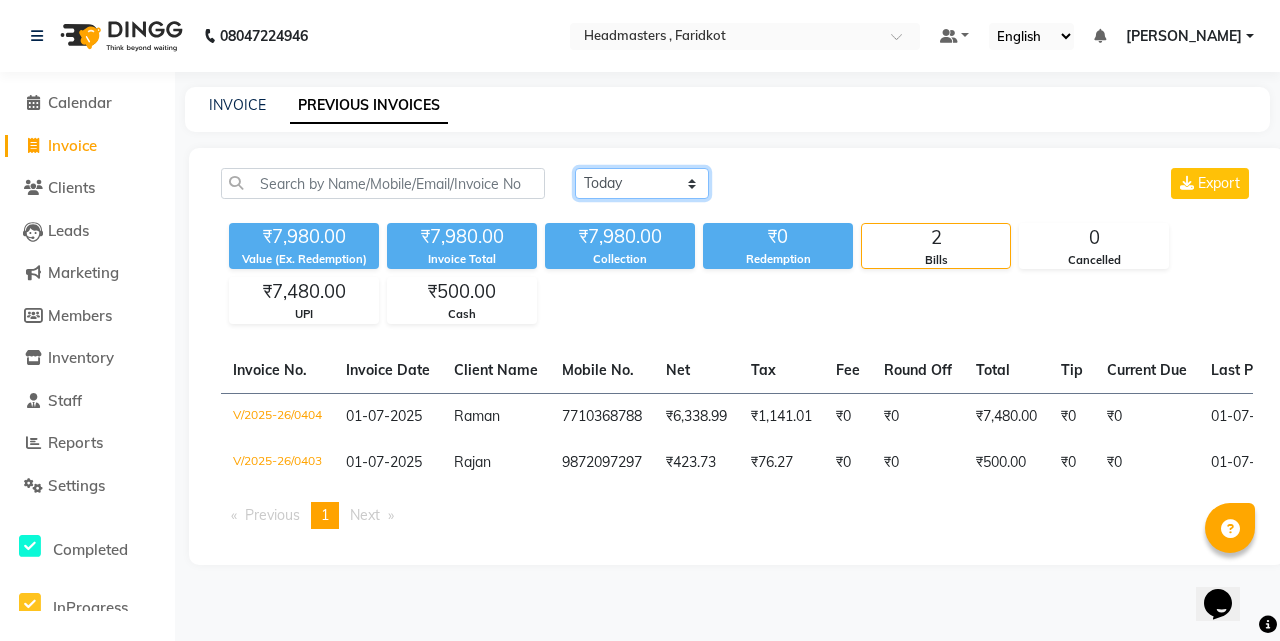 drag, startPoint x: 638, startPoint y: 179, endPoint x: 646, endPoint y: 198, distance: 20.615528 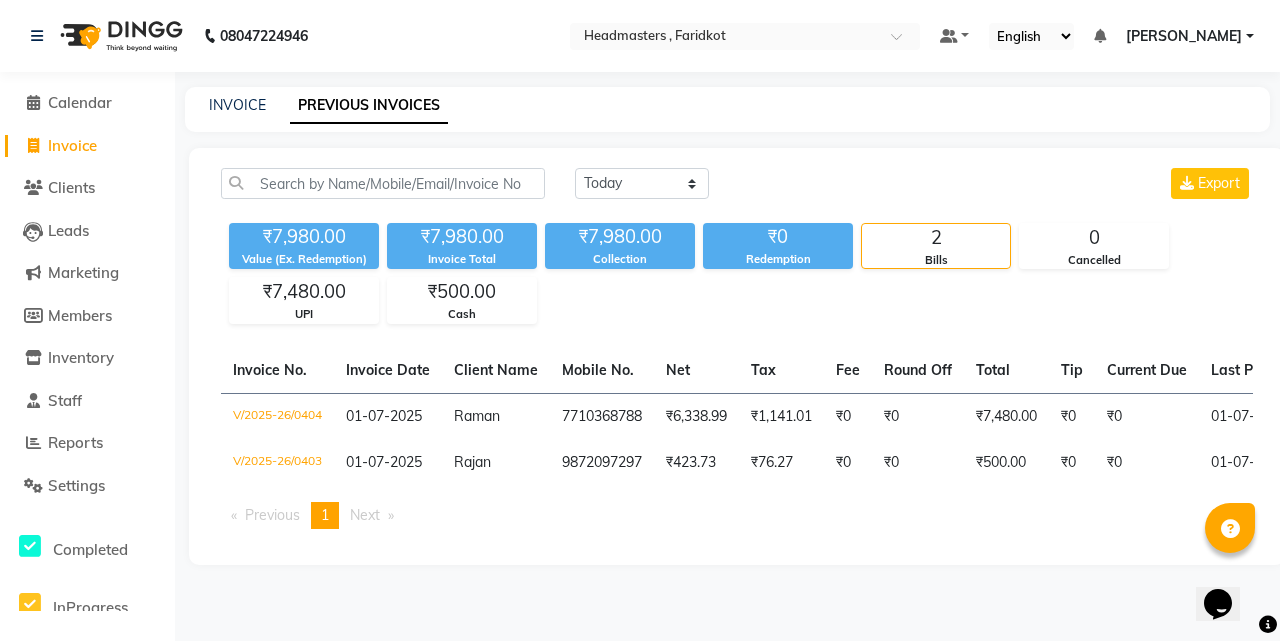 click on "₹7,980.00 Value (Ex. Redemption) ₹7,980.00 Invoice Total  ₹7,980.00 Collection ₹0 Redemption 2 Bills 0 Cancelled ₹7,480.00 UPI ₹500.00 Cash" 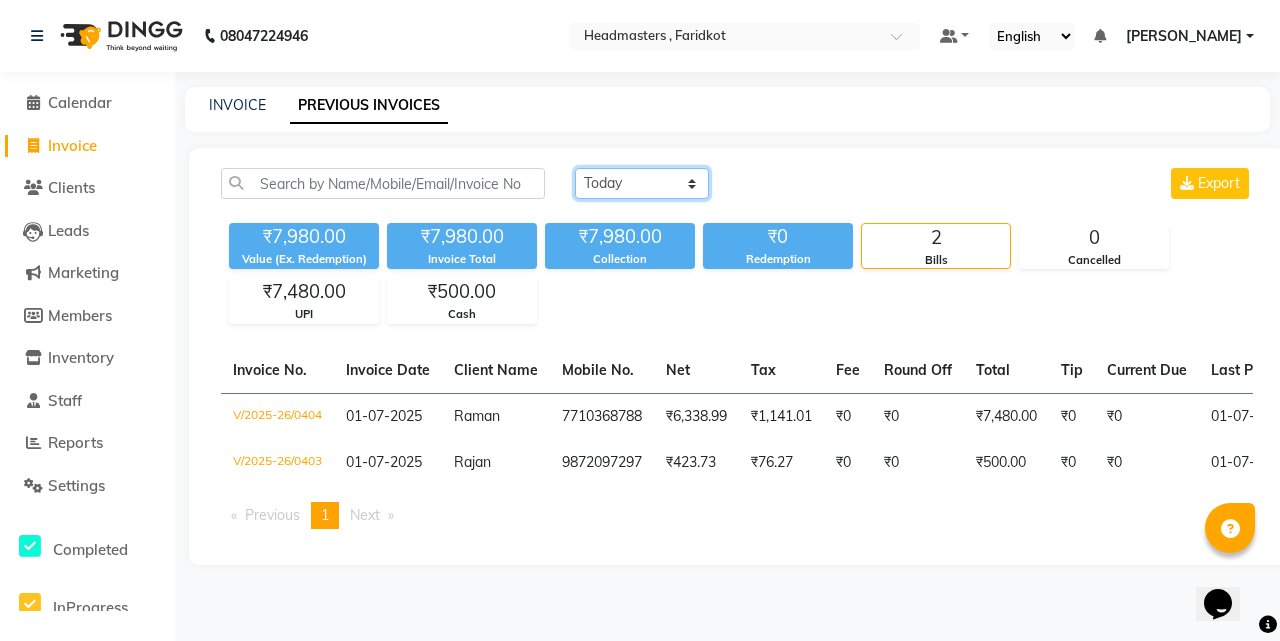 click on "[DATE] [DATE] Custom Range" 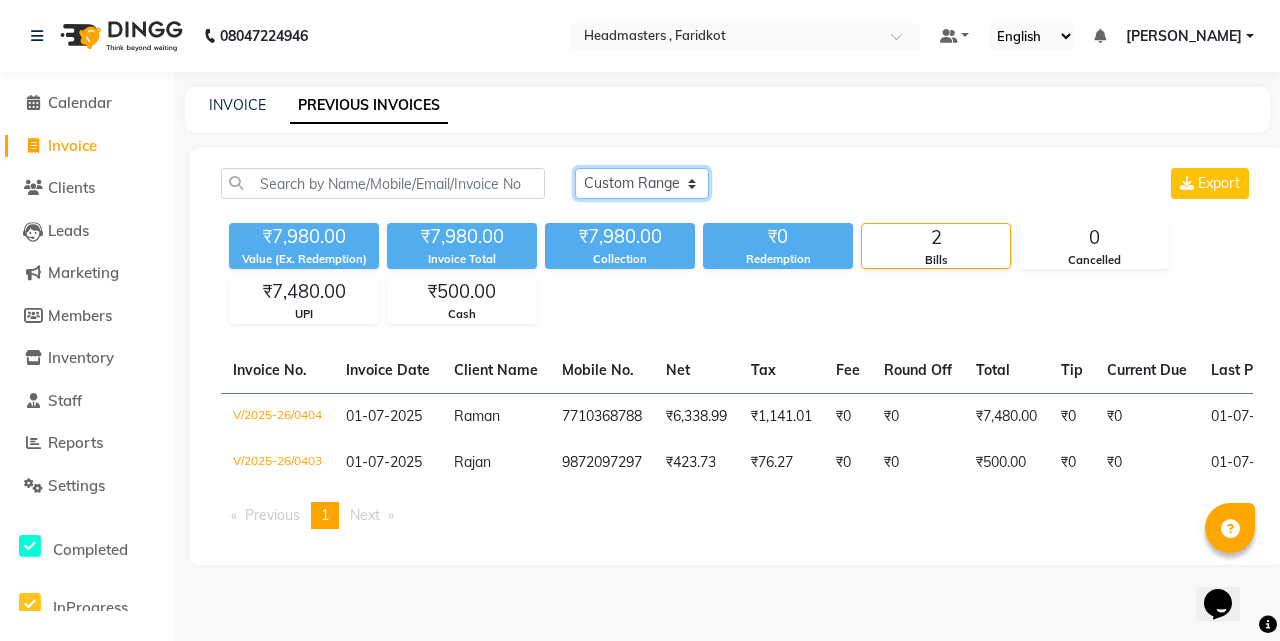 click on "[DATE] [DATE] Custom Range" 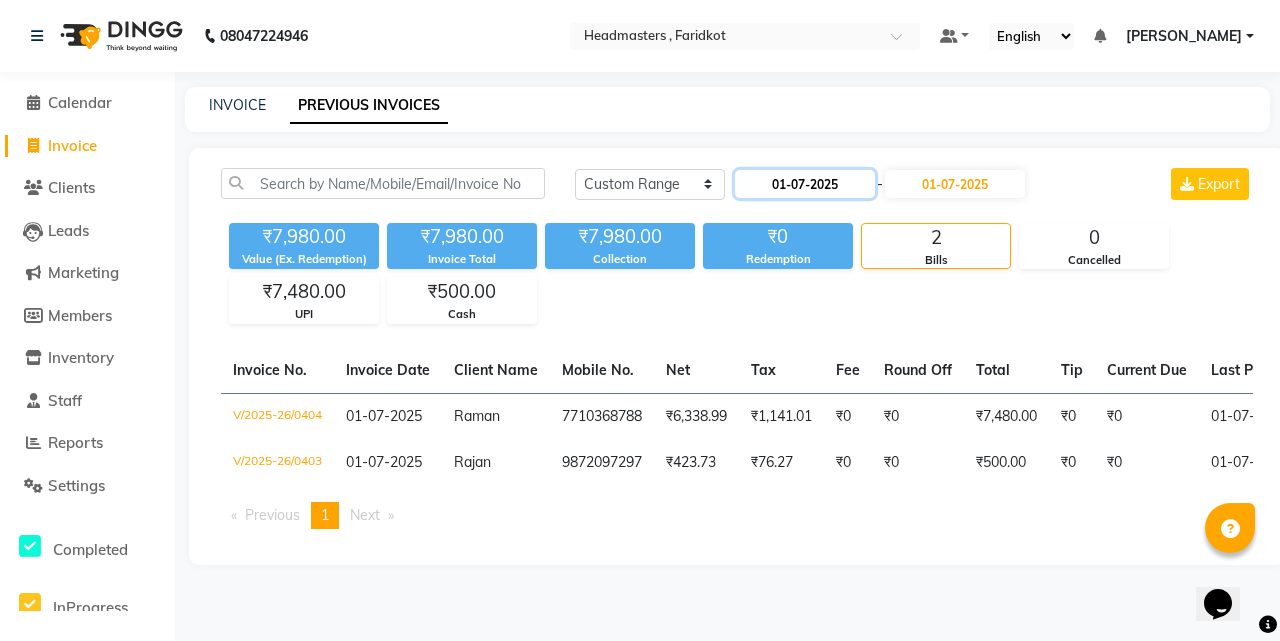 click on "01-07-2025" 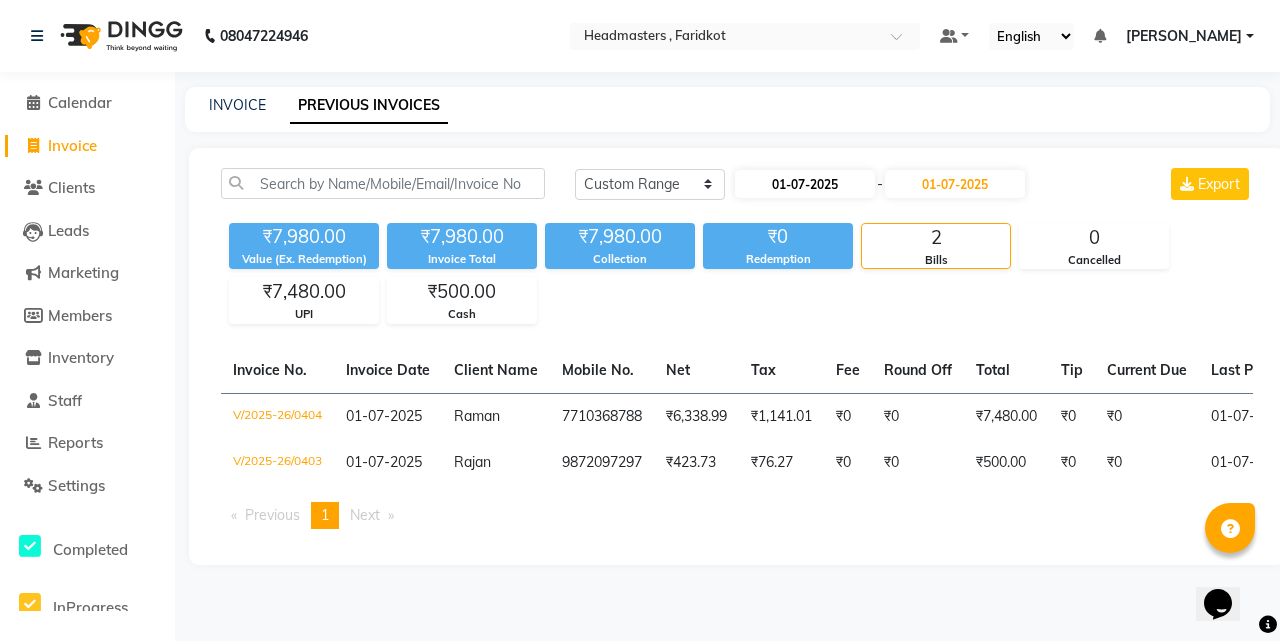 select on "7" 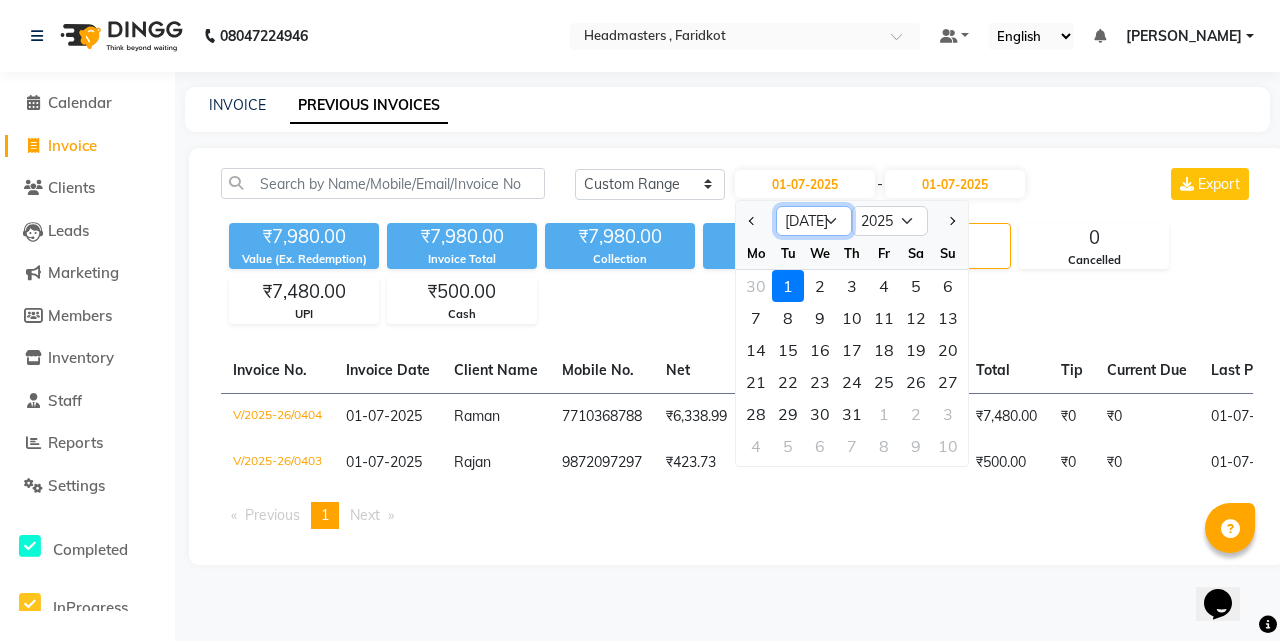 click on "Jan Feb Mar Apr May Jun [DATE] Aug Sep Oct Nov Dec" 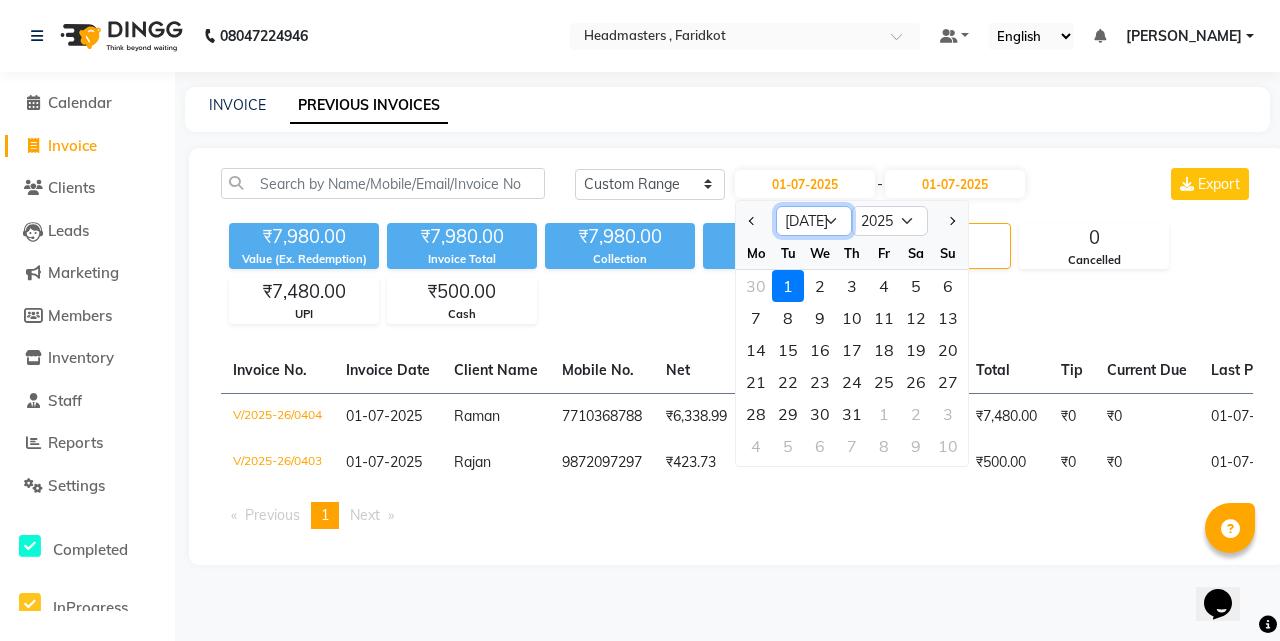 select on "6" 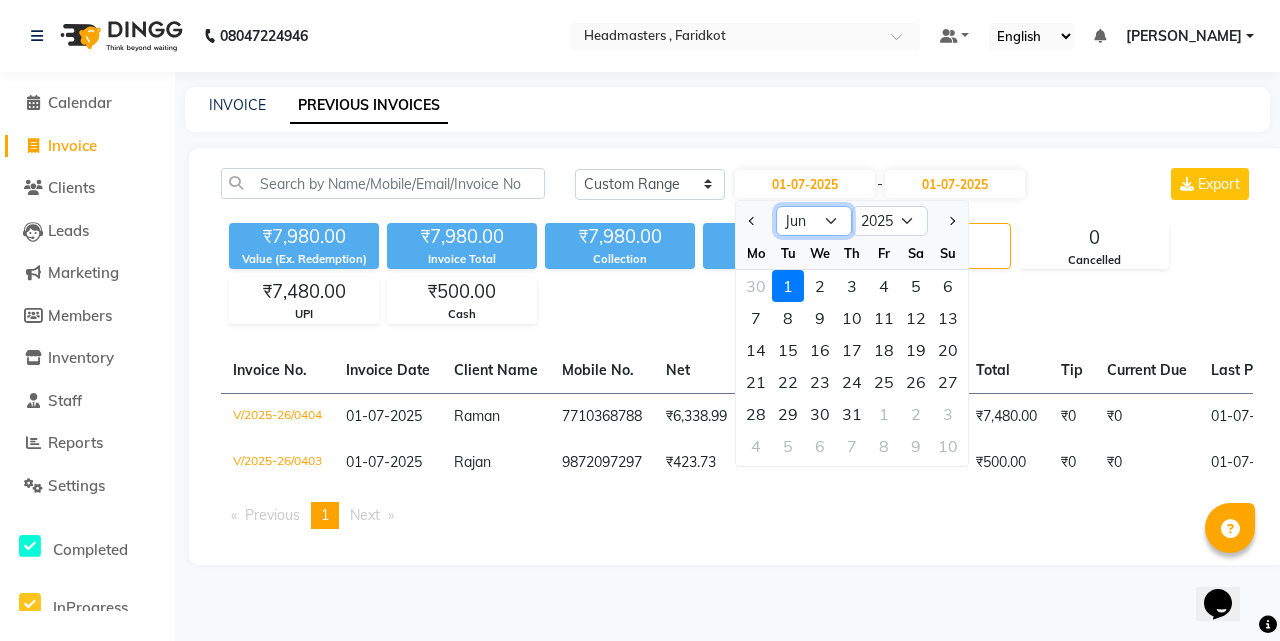 click on "Jan Feb Mar Apr May Jun [DATE] Aug Sep Oct Nov Dec" 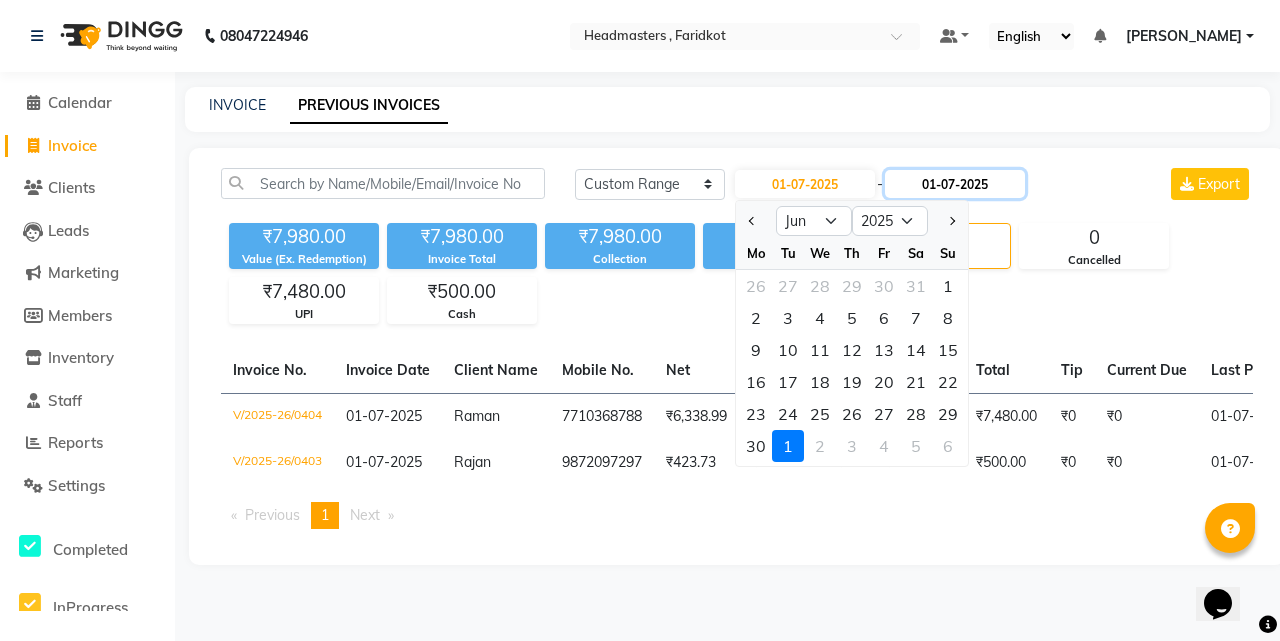 click on "01-07-2025" 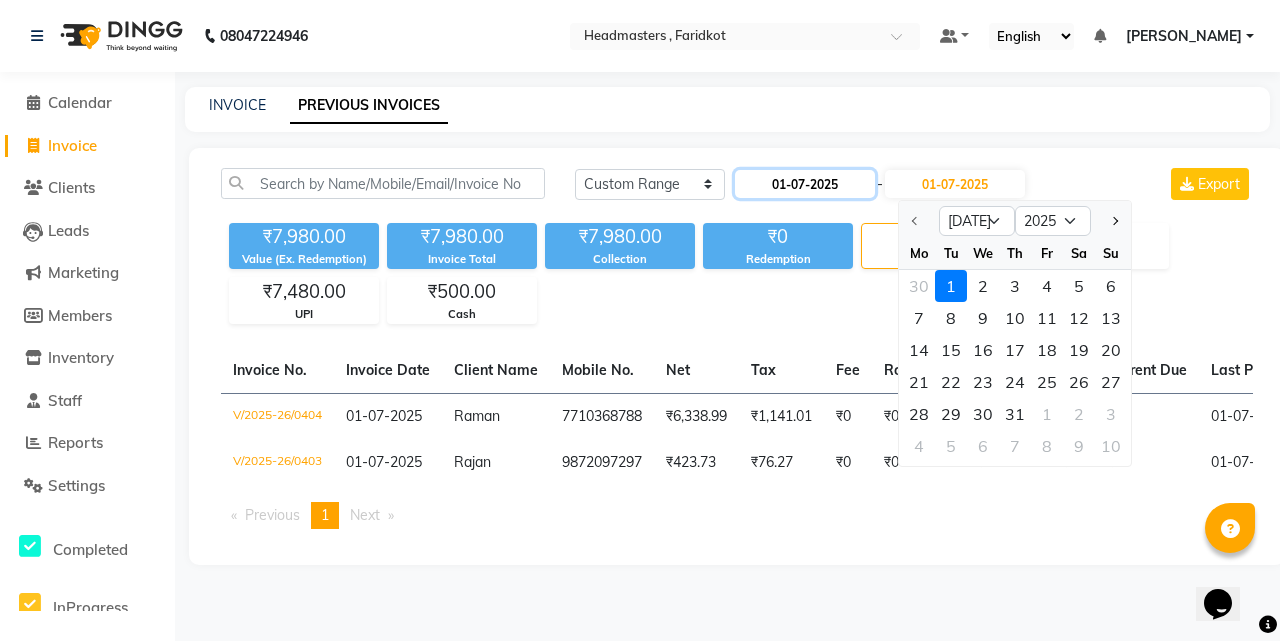 click on "01-07-2025" 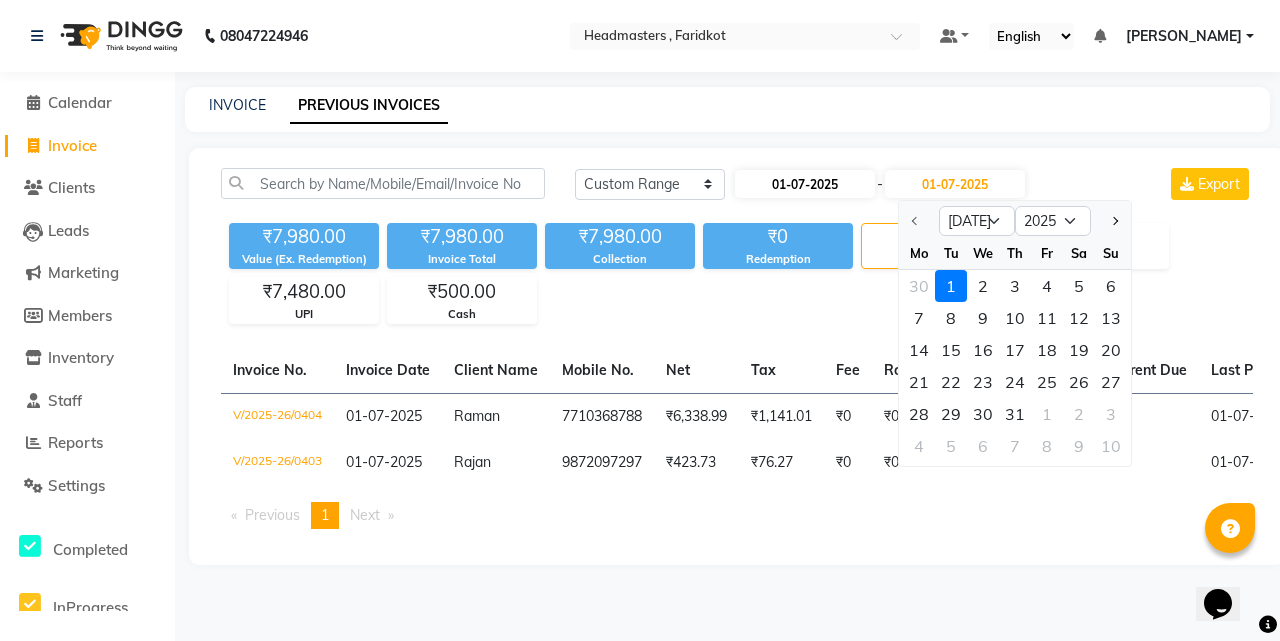 select on "7" 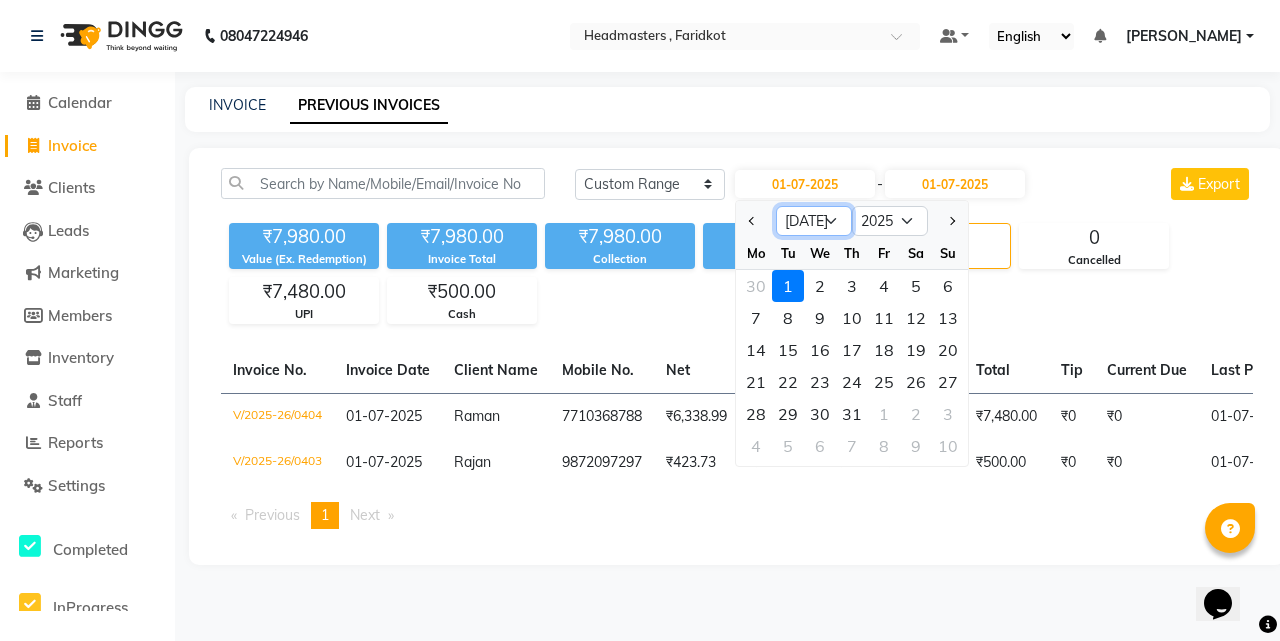 click on "Jan Feb Mar Apr May Jun [DATE] Aug Sep Oct Nov Dec" 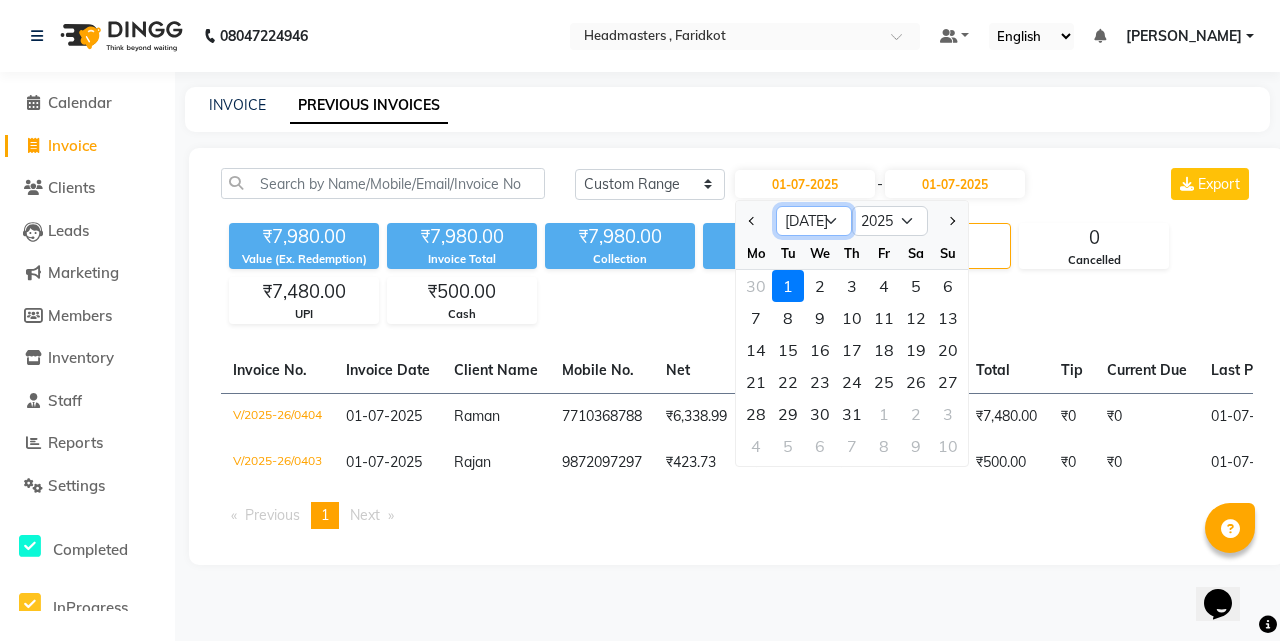 select on "6" 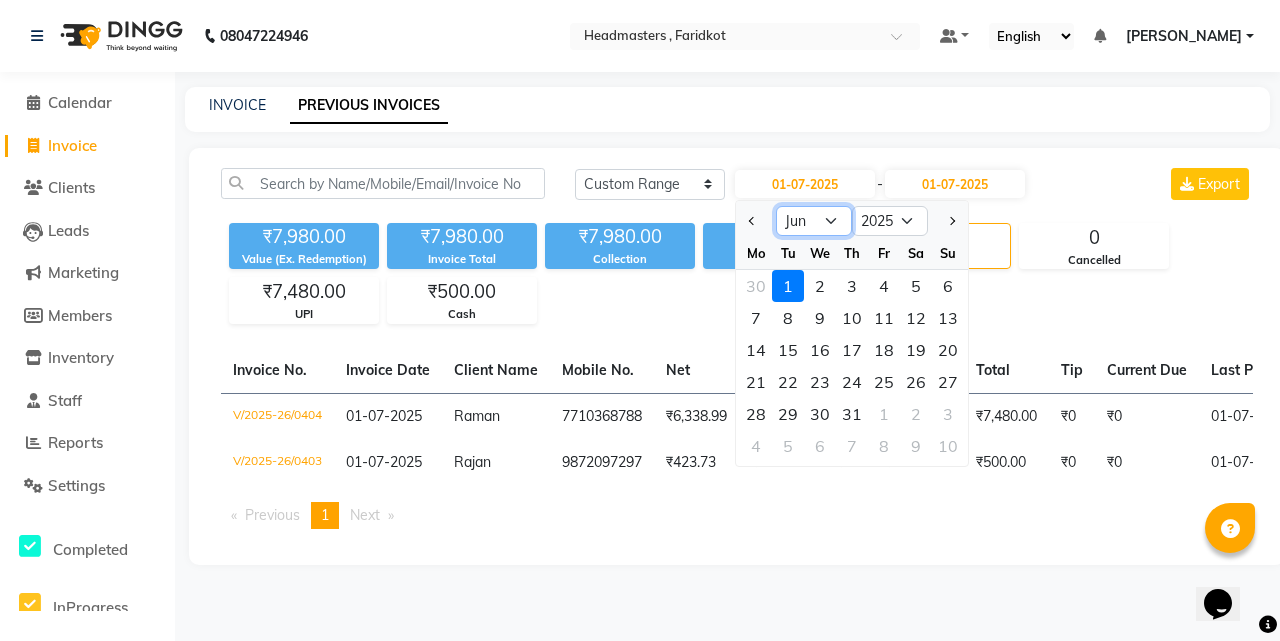 click on "Jan Feb Mar Apr May Jun [DATE] Aug Sep Oct Nov Dec" 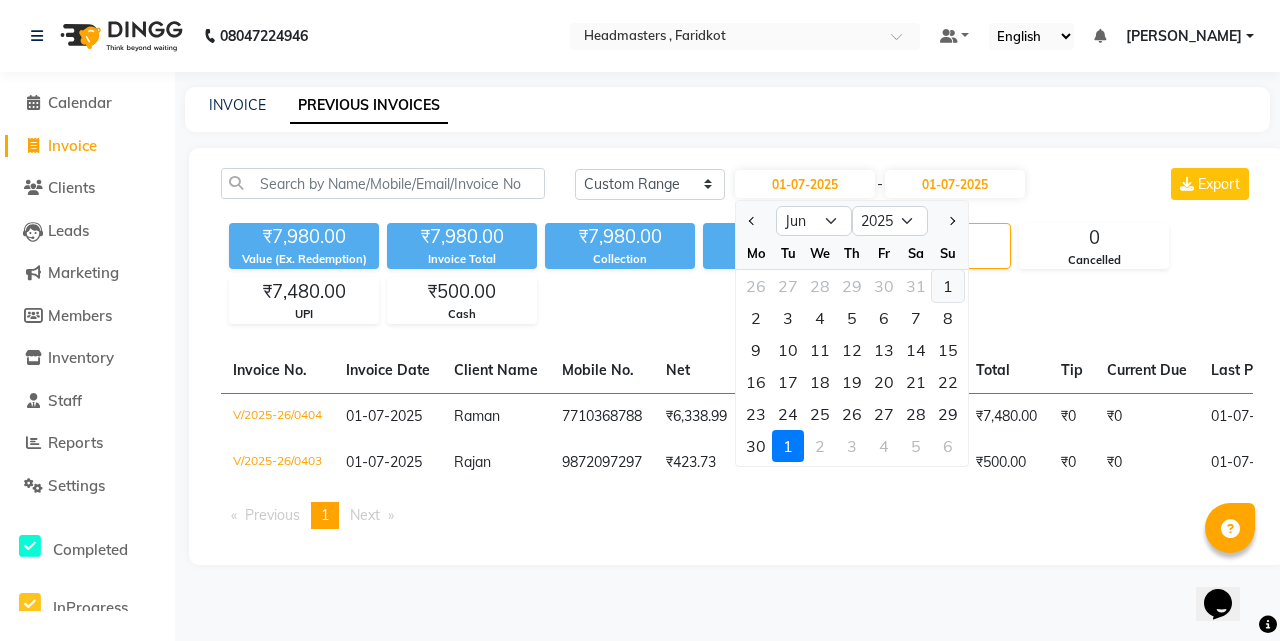 click on "1" 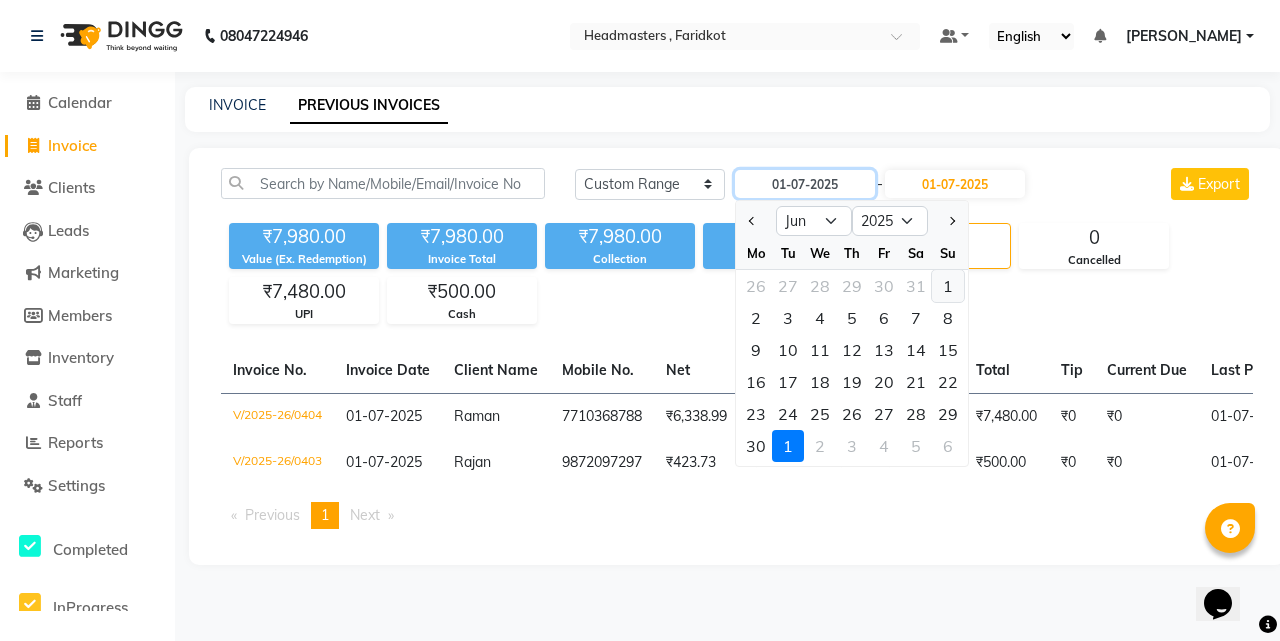 type on "[DATE]" 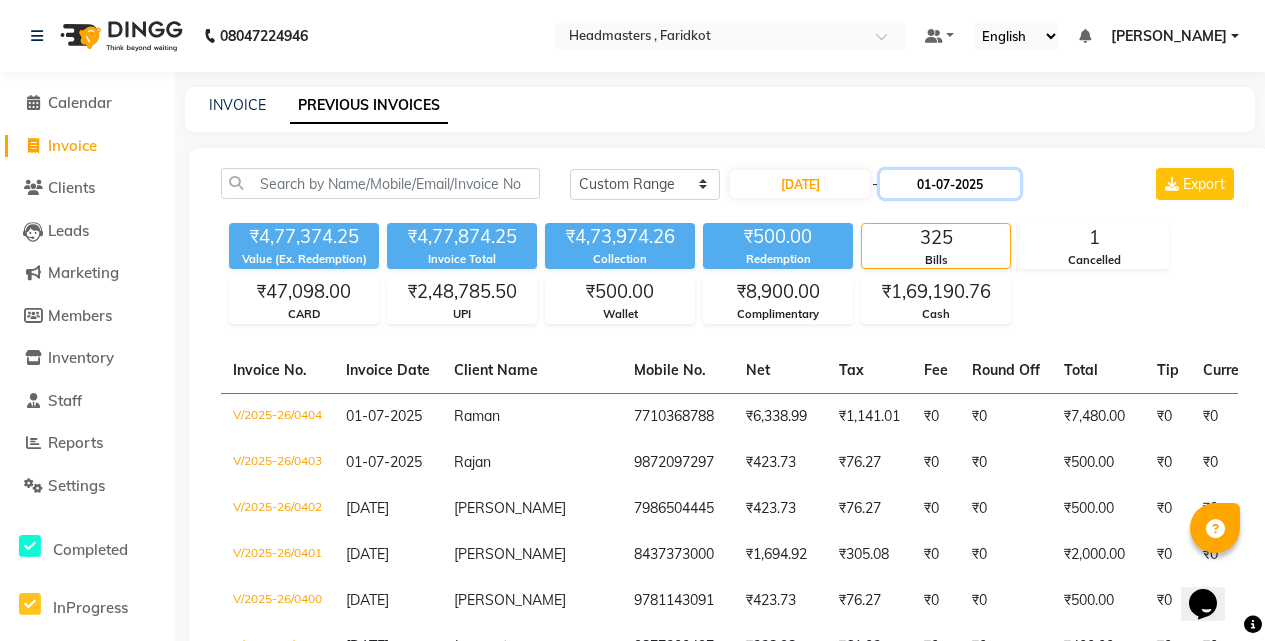 click on "01-07-2025" 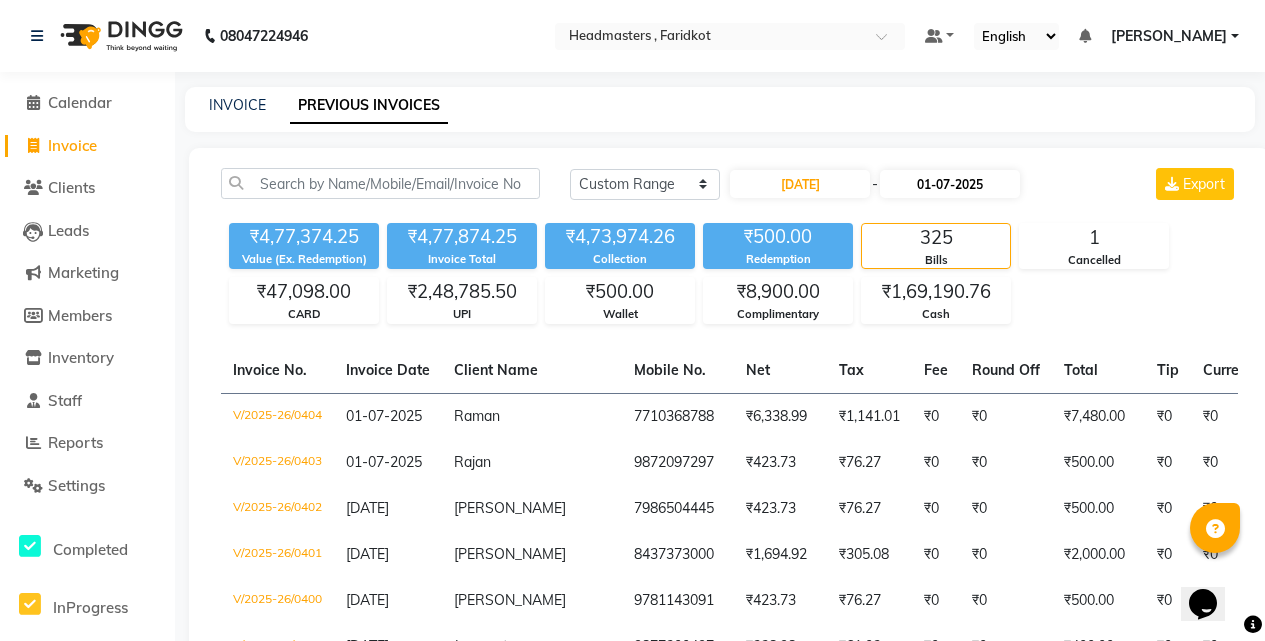 select on "7" 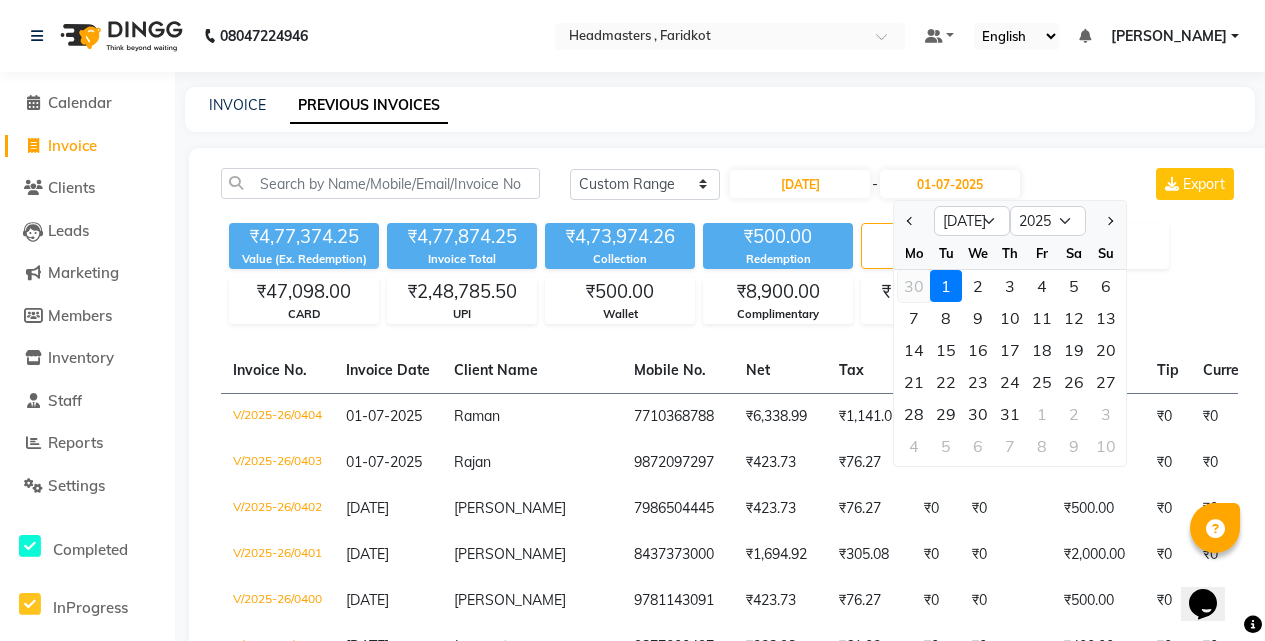 click on "30" 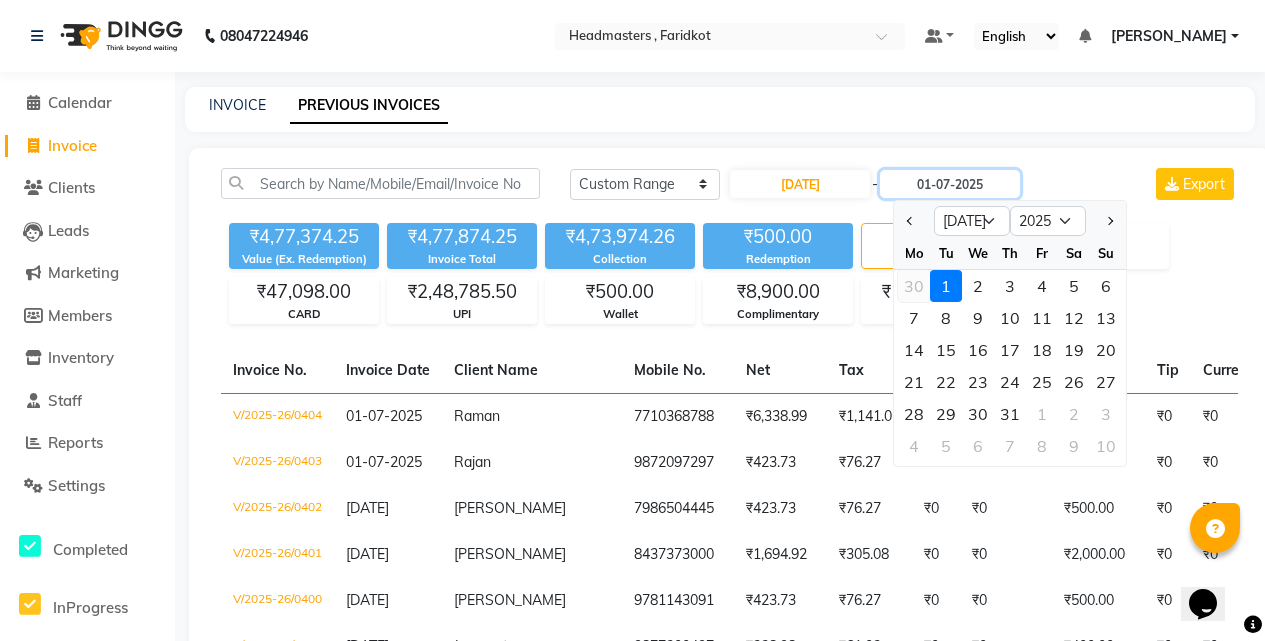 type on "[DATE]" 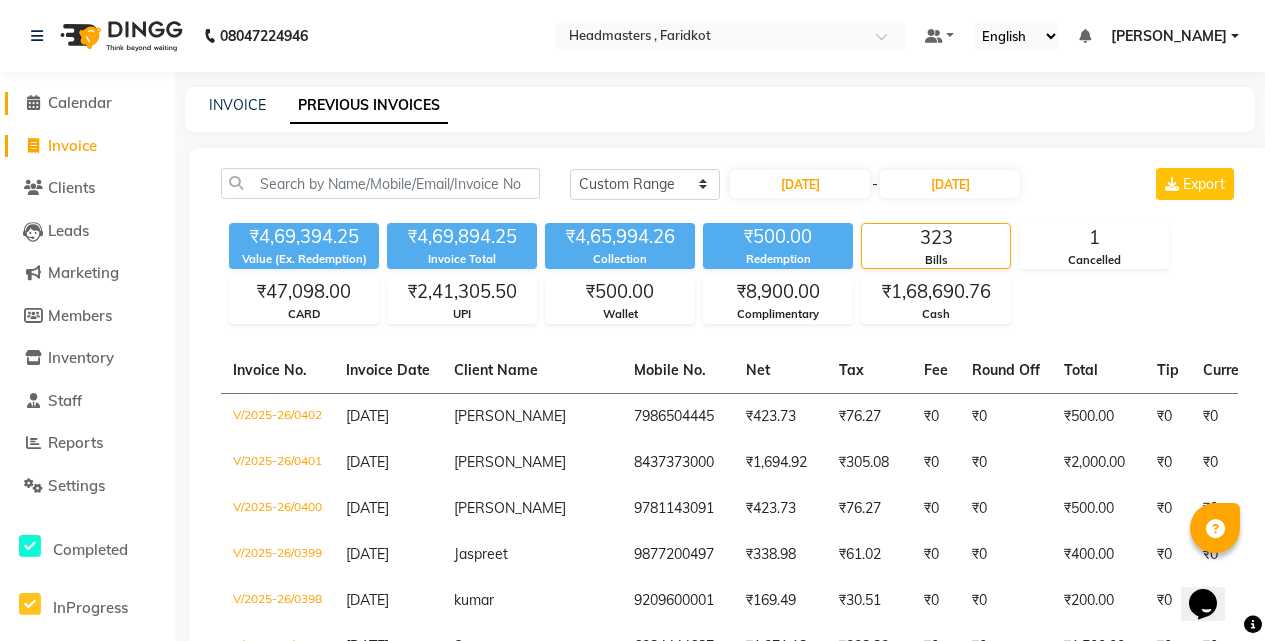click on "Calendar" 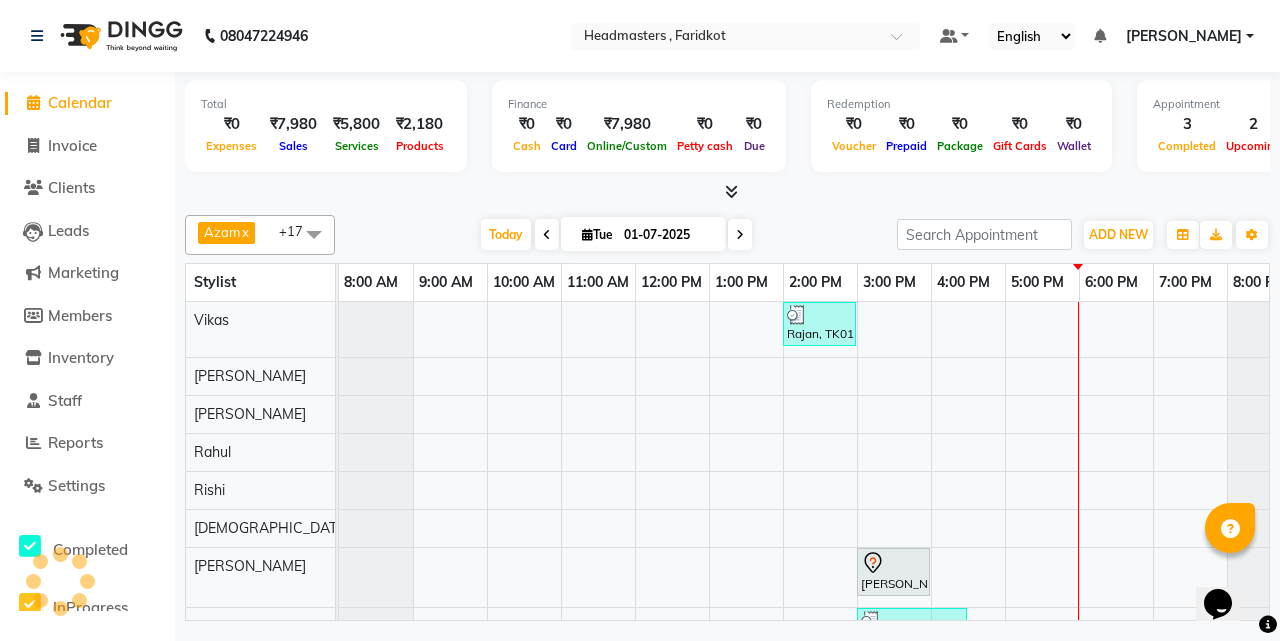 scroll, scrollTop: 82, scrollLeft: 0, axis: vertical 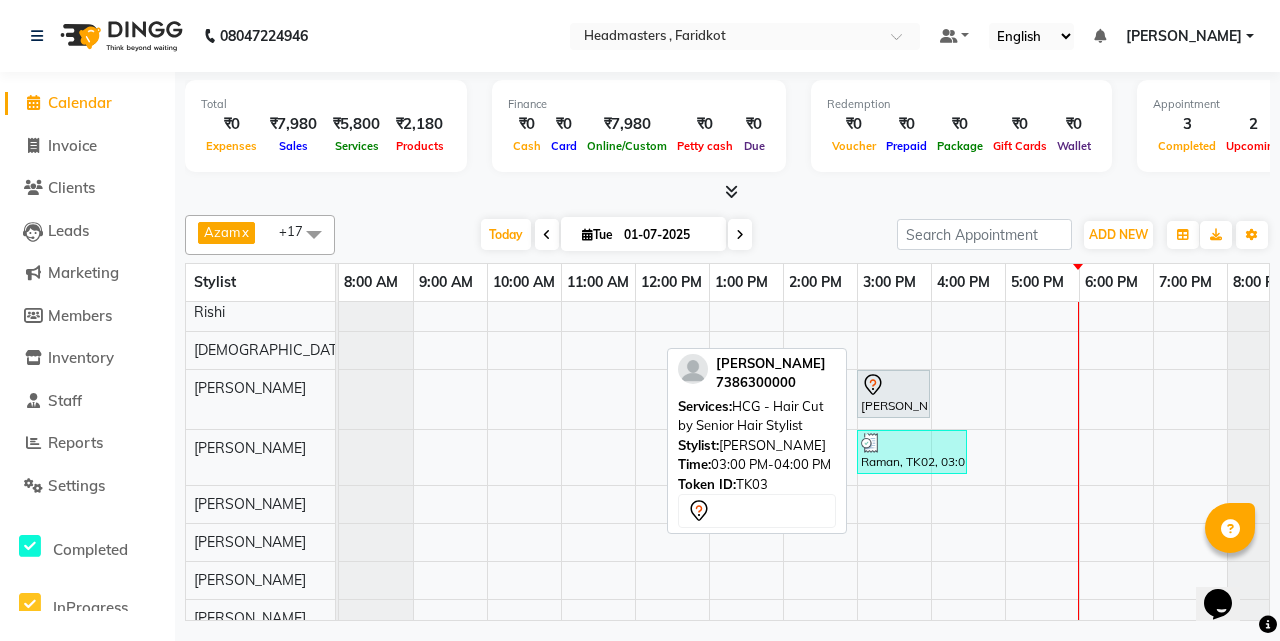click on "[PERSON_NAME], TK03, 03:00 PM-04:00 PM, HCG - Hair Cut by Senior Hair Stylist" at bounding box center (893, 394) 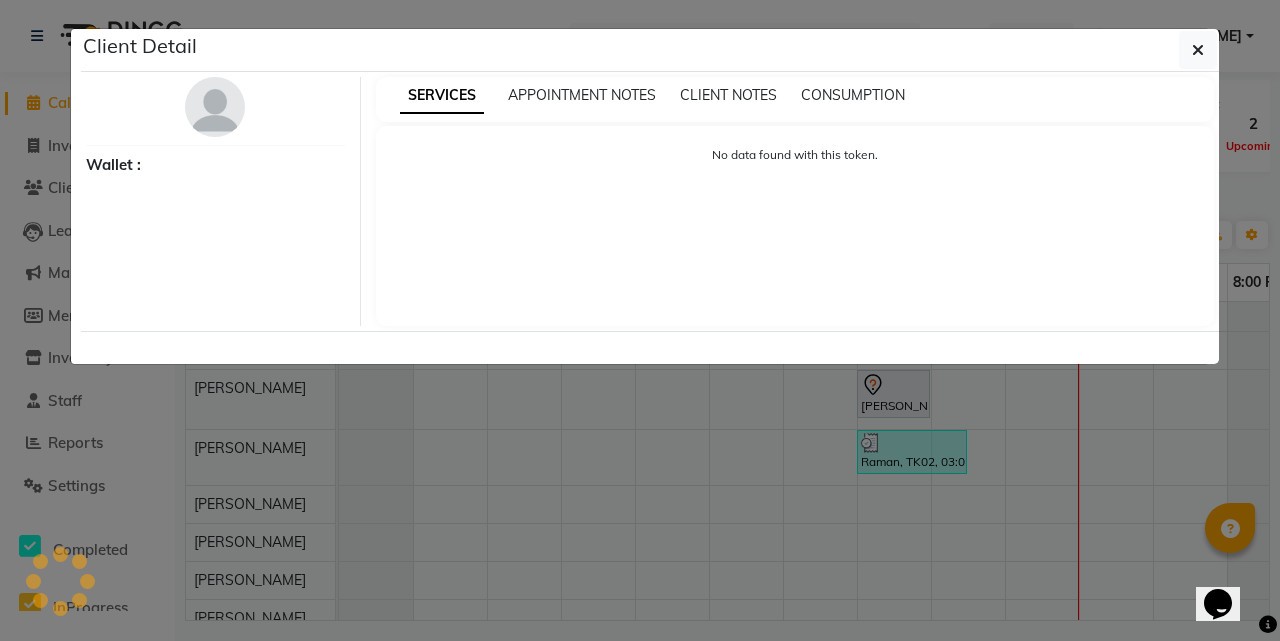 select on "7" 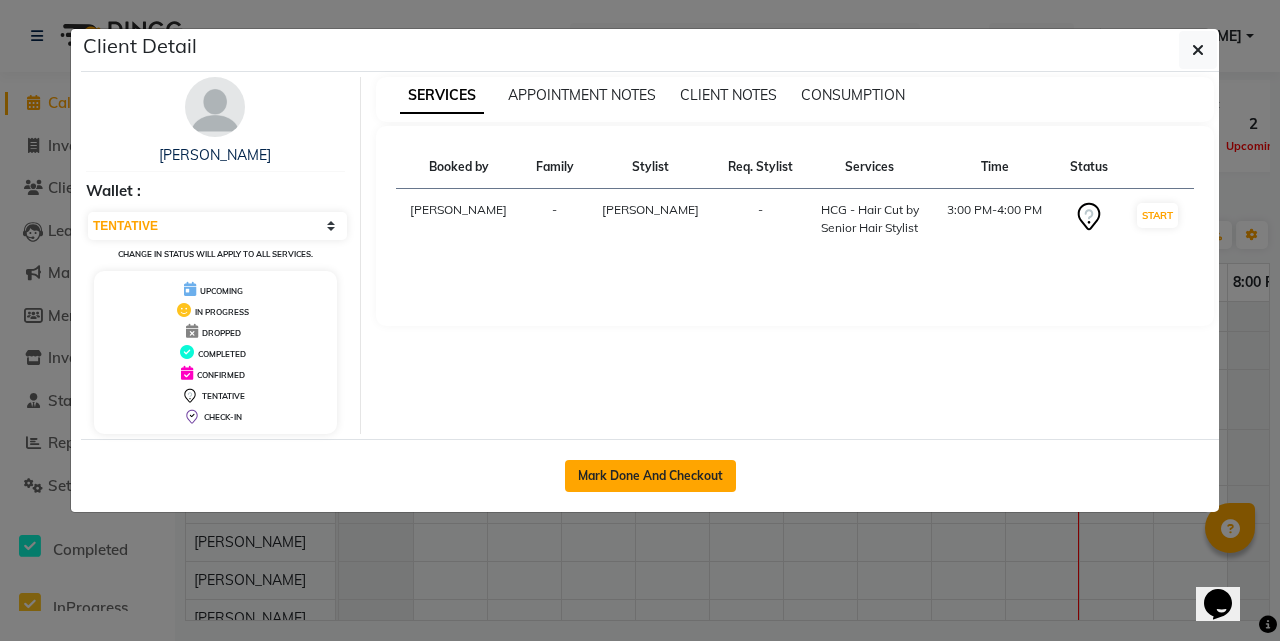click on "Mark Done And Checkout" 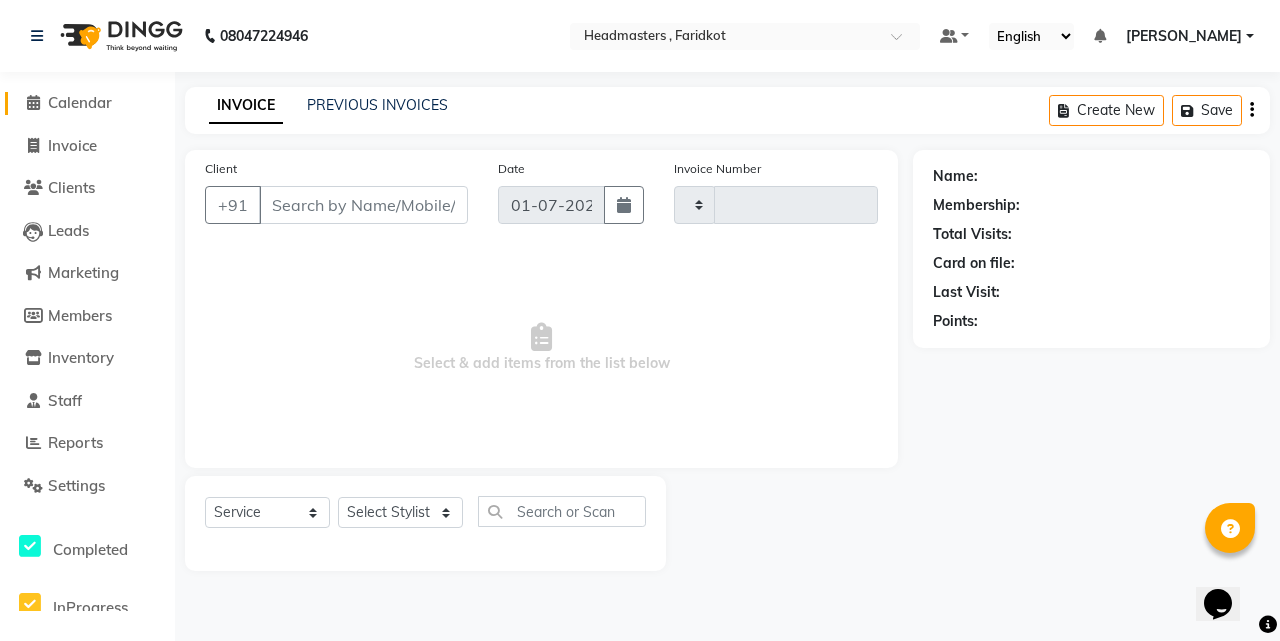 type on "0405" 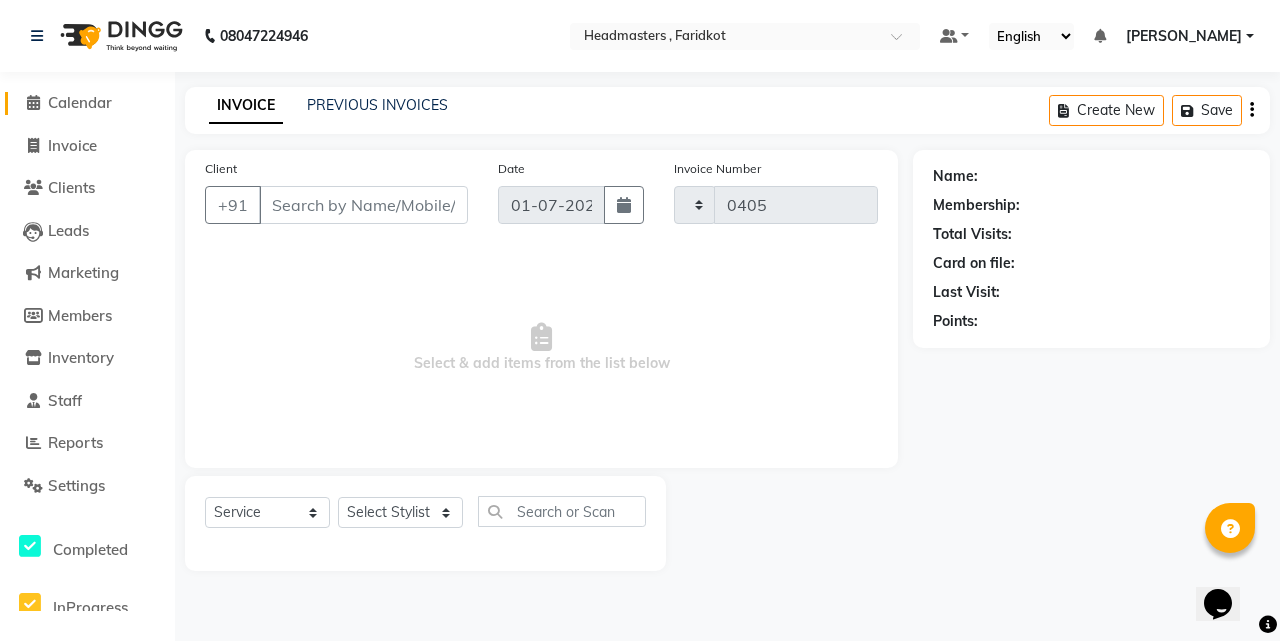 select on "7919" 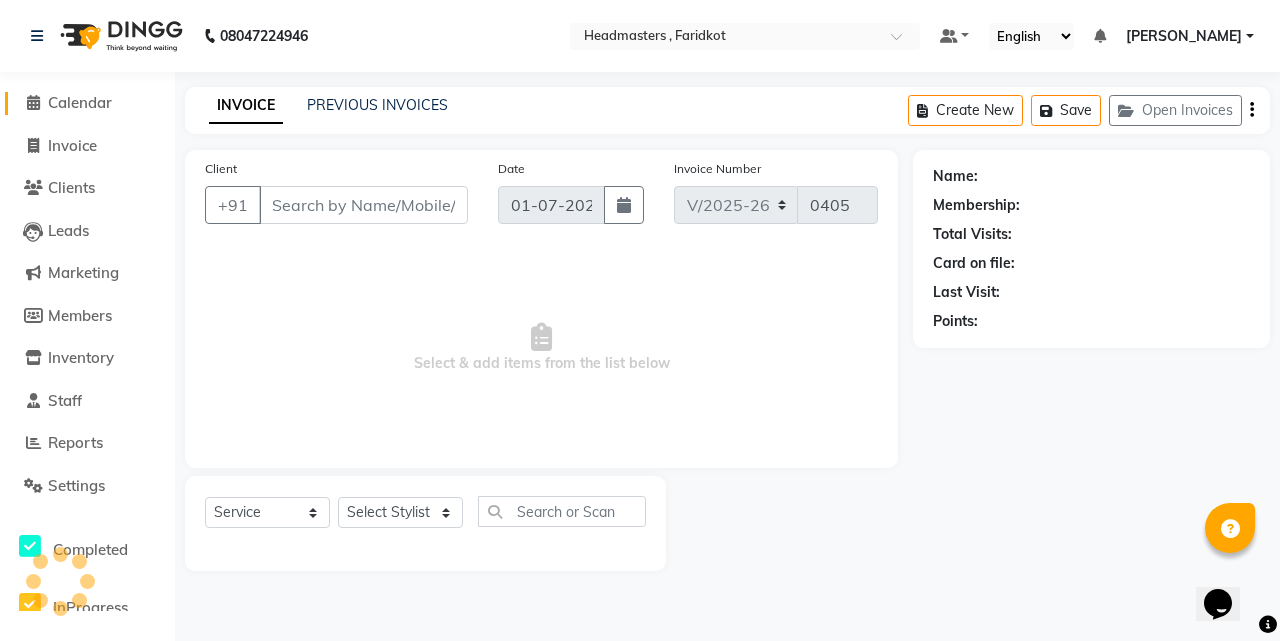 type on "7386300000" 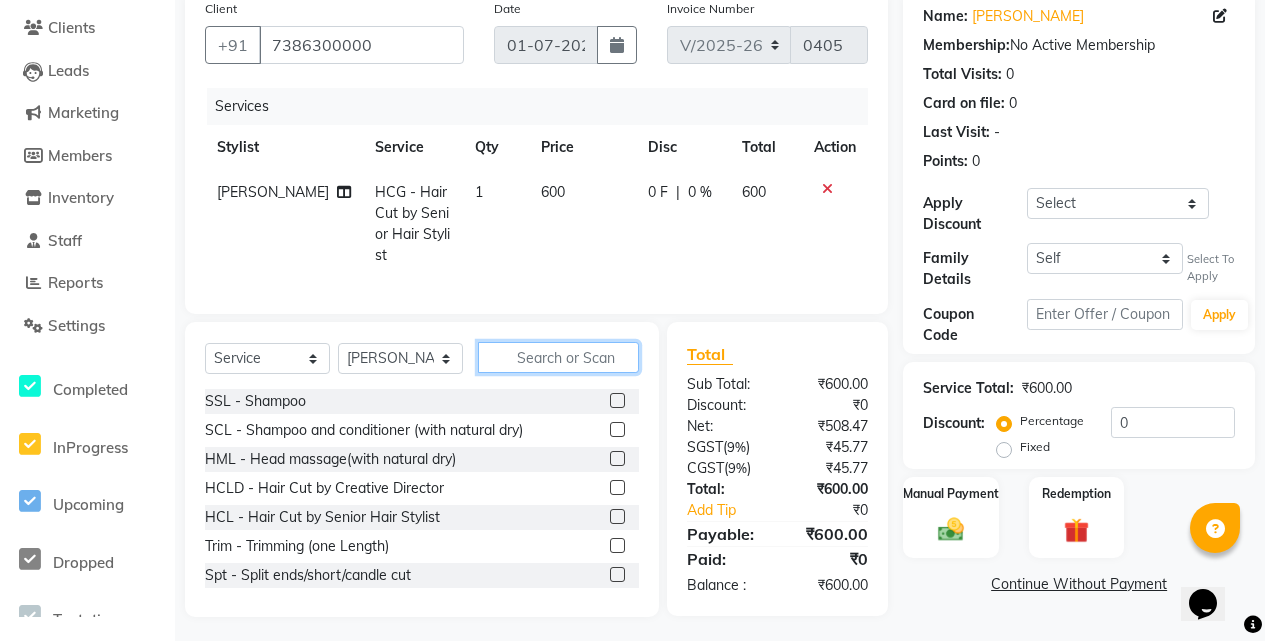 click 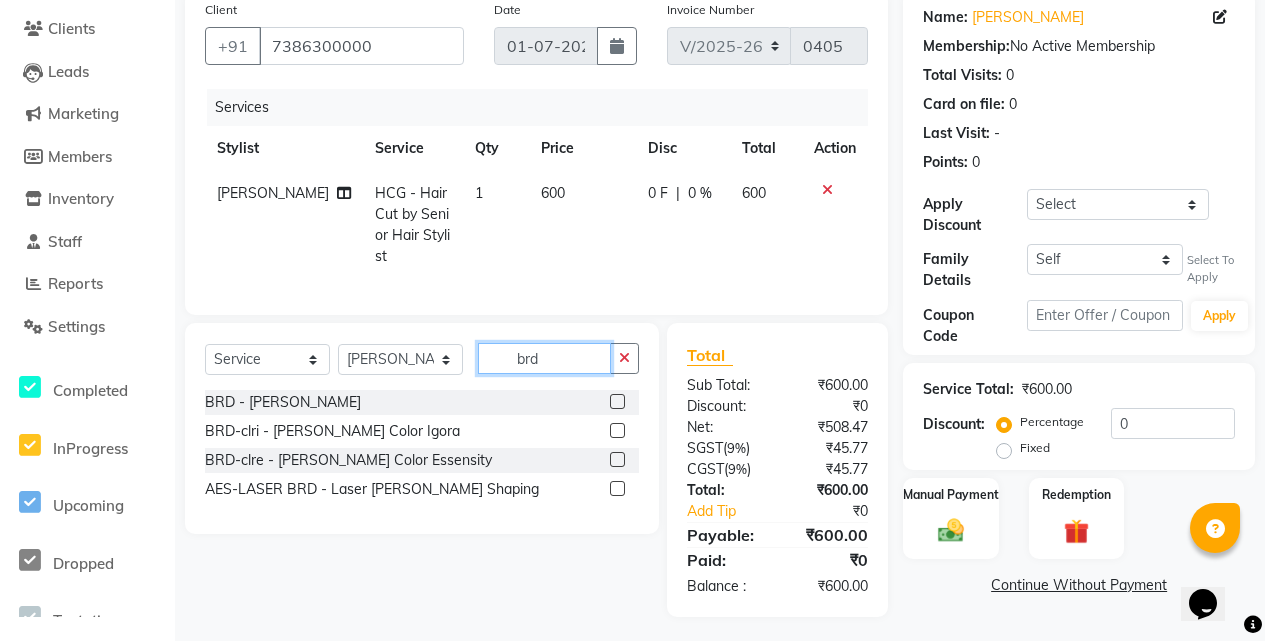 type on "brd" 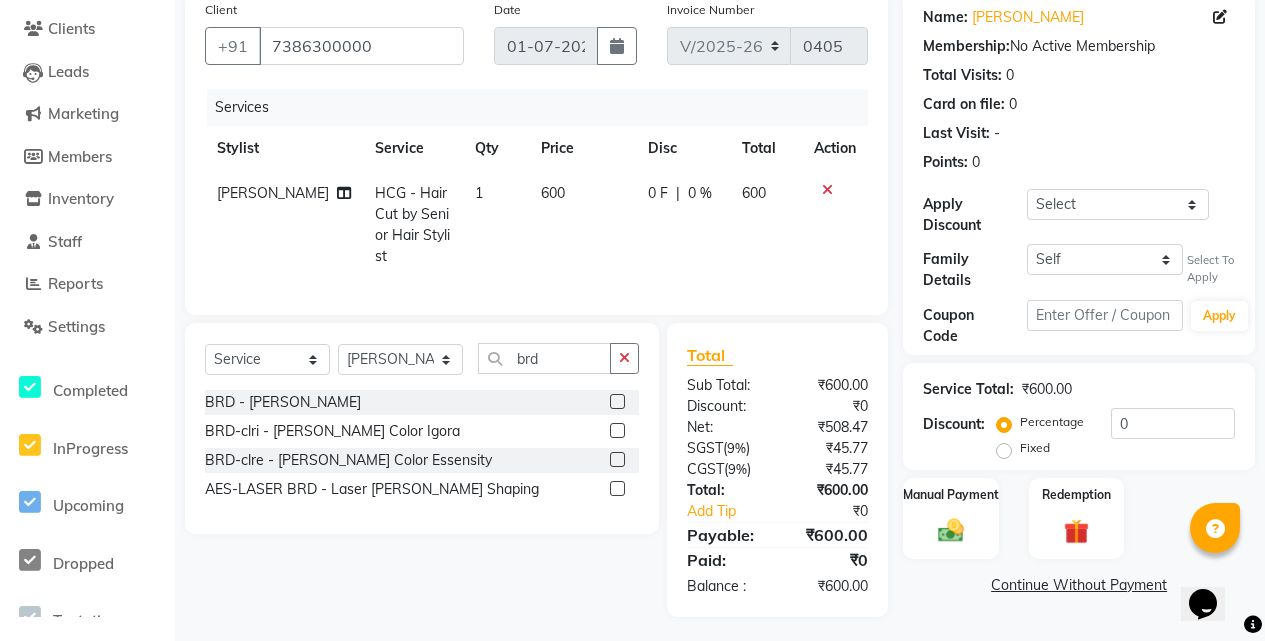 click 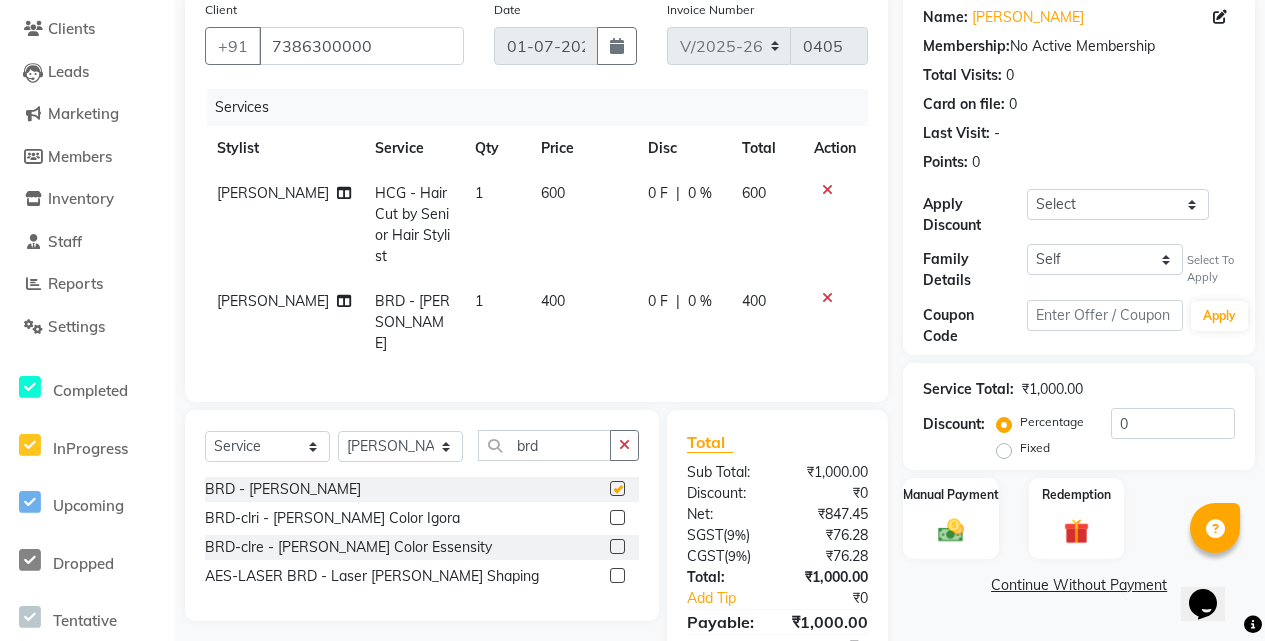 checkbox on "false" 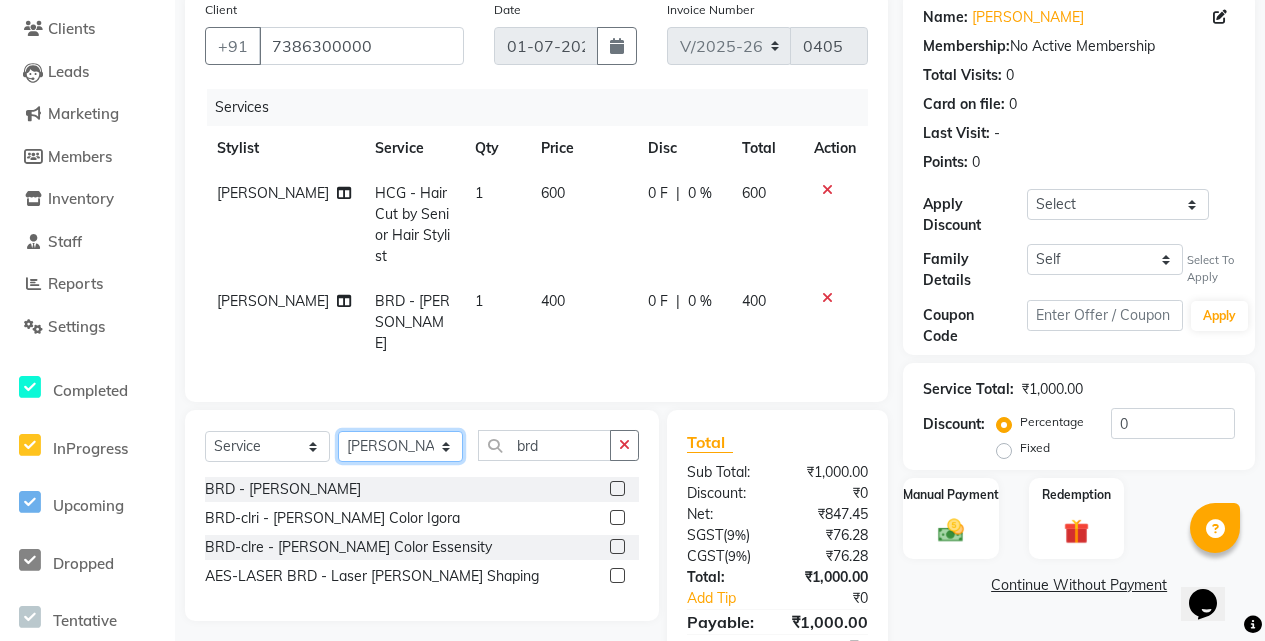 click on "Select Stylist Azam [PERSON_NAME] [PERSON_NAME] [PERSON_NAME] [PERSON_NAME] [PERSON_NAME] Rahul Rishi [PERSON_NAME] [PERSON_NAME] [PERSON_NAME] [PERSON_NAME]" 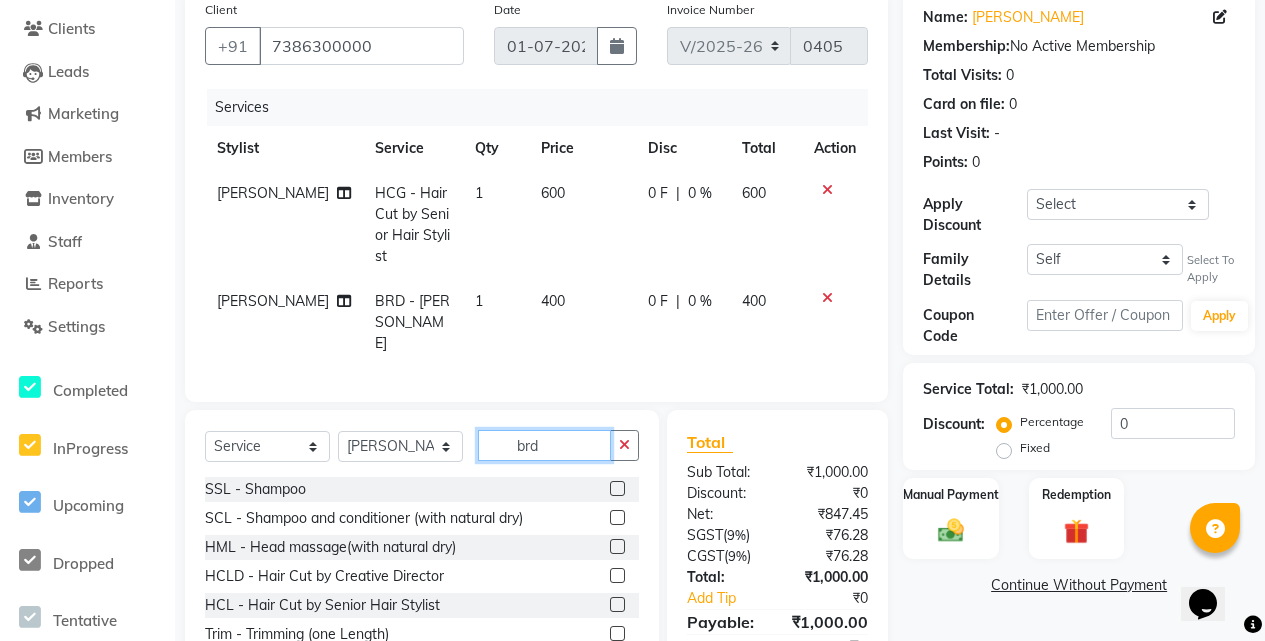 click on "brd" 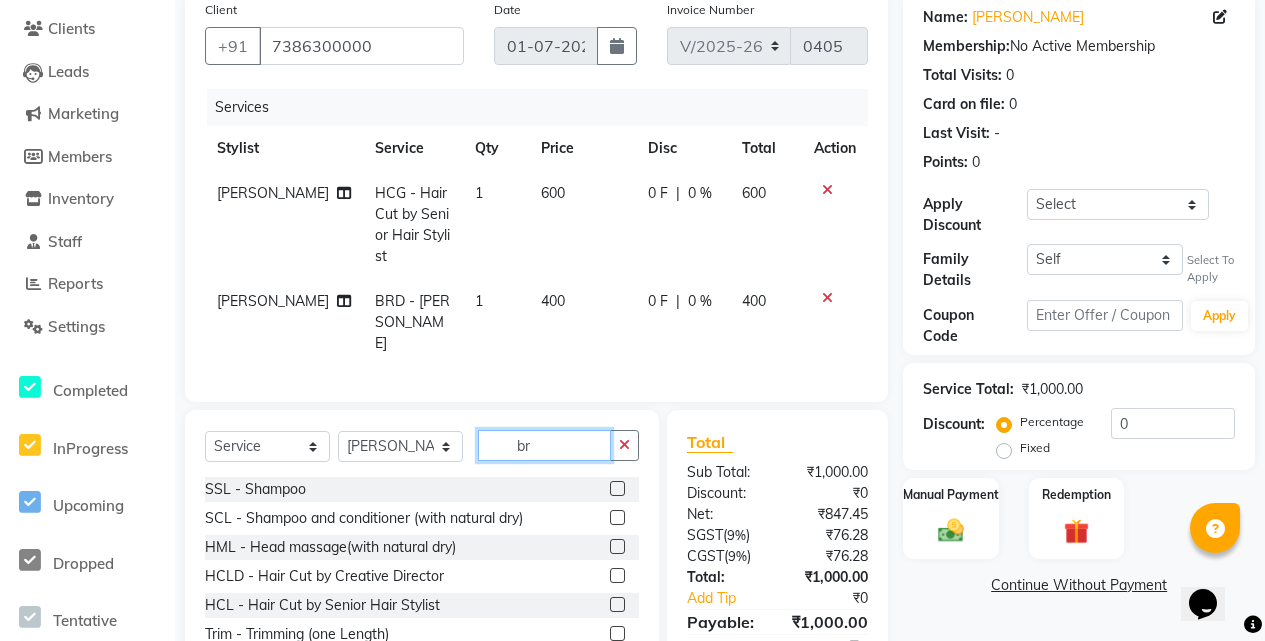 type on "b" 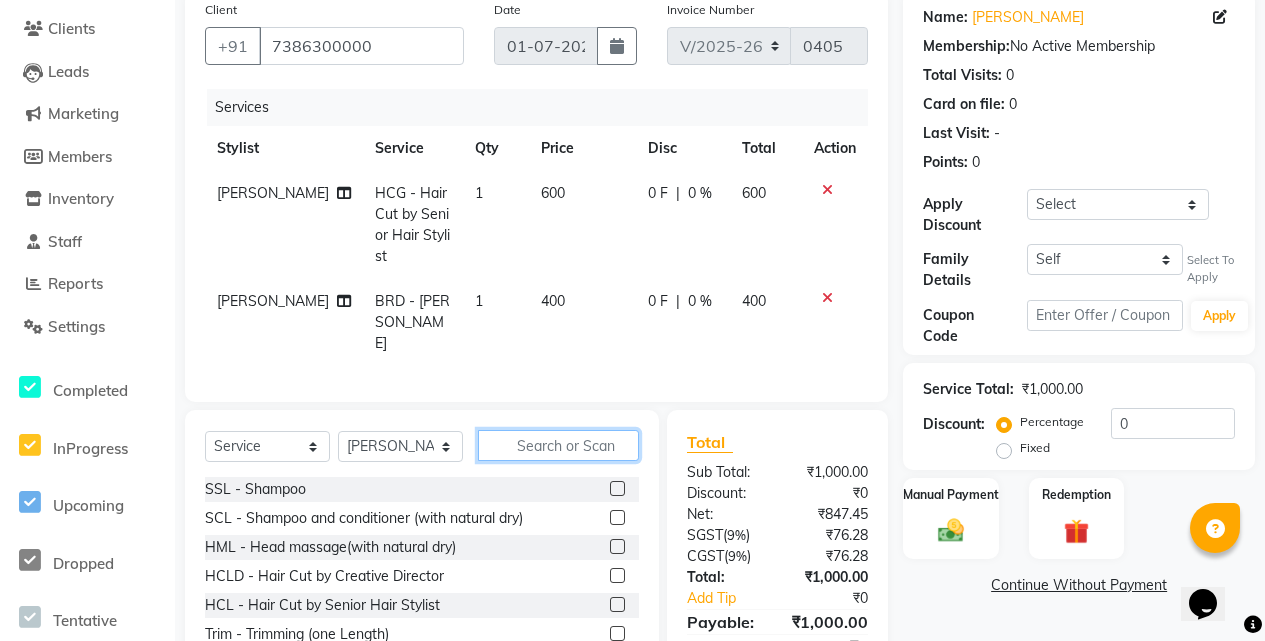 click 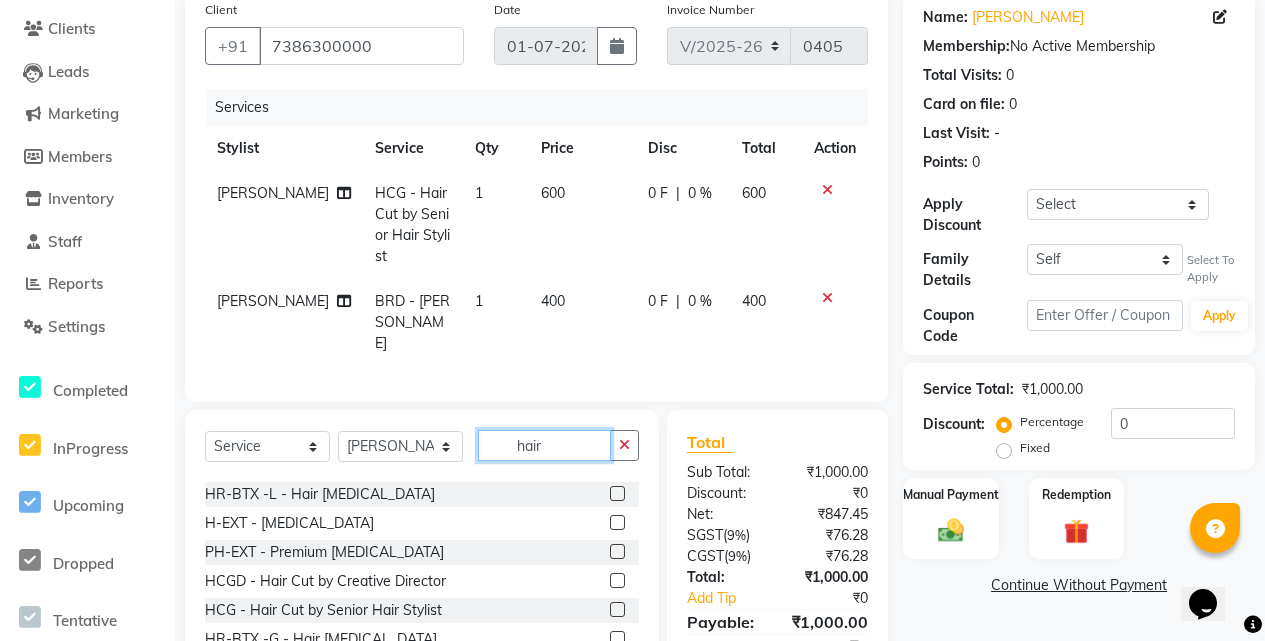 scroll, scrollTop: 100, scrollLeft: 0, axis: vertical 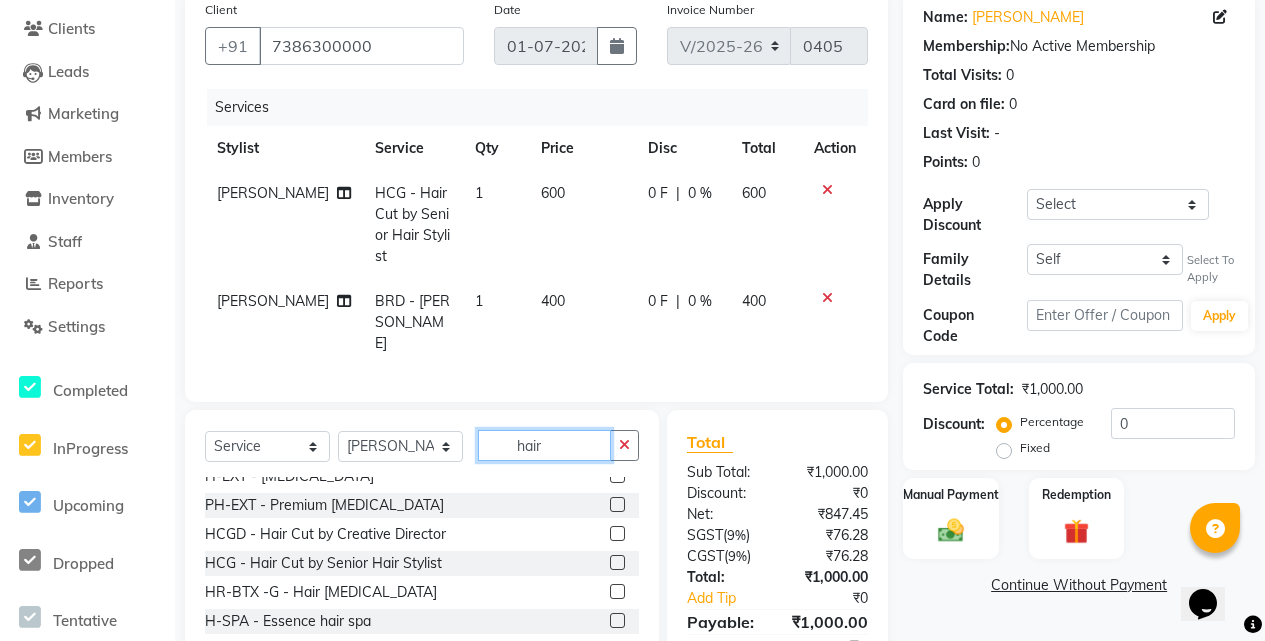 type on "hair" 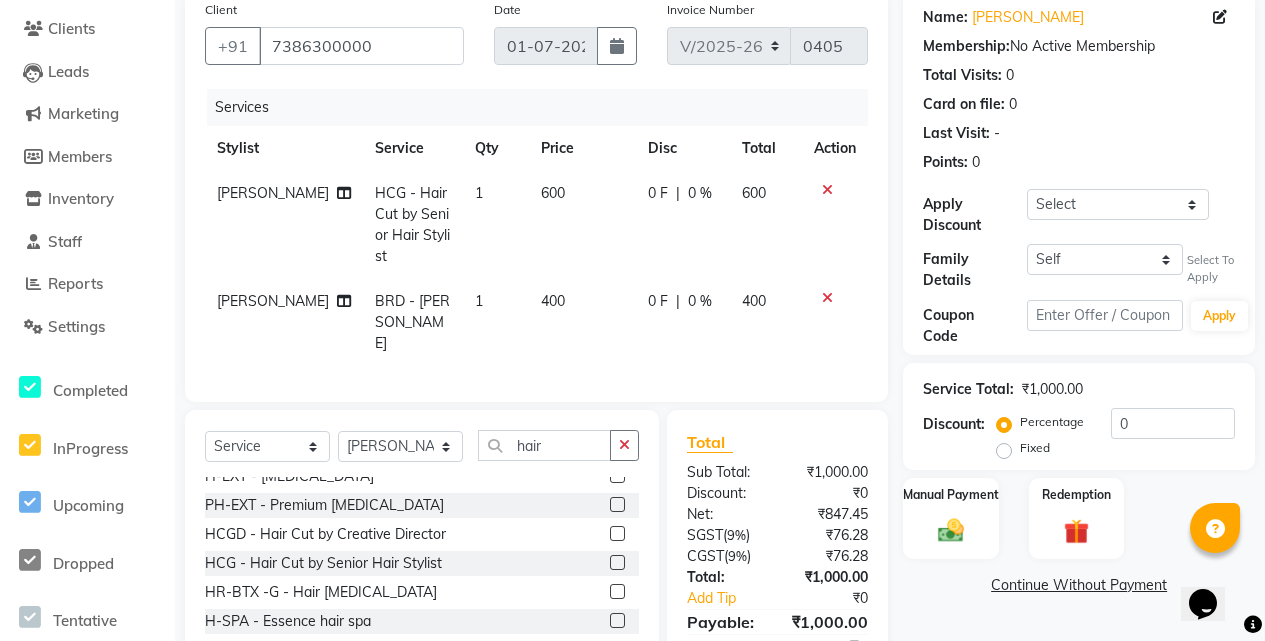click 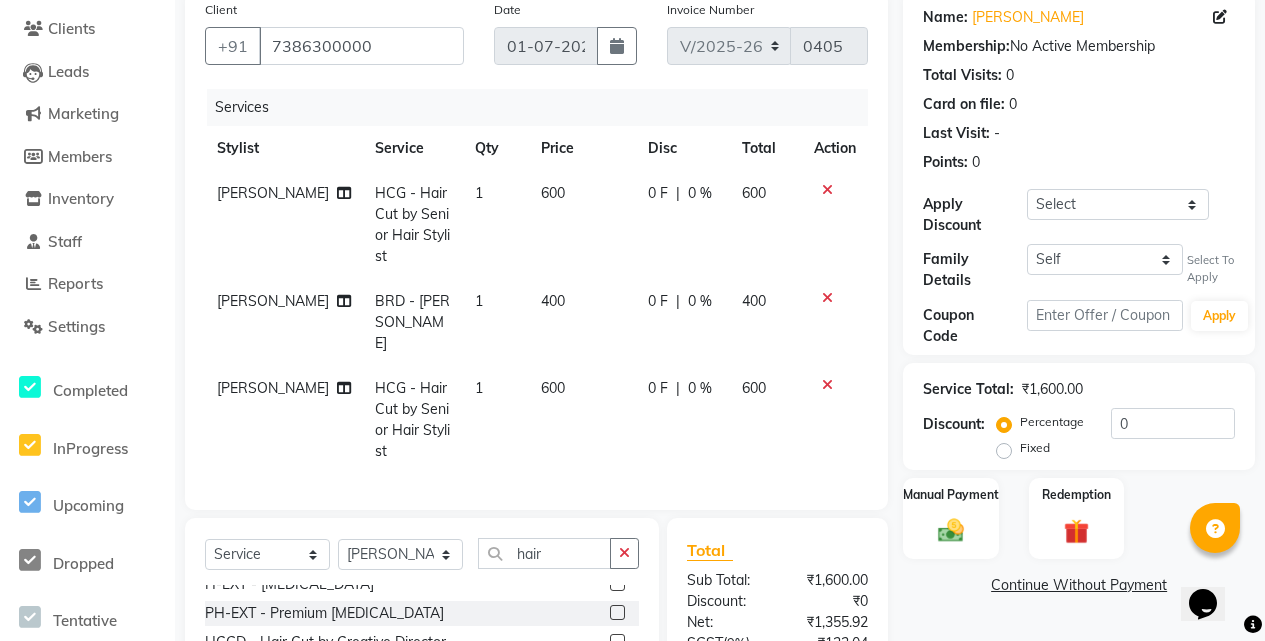 checkbox on "false" 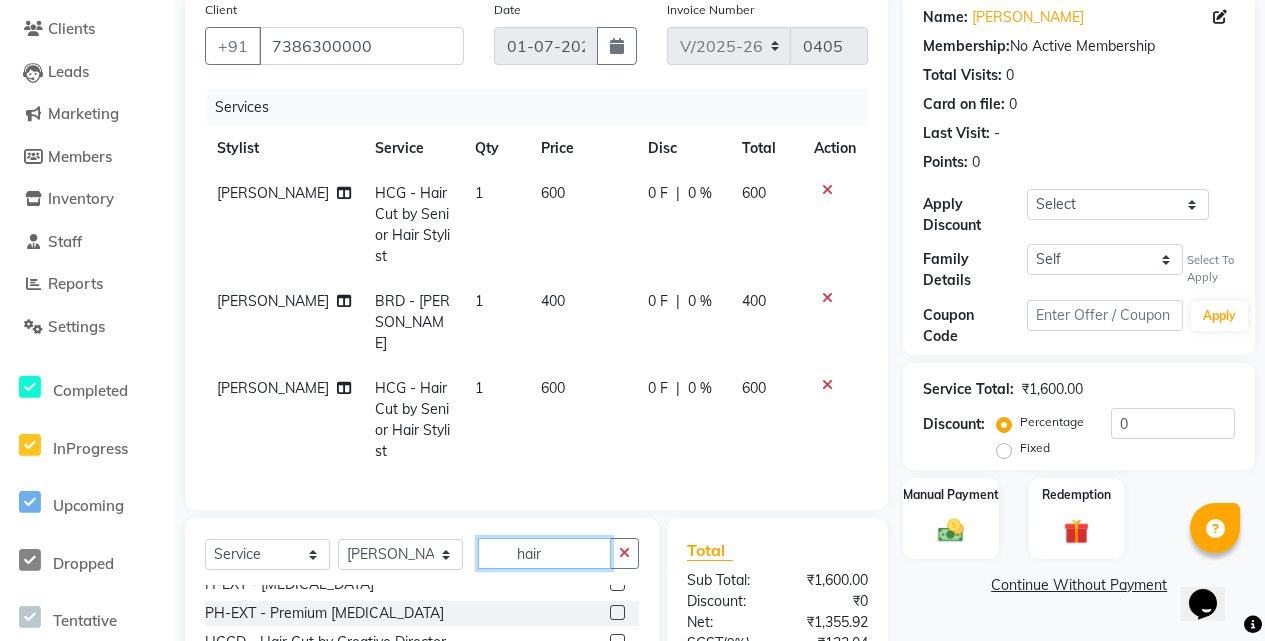 click on "hair" 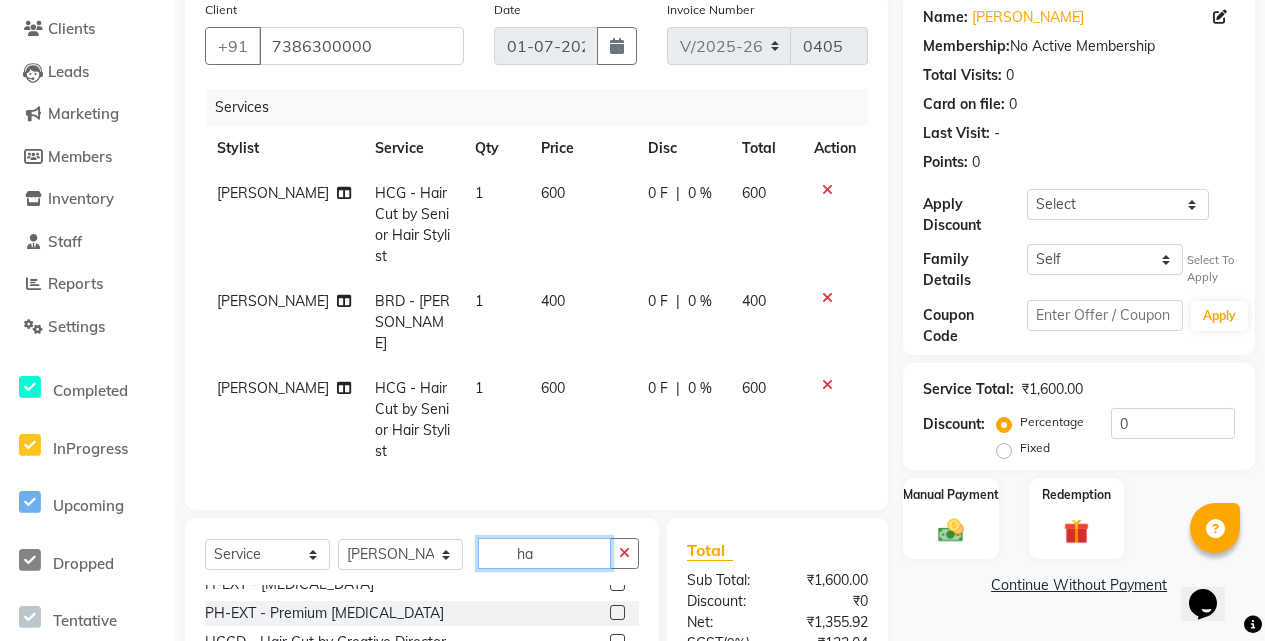 type on "h" 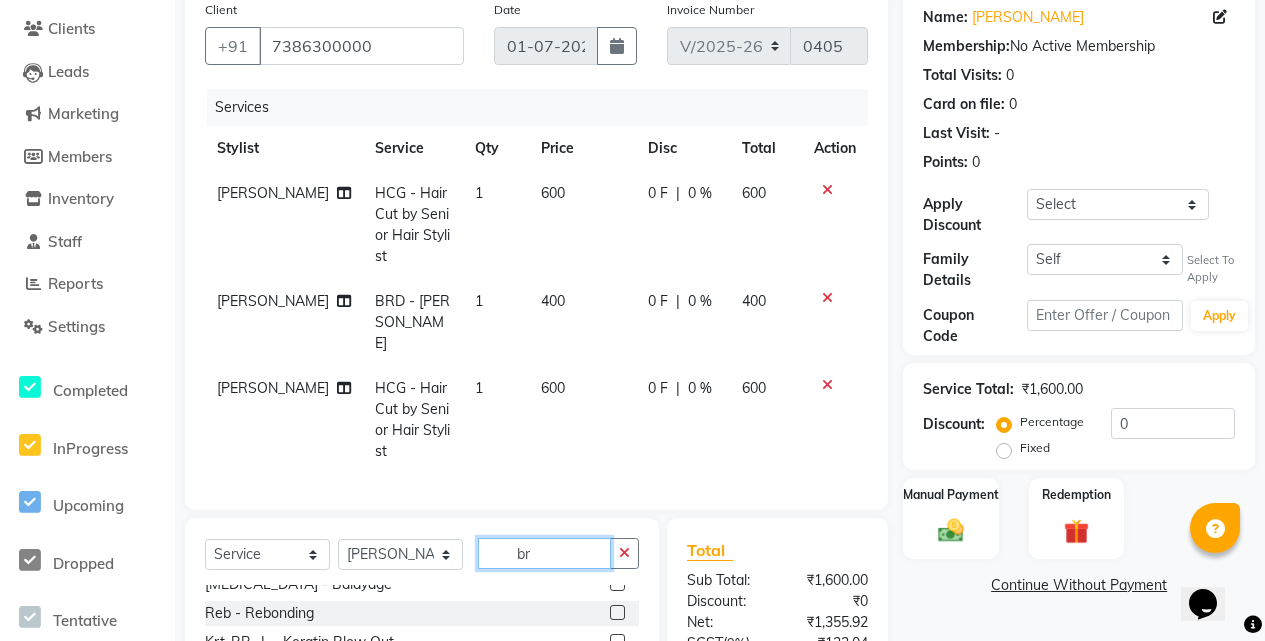 scroll, scrollTop: 0, scrollLeft: 0, axis: both 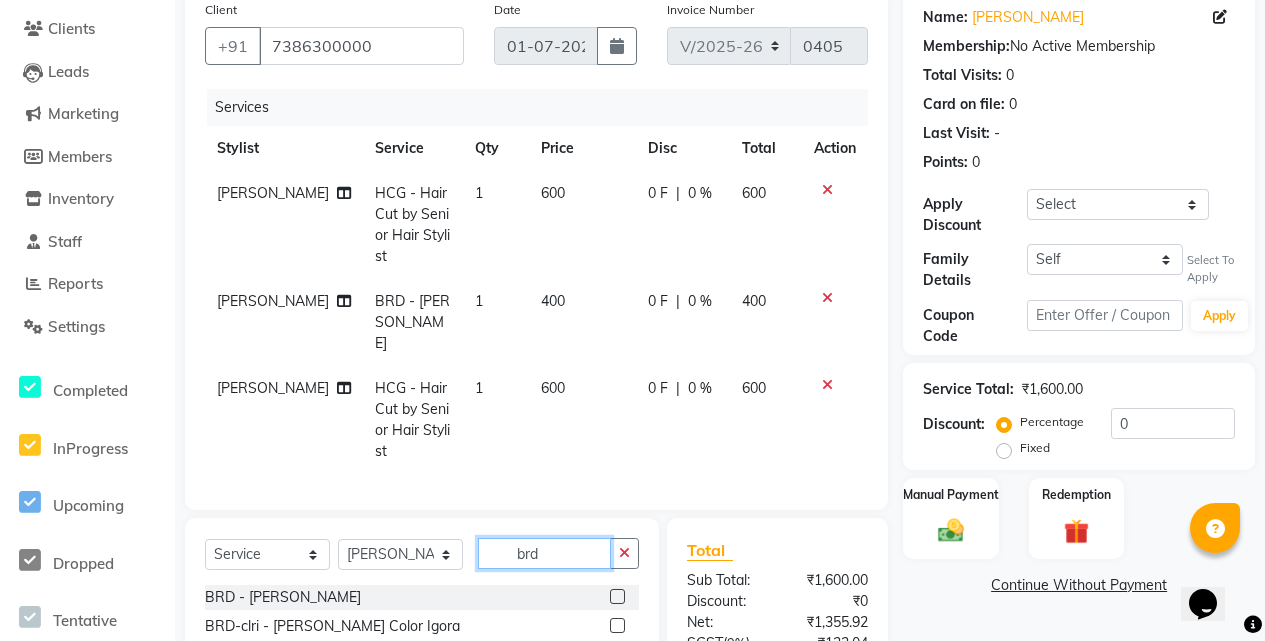 type on "brd" 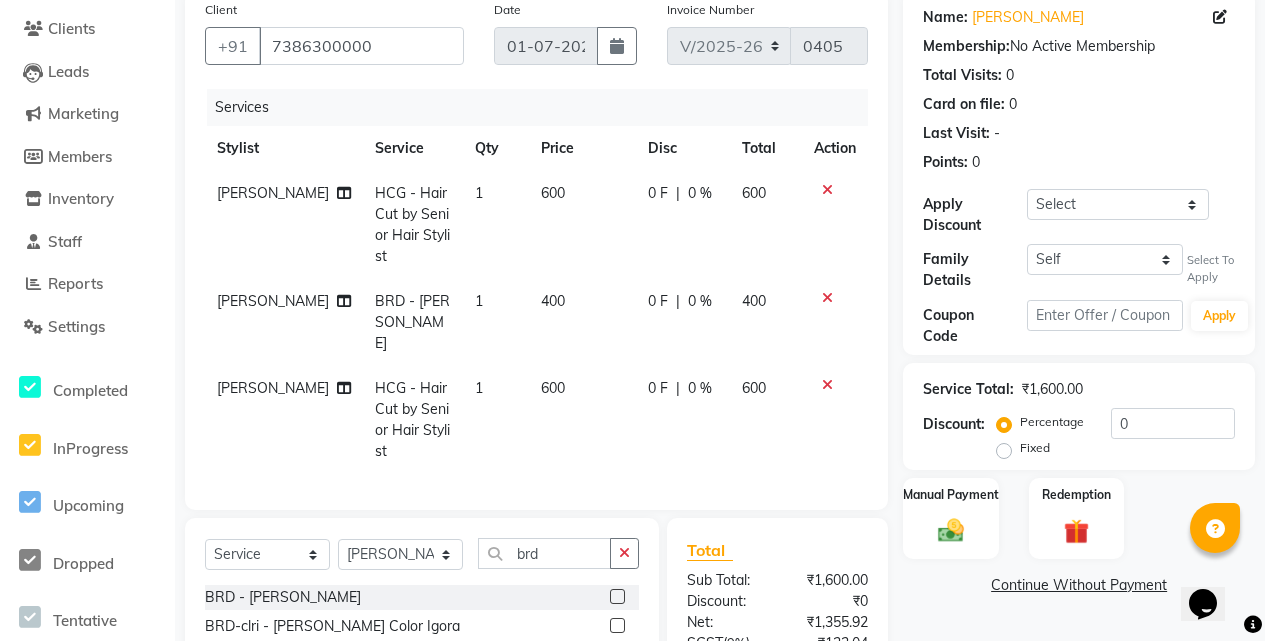 click 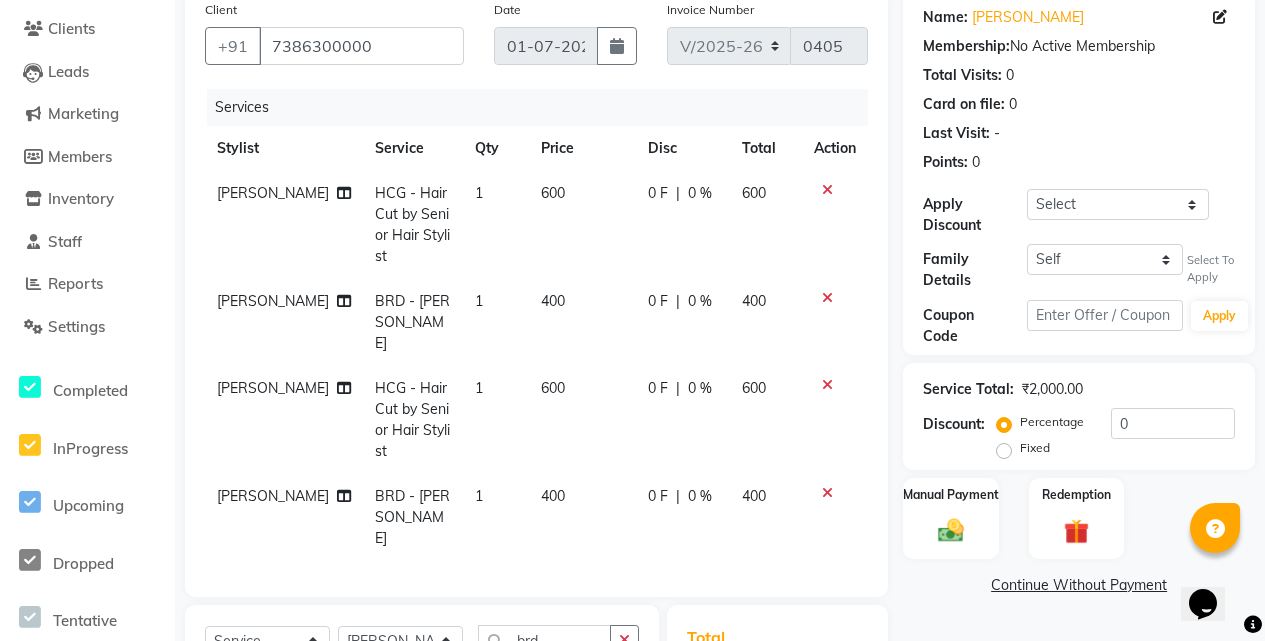 checkbox on "false" 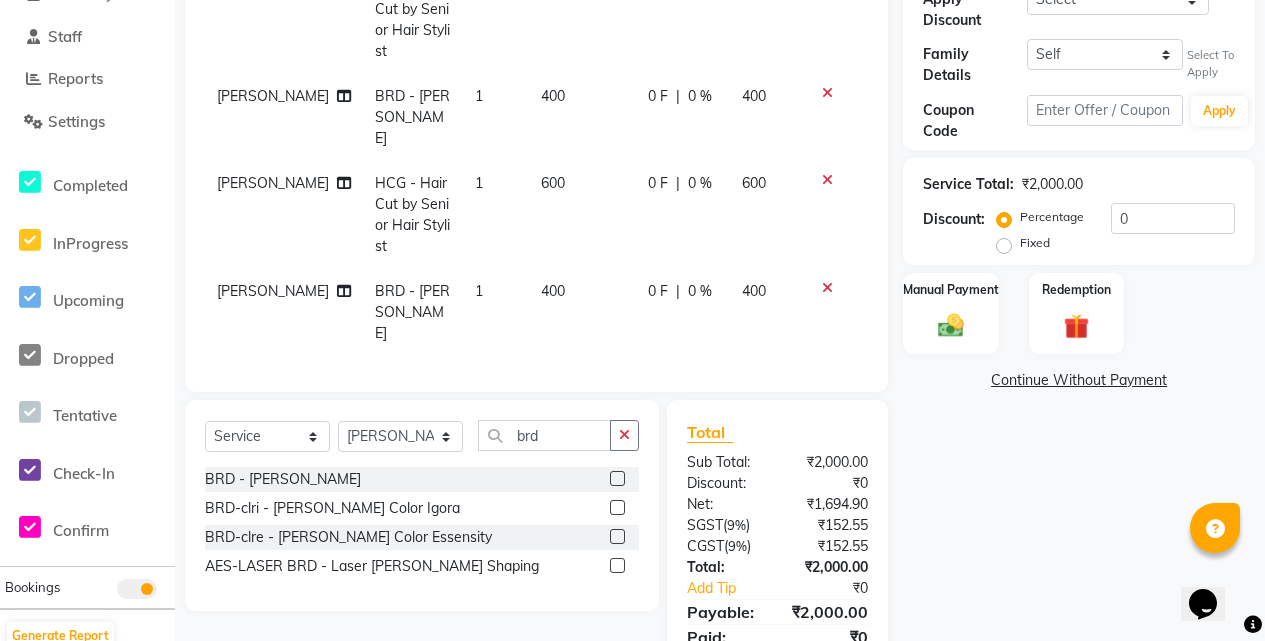 scroll, scrollTop: 378, scrollLeft: 0, axis: vertical 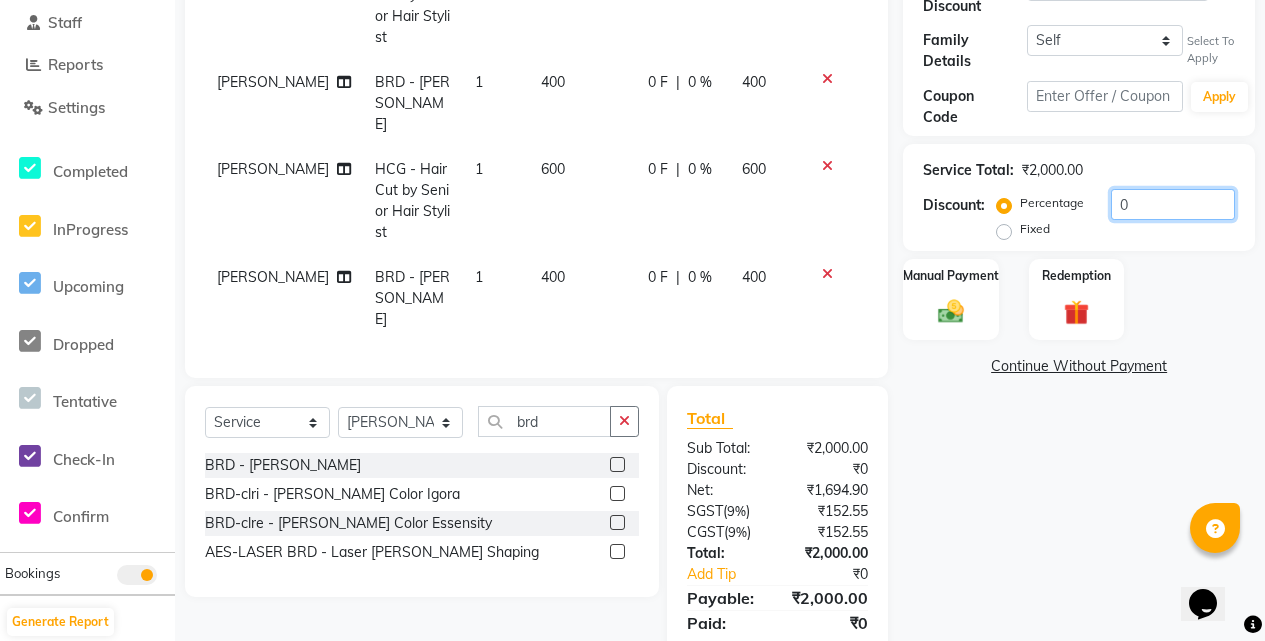 click on "0" 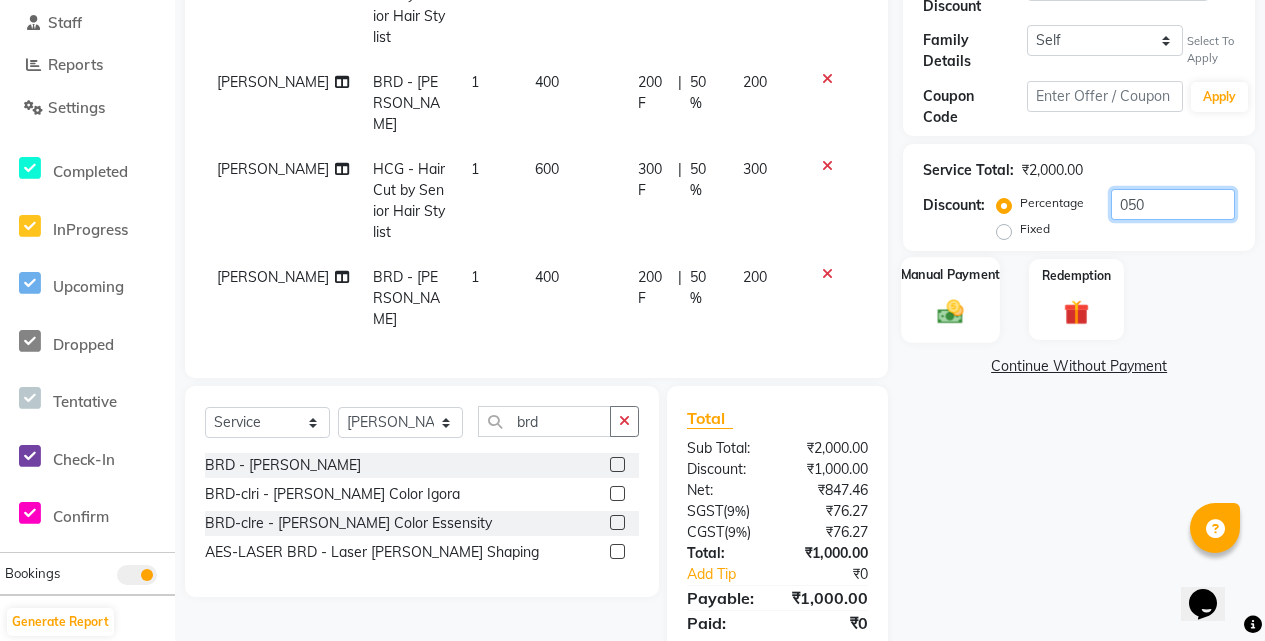 type on "050" 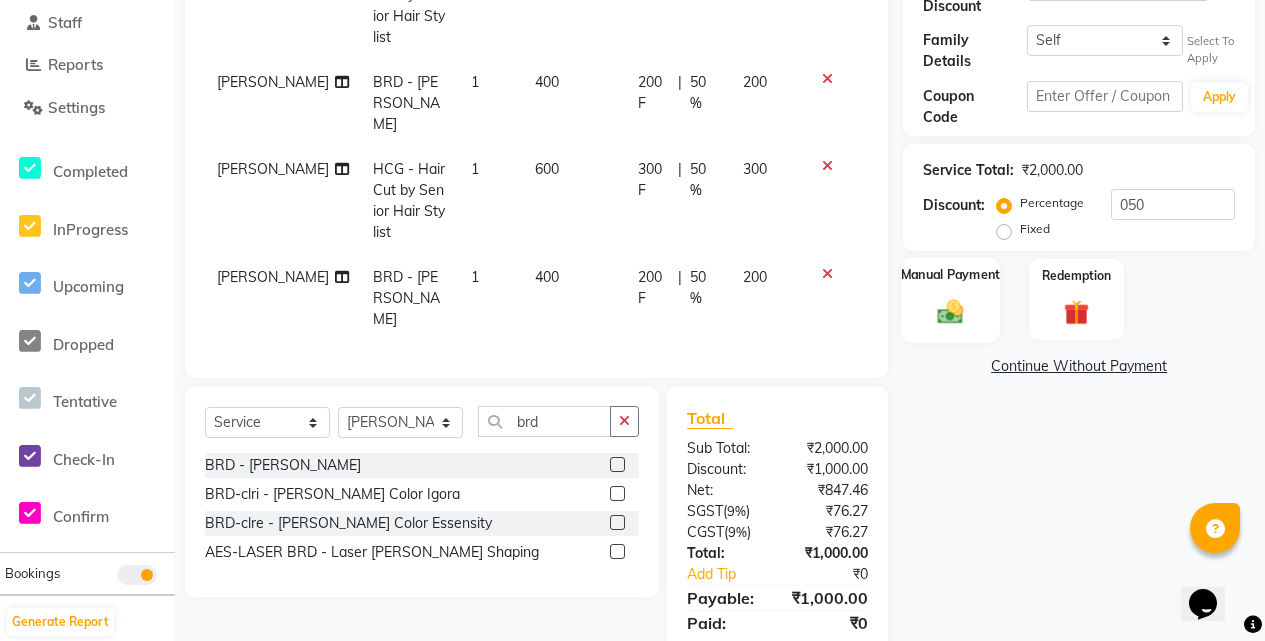 click 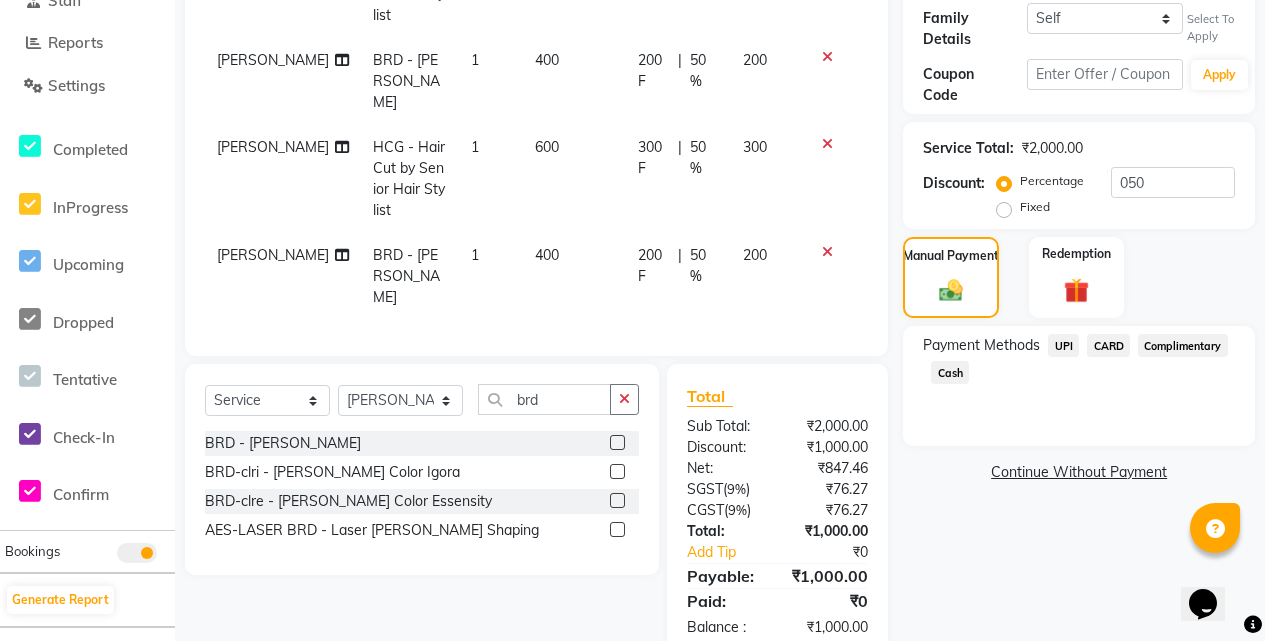 scroll, scrollTop: 420, scrollLeft: 0, axis: vertical 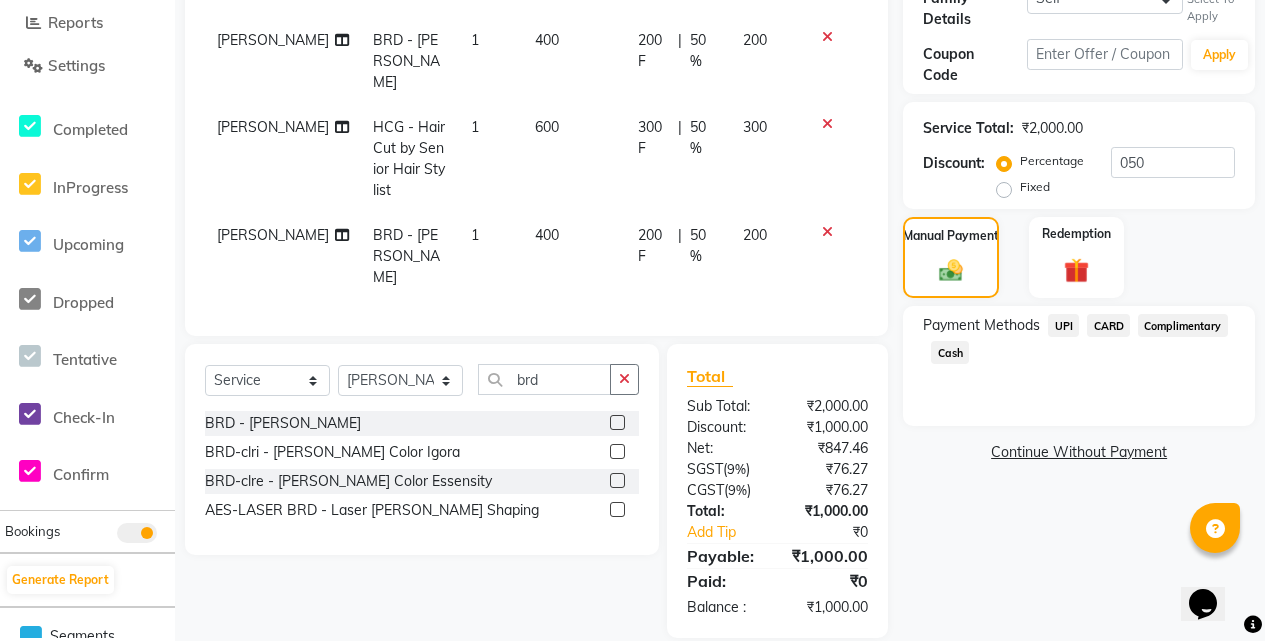 drag, startPoint x: 963, startPoint y: 350, endPoint x: 1015, endPoint y: 365, distance: 54.120235 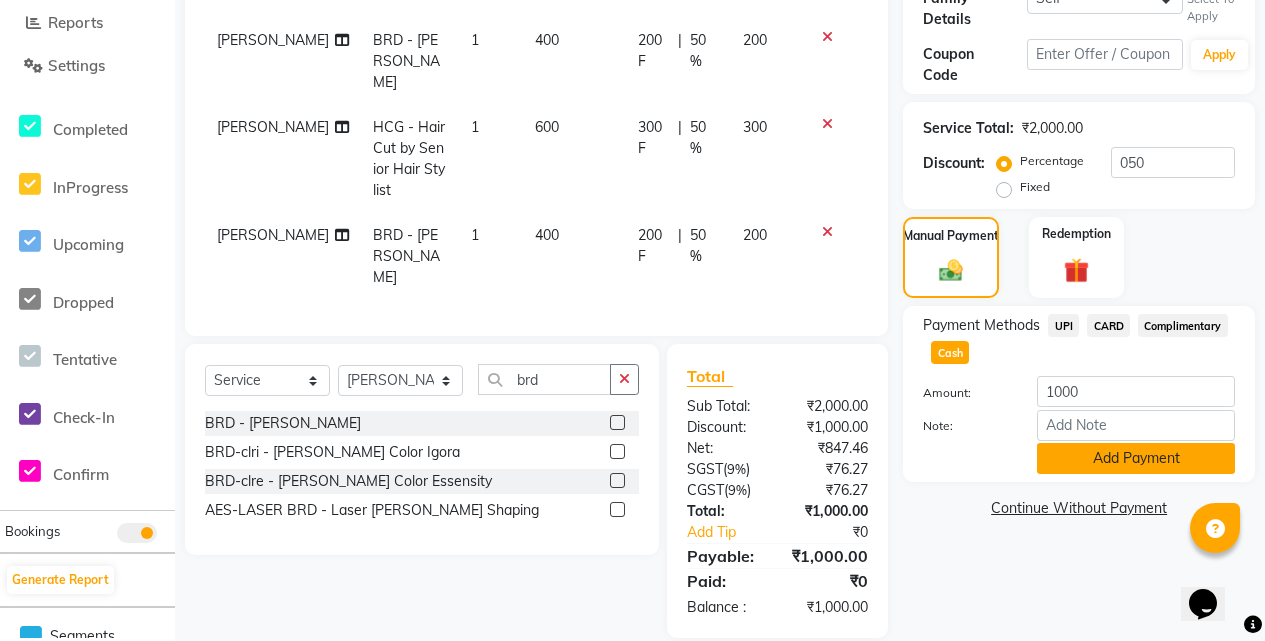 click on "Add Payment" 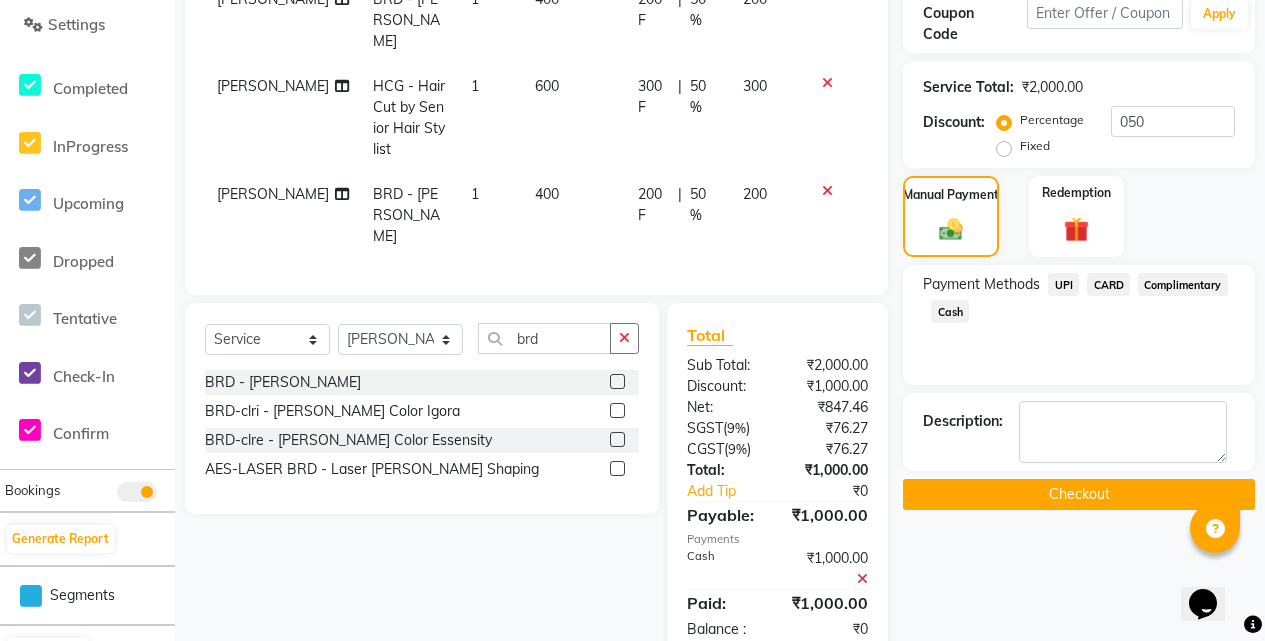 scroll, scrollTop: 483, scrollLeft: 0, axis: vertical 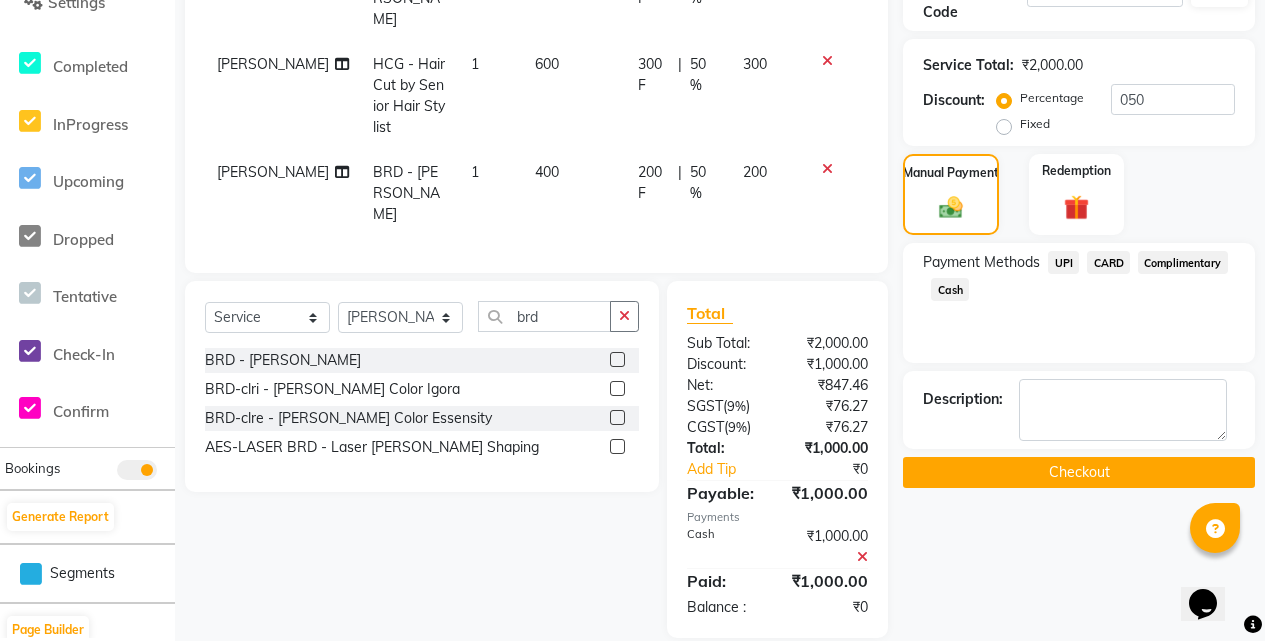 click on "Checkout" 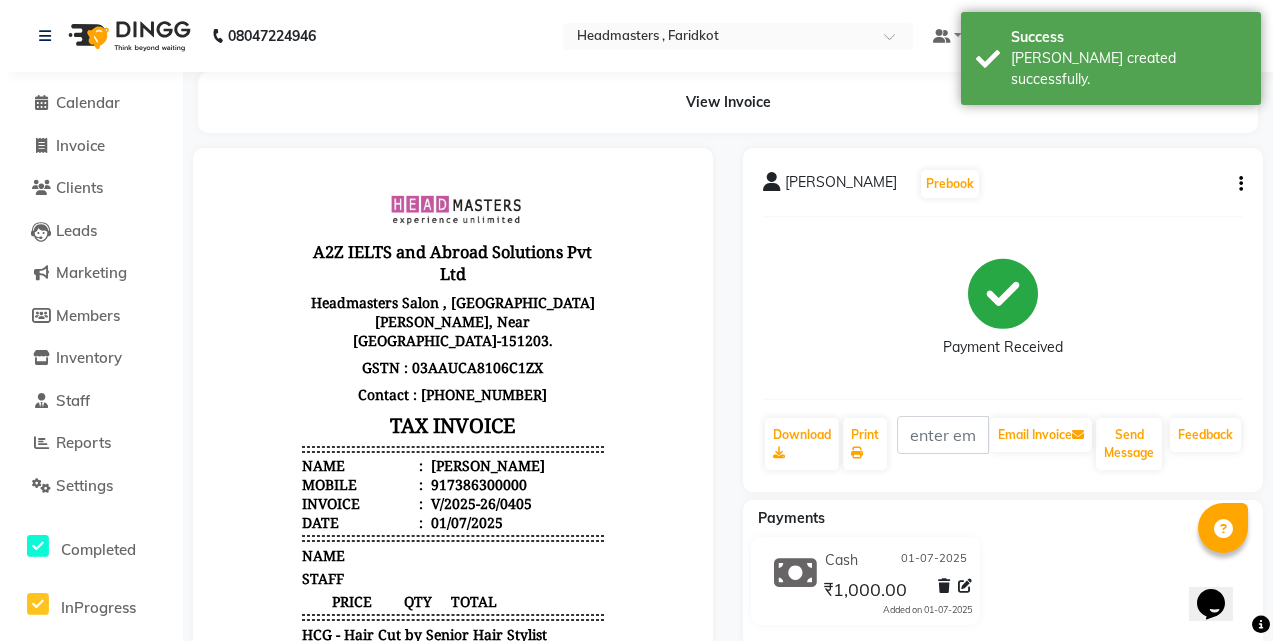 scroll, scrollTop: 0, scrollLeft: 0, axis: both 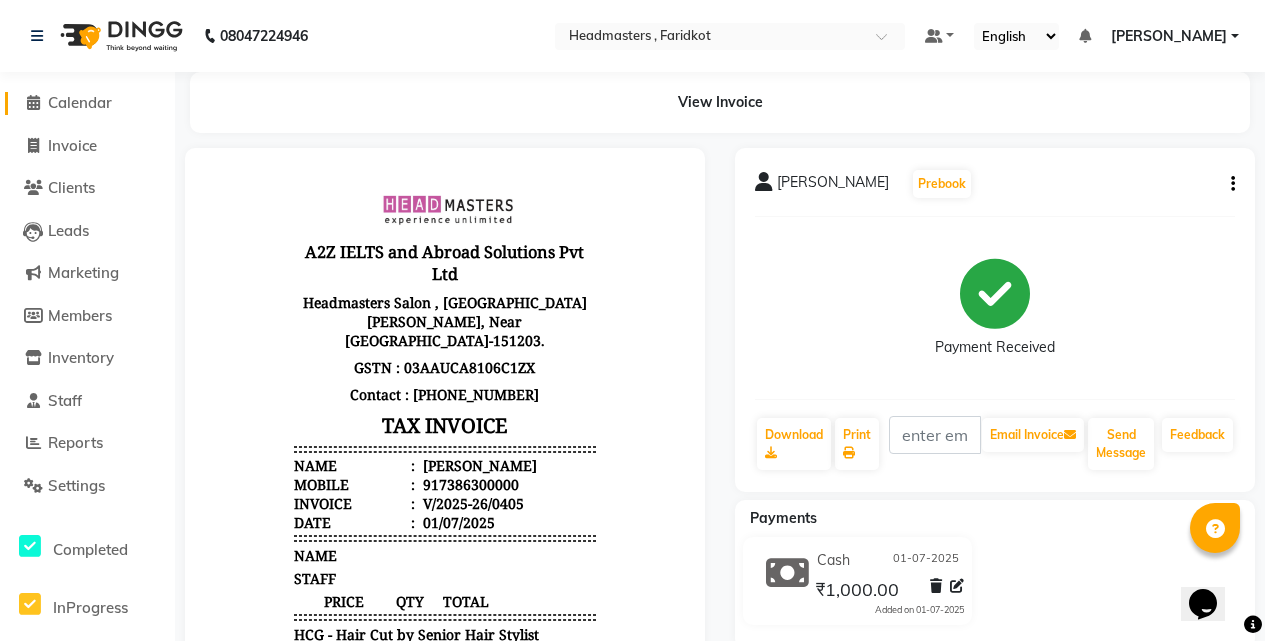 click on "Calendar" 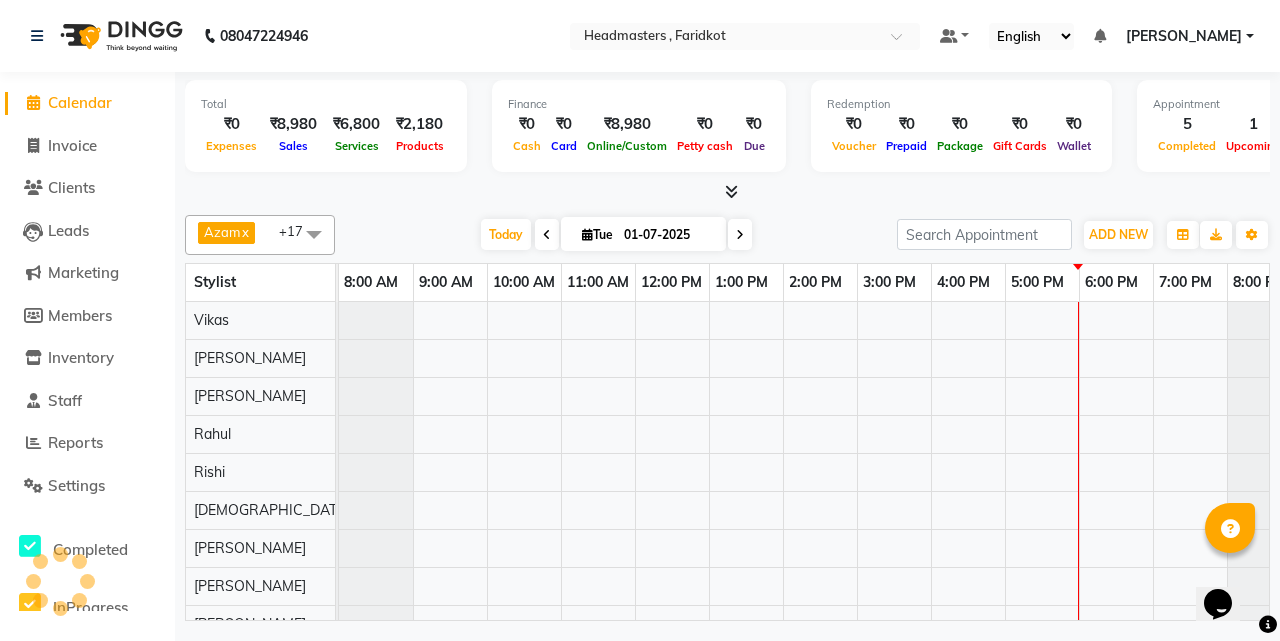 scroll, scrollTop: 0, scrollLeft: 0, axis: both 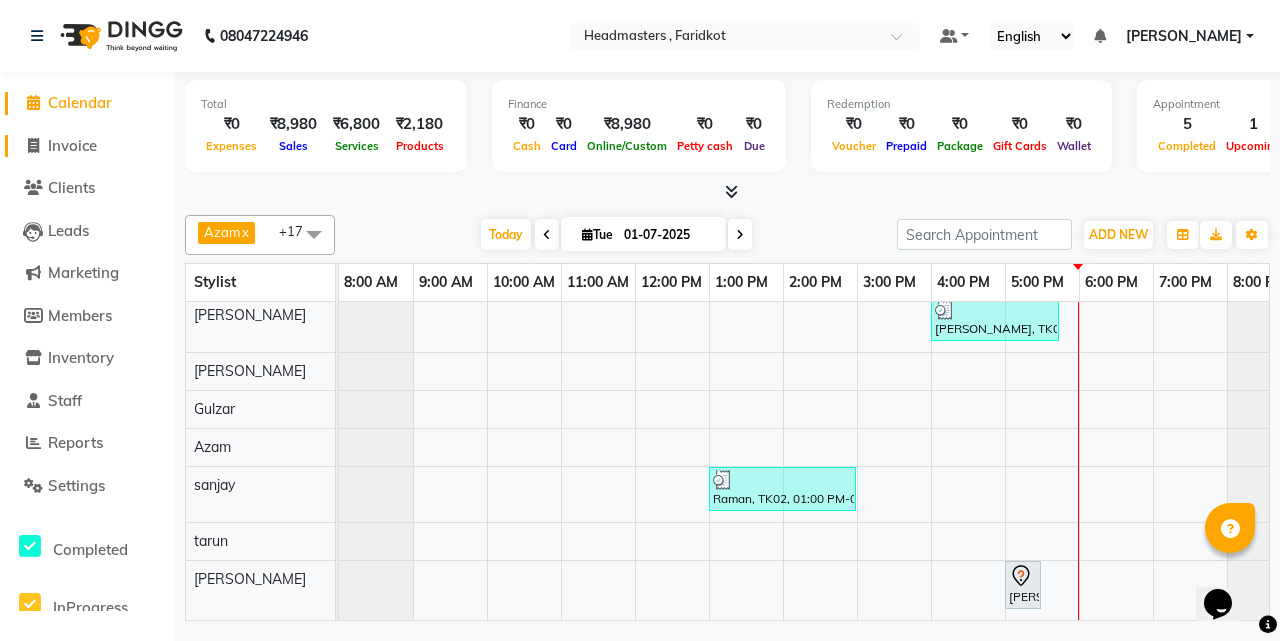 click on "Invoice" 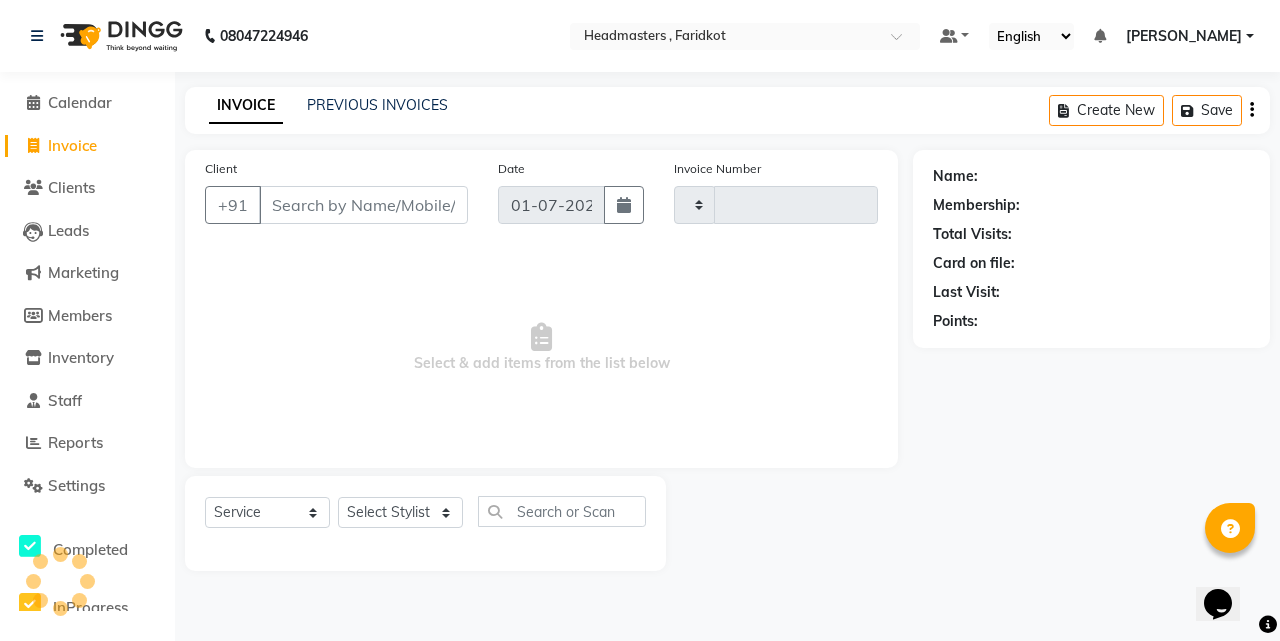 type on "0406" 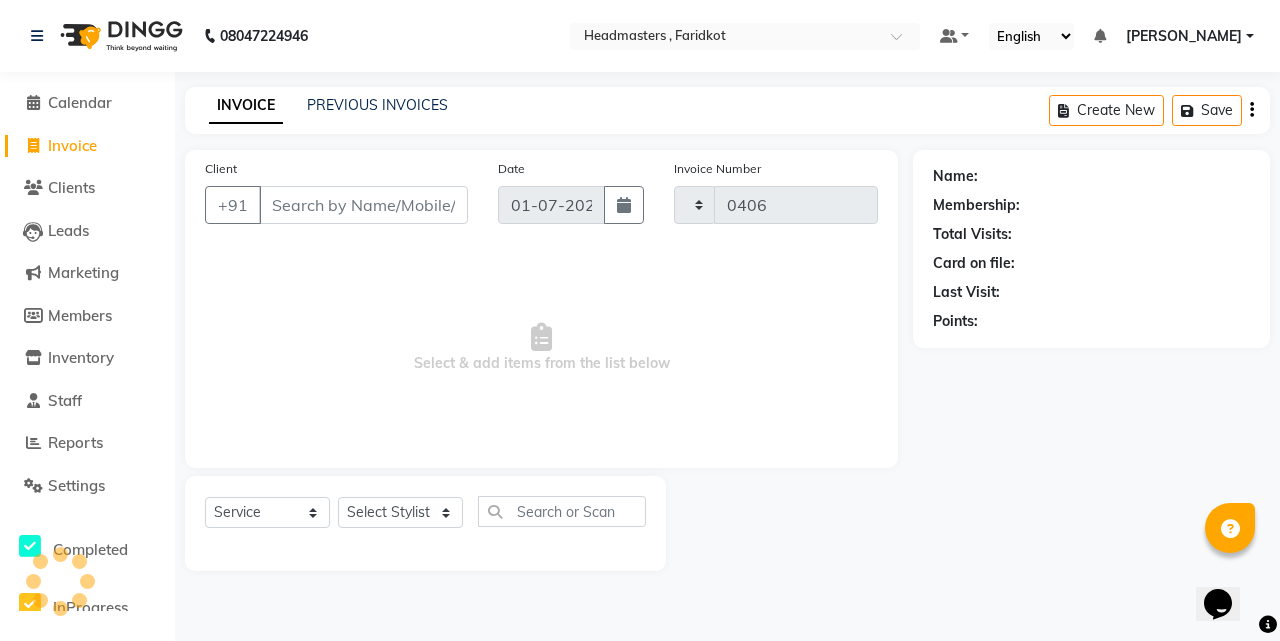 select on "7919" 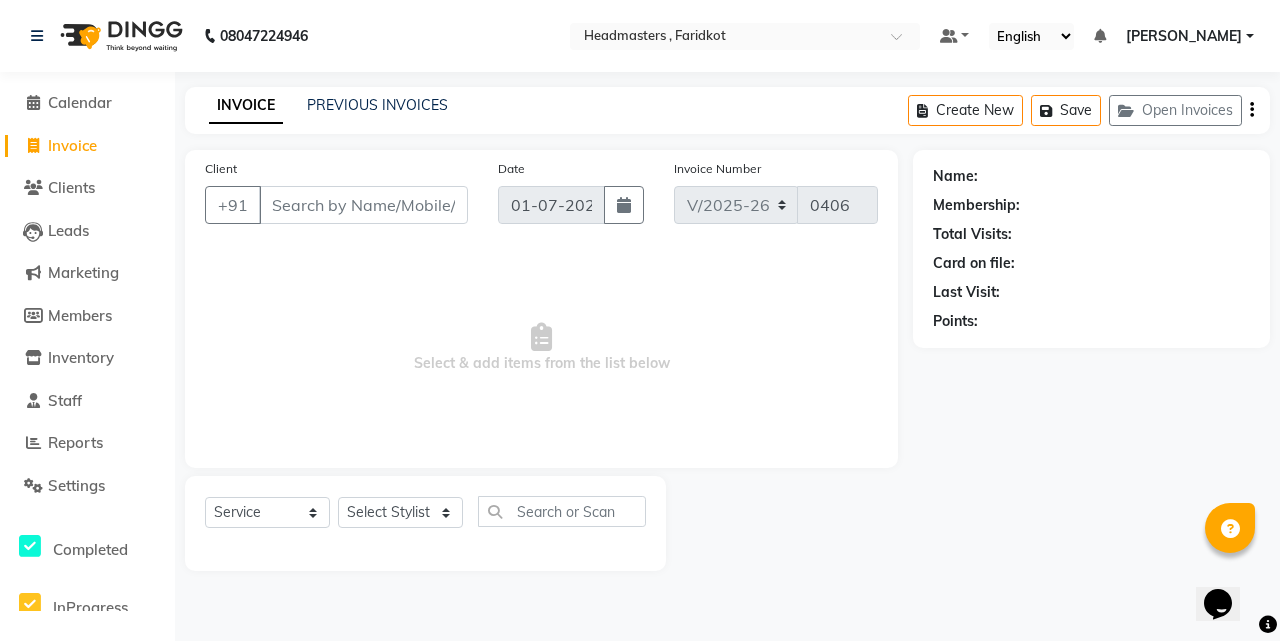 click on "INVOICE PREVIOUS INVOICES Create New   Save   Open Invoices" 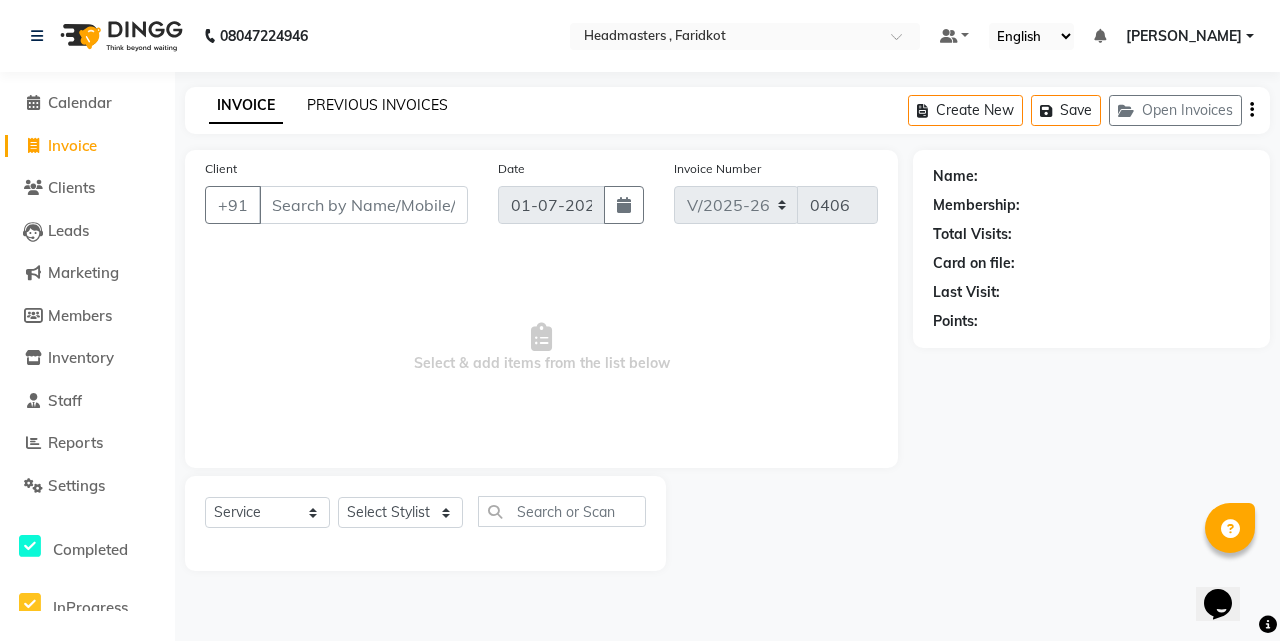 click on "PREVIOUS INVOICES" 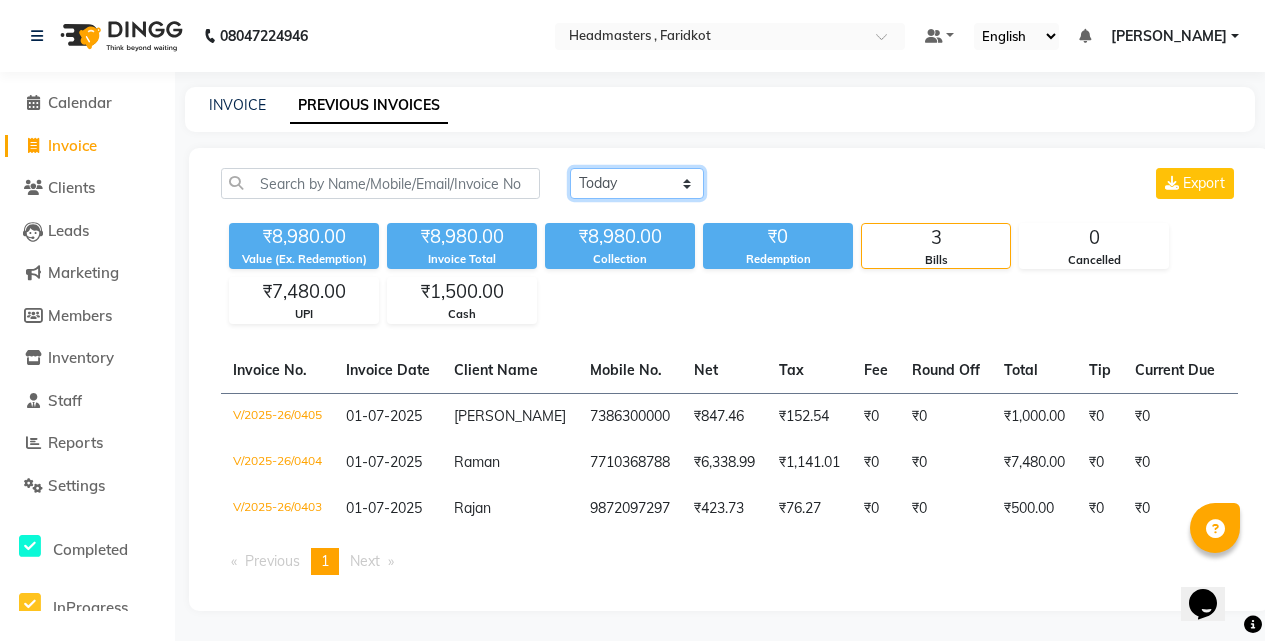 drag, startPoint x: 644, startPoint y: 182, endPoint x: 644, endPoint y: 195, distance: 13 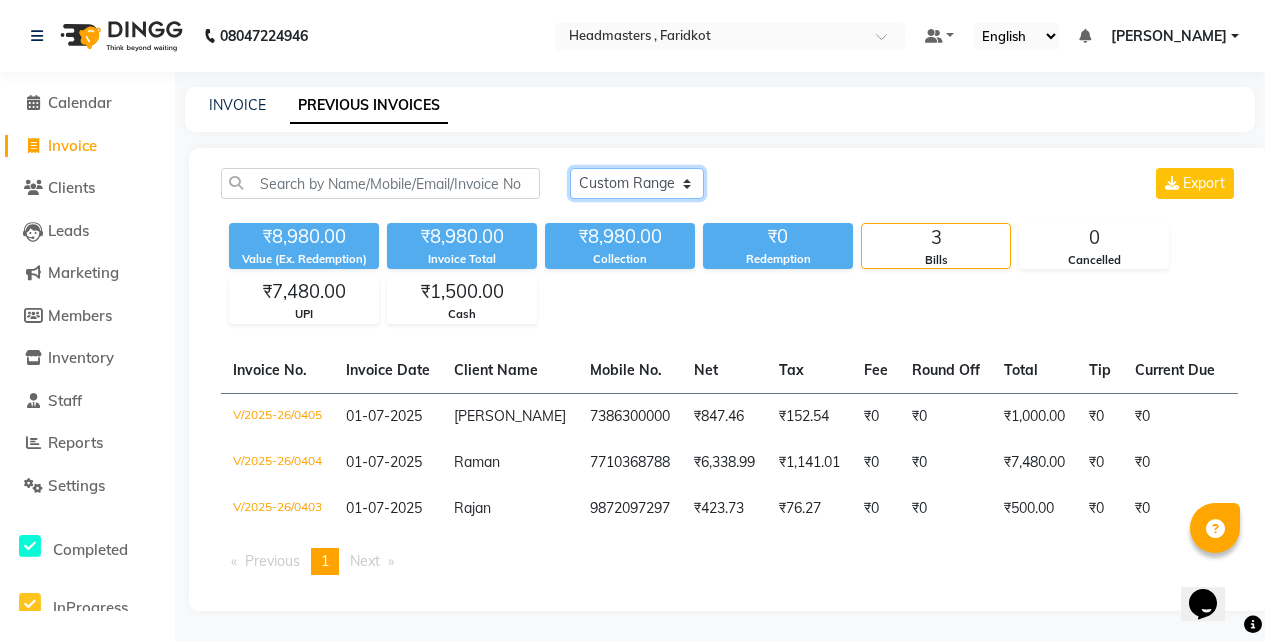 click on "[DATE] [DATE] Custom Range" 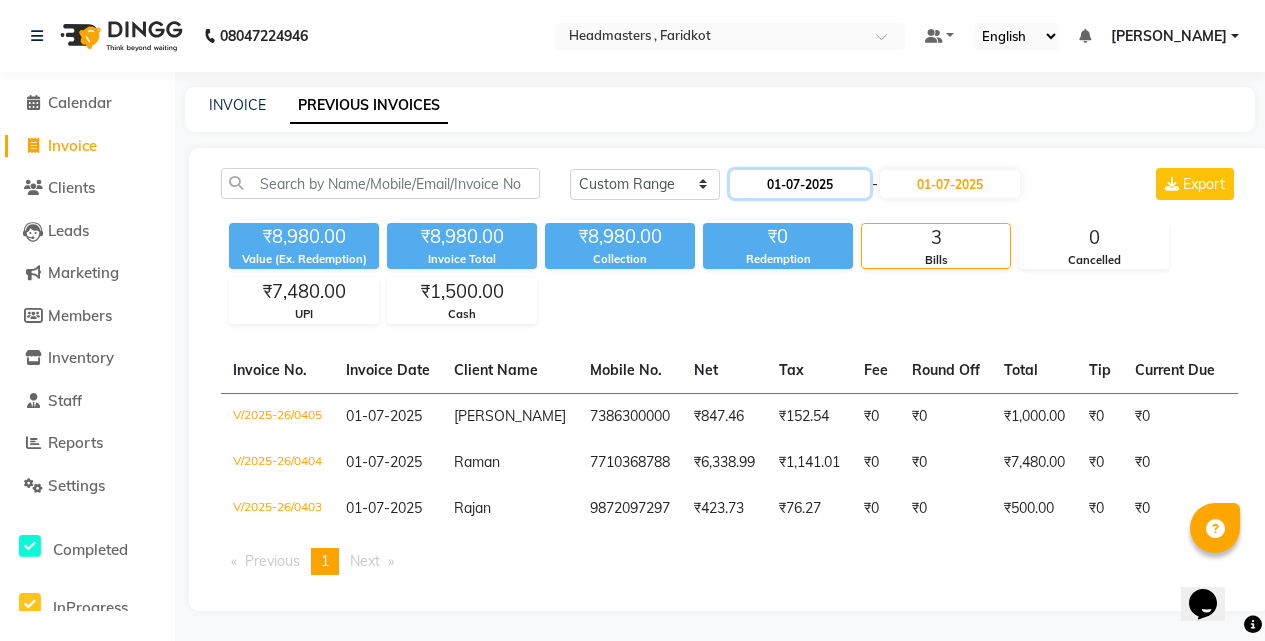 click on "01-07-2025" 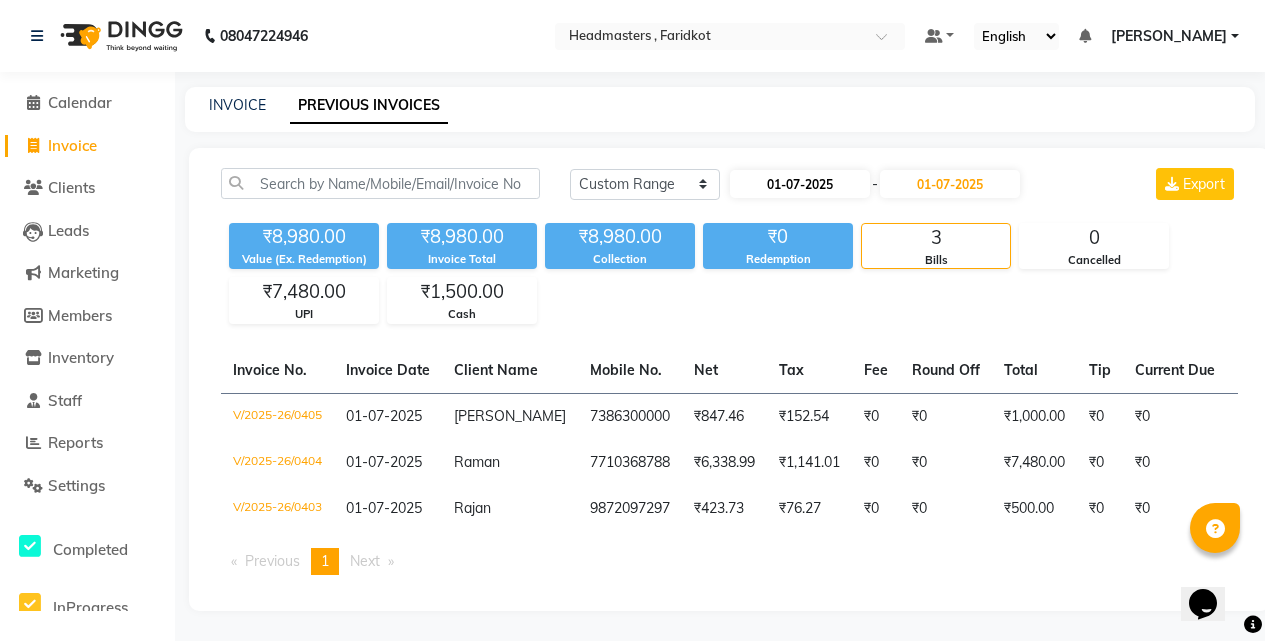 select on "7" 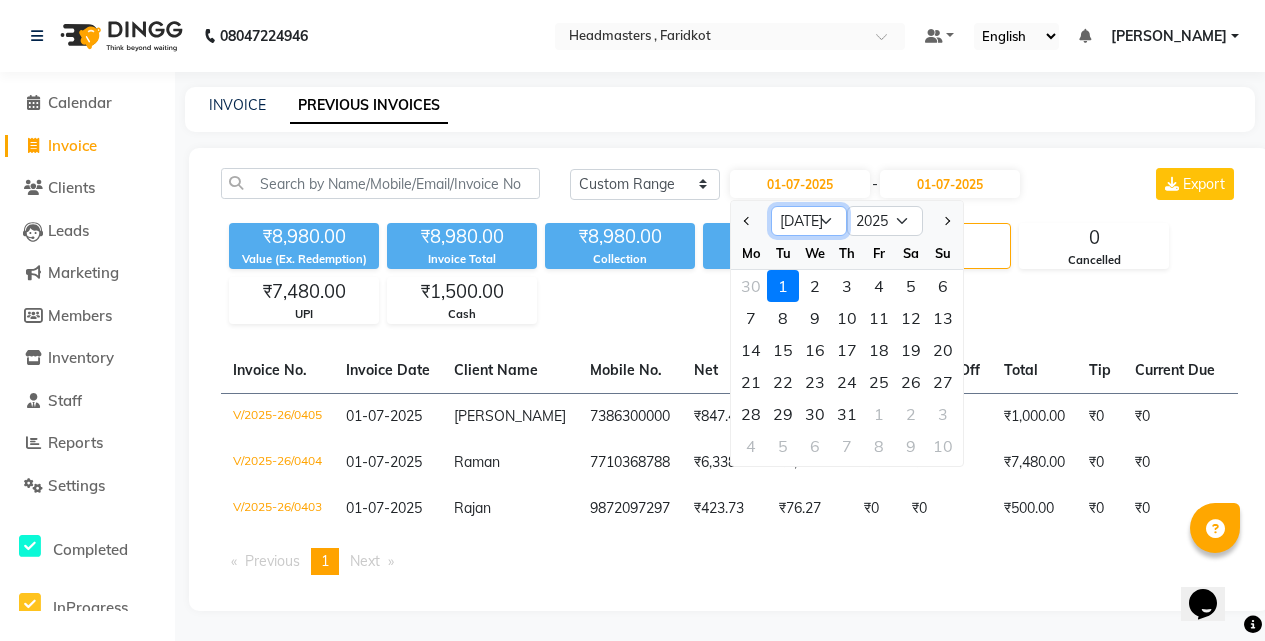 click on "Jan Feb Mar Apr May Jun [DATE] Aug Sep Oct Nov Dec" 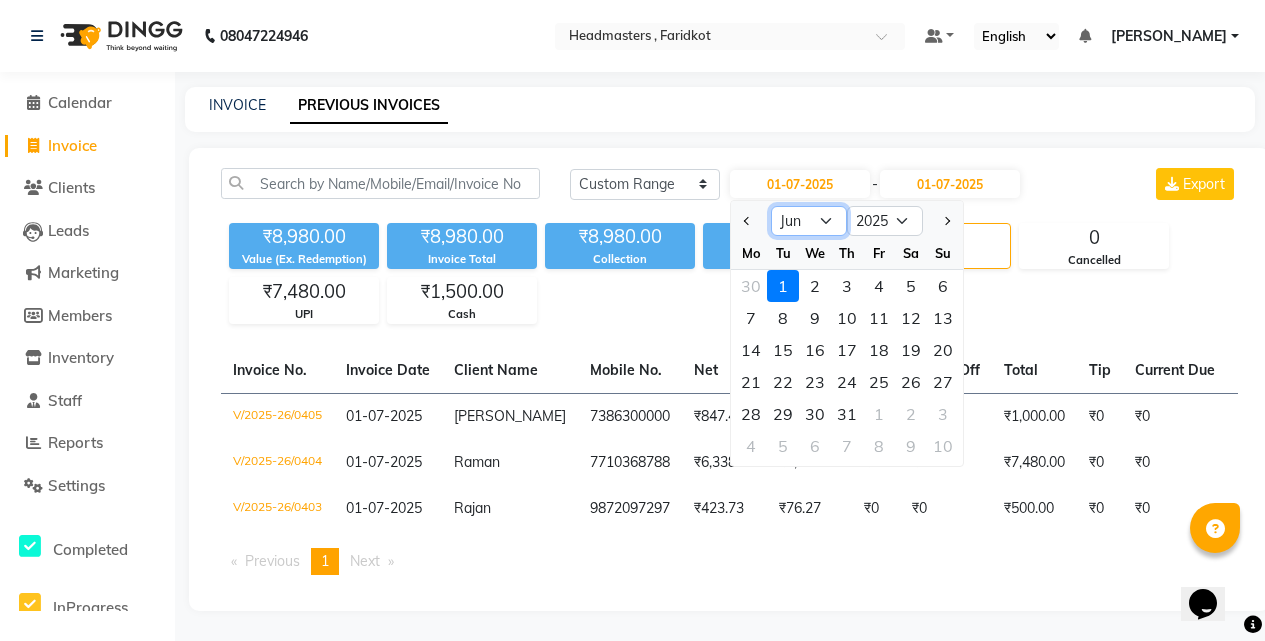 click on "Jan Feb Mar Apr May Jun [DATE] Aug Sep Oct Nov Dec" 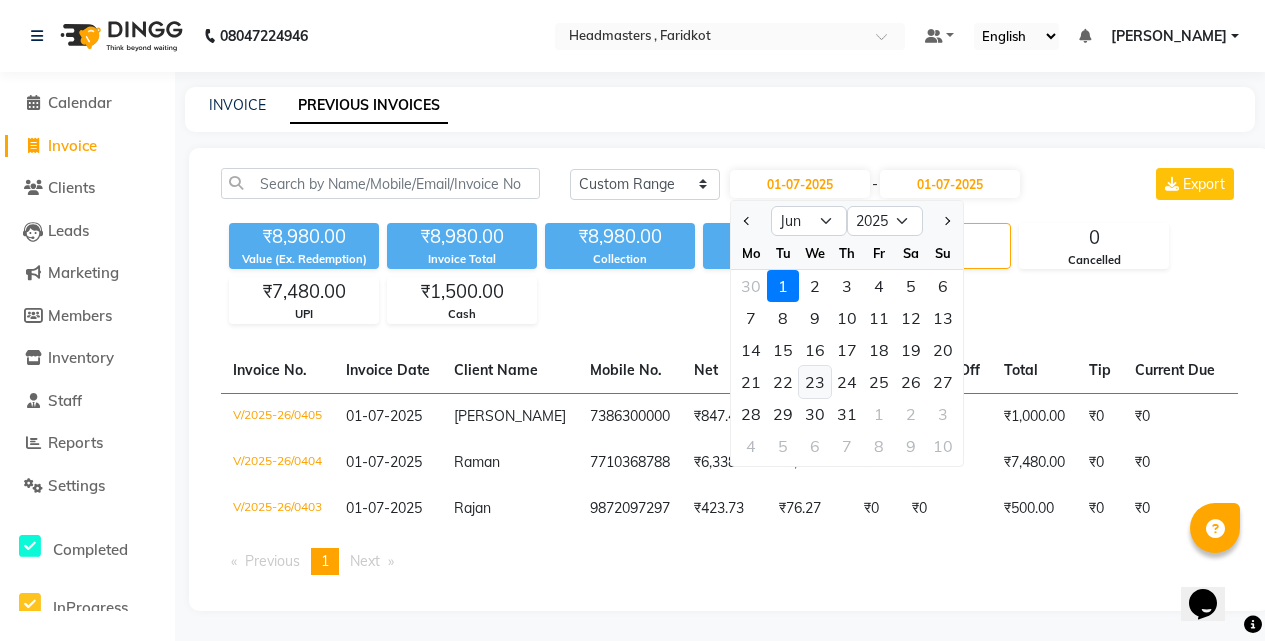 click on "23" 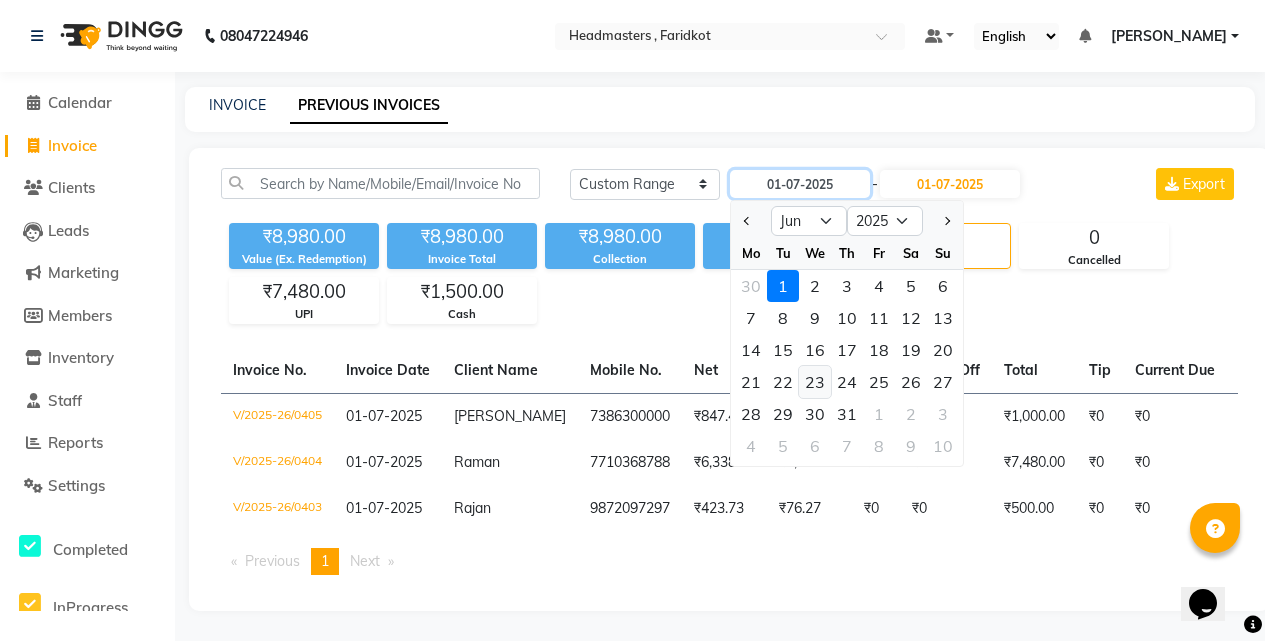type on "[DATE]" 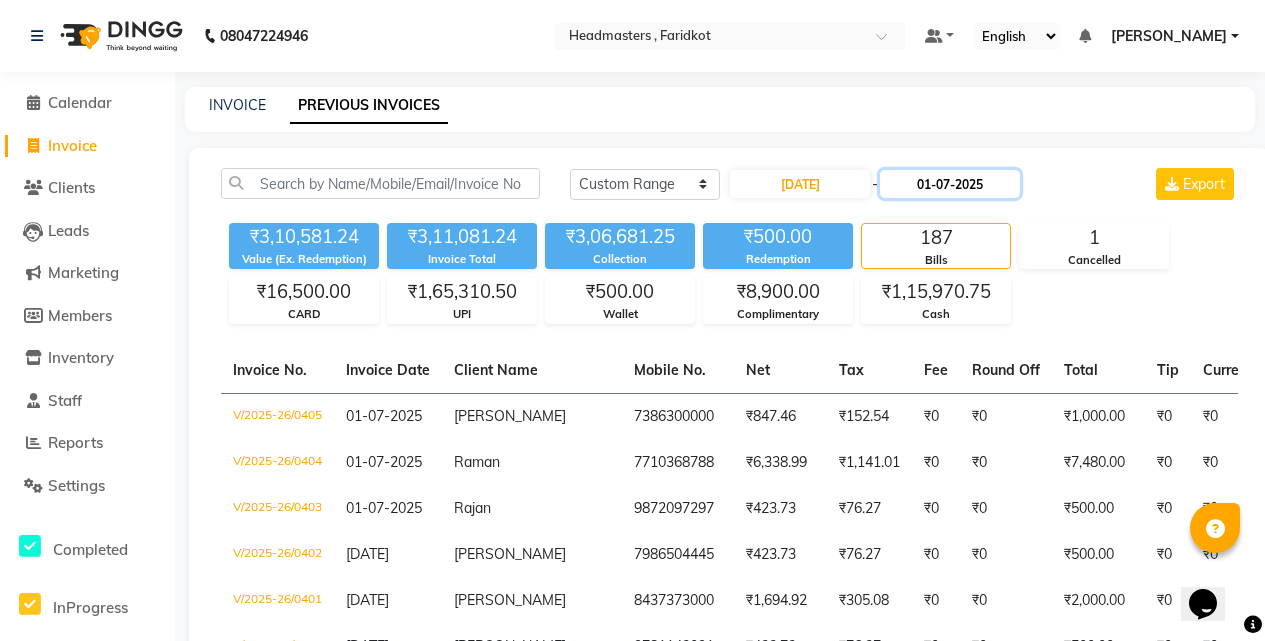 click on "01-07-2025" 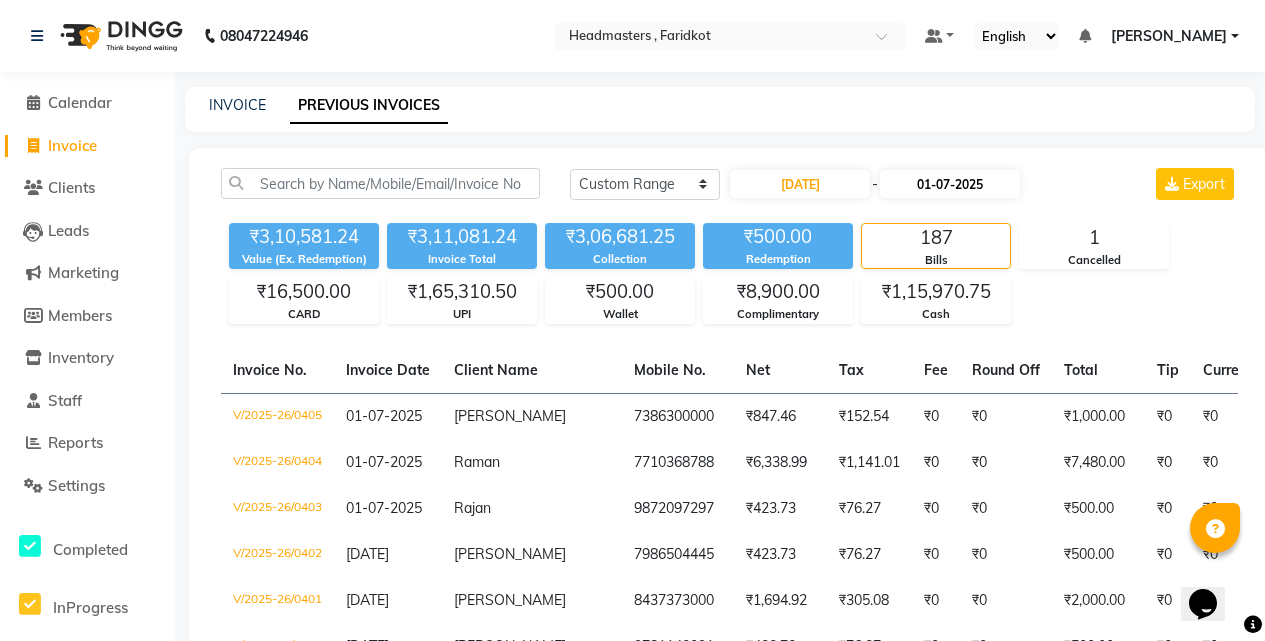 select on "7" 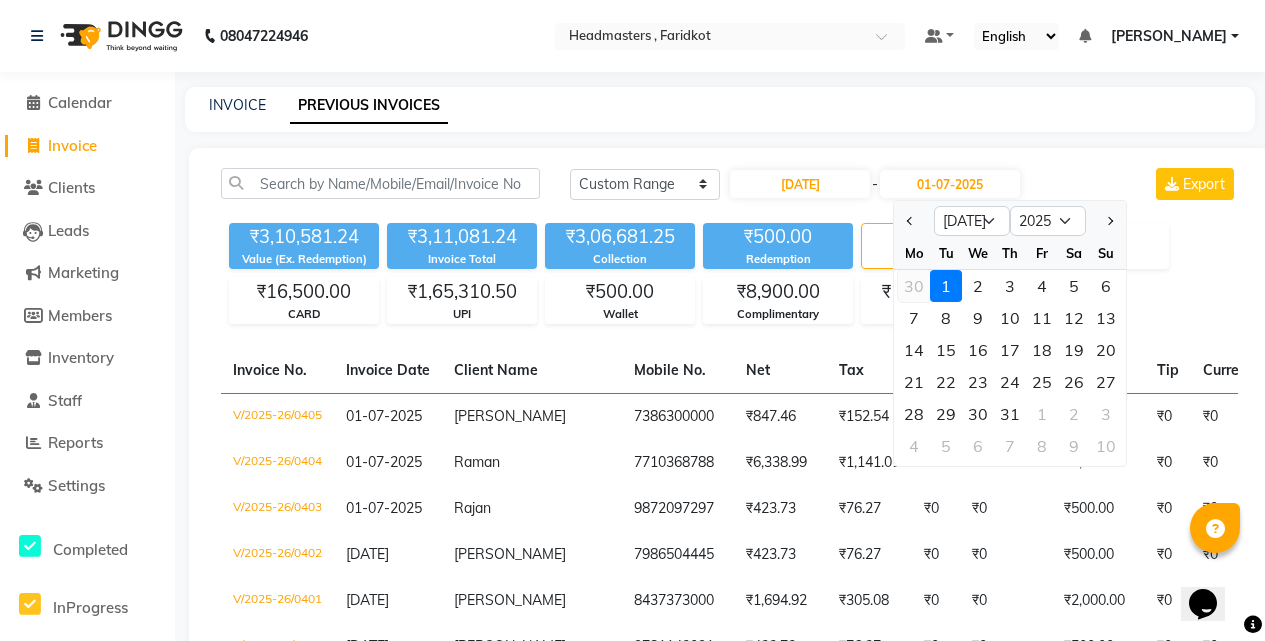 click on "30" 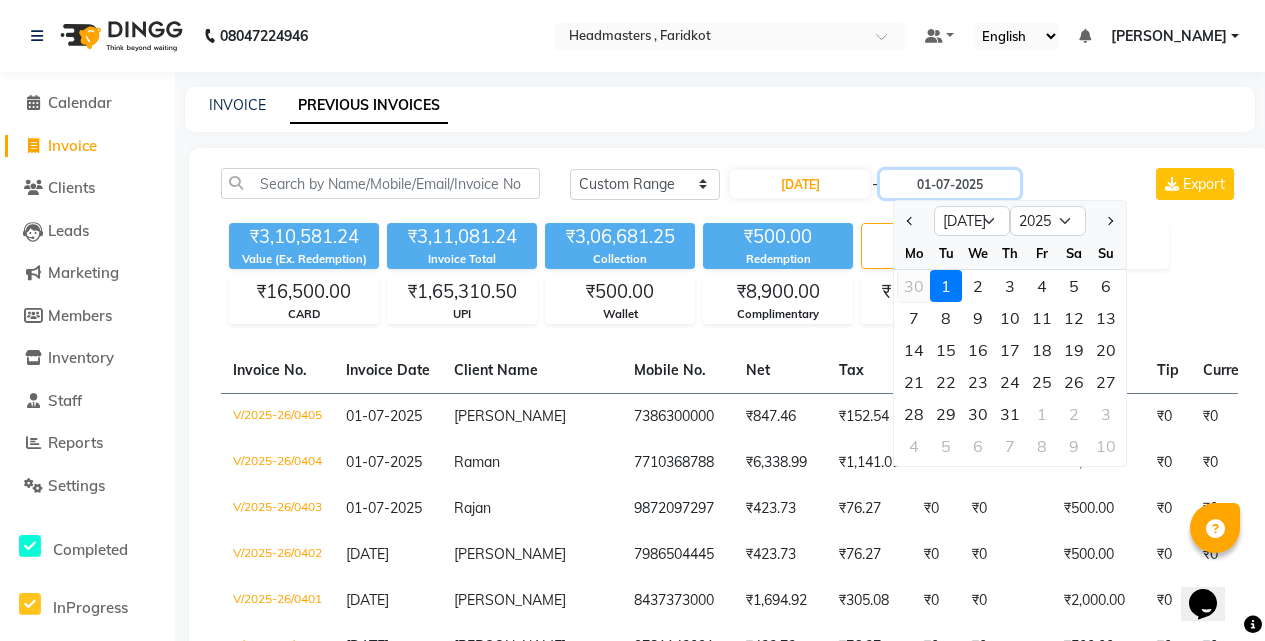 type on "[DATE]" 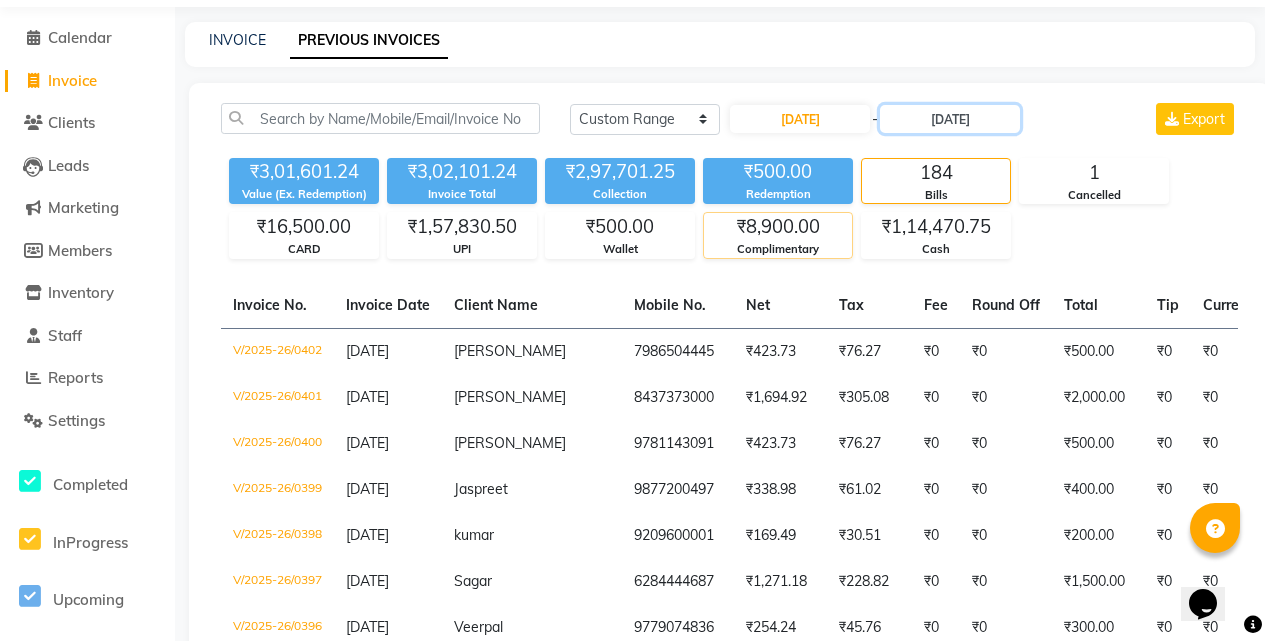 scroll, scrollTop: 100, scrollLeft: 0, axis: vertical 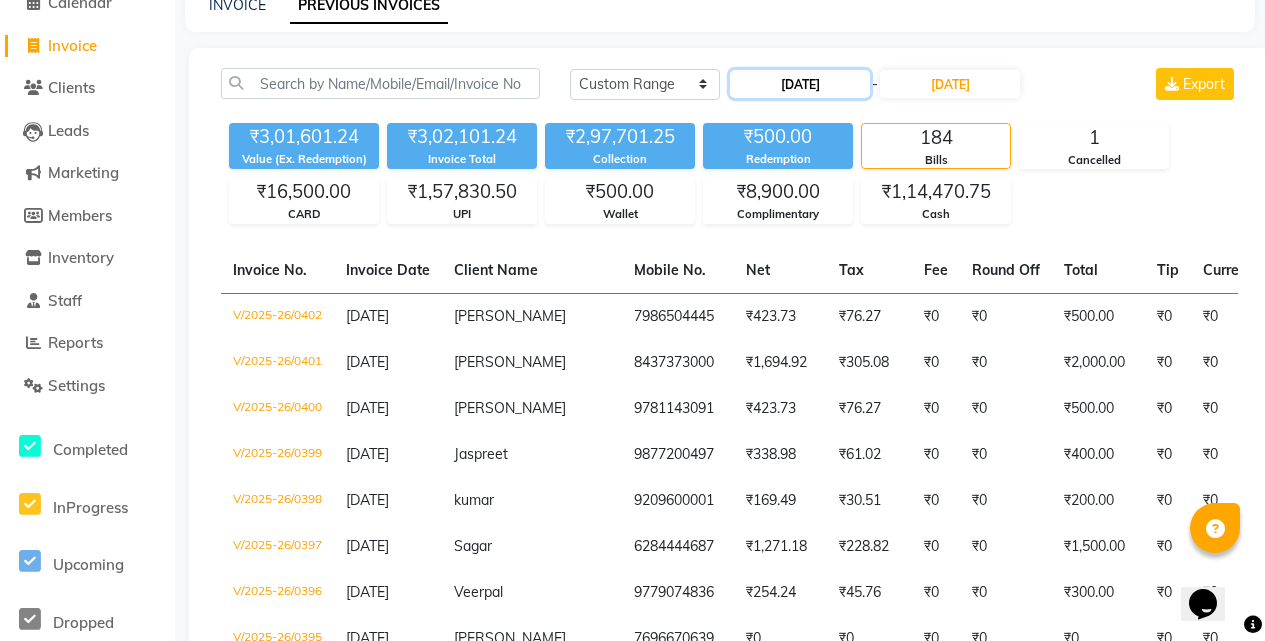 click on "[DATE]" 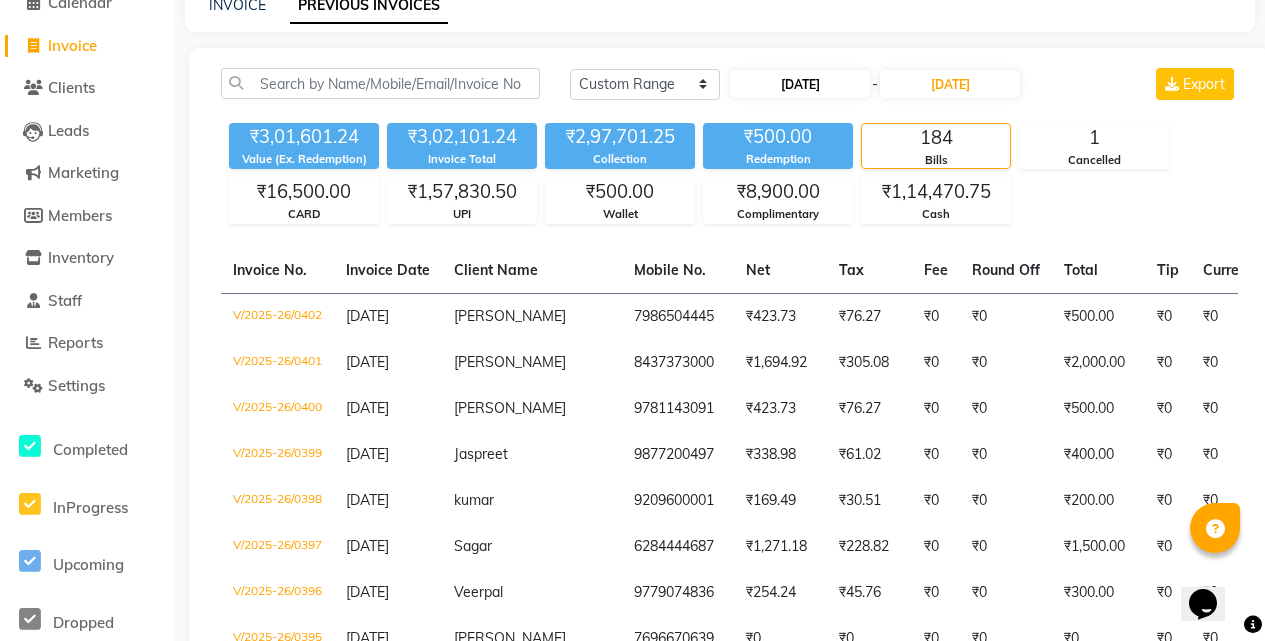 select on "6" 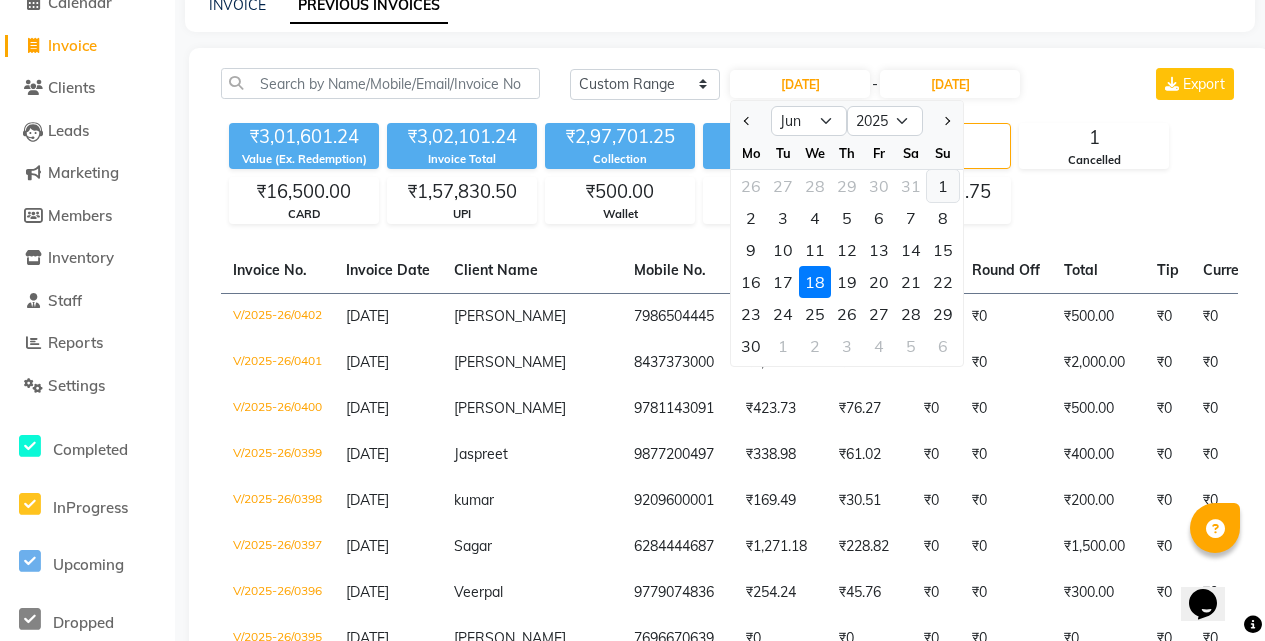 click on "1" 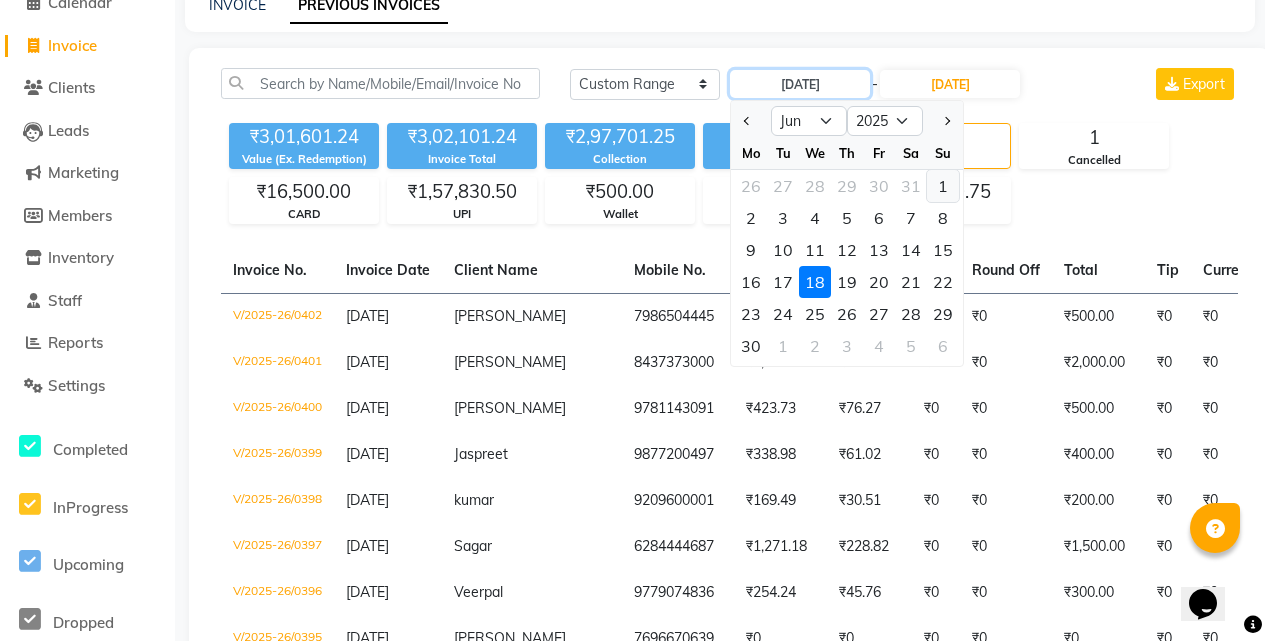 type on "[DATE]" 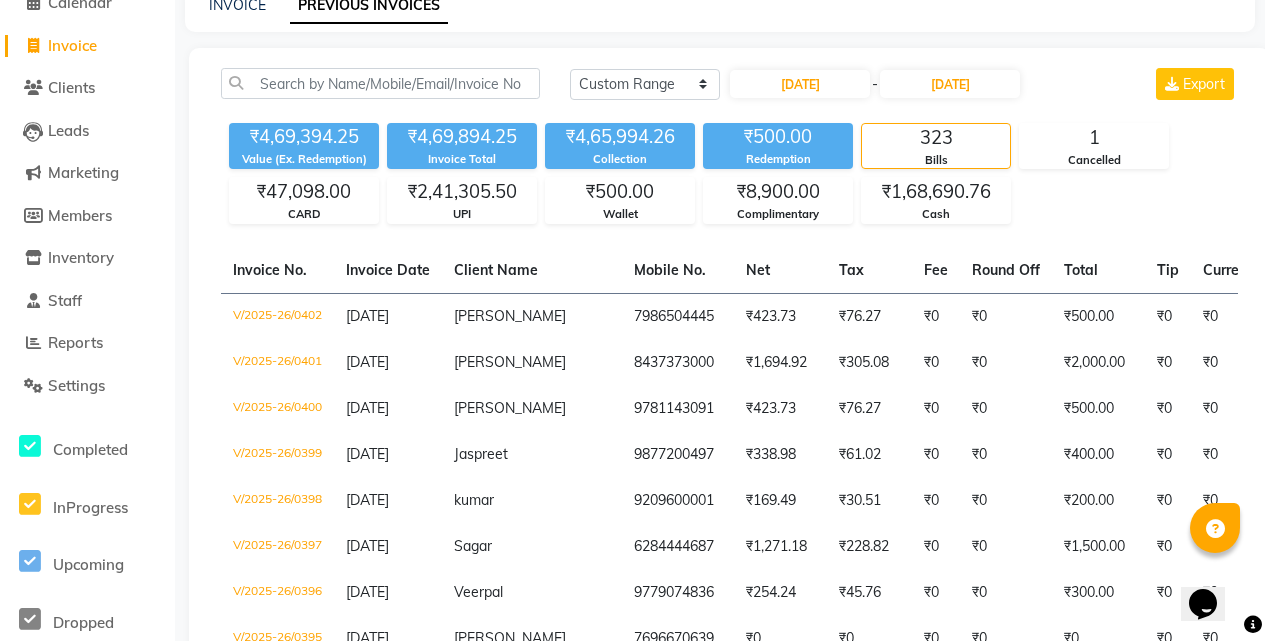 click on "INVOICE PREVIOUS INVOICES" 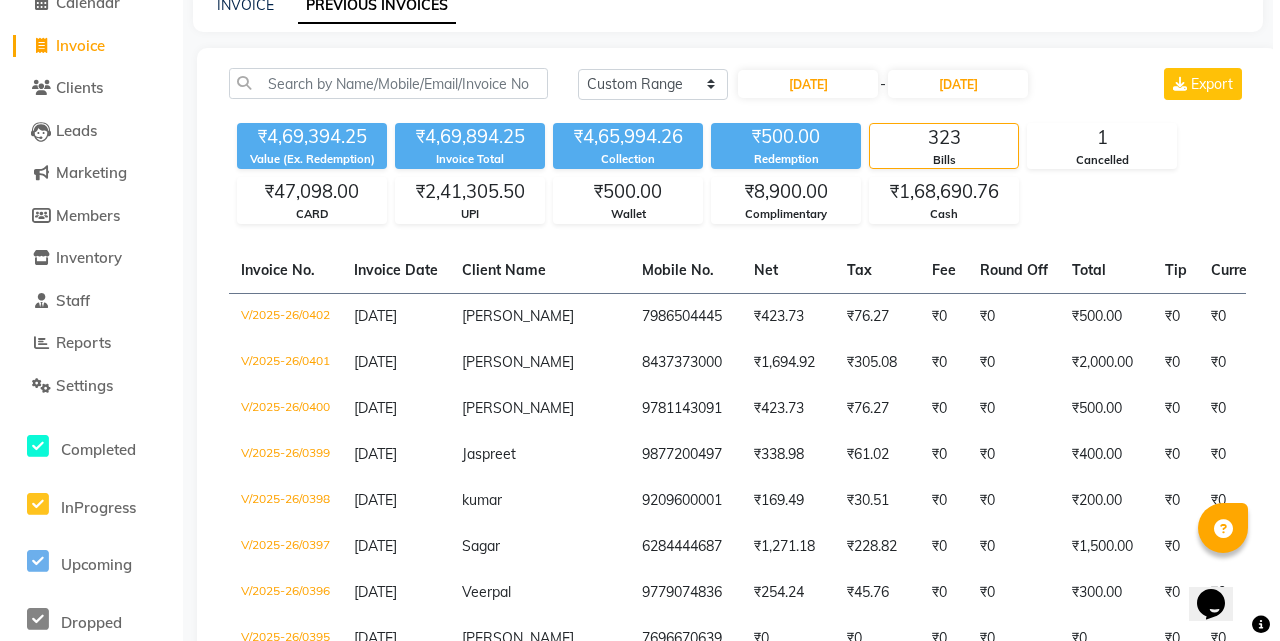 scroll, scrollTop: 0, scrollLeft: 0, axis: both 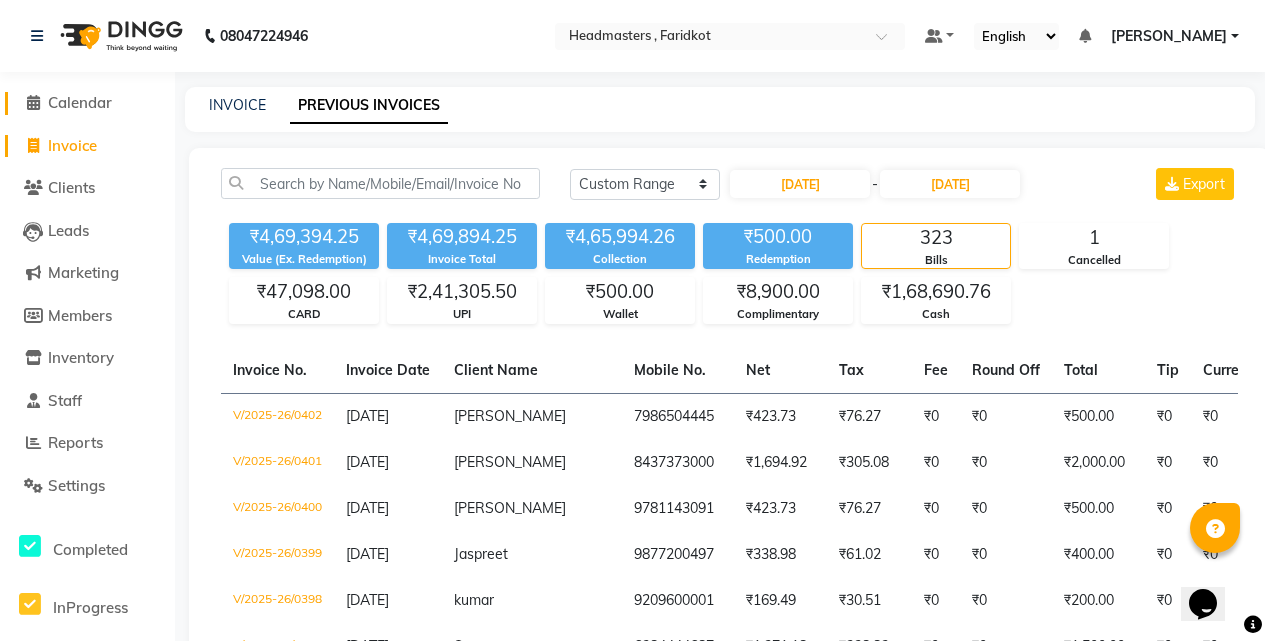 click on "Calendar" 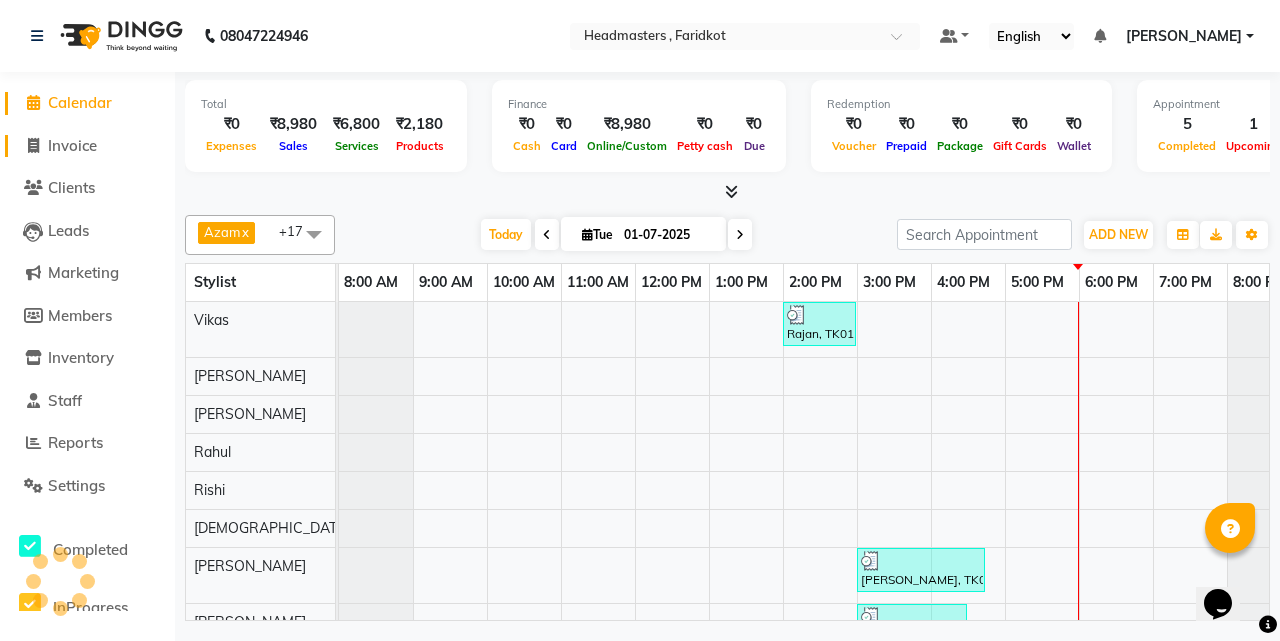 scroll, scrollTop: 0, scrollLeft: 0, axis: both 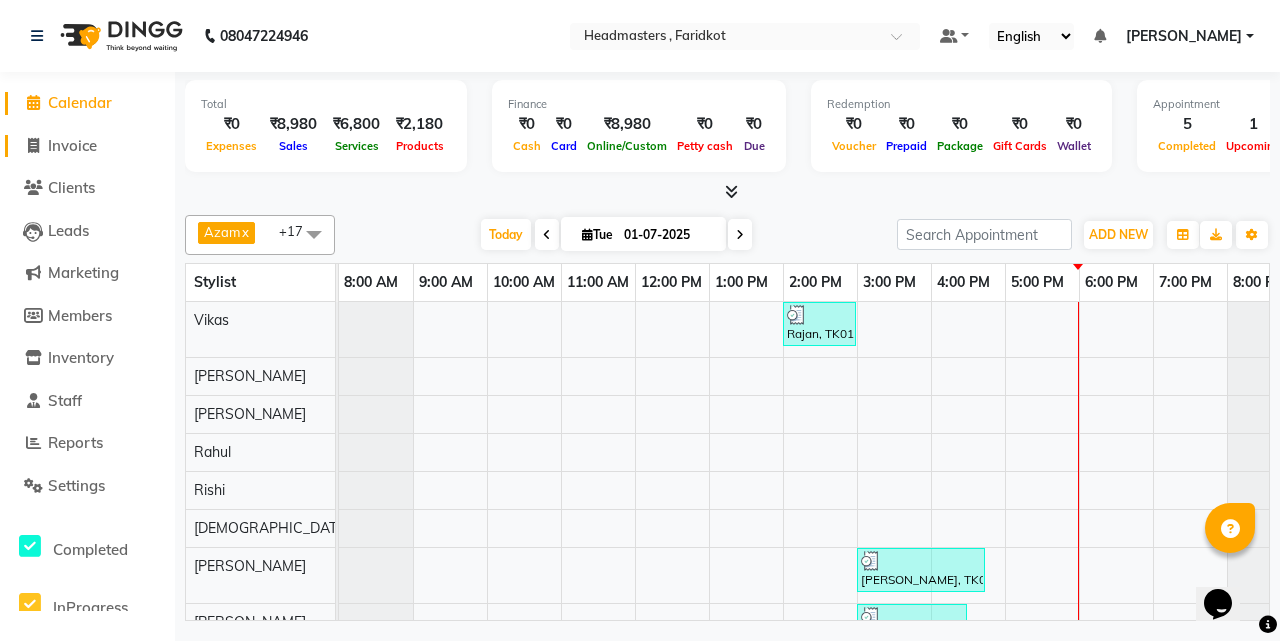 click on "Invoice" 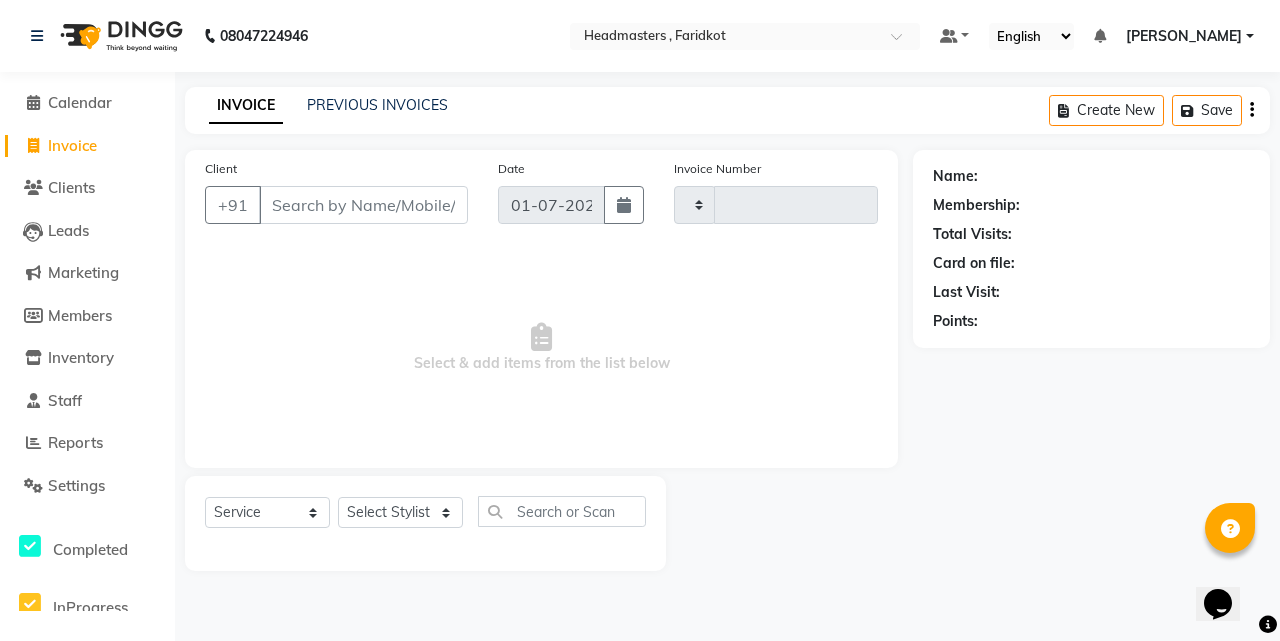 type on "0406" 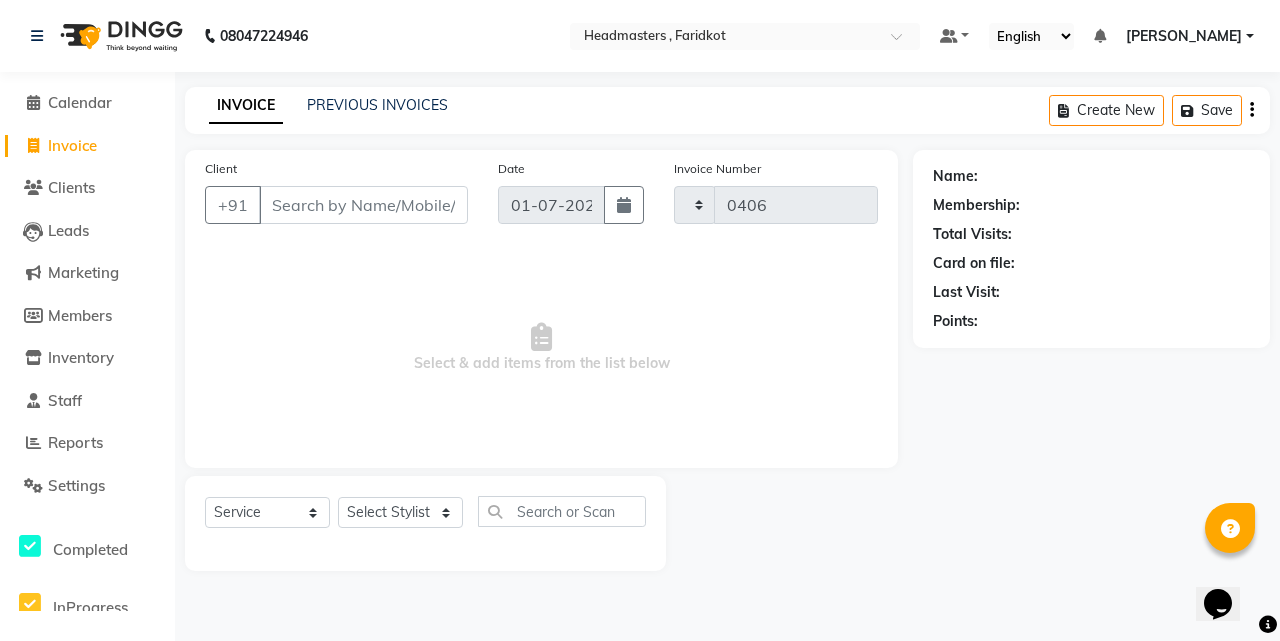select on "7919" 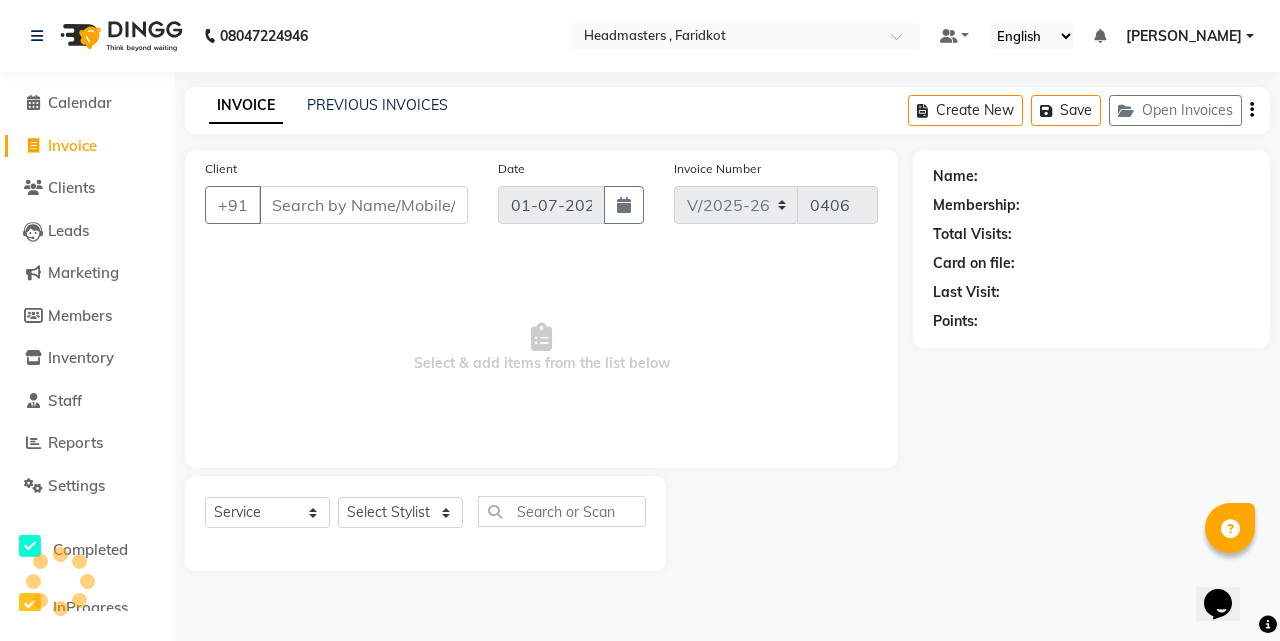click on "INVOICE PREVIOUS INVOICES" 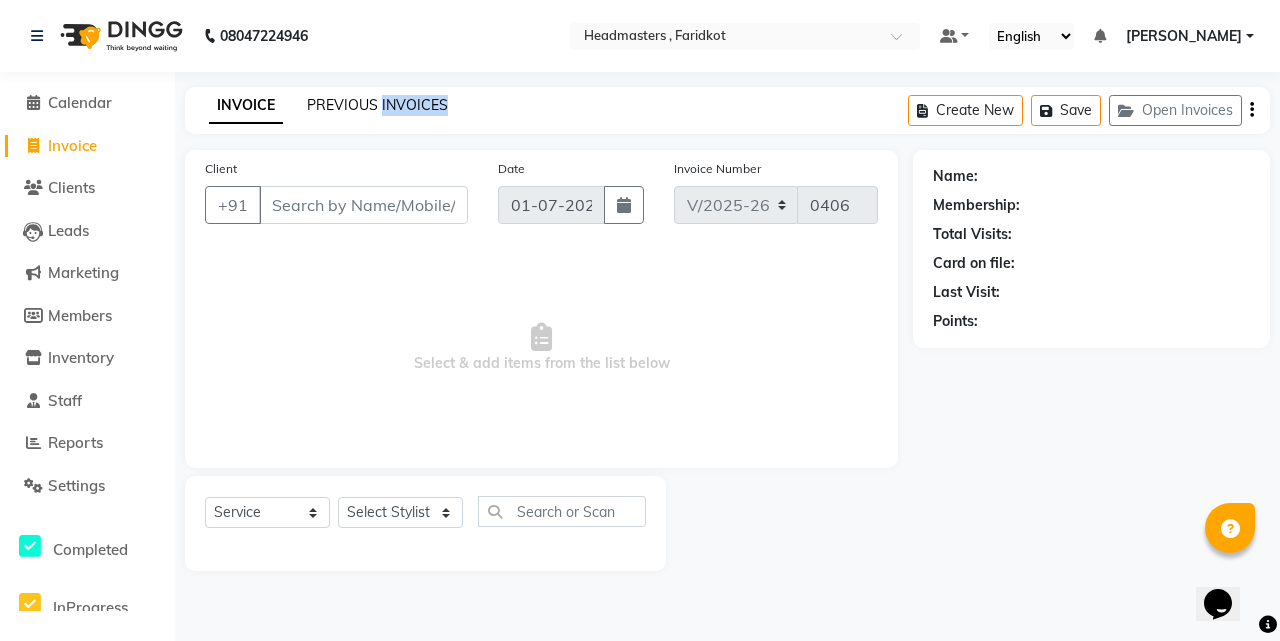 click on "PREVIOUS INVOICES" 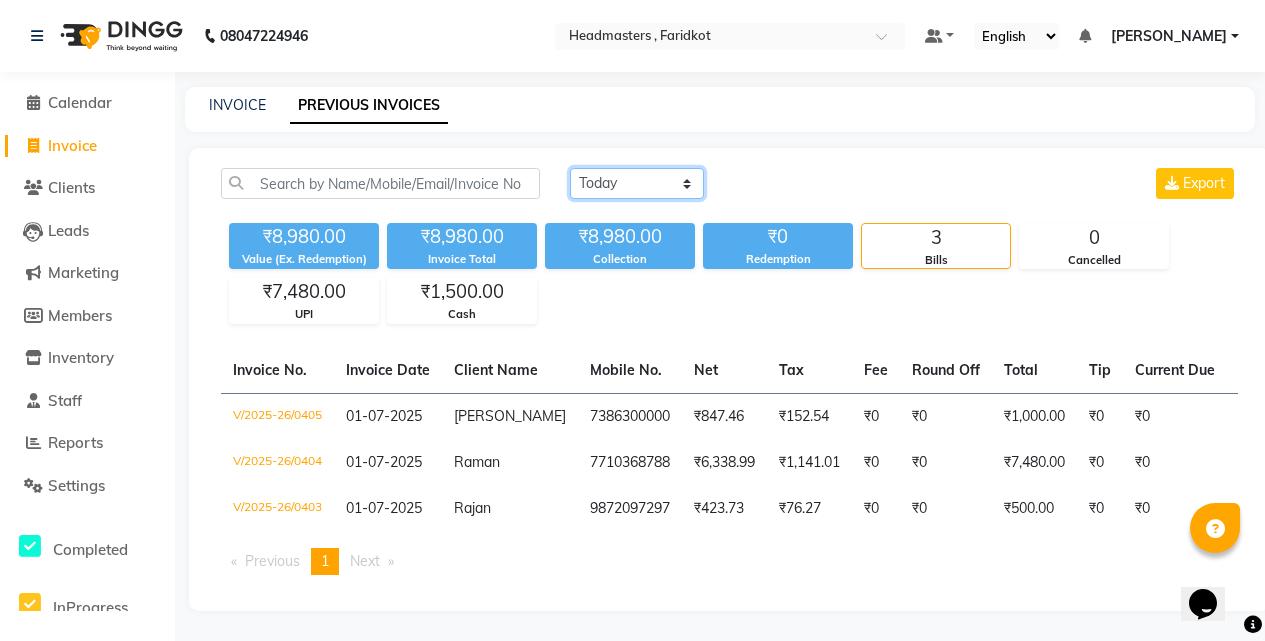 click on "[DATE] [DATE] Custom Range" 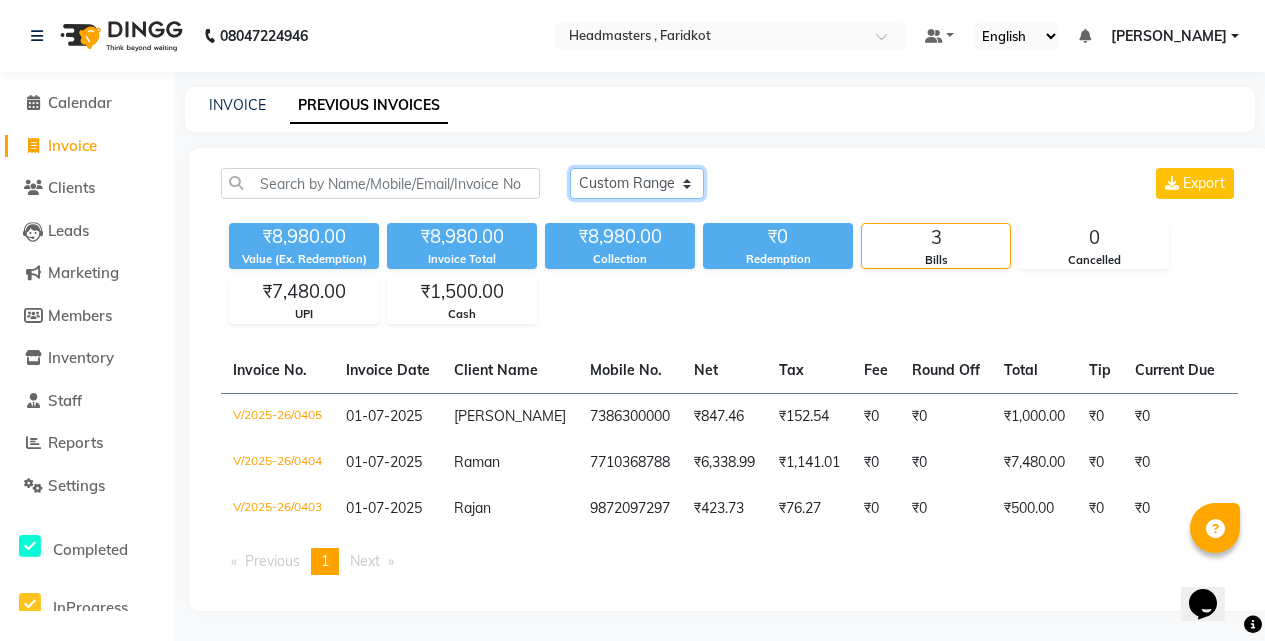 click on "[DATE] [DATE] Custom Range" 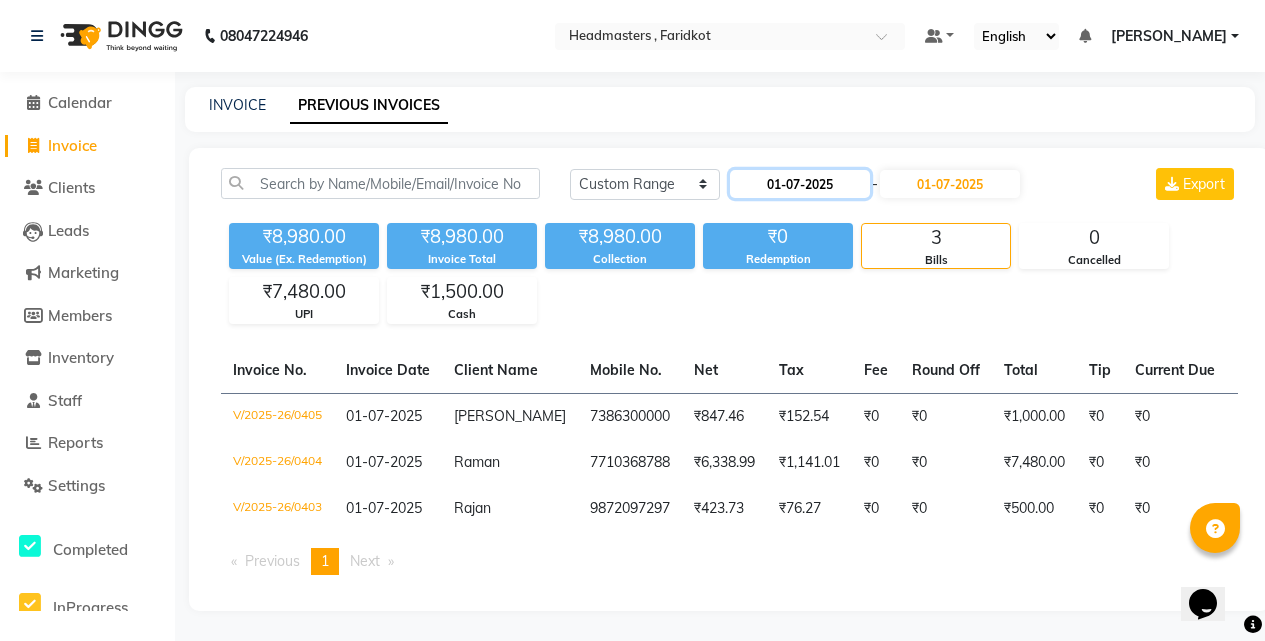 click on "01-07-2025" 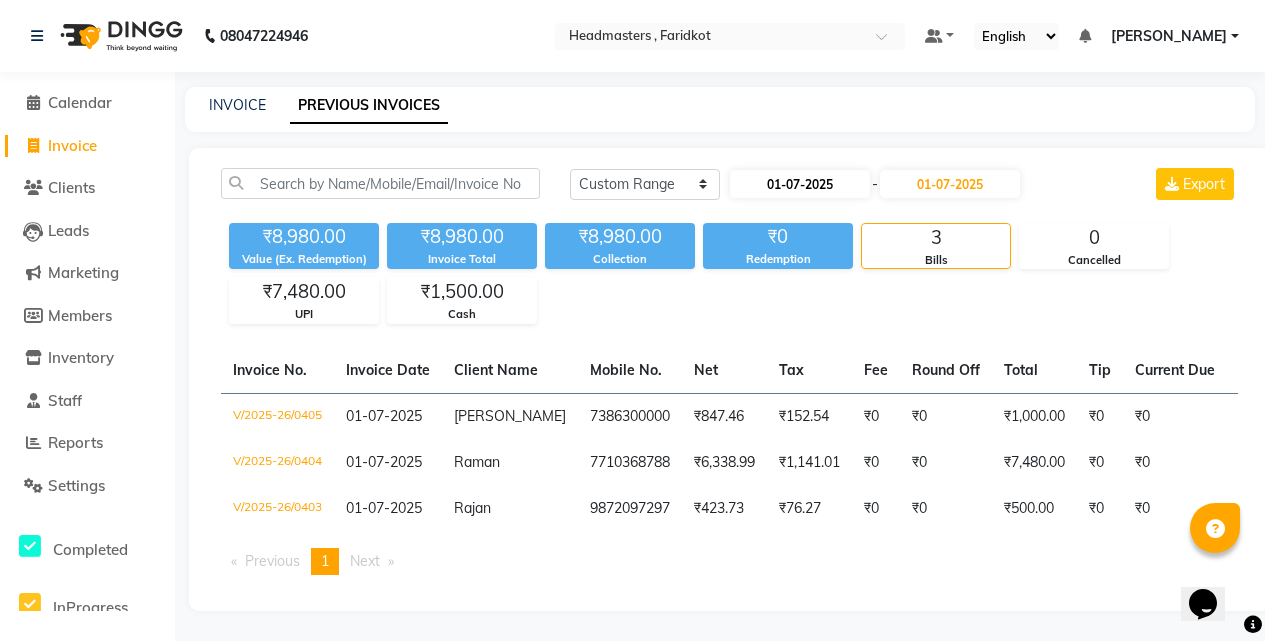 select on "7" 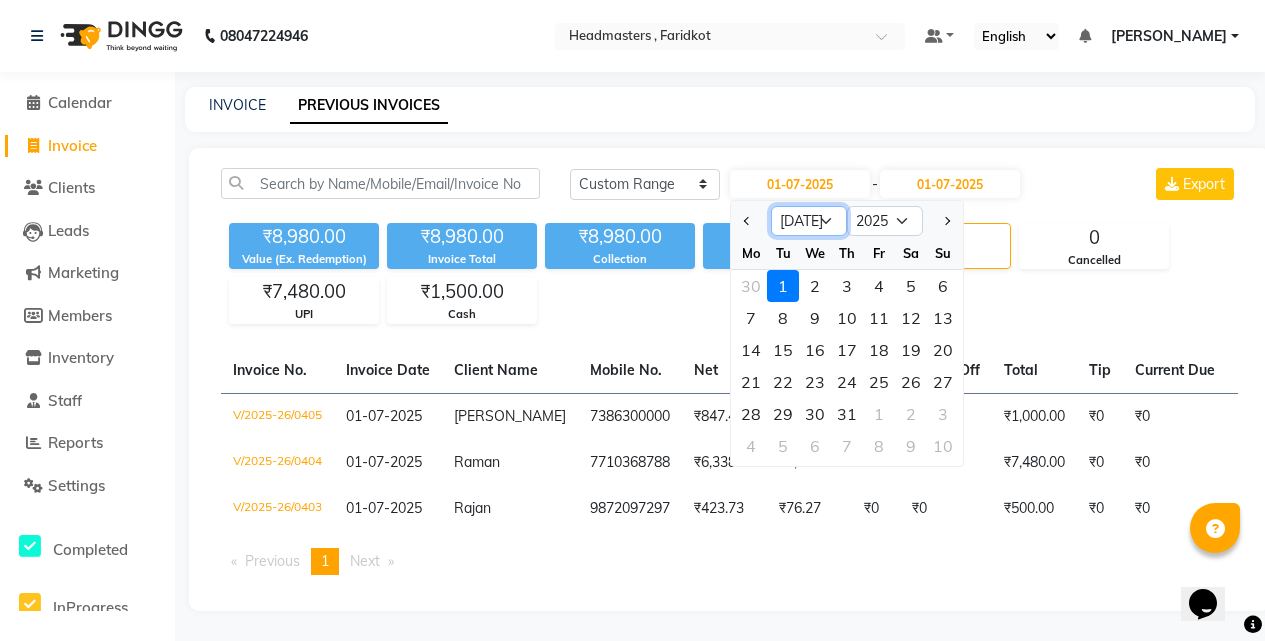 click on "Jan Feb Mar Apr May Jun [DATE] Aug Sep Oct Nov Dec" 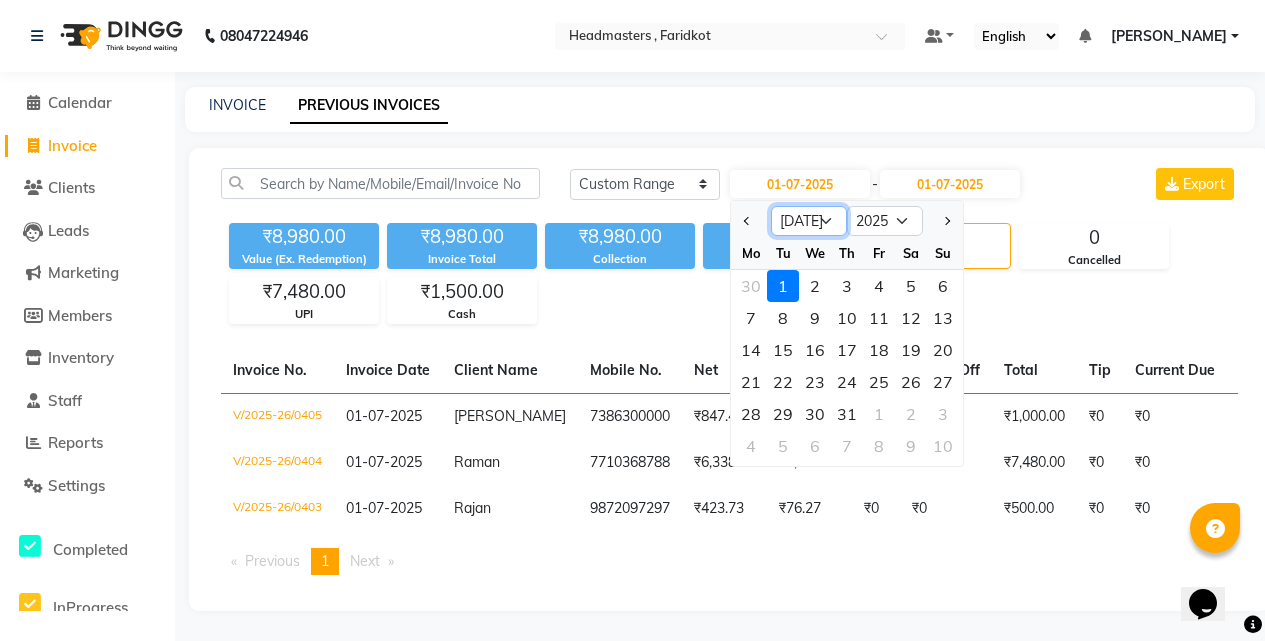 select on "6" 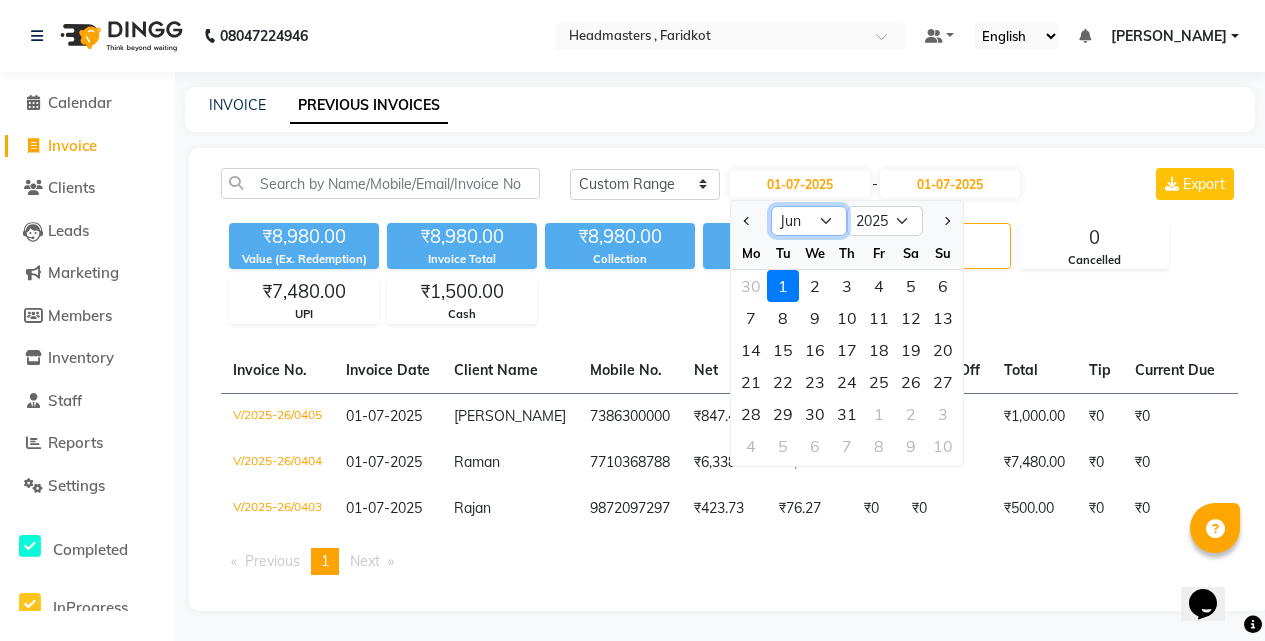click on "Jan Feb Mar Apr May Jun [DATE] Aug Sep Oct Nov Dec" 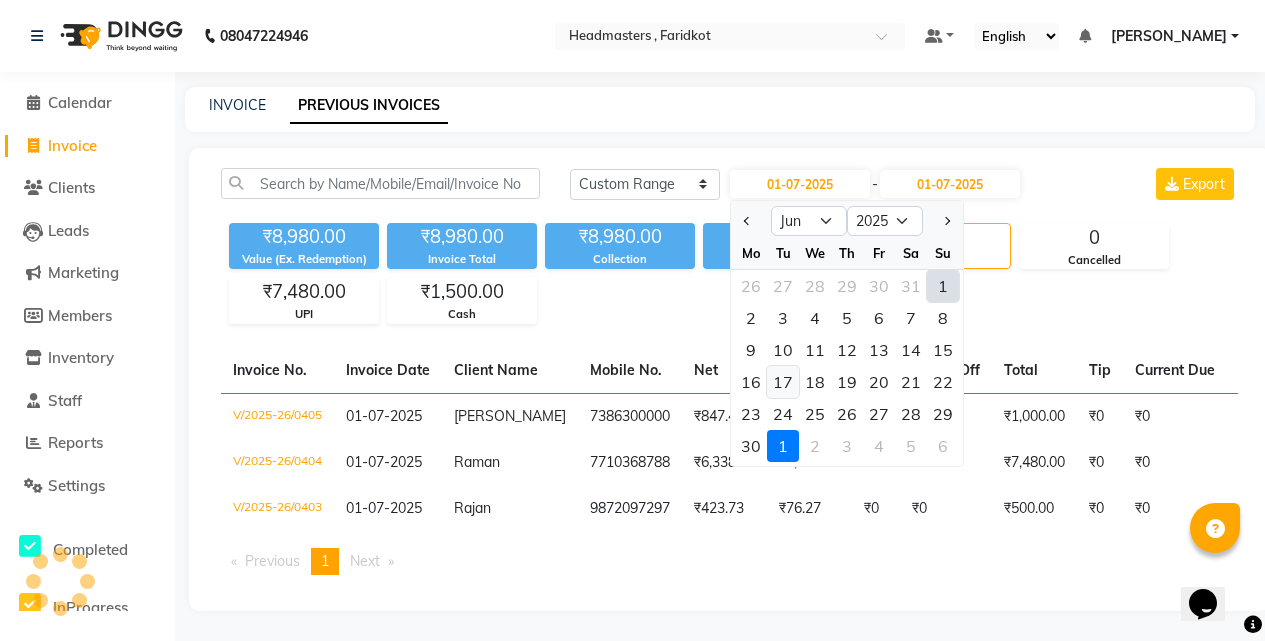 click on "17" 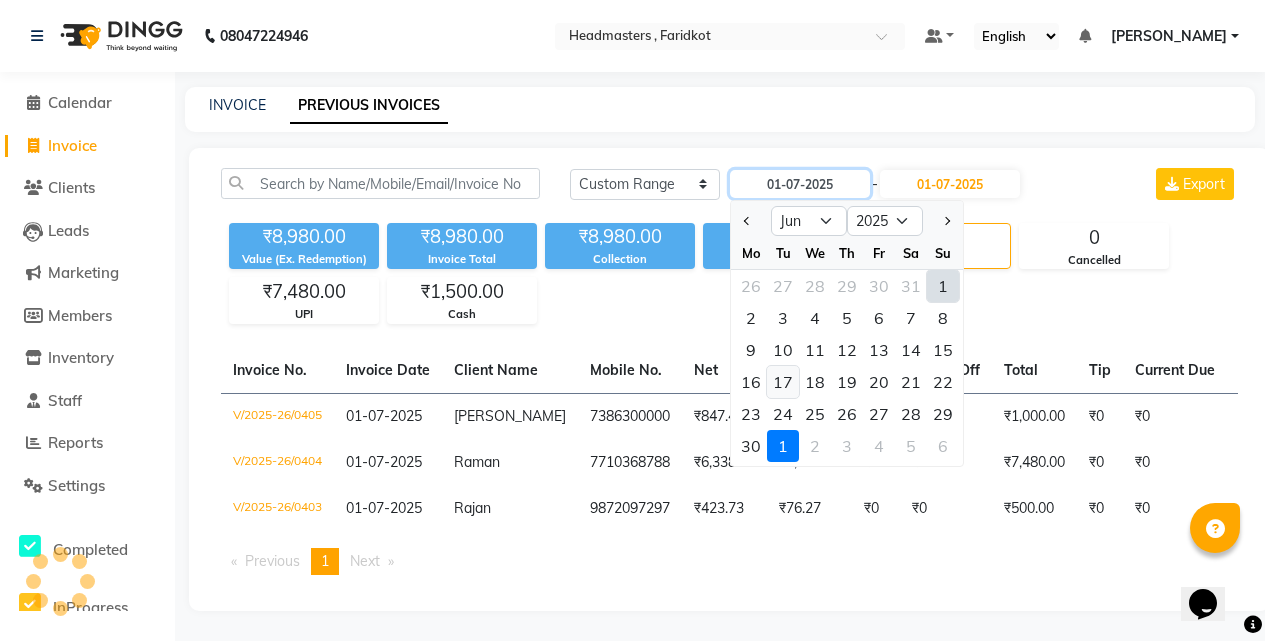 type on "[DATE]" 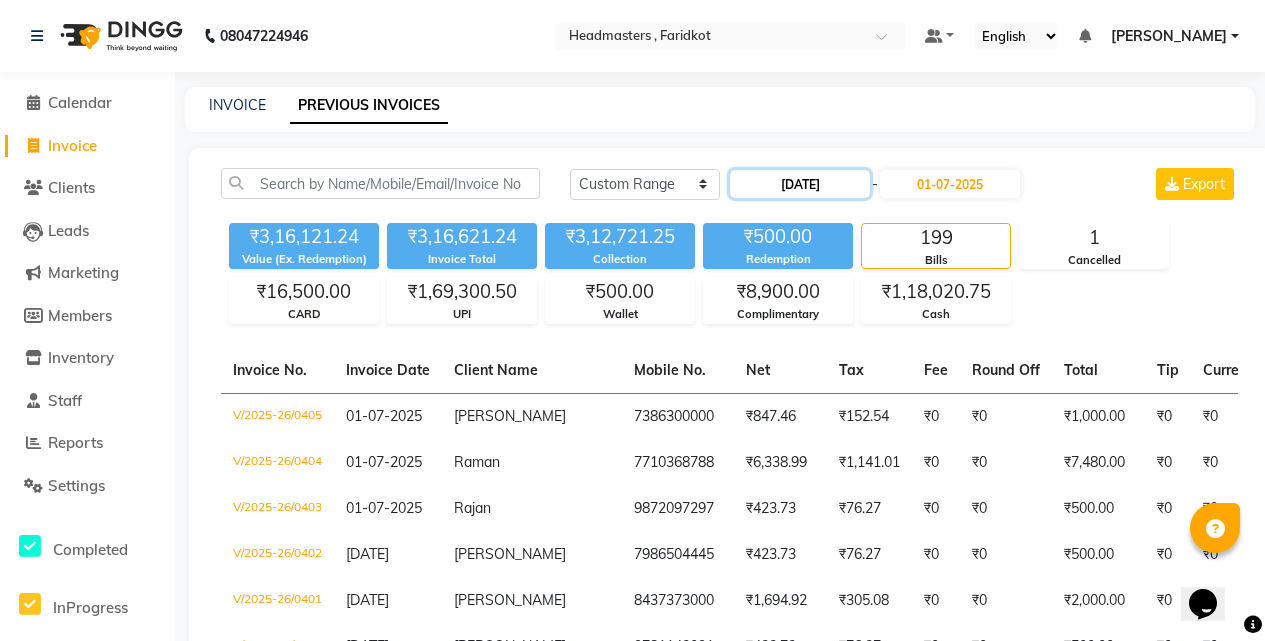 click on "[DATE]" 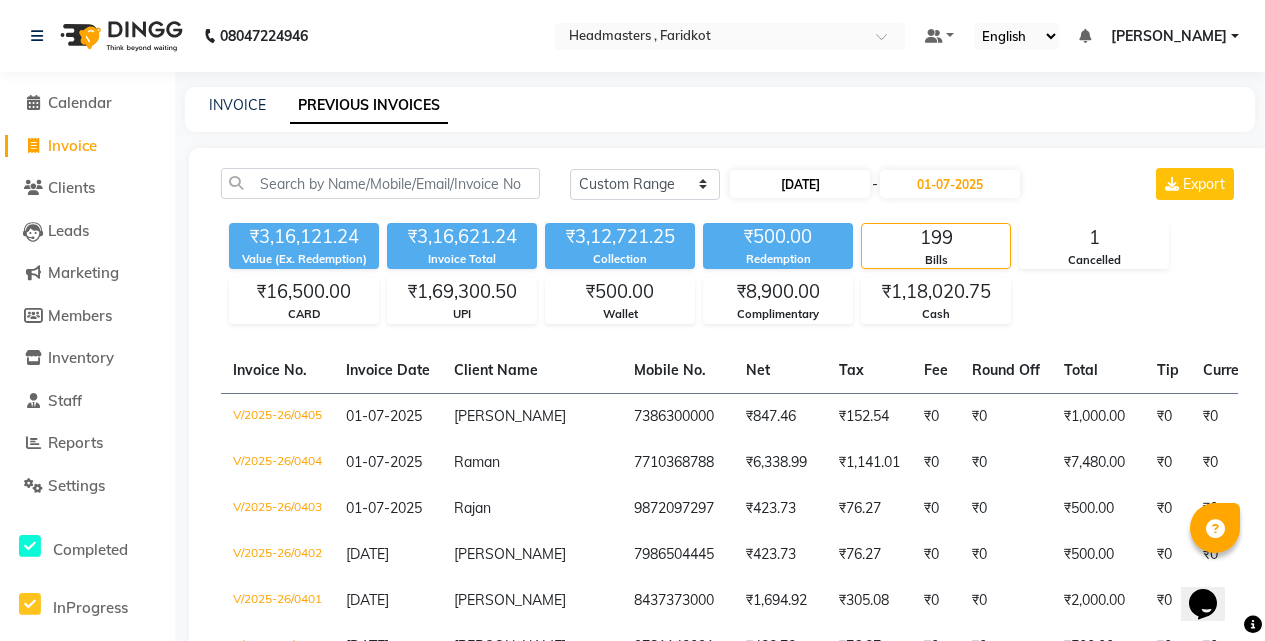 select on "6" 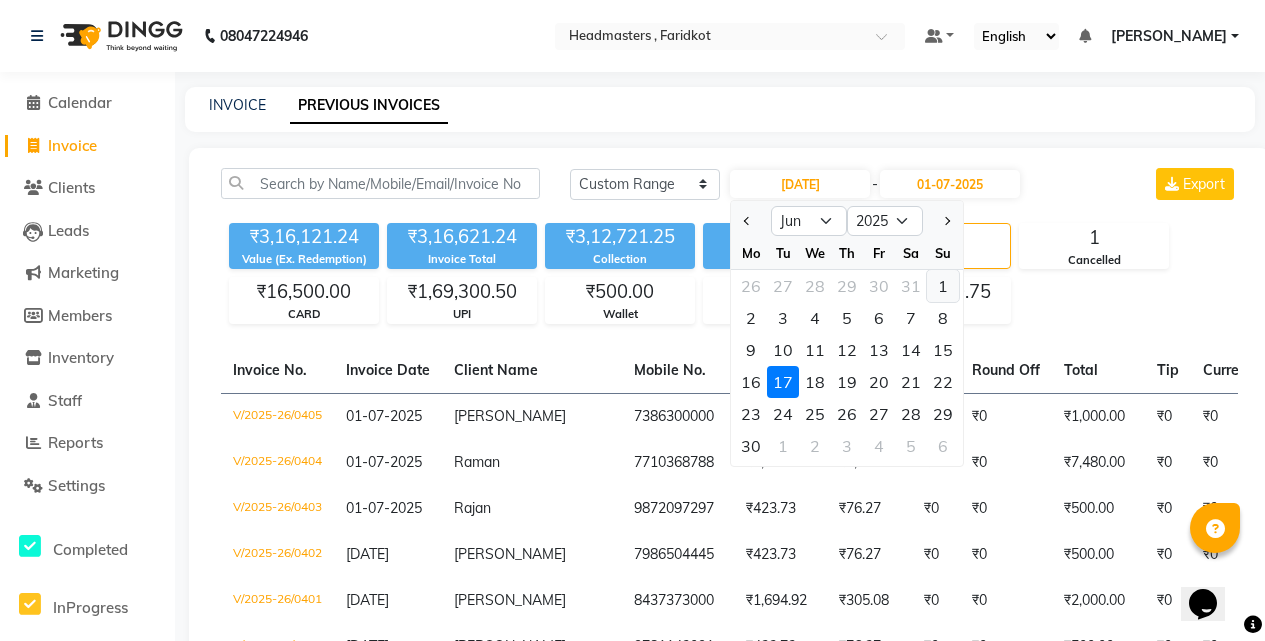 click on "1" 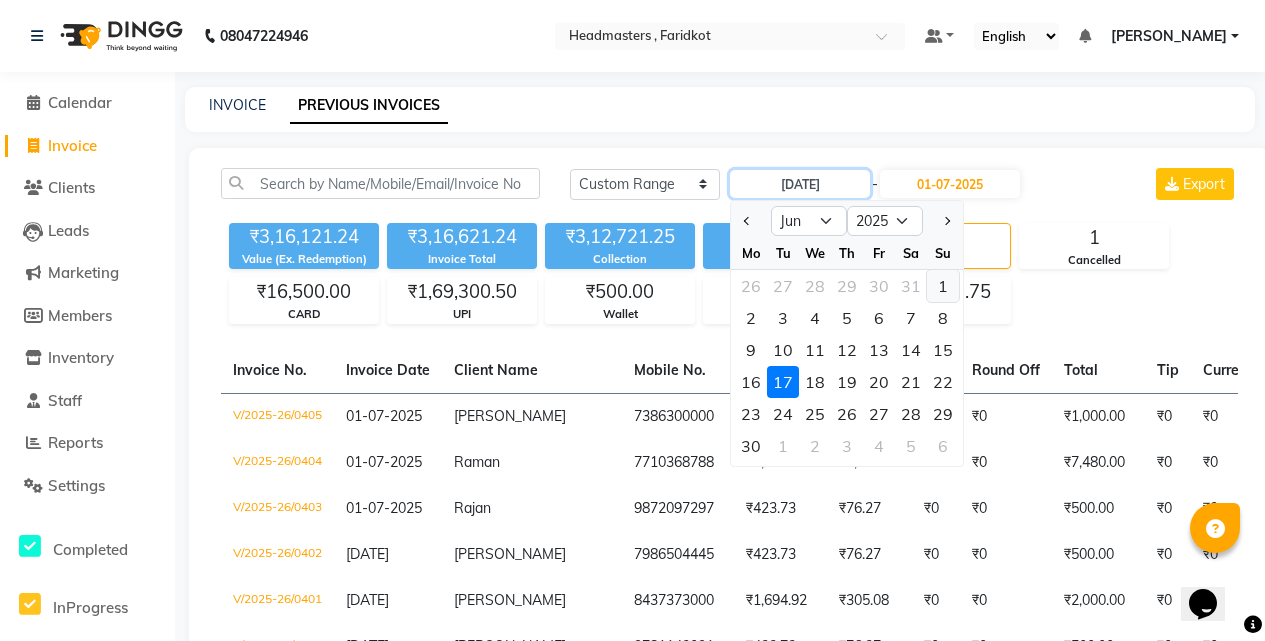 type on "[DATE]" 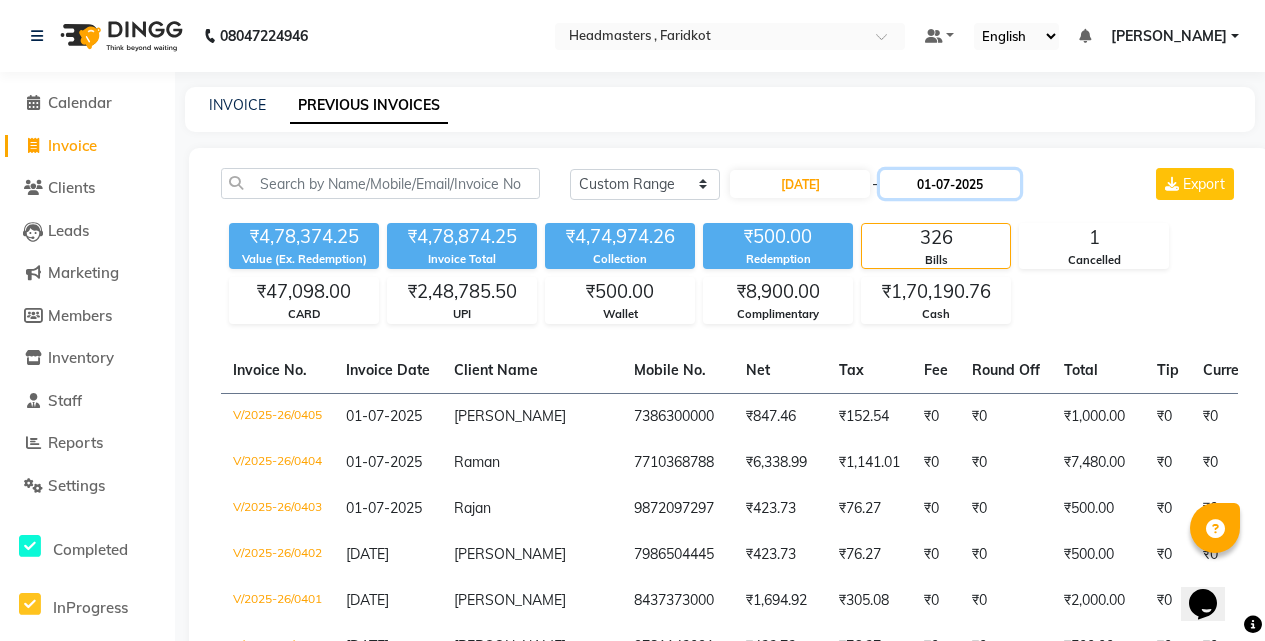 click on "01-07-2025" 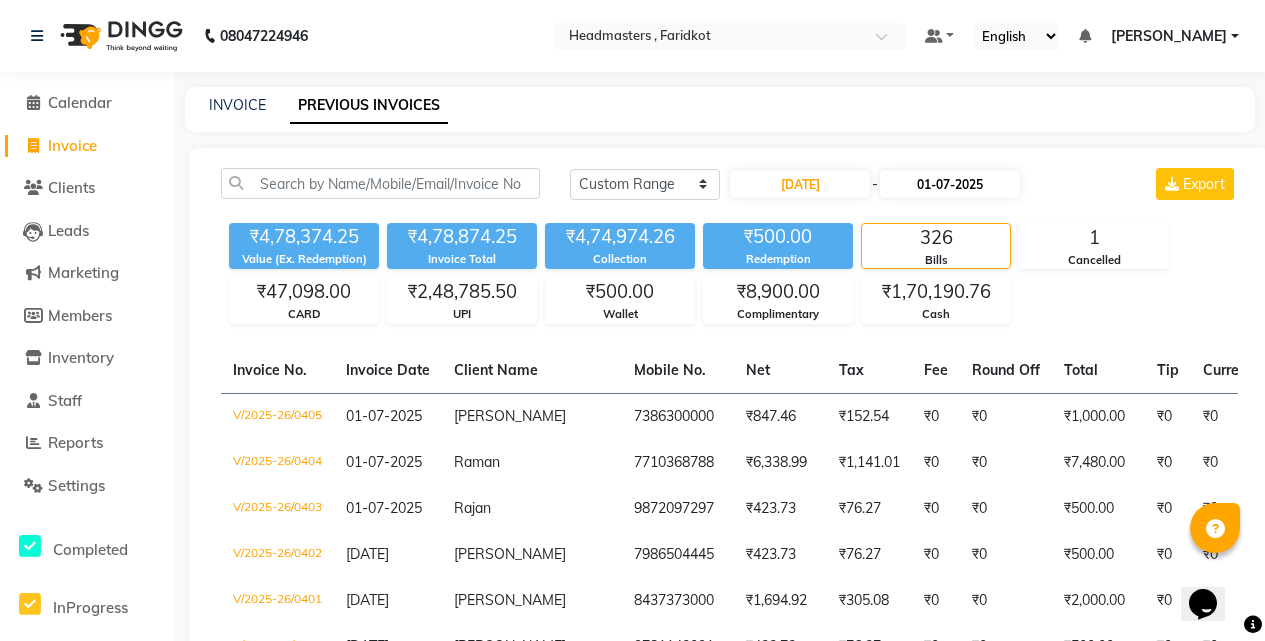 select on "7" 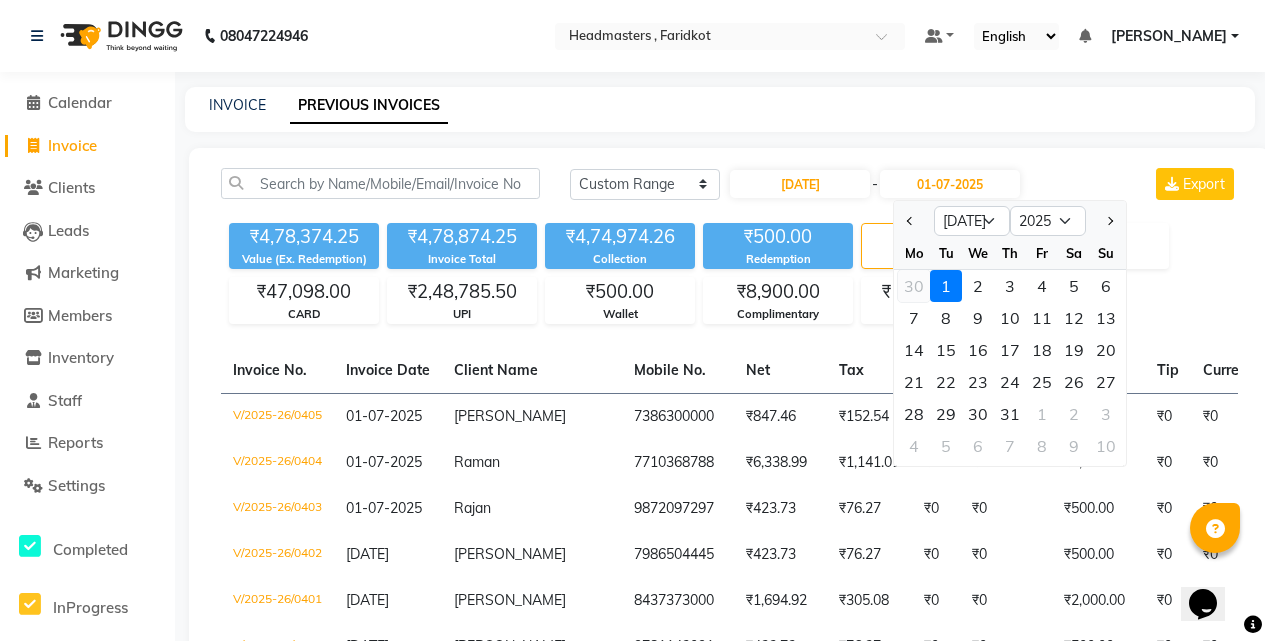 click on "30" 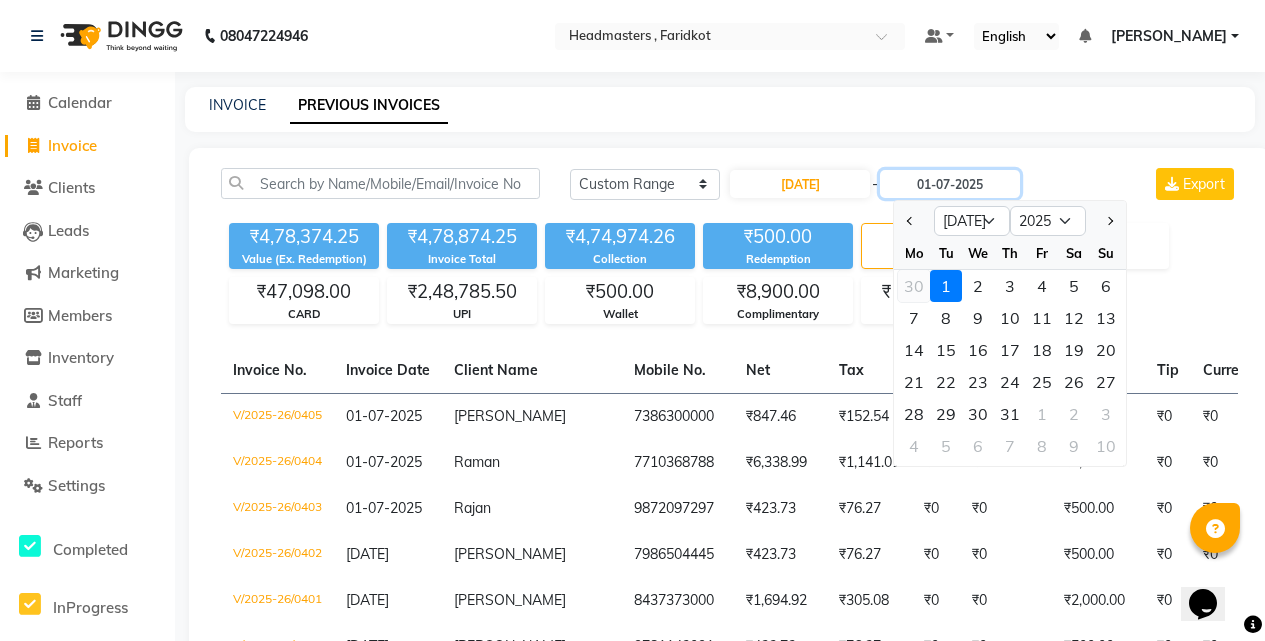 type on "[DATE]" 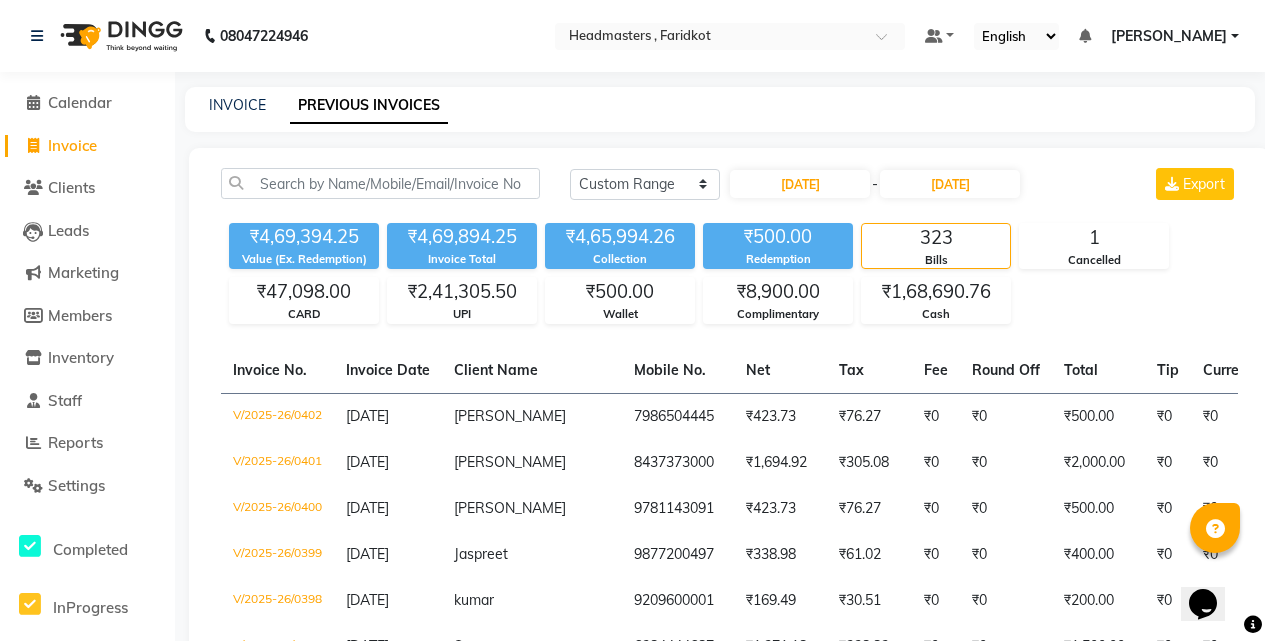 click on "₹4,65,994.26" 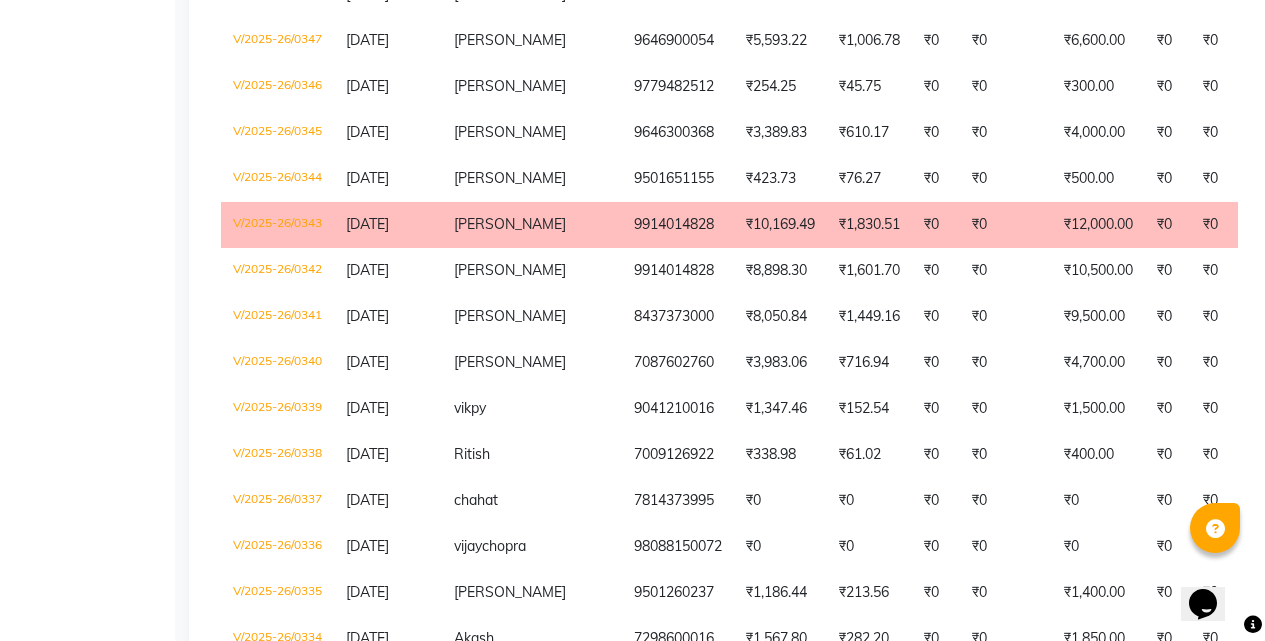 scroll, scrollTop: 2900, scrollLeft: 0, axis: vertical 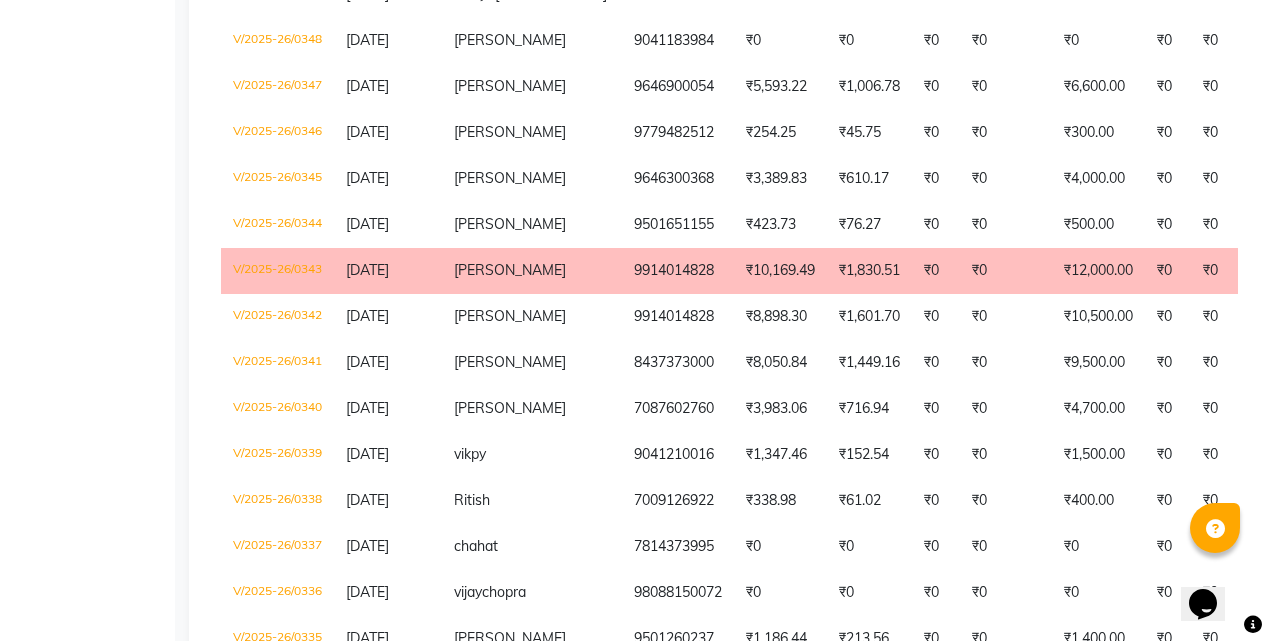 click on "₹1,830.51" 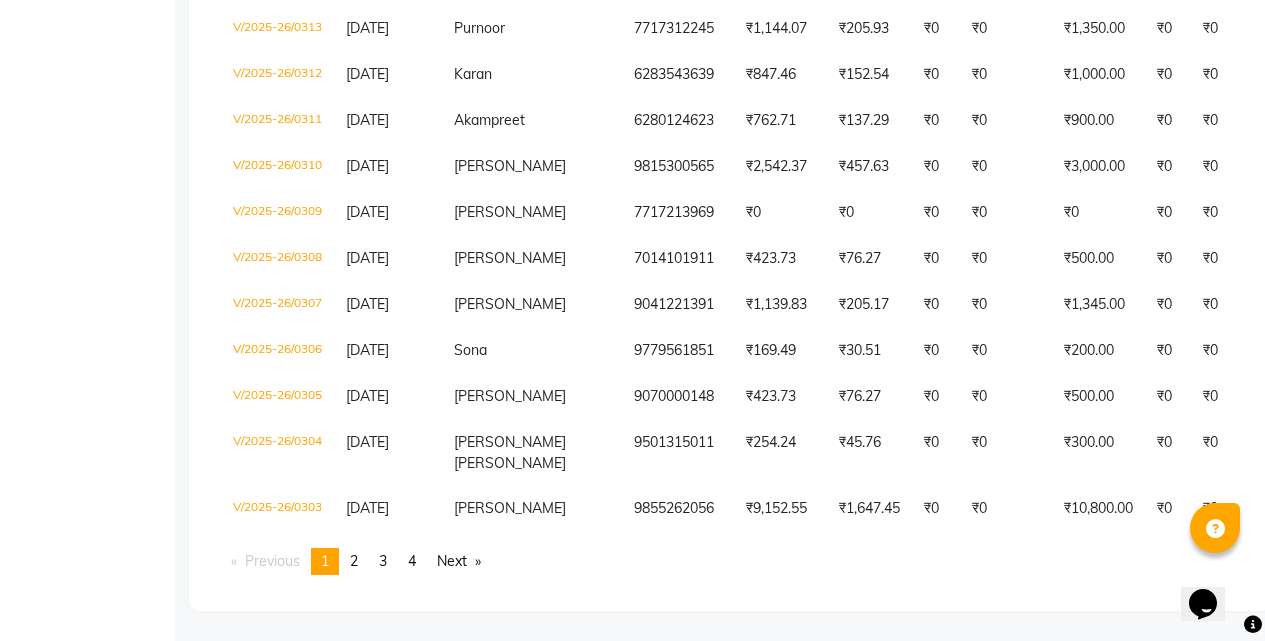 scroll, scrollTop: 4737, scrollLeft: 0, axis: vertical 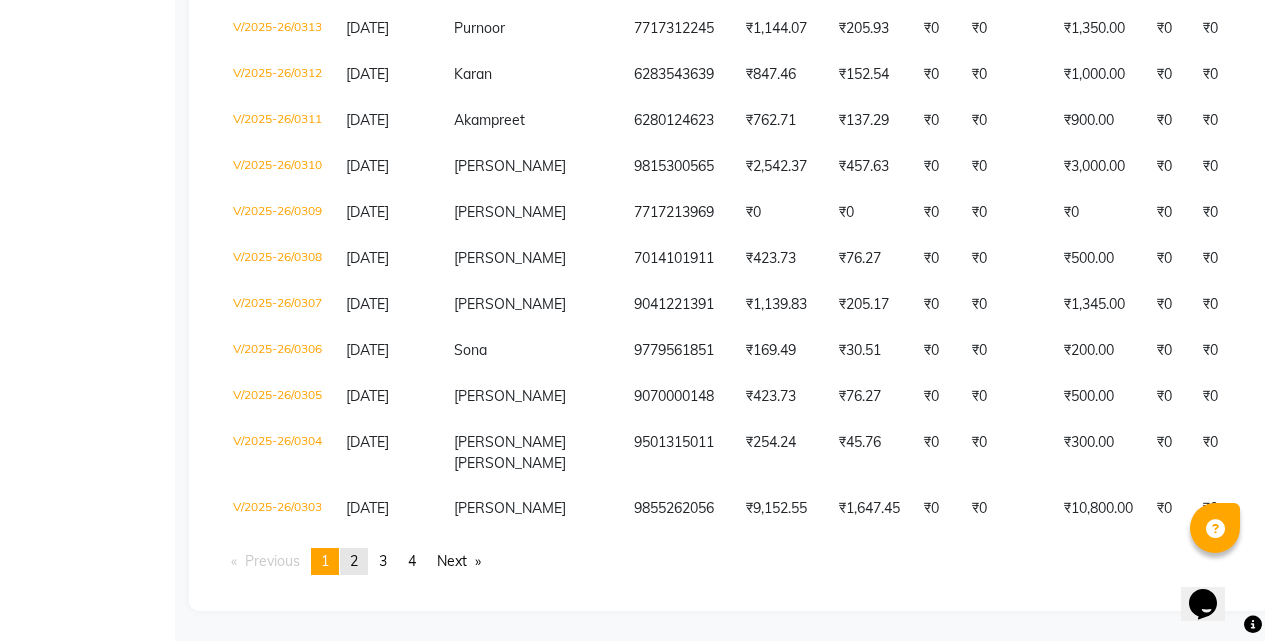 click on "2" at bounding box center [354, 561] 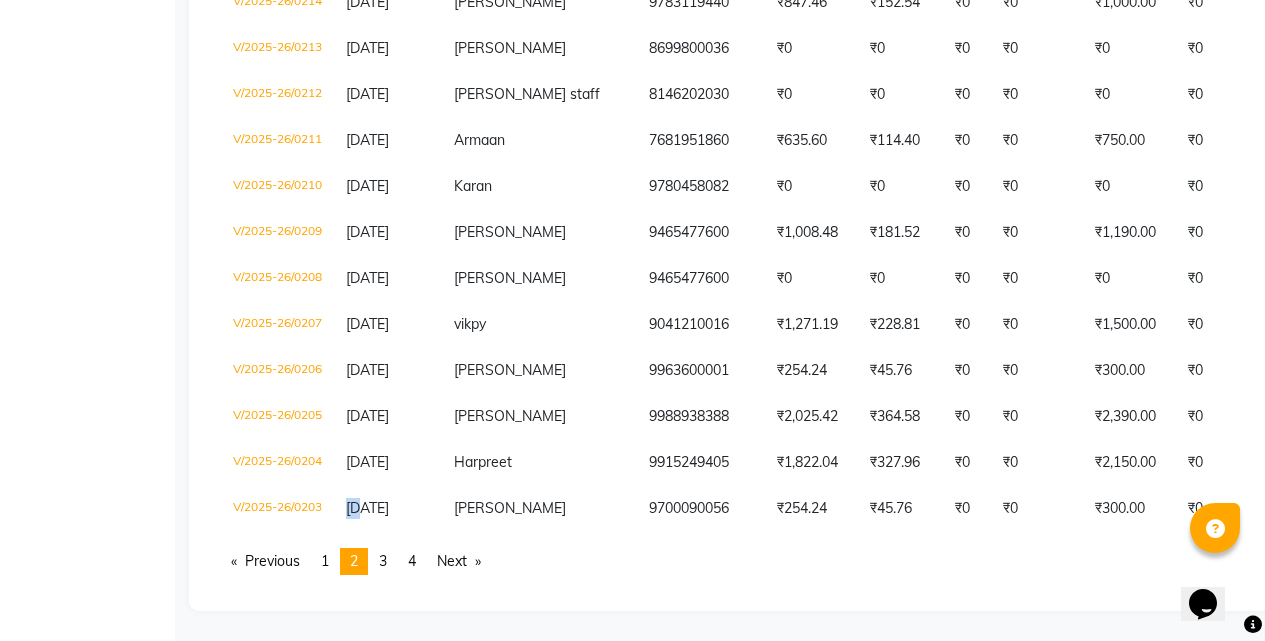 scroll, scrollTop: 4797, scrollLeft: 0, axis: vertical 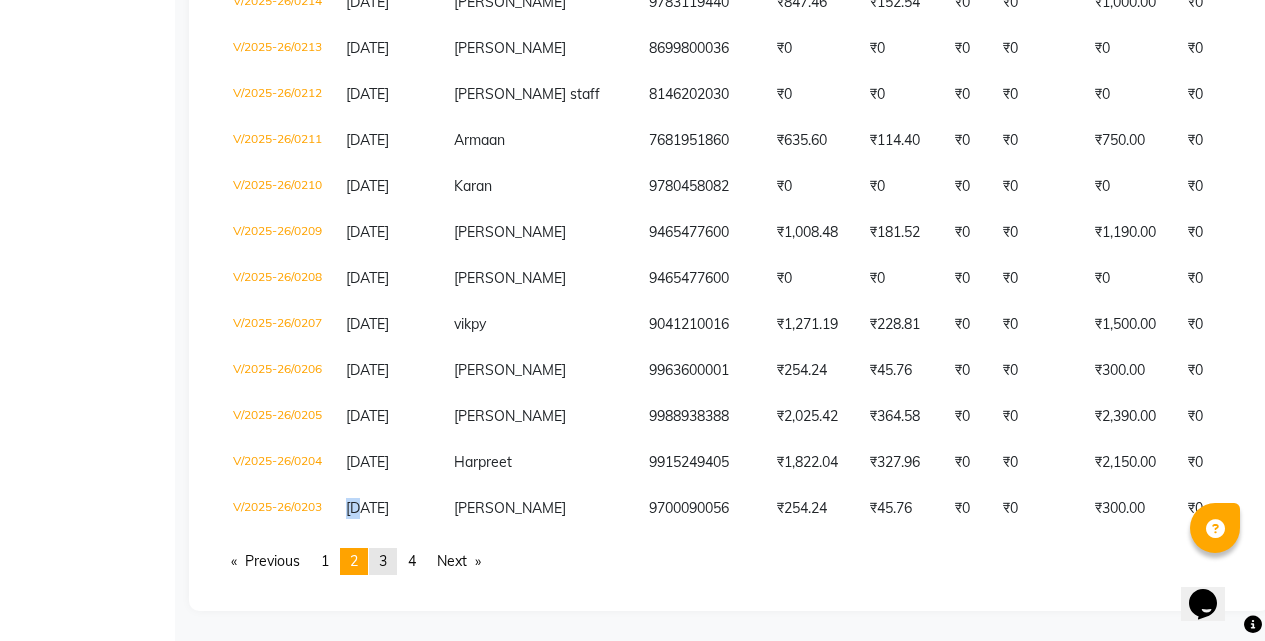 click on "3" at bounding box center (383, 561) 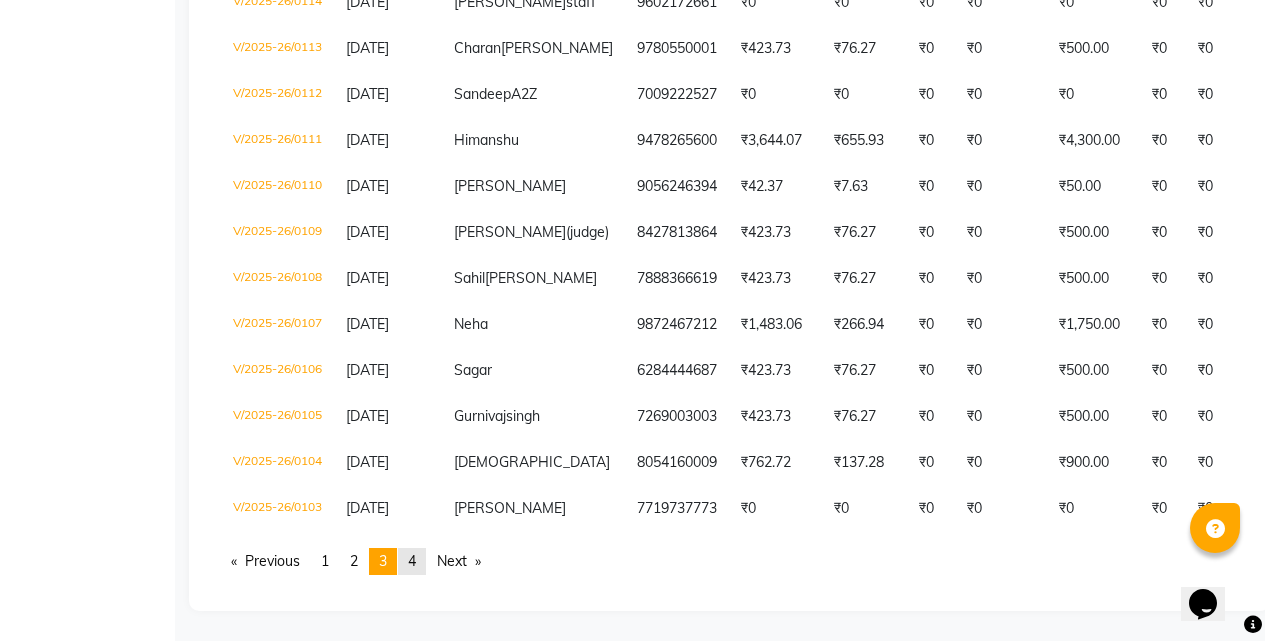 click on "4" at bounding box center (412, 561) 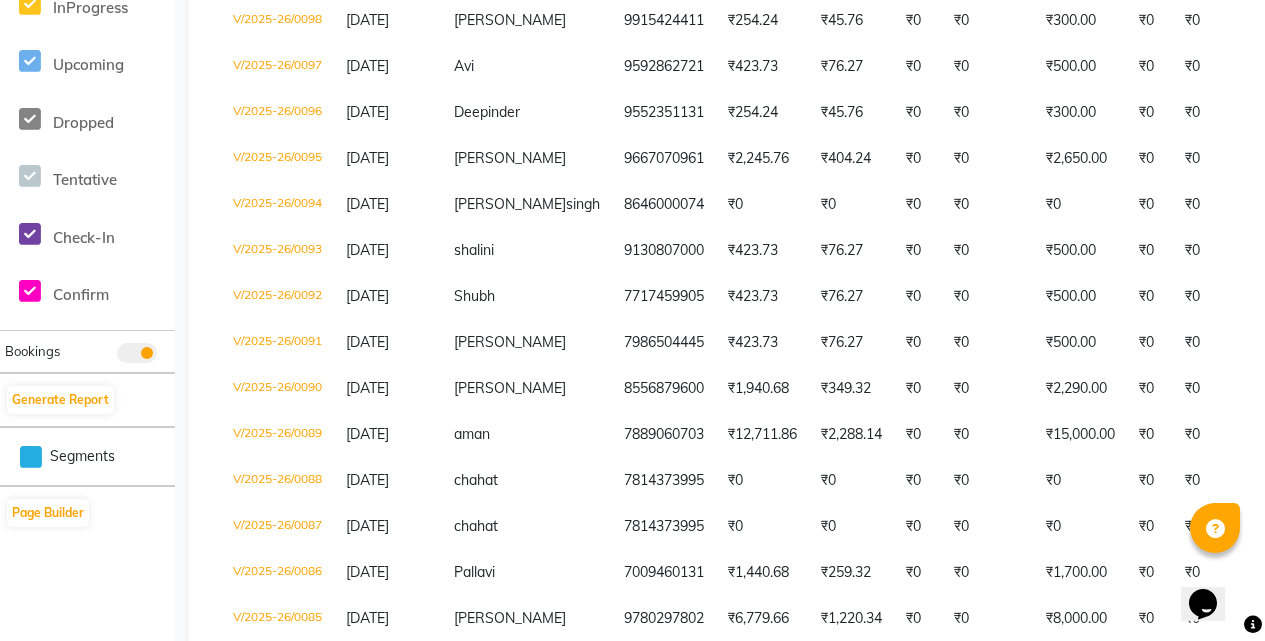 scroll, scrollTop: 1041, scrollLeft: 0, axis: vertical 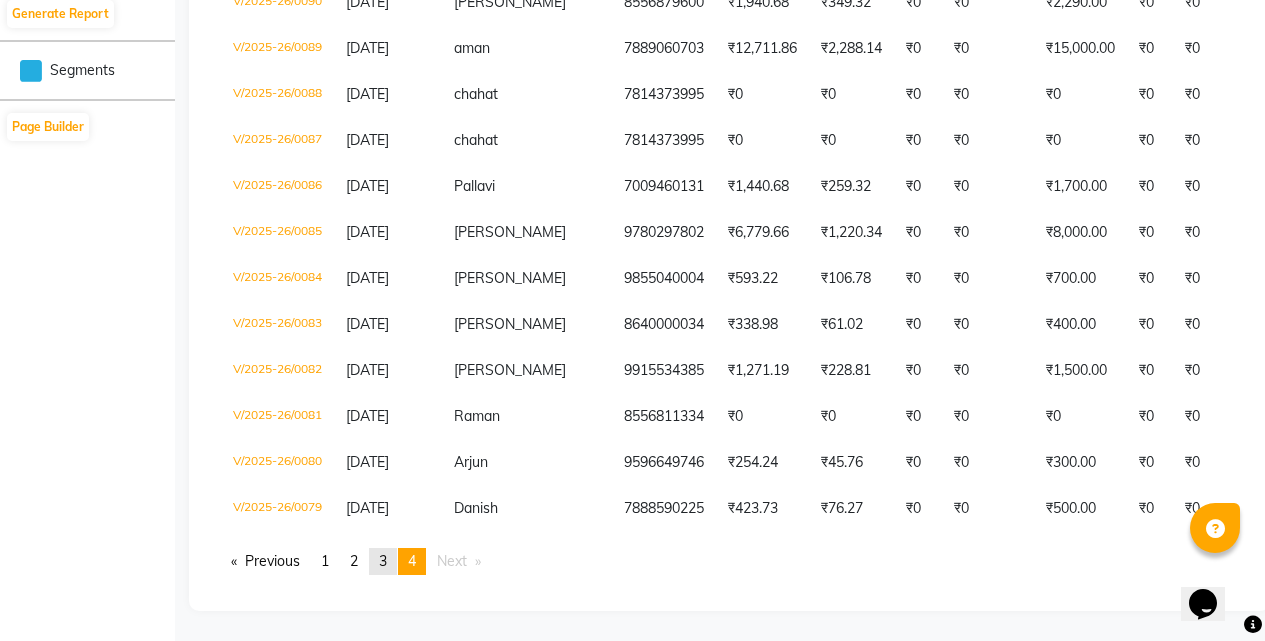click on "page  3" at bounding box center [383, 561] 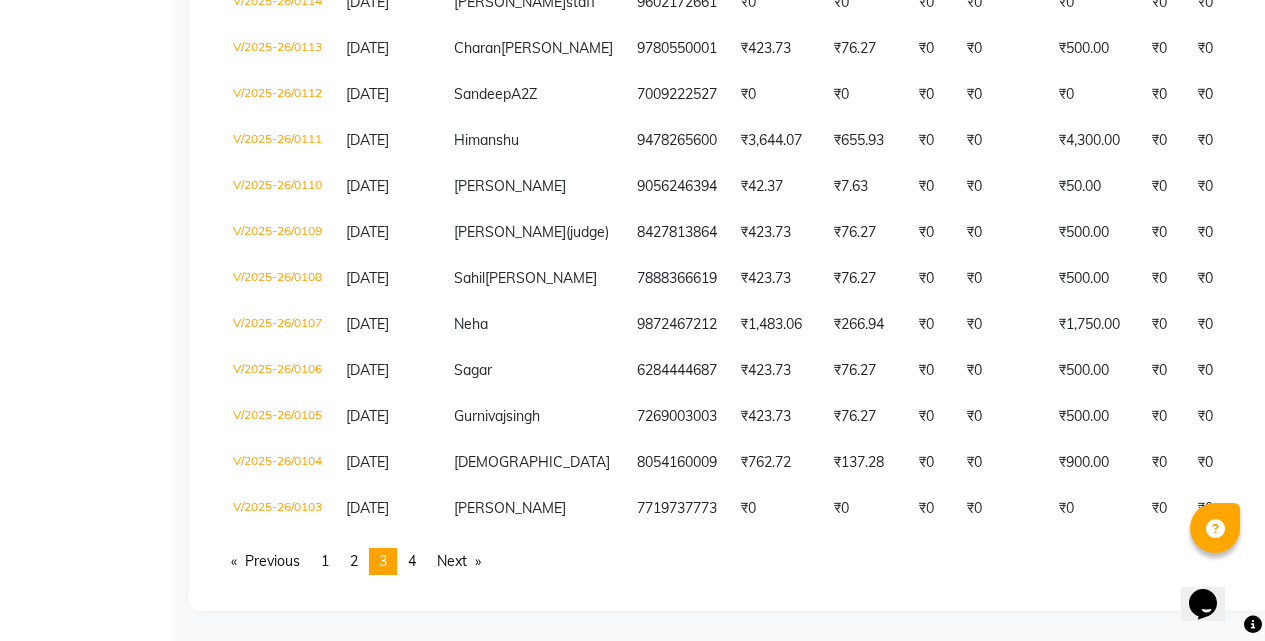 scroll, scrollTop: 4798, scrollLeft: 0, axis: vertical 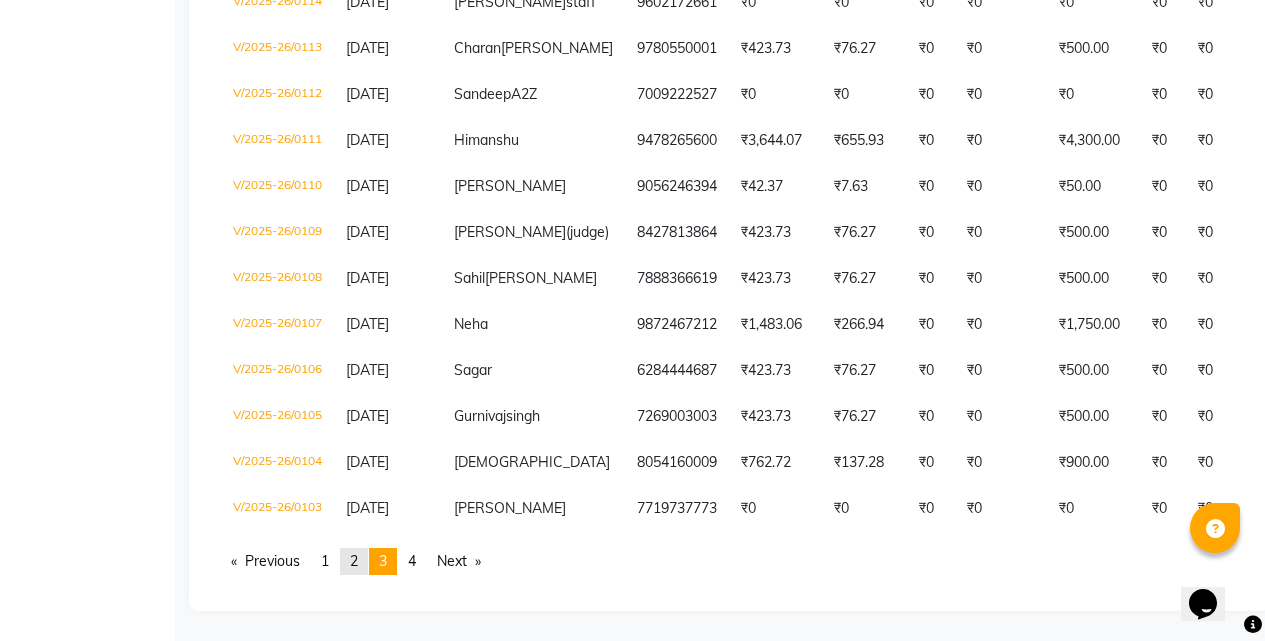 click on "page  2" at bounding box center [354, 561] 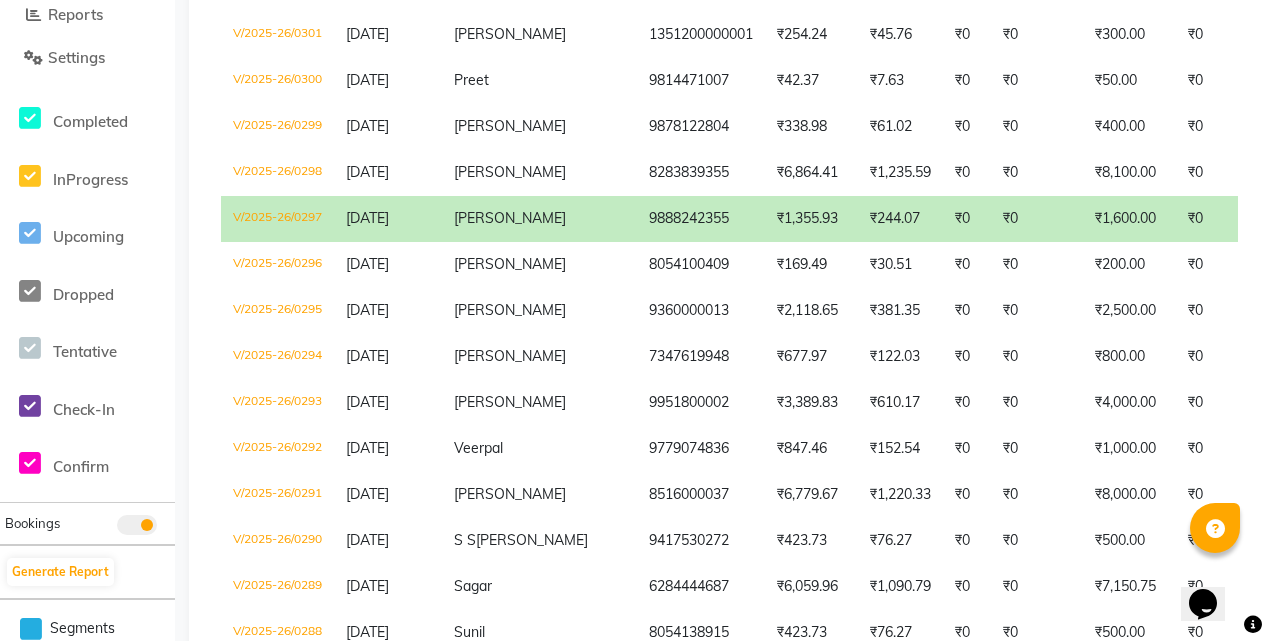 scroll, scrollTop: 400, scrollLeft: 0, axis: vertical 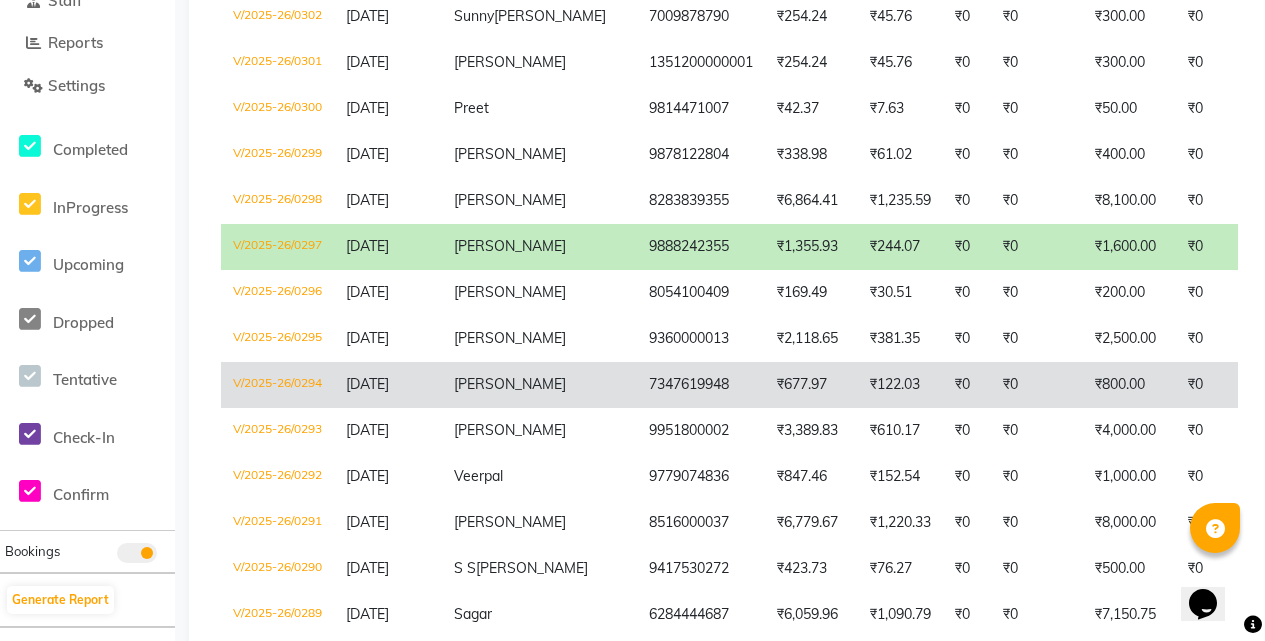 click on "₹122.03" 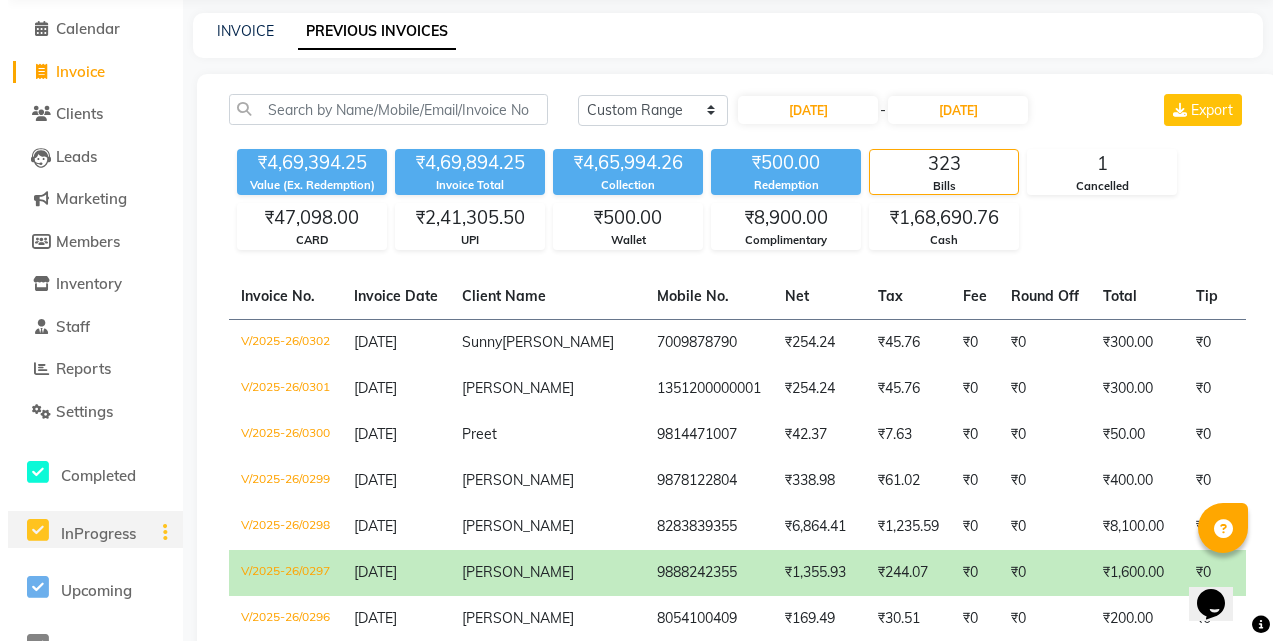 scroll, scrollTop: 0, scrollLeft: 0, axis: both 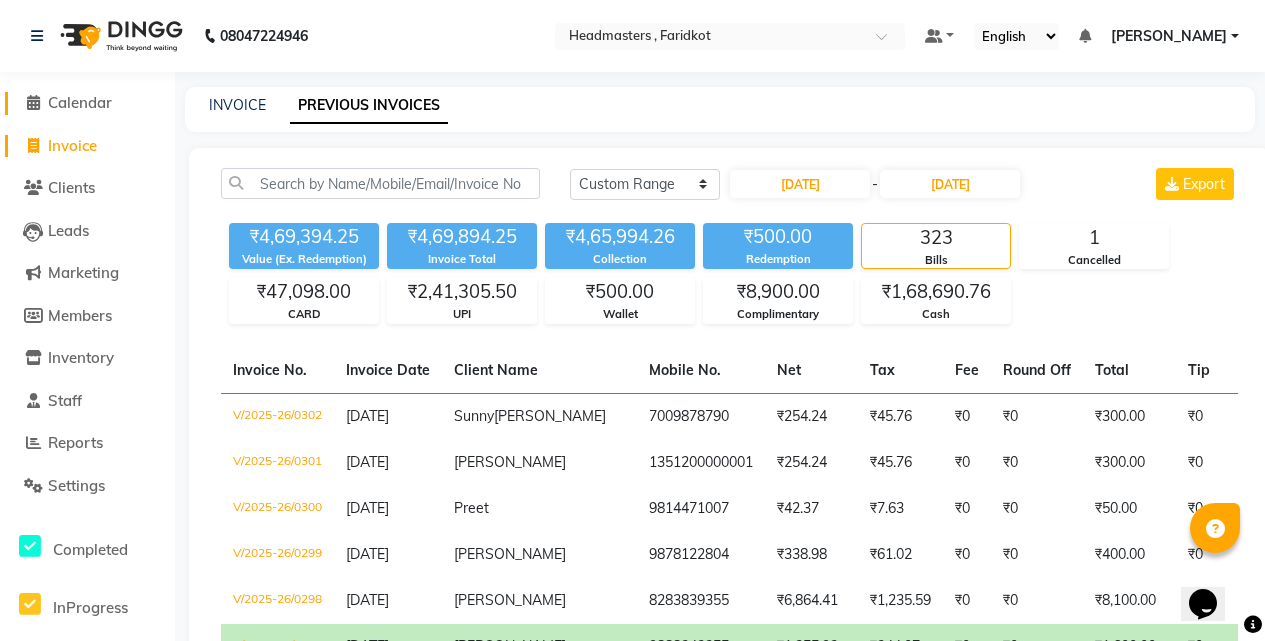 click on "Calendar" 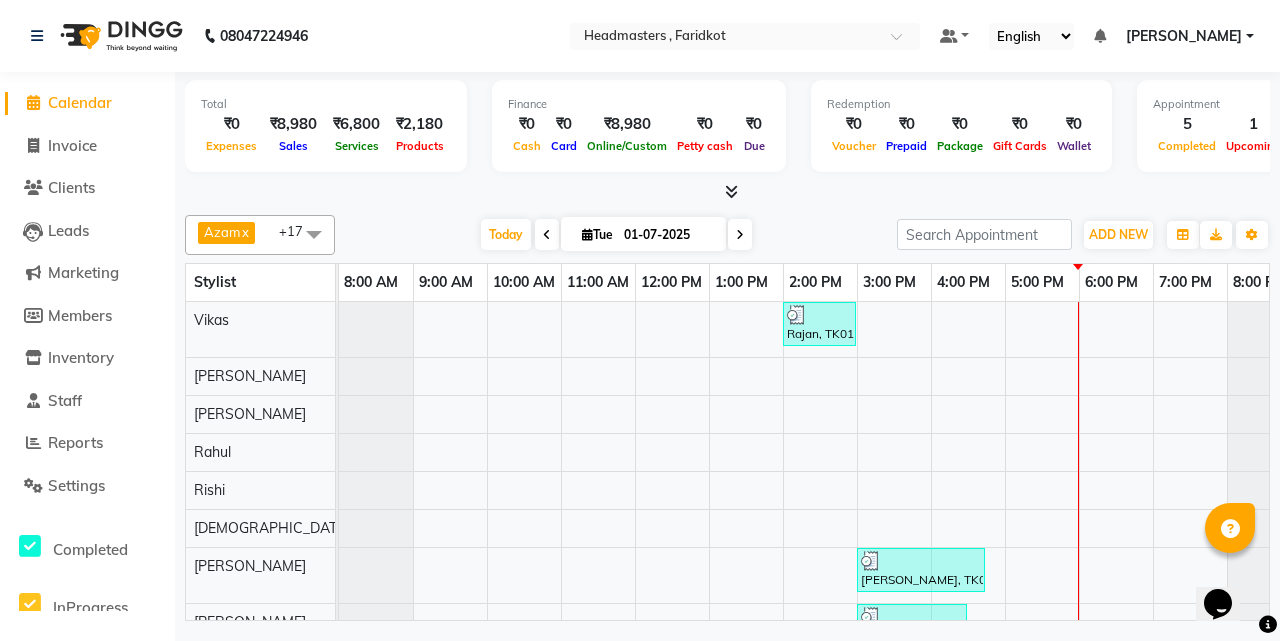 scroll, scrollTop: 108, scrollLeft: 0, axis: vertical 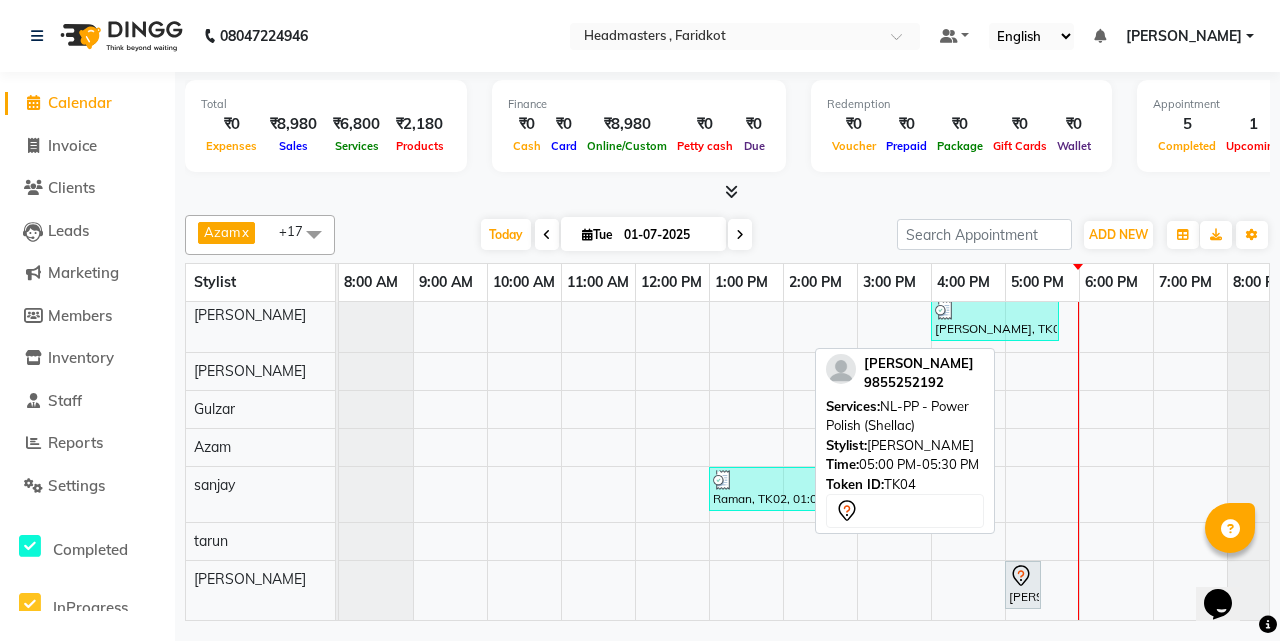 click on "[PERSON_NAME], TK04, 05:00 PM-05:30 PM, NL-PP  - Power Polish (Shellac)" at bounding box center [1023, 585] 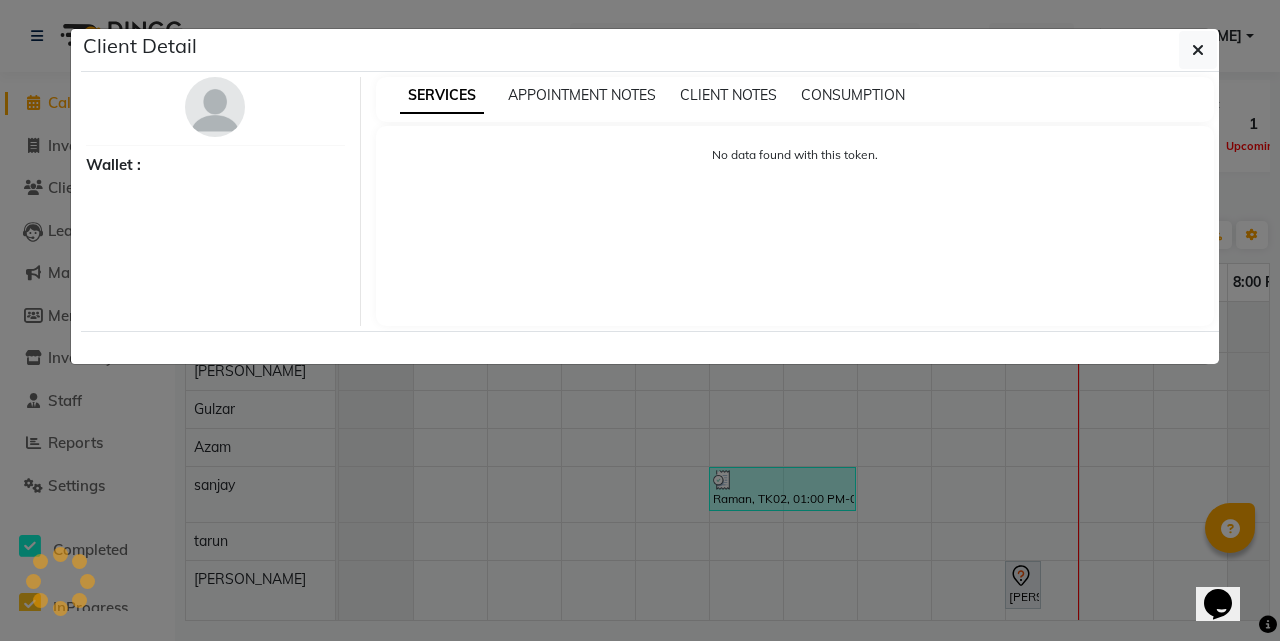 select on "7" 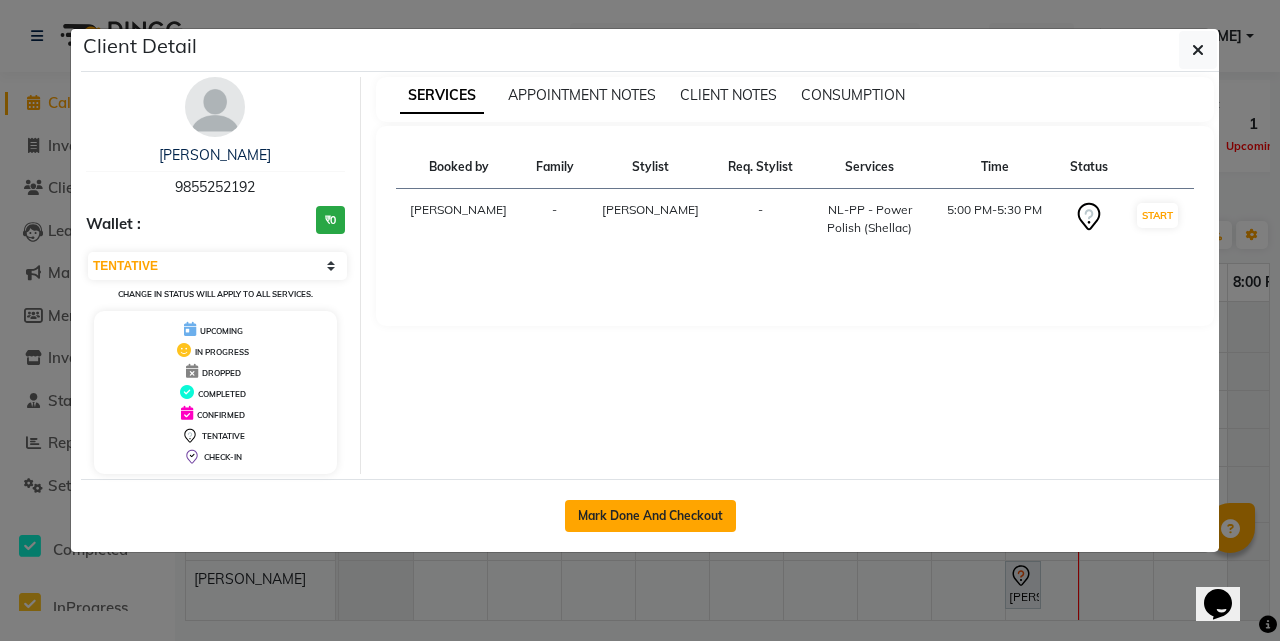 click on "Mark Done And Checkout" 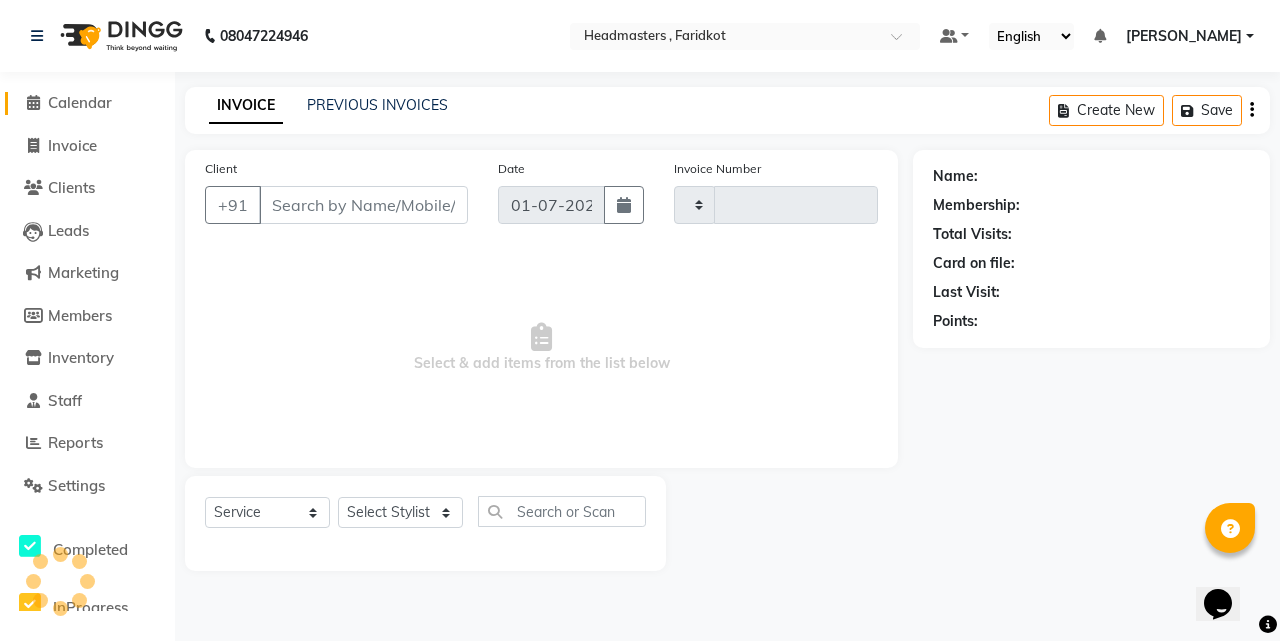 type on "0406" 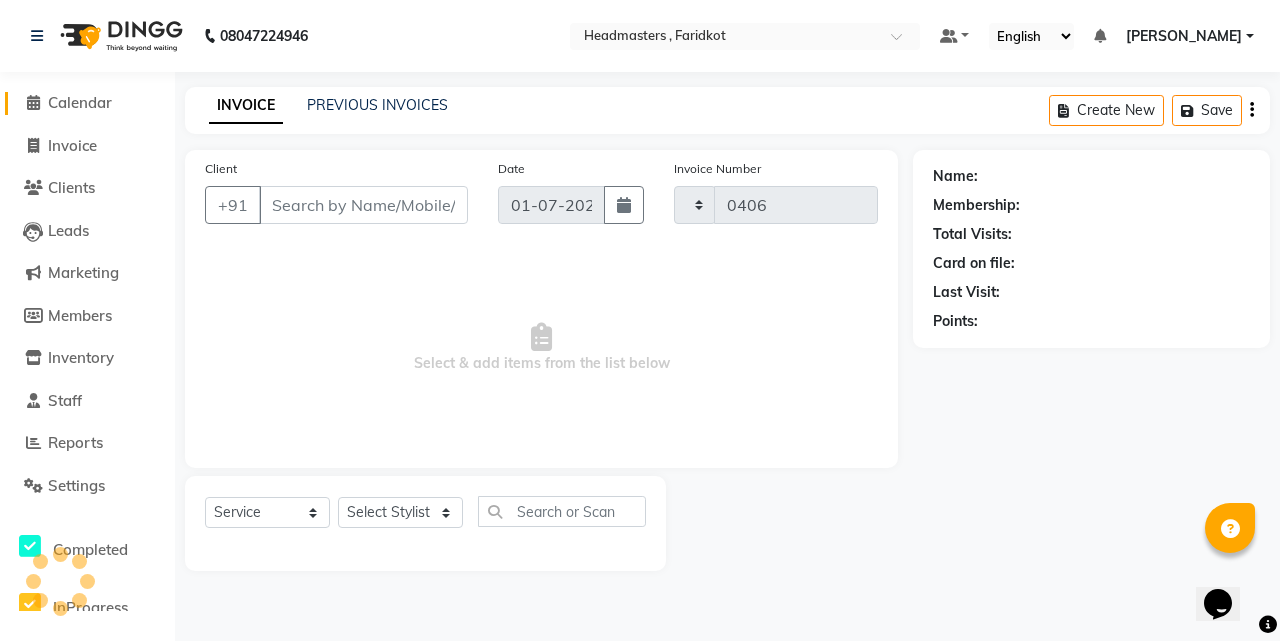 select on "7919" 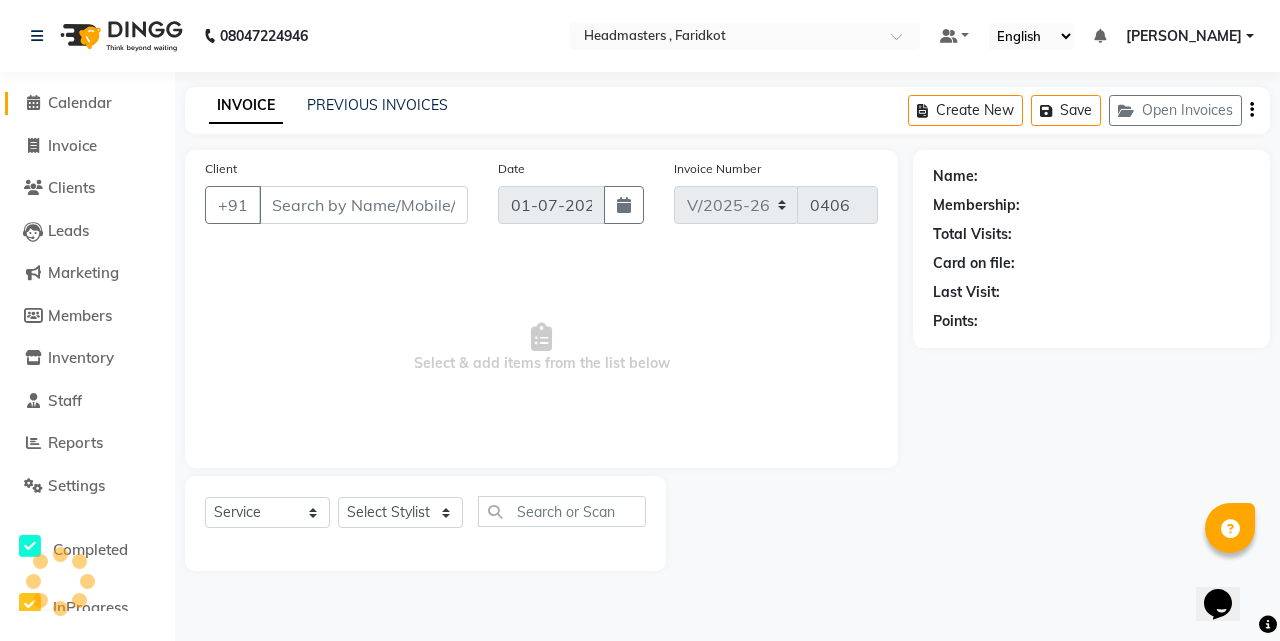 type on "9855252192" 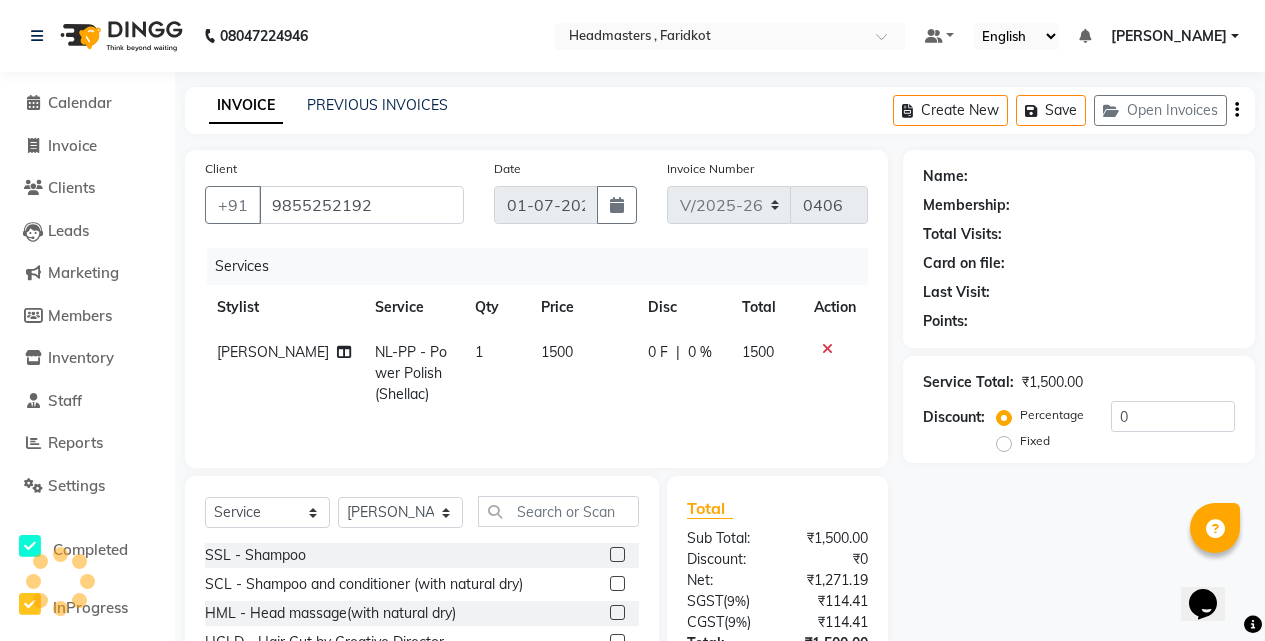 click on "1" 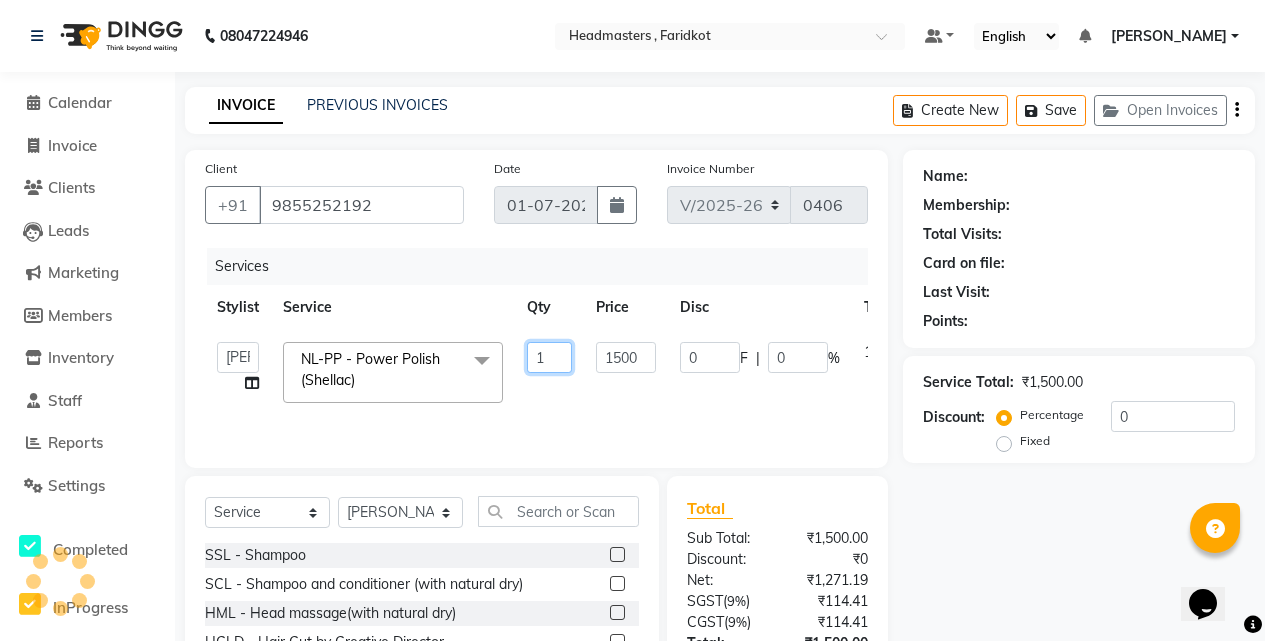 click on "1" 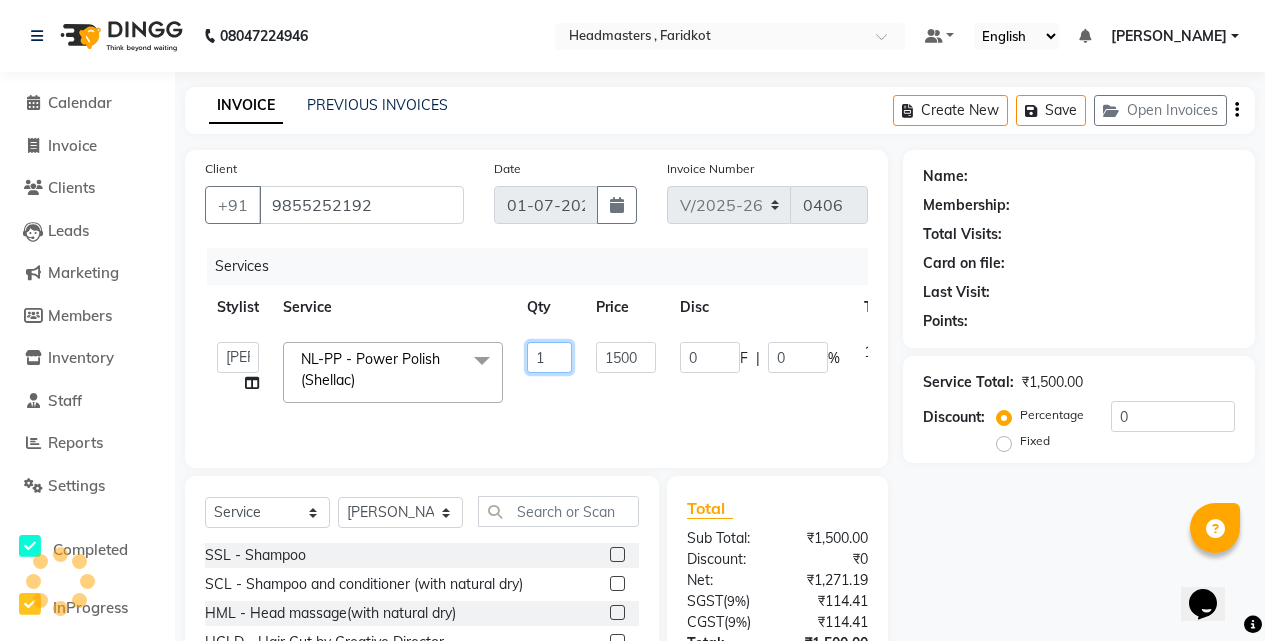 click on "1" 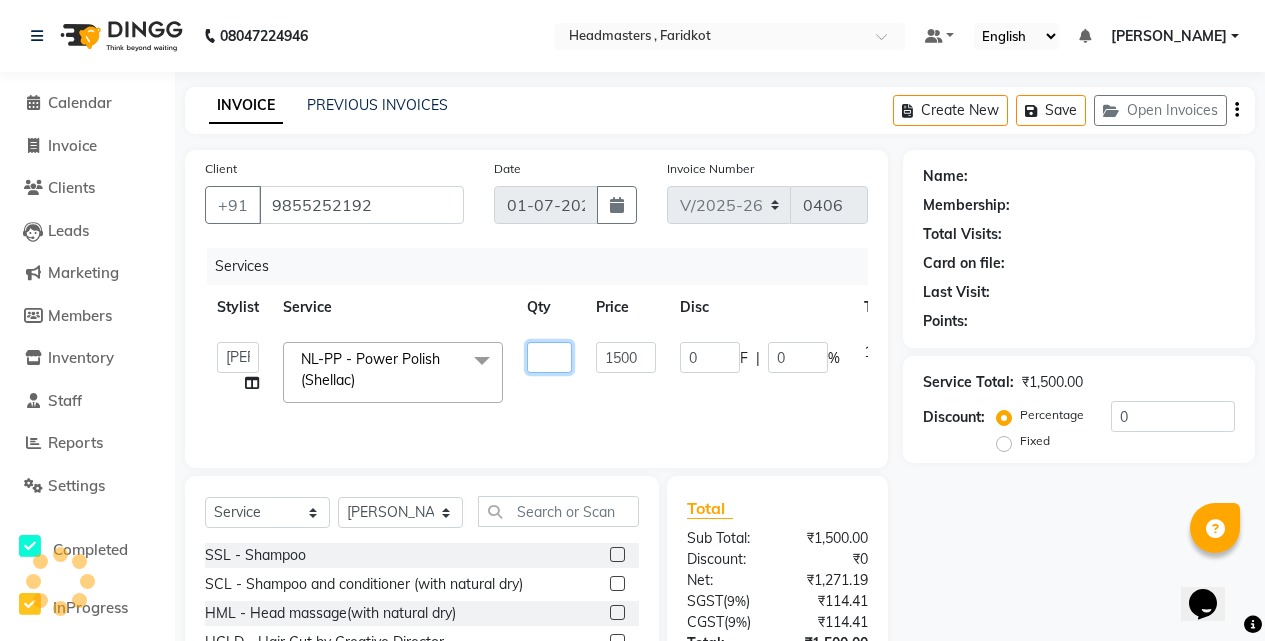 type on "2" 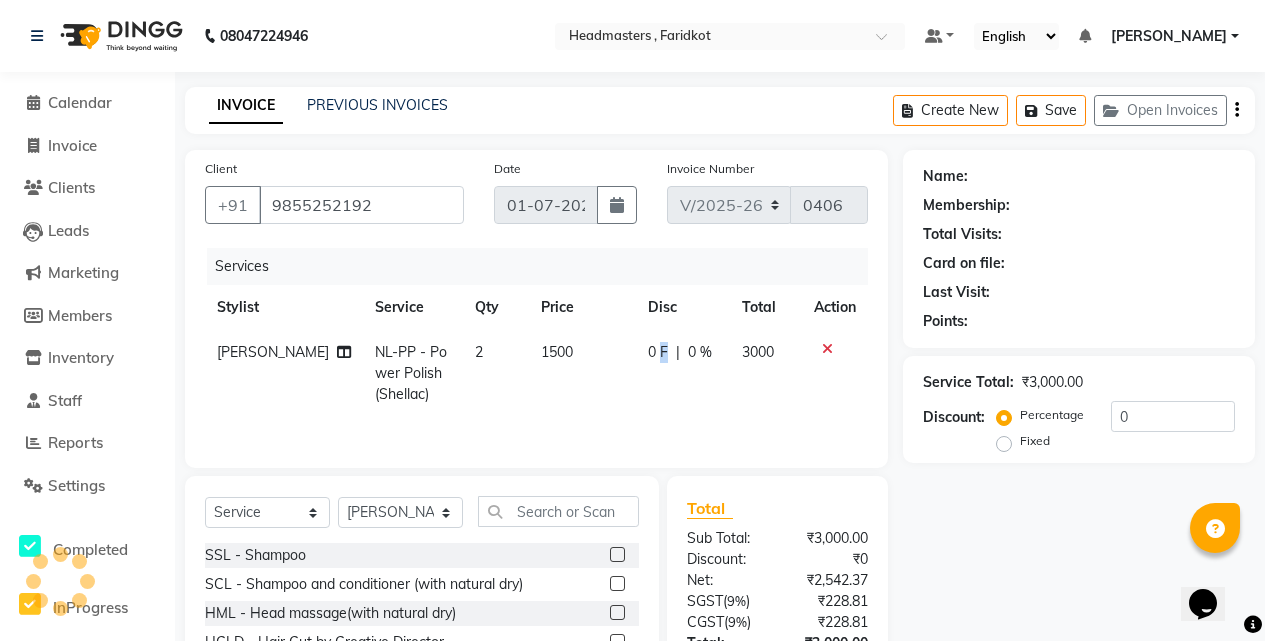 click on "0 F" 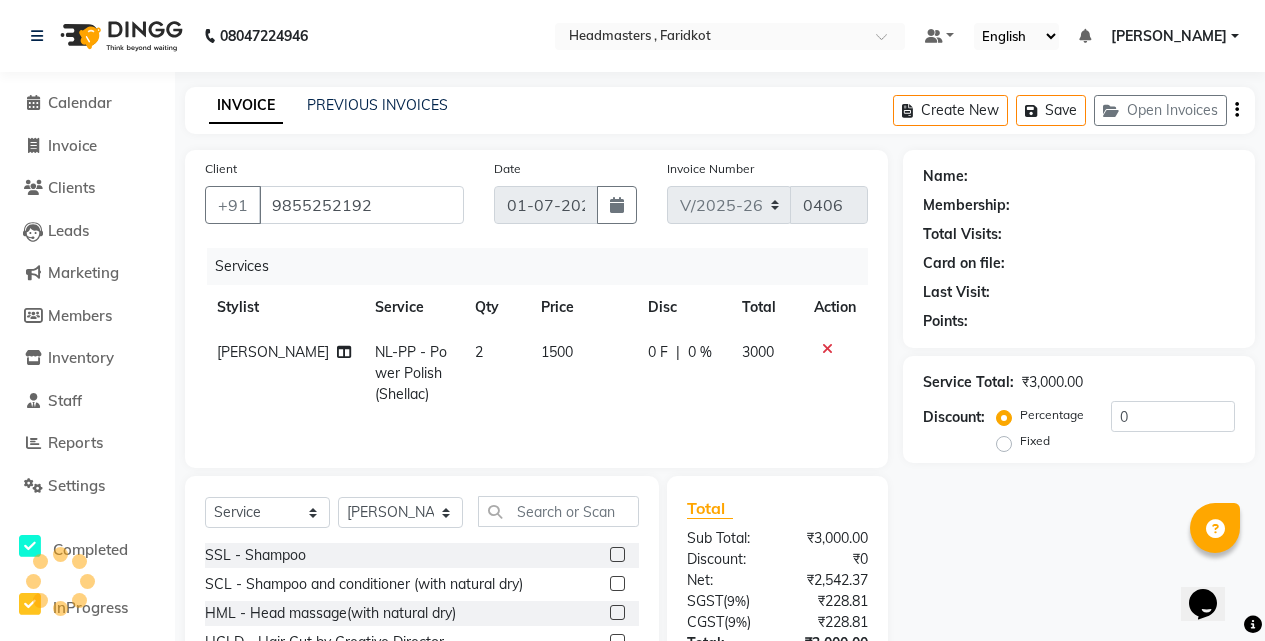 select on "84505" 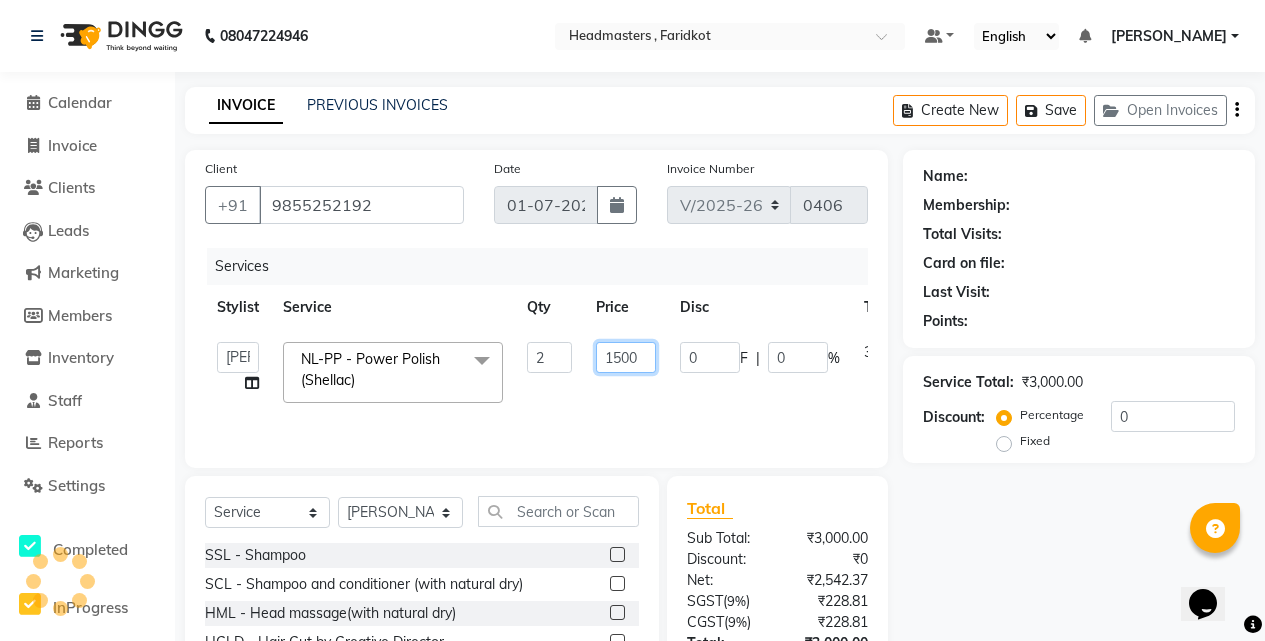 click on "1500" 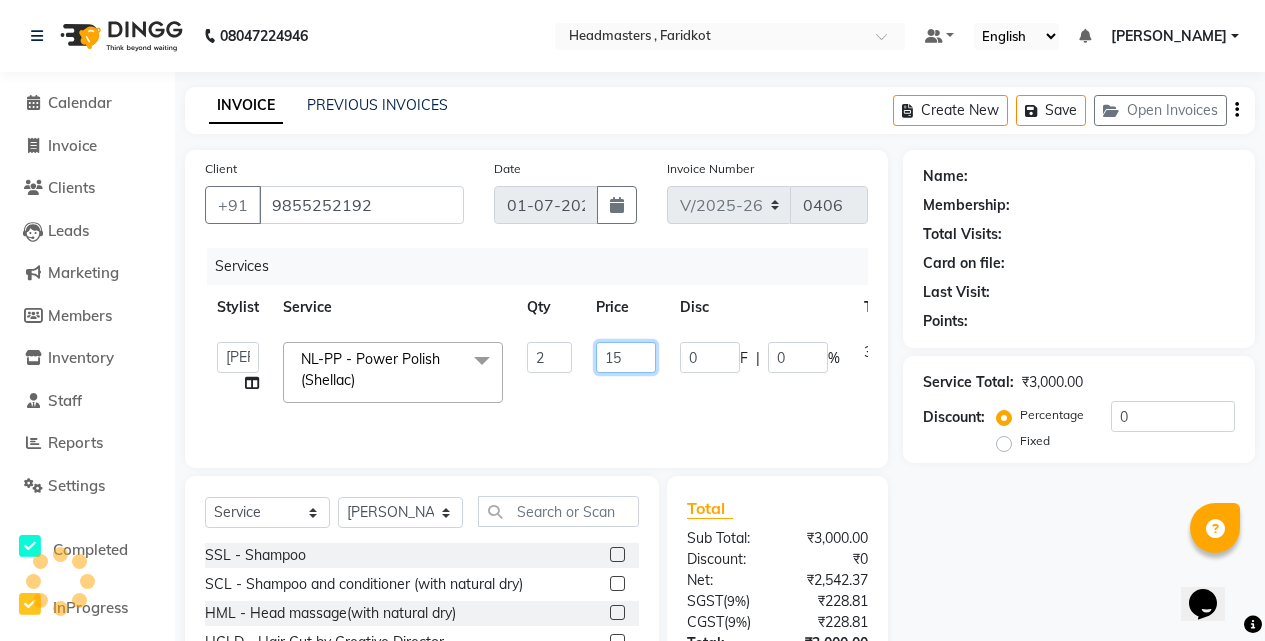 type on "1" 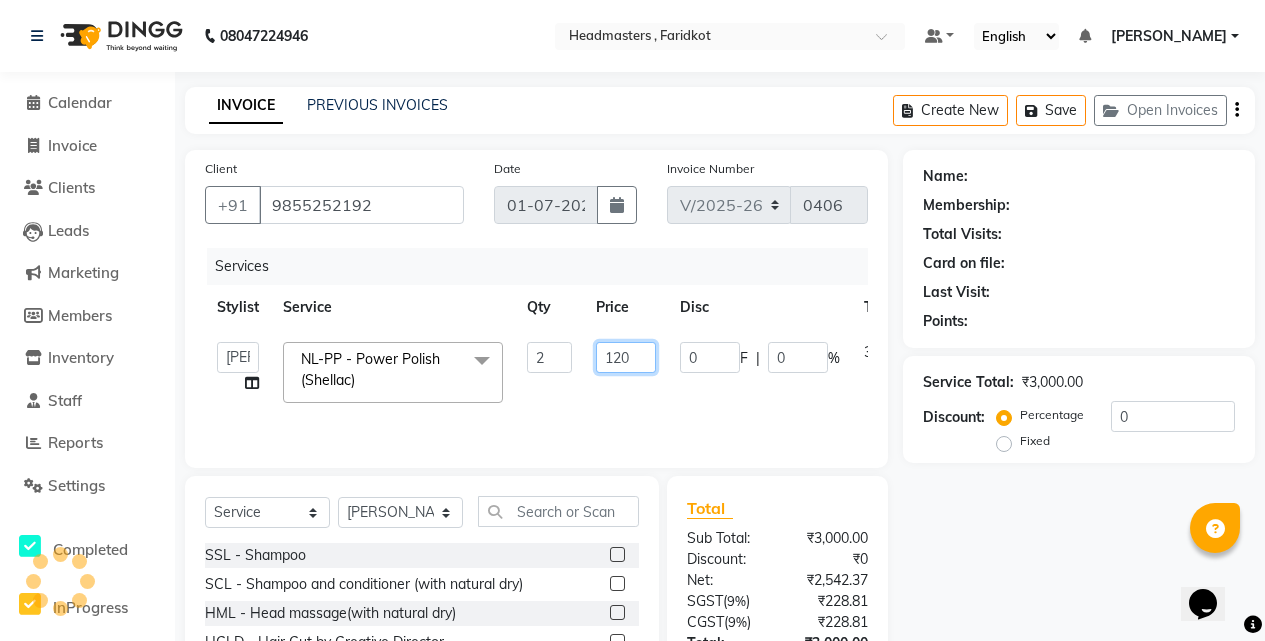 type on "1200" 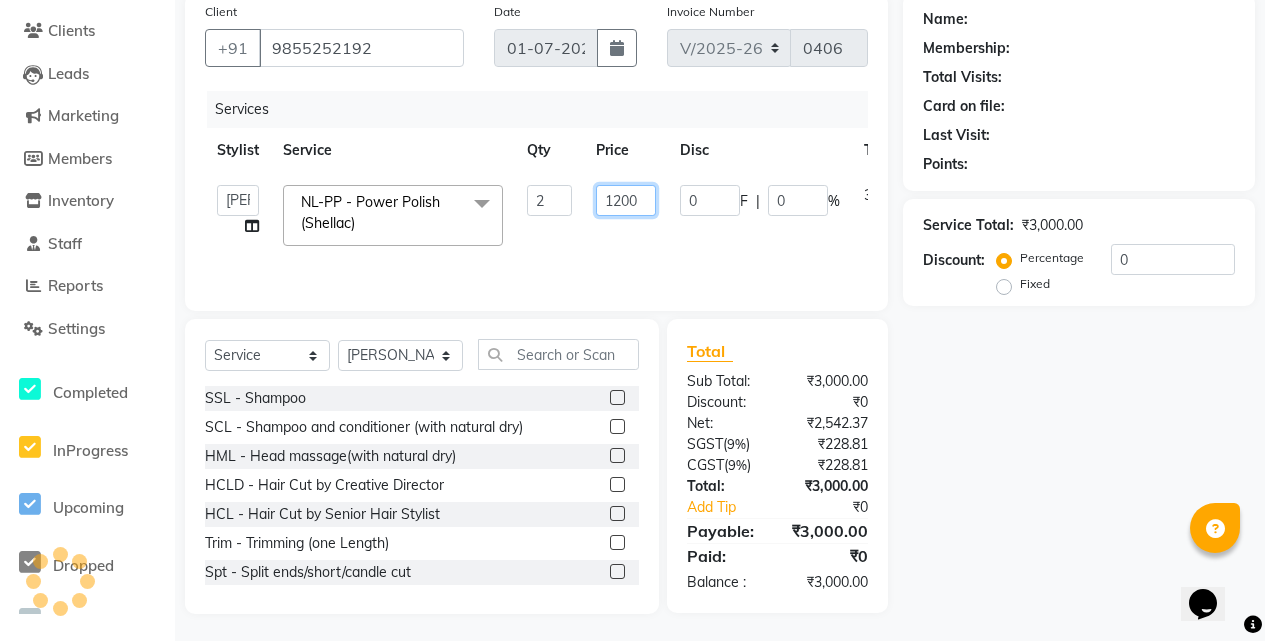 scroll, scrollTop: 160, scrollLeft: 0, axis: vertical 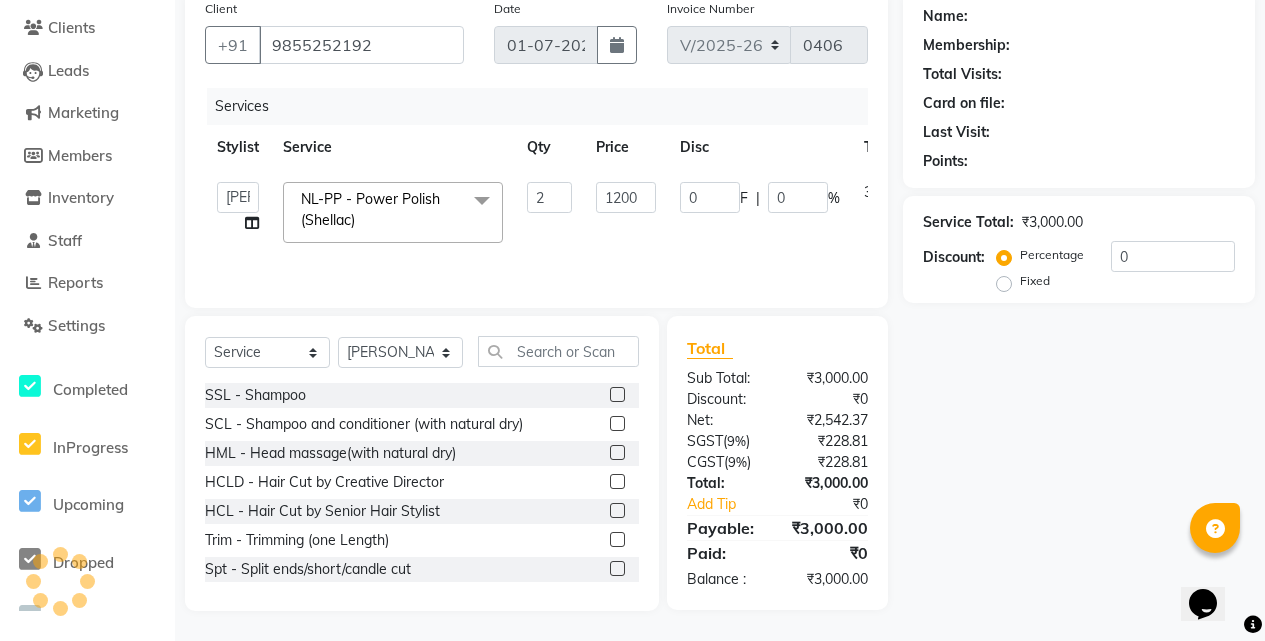click on "Name: Membership: Total Visits: Card on file: Last Visit:  Points:  Service Total:  ₹3,000.00  Discount:  Percentage   Fixed  0" 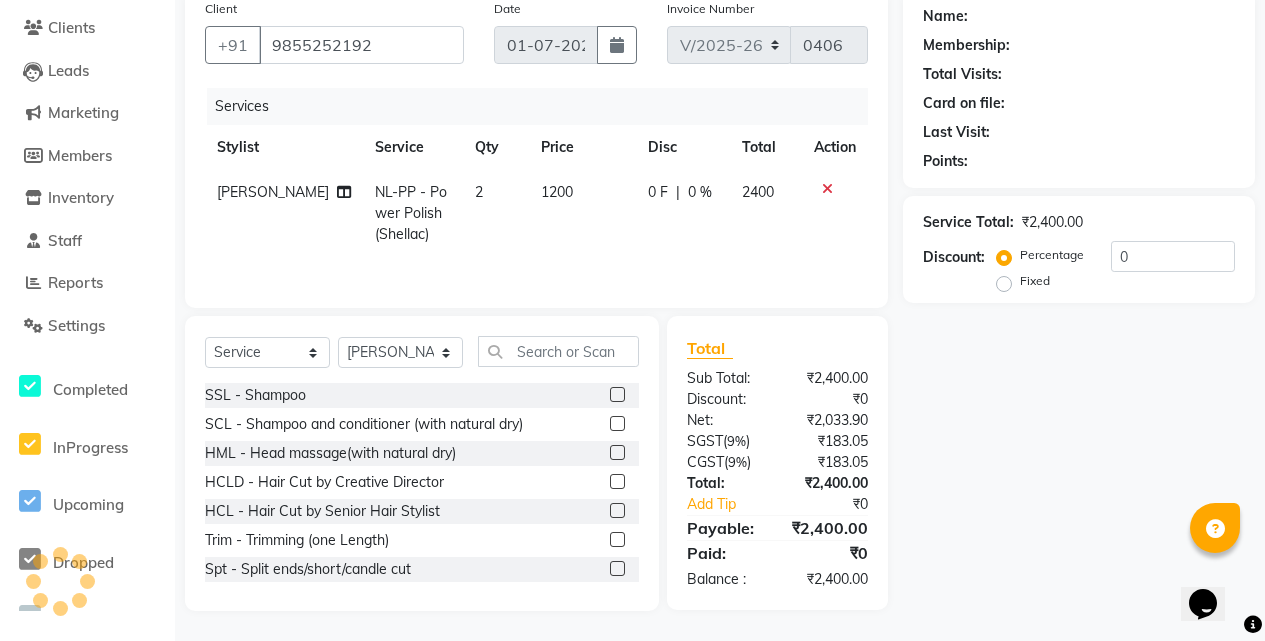 click on "0 F | 0 %" 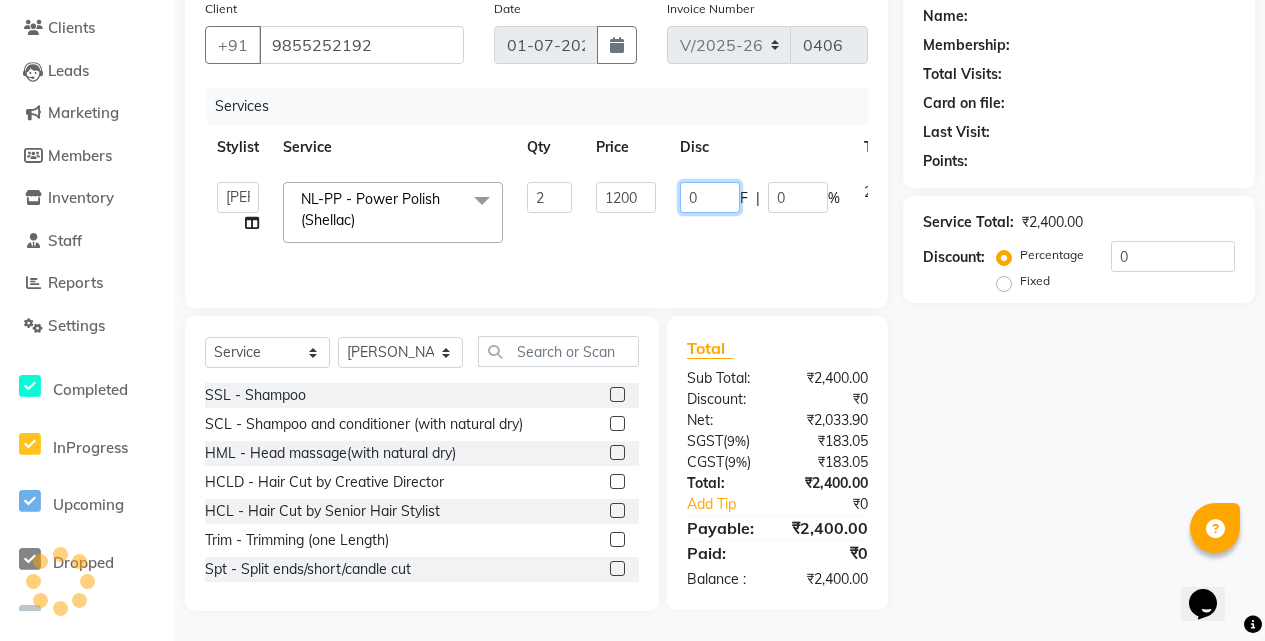 click on "0" 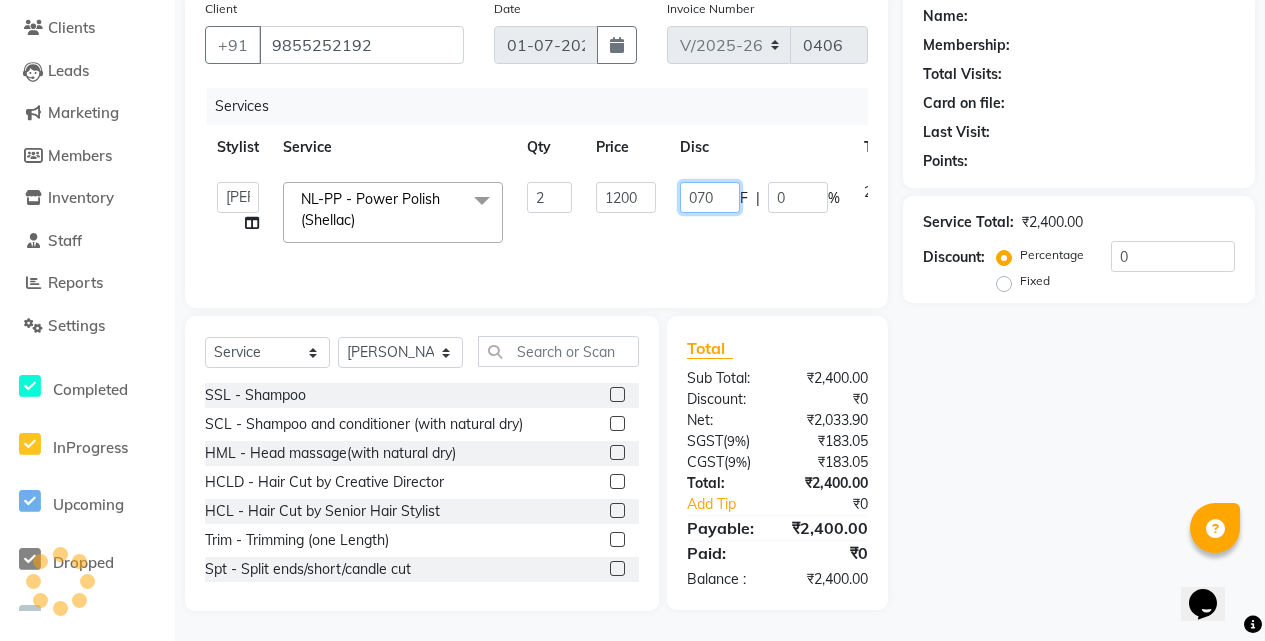 type on "0700" 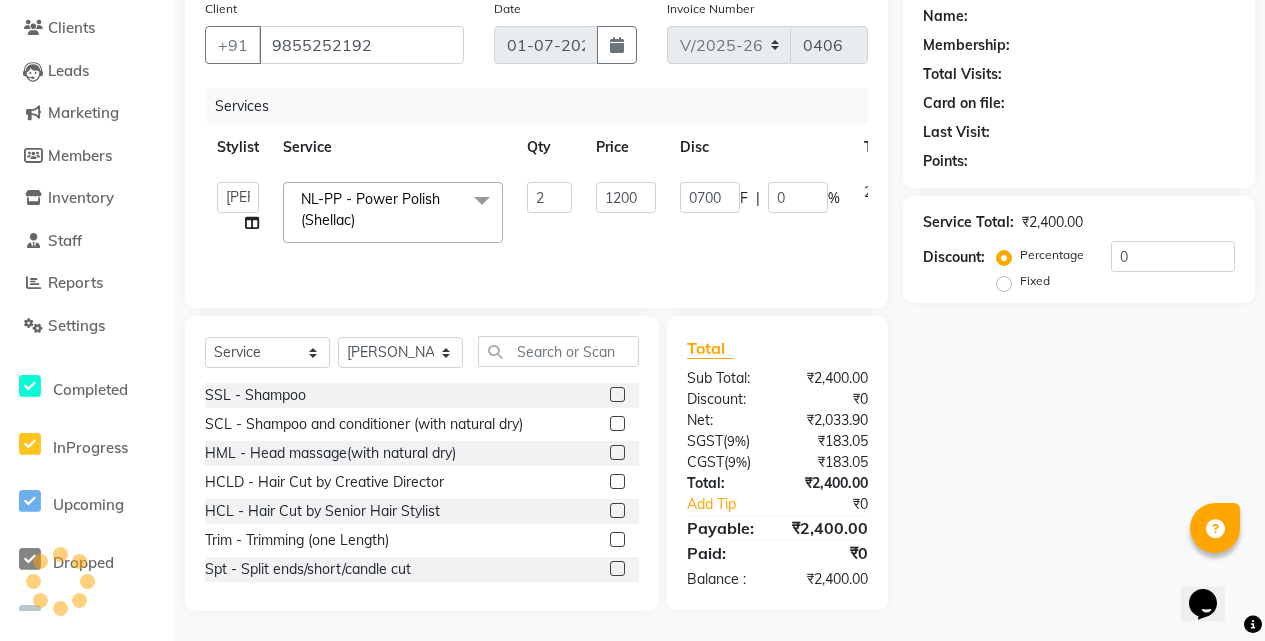 click on "Name: Membership: Total Visits: Card on file: Last Visit:  Points:  Service Total:  ₹2,400.00  Discount:  Percentage   Fixed  0" 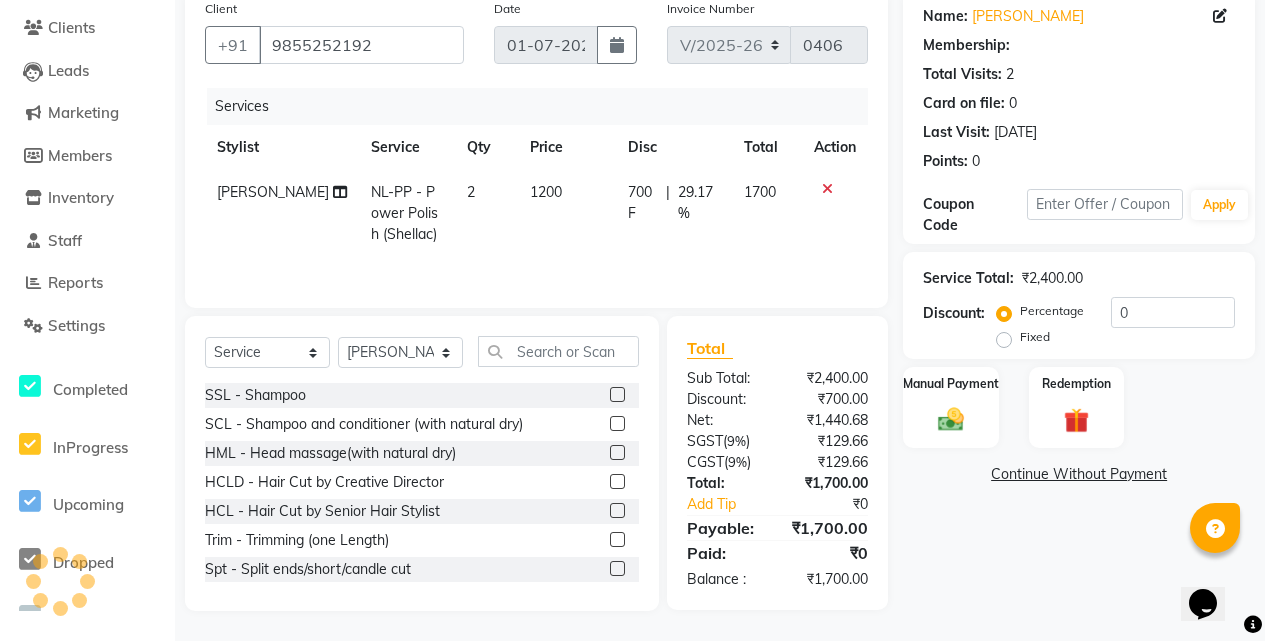 click on "700 F" 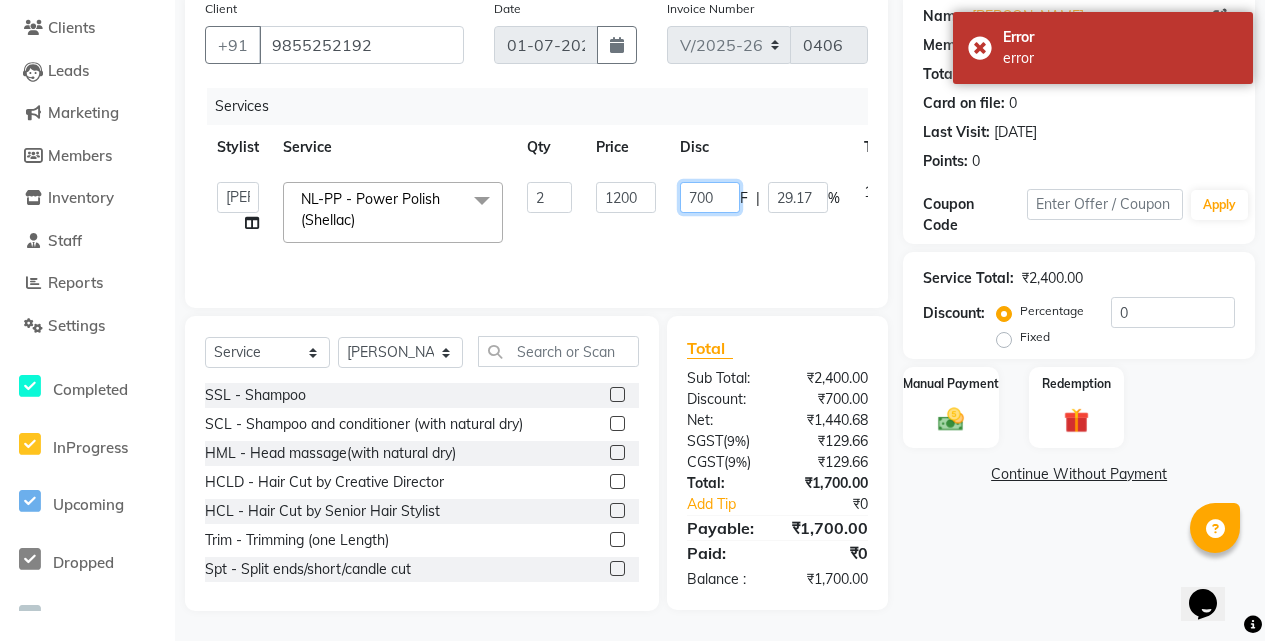 click on "700" 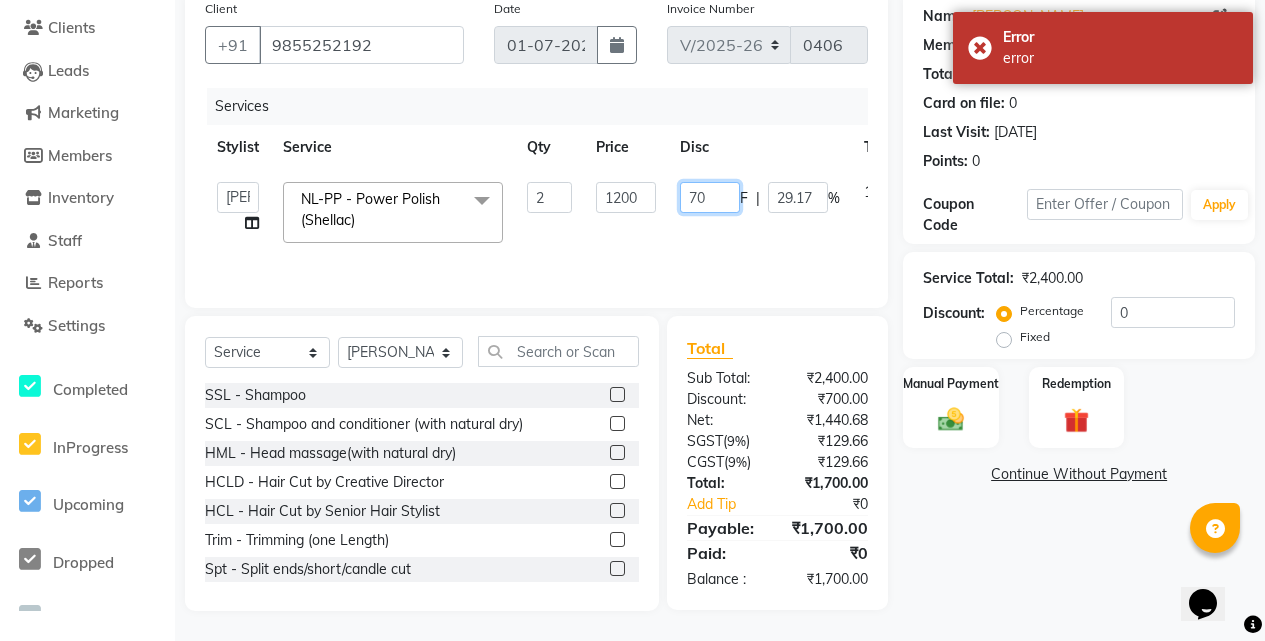 type on "7" 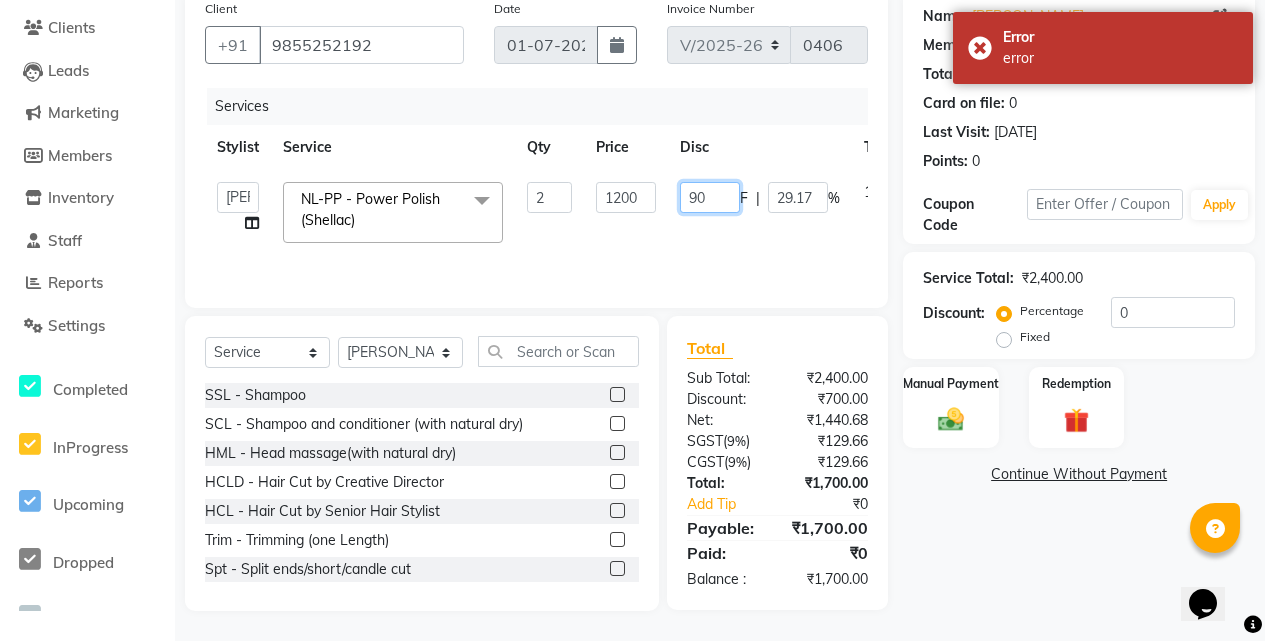 type on "900" 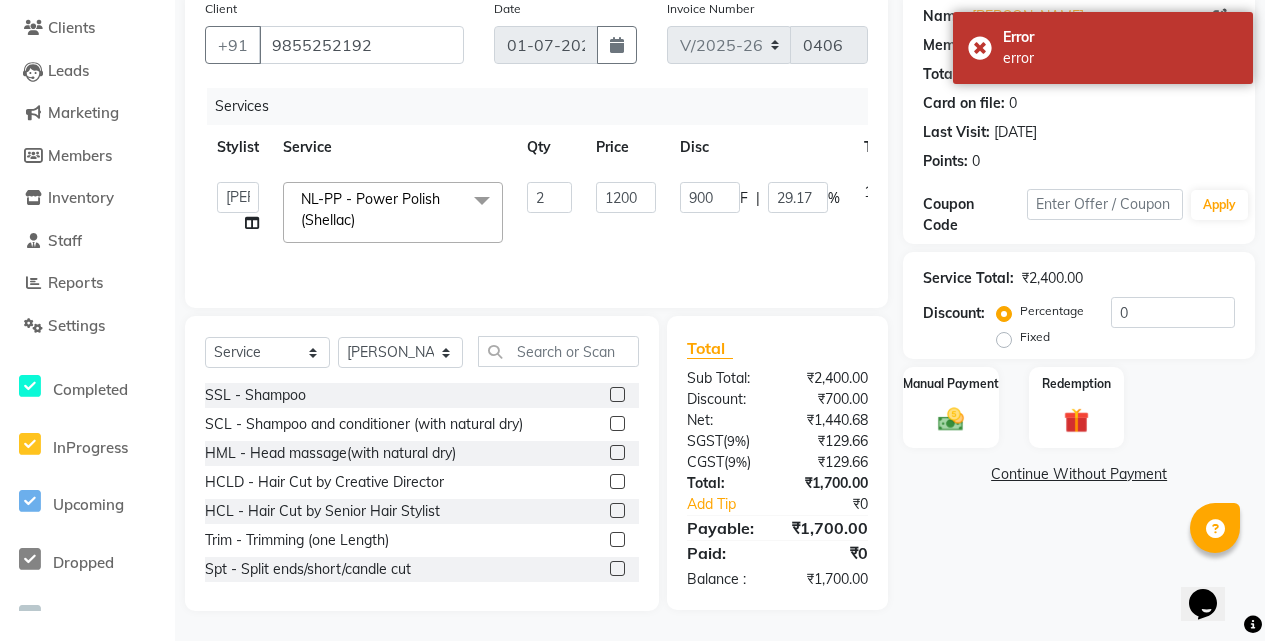 click on "Name: [PERSON_NAME]  Membership: Total Visits:  2 Card on file:  0 Last Visit:   [DATE] Points:   0  Coupon Code Apply Service Total:  ₹2,400.00  Discount:  Percentage   Fixed  0 Manual Payment Redemption  Continue Without Payment" 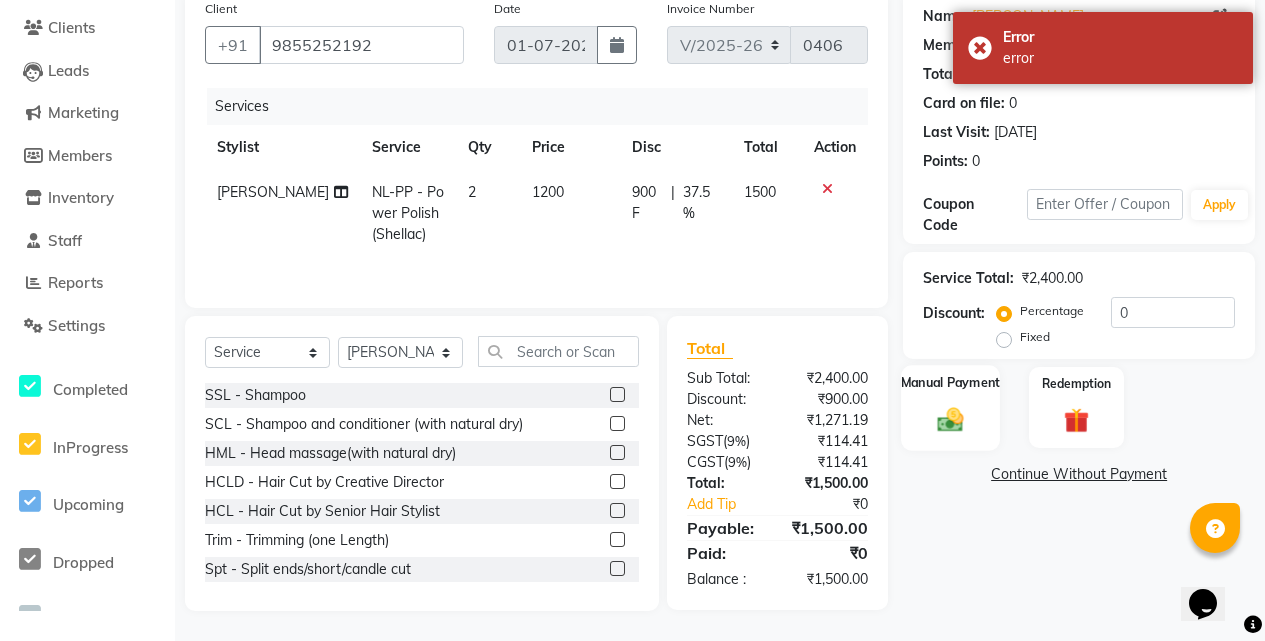 click 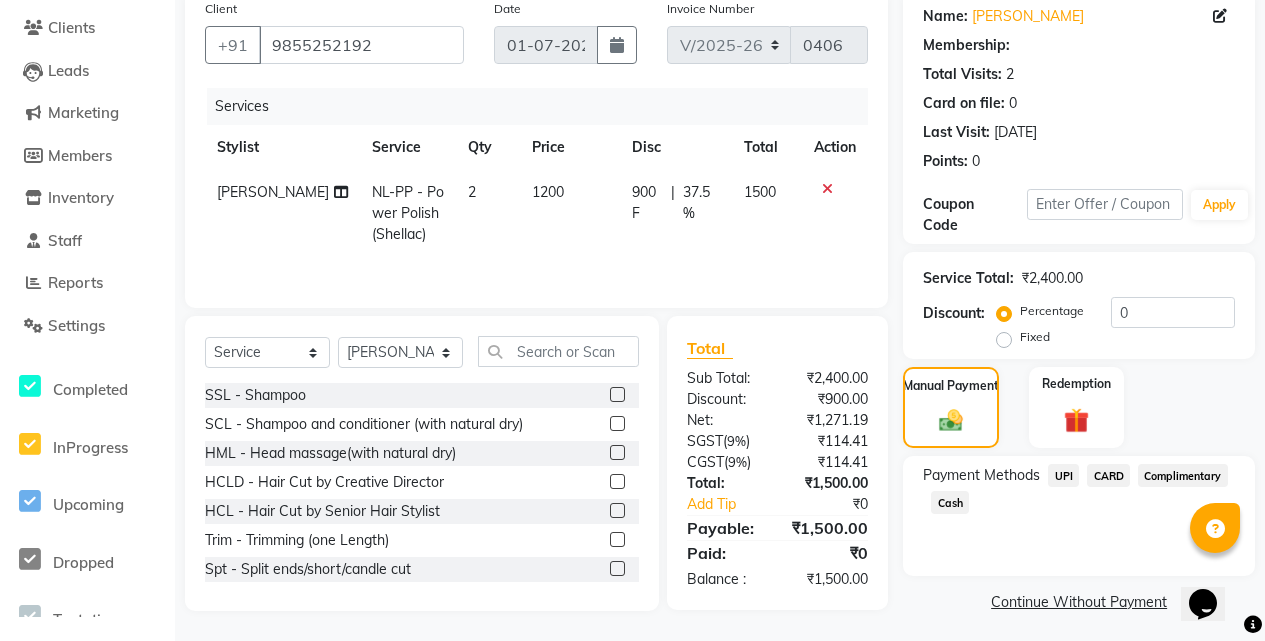 click on "UPI" 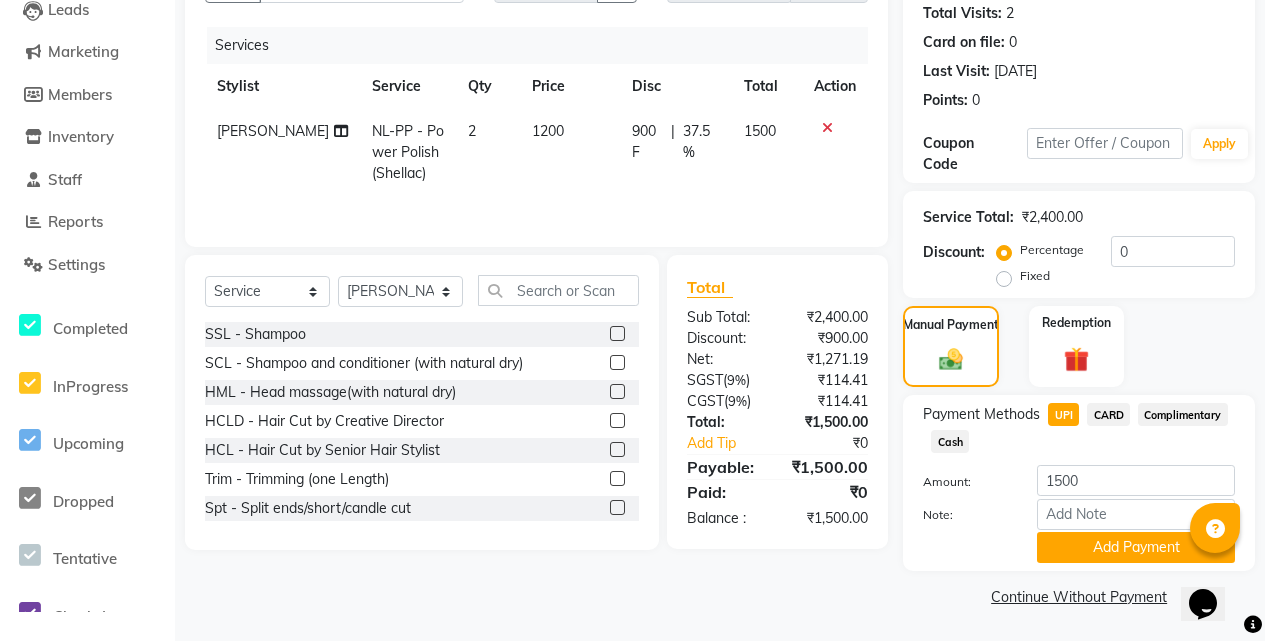 scroll, scrollTop: 222, scrollLeft: 0, axis: vertical 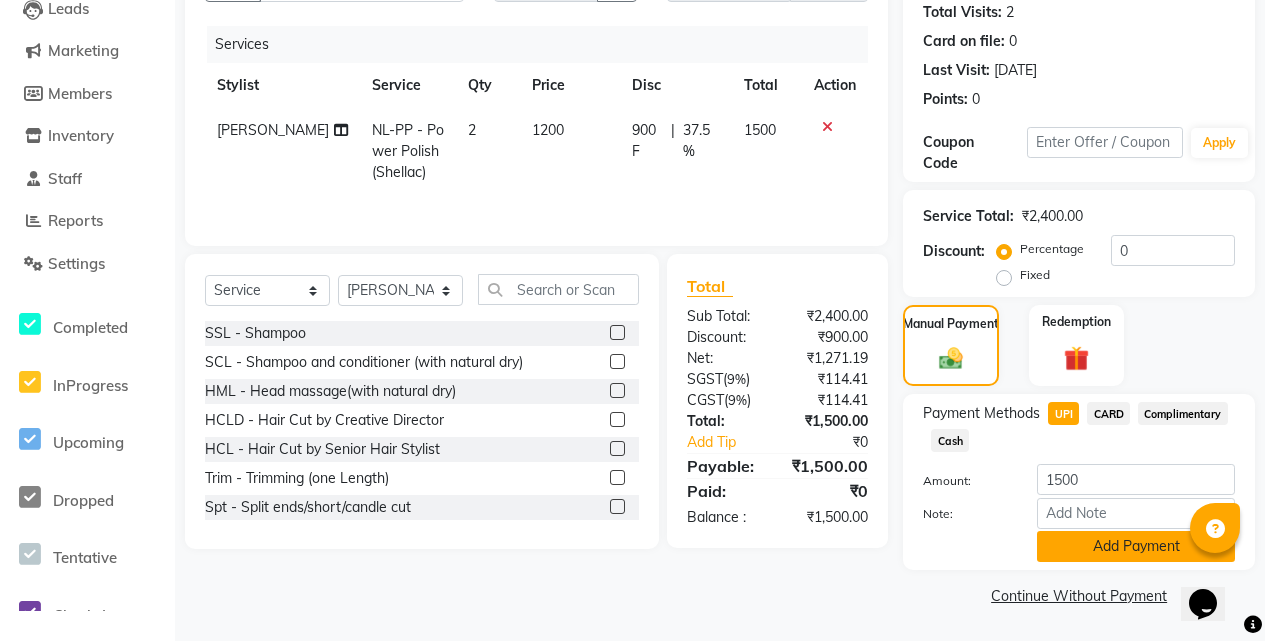 click on "Add Payment" 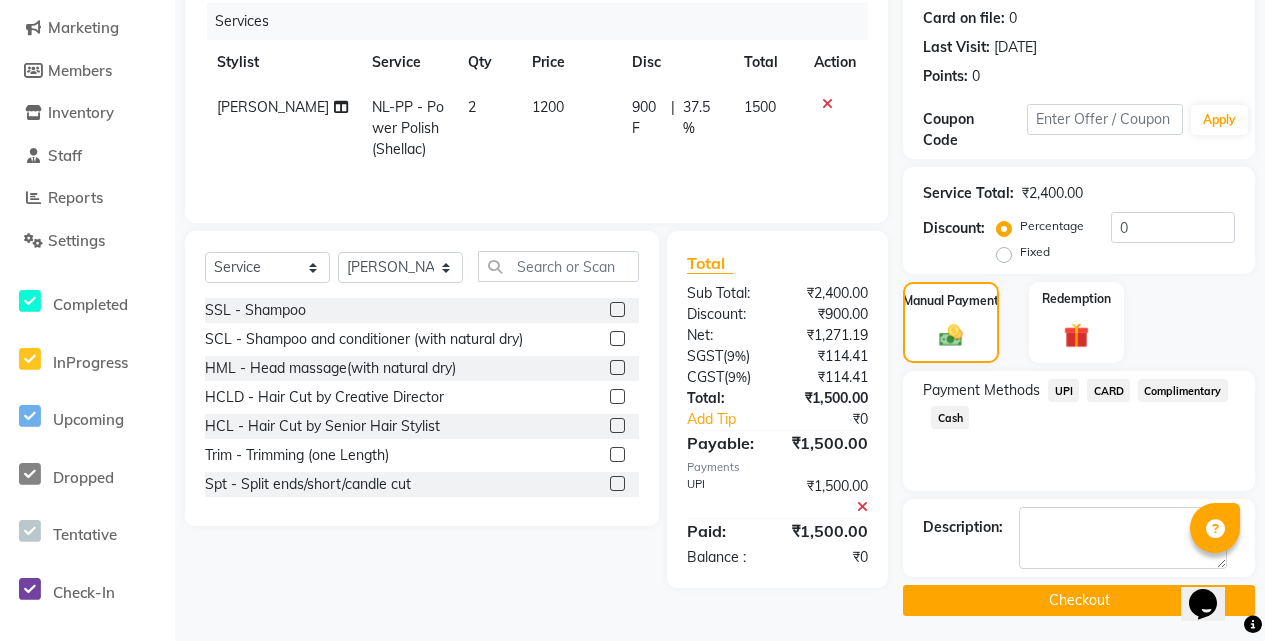 scroll, scrollTop: 250, scrollLeft: 0, axis: vertical 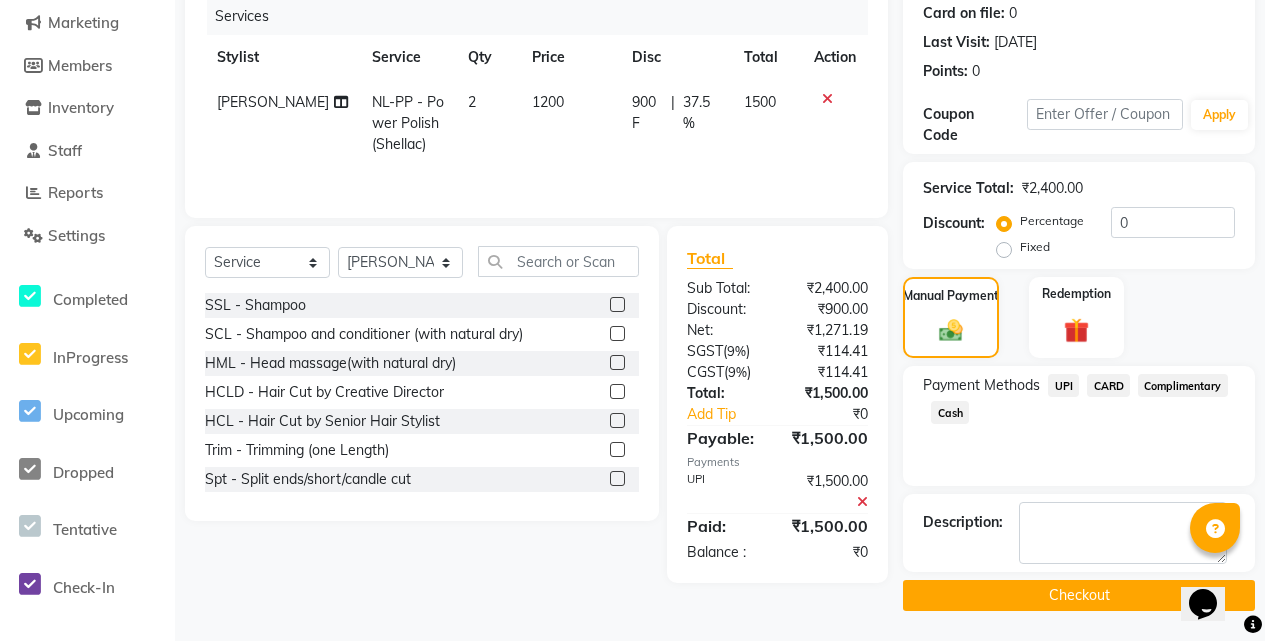 click on "Checkout" 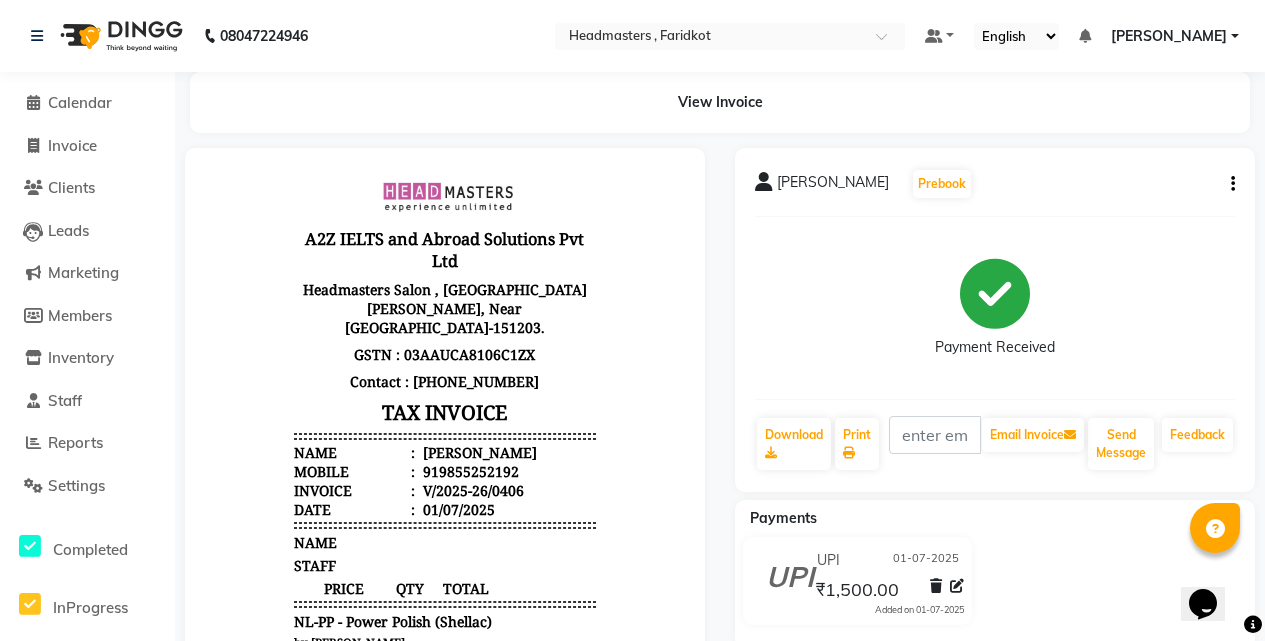 scroll, scrollTop: 16, scrollLeft: 0, axis: vertical 